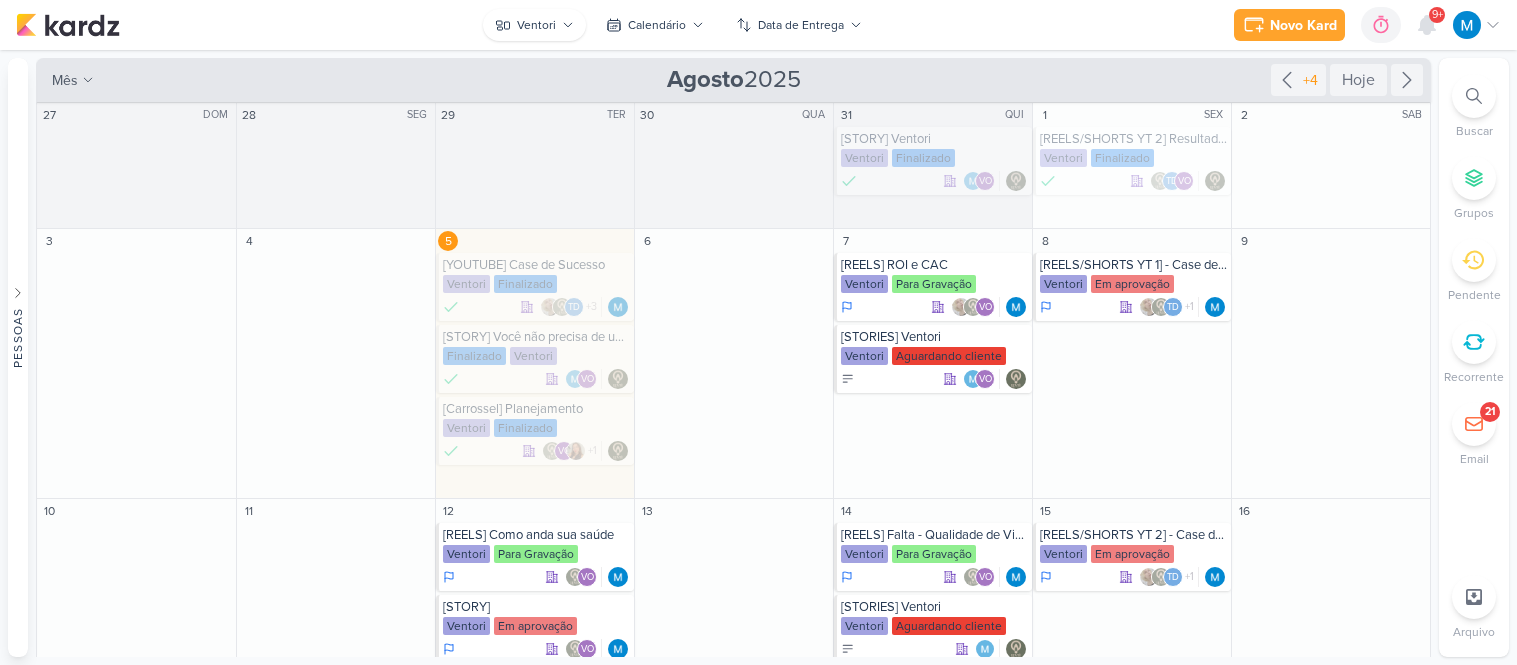scroll, scrollTop: 0, scrollLeft: 0, axis: both 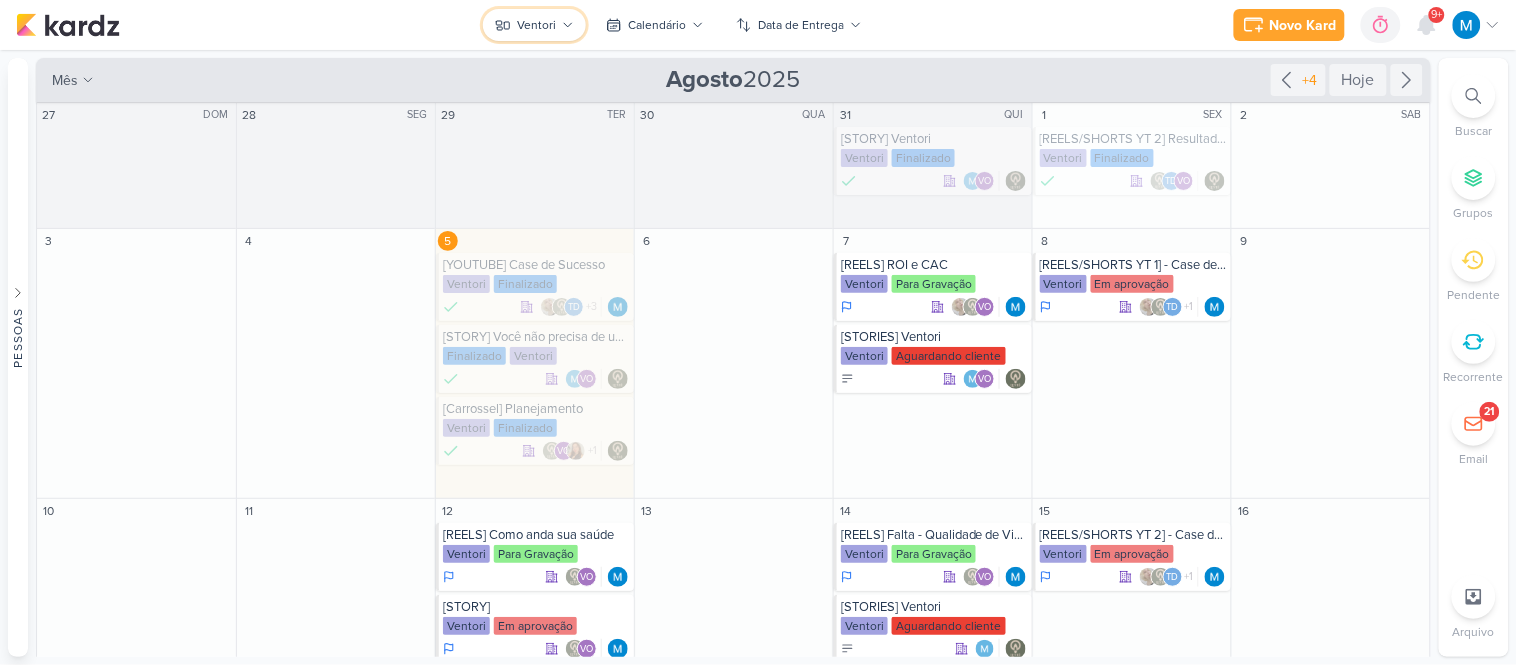 click 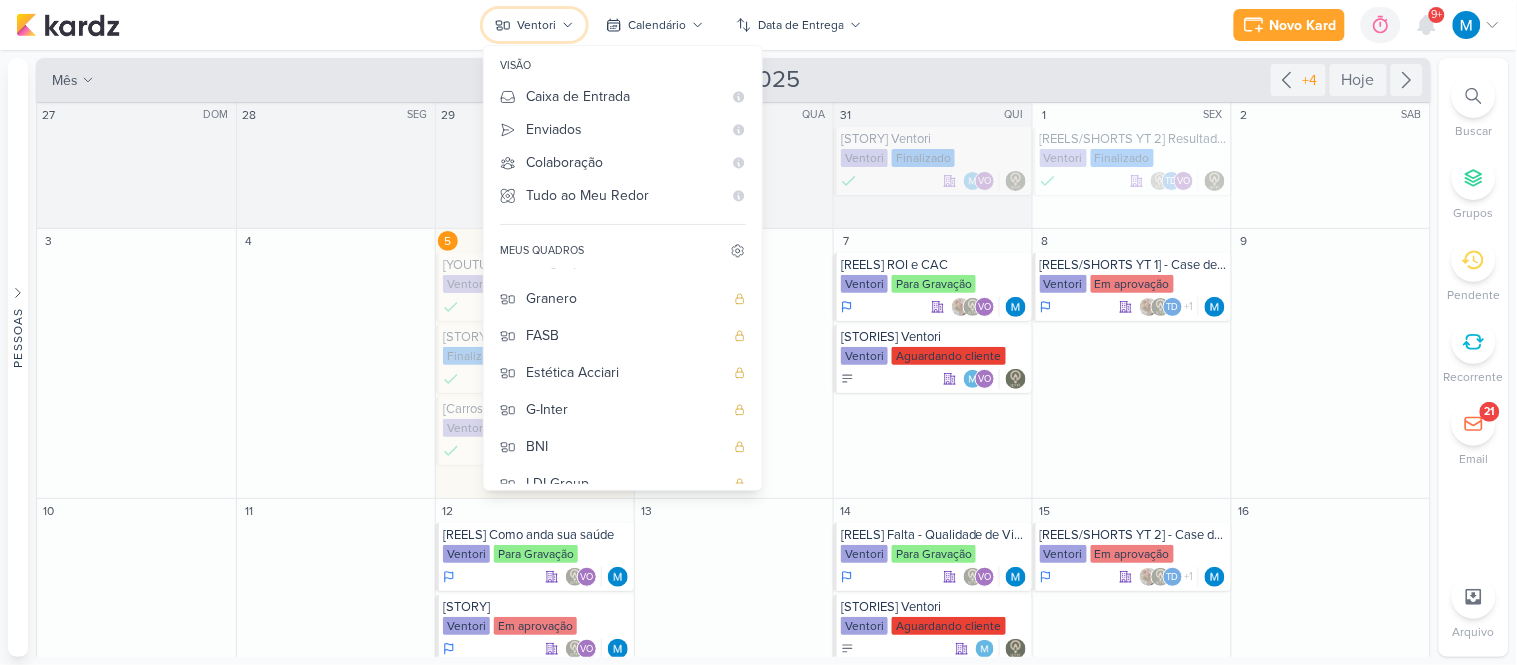 scroll, scrollTop: 0, scrollLeft: 0, axis: both 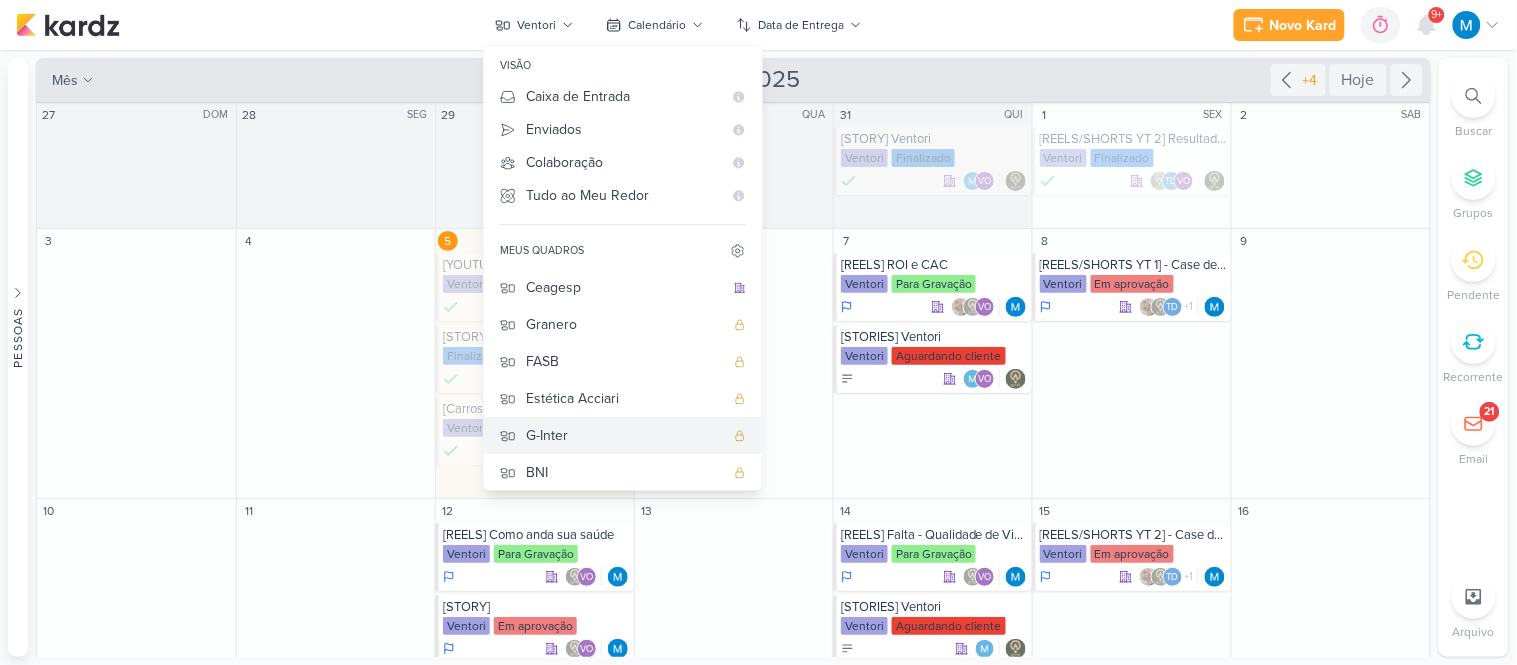 click on "G-Inter" at bounding box center [625, 435] 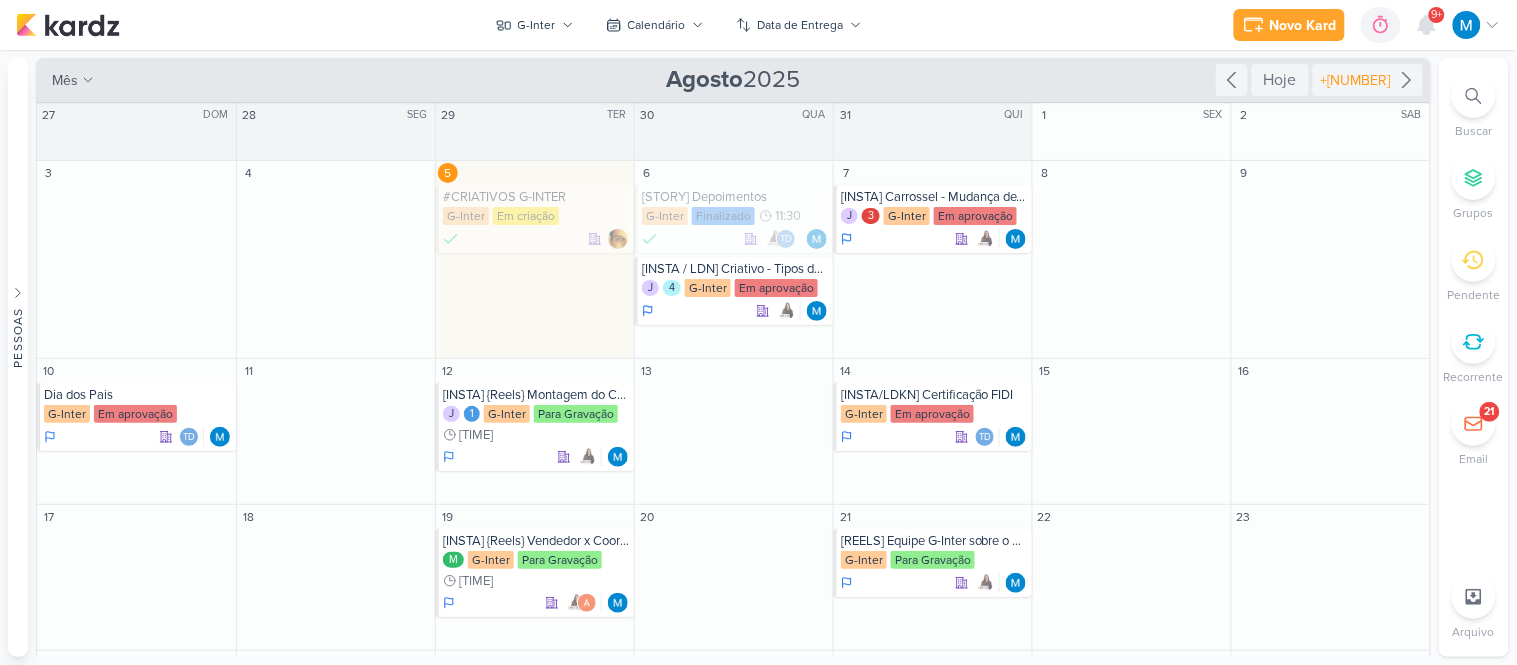 click on "G-Inter
visão
Caixa de Entrada
A caixa de entrada mostra todos os kardz que você é o responsável
Enviados
A visão de enviados contém os kardz que você criou e designou à outra pessoa
Colaboração" at bounding box center (678, 25) 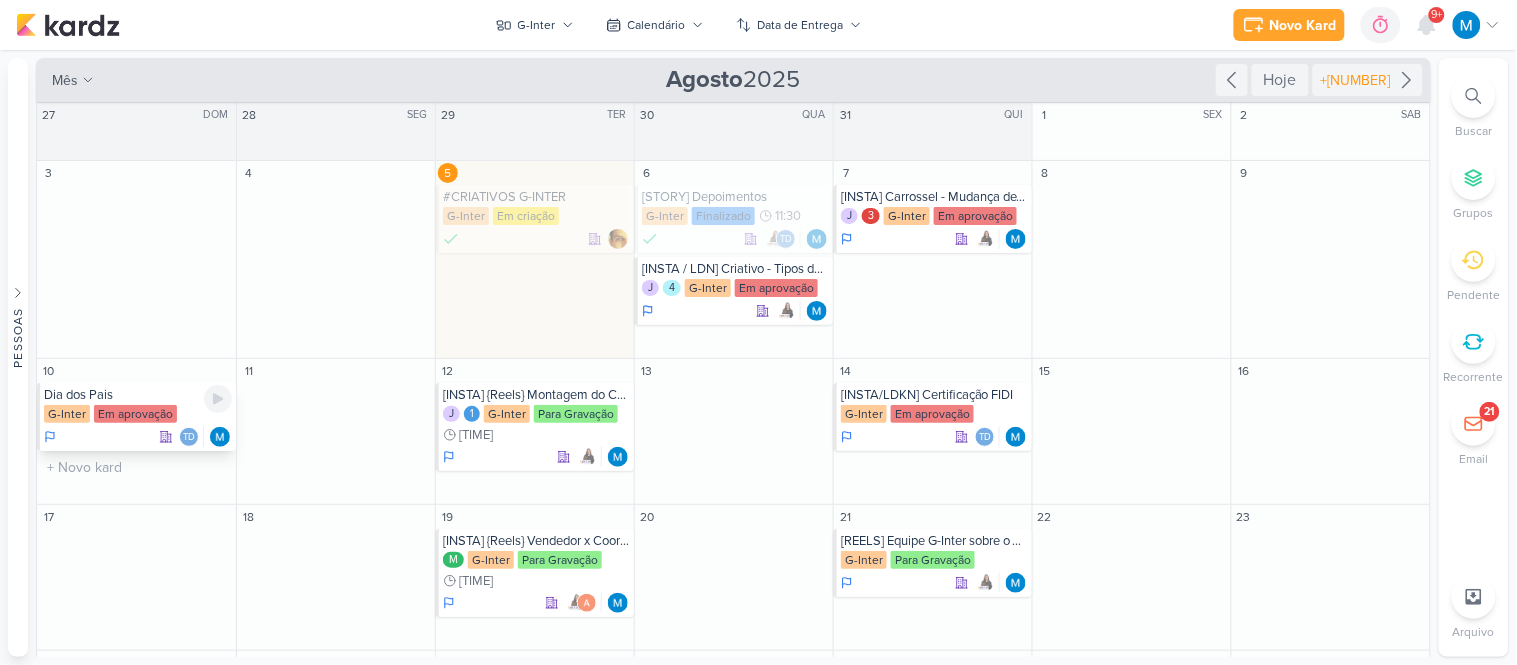 click on "Dia dos Pais" at bounding box center (138, 395) 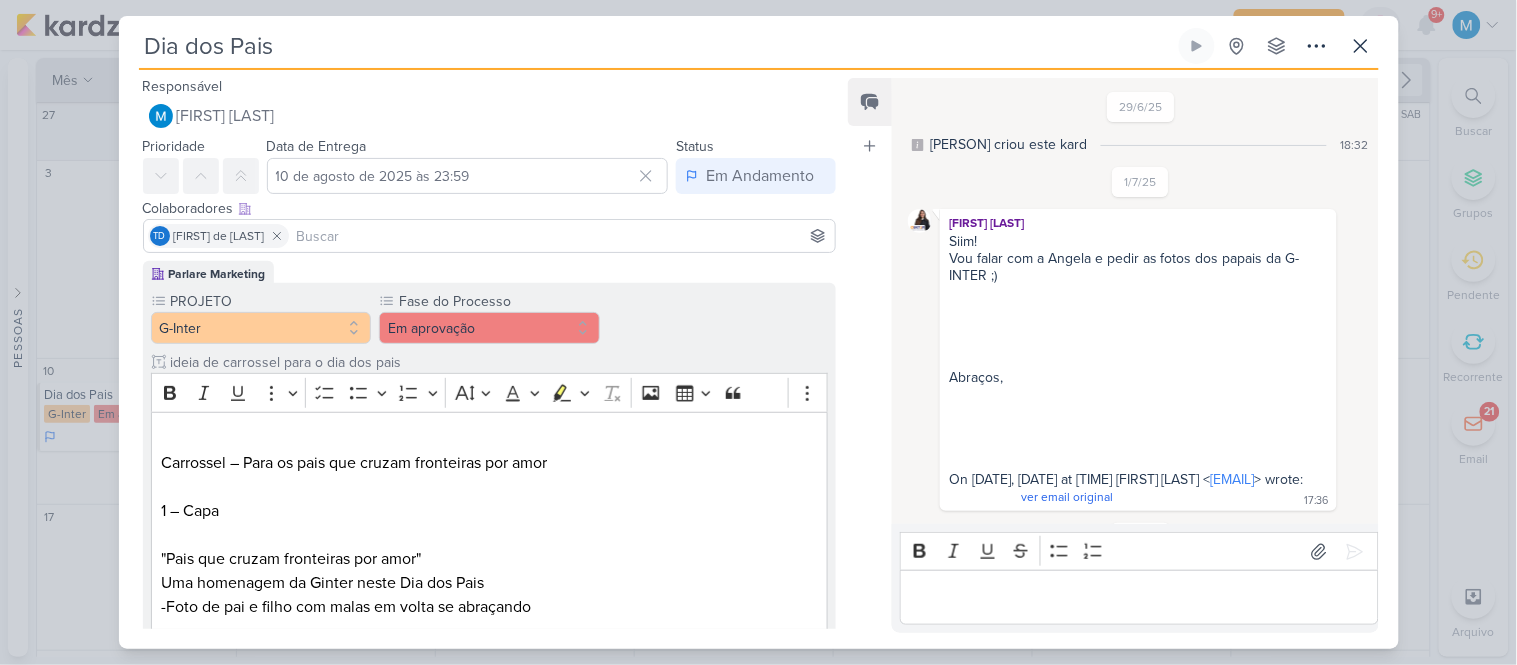 scroll, scrollTop: 1583, scrollLeft: 0, axis: vertical 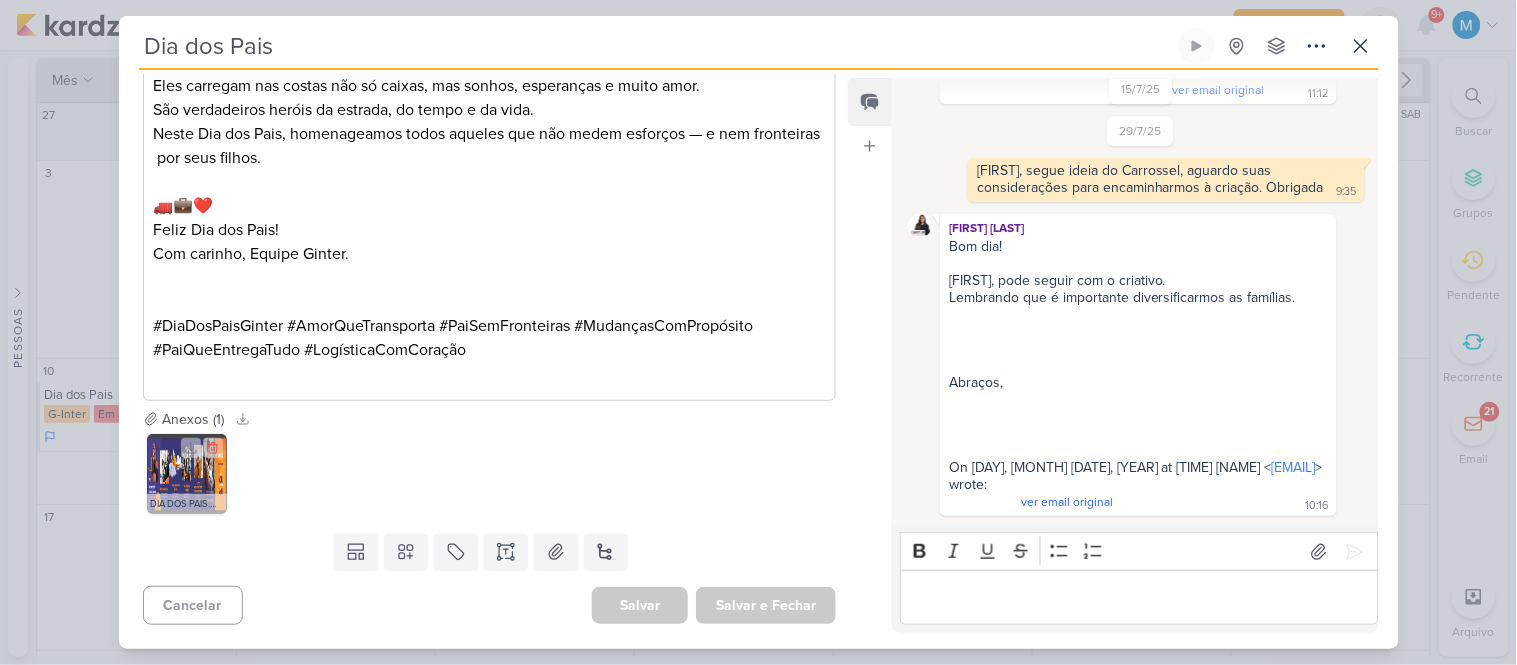 click at bounding box center [187, 474] 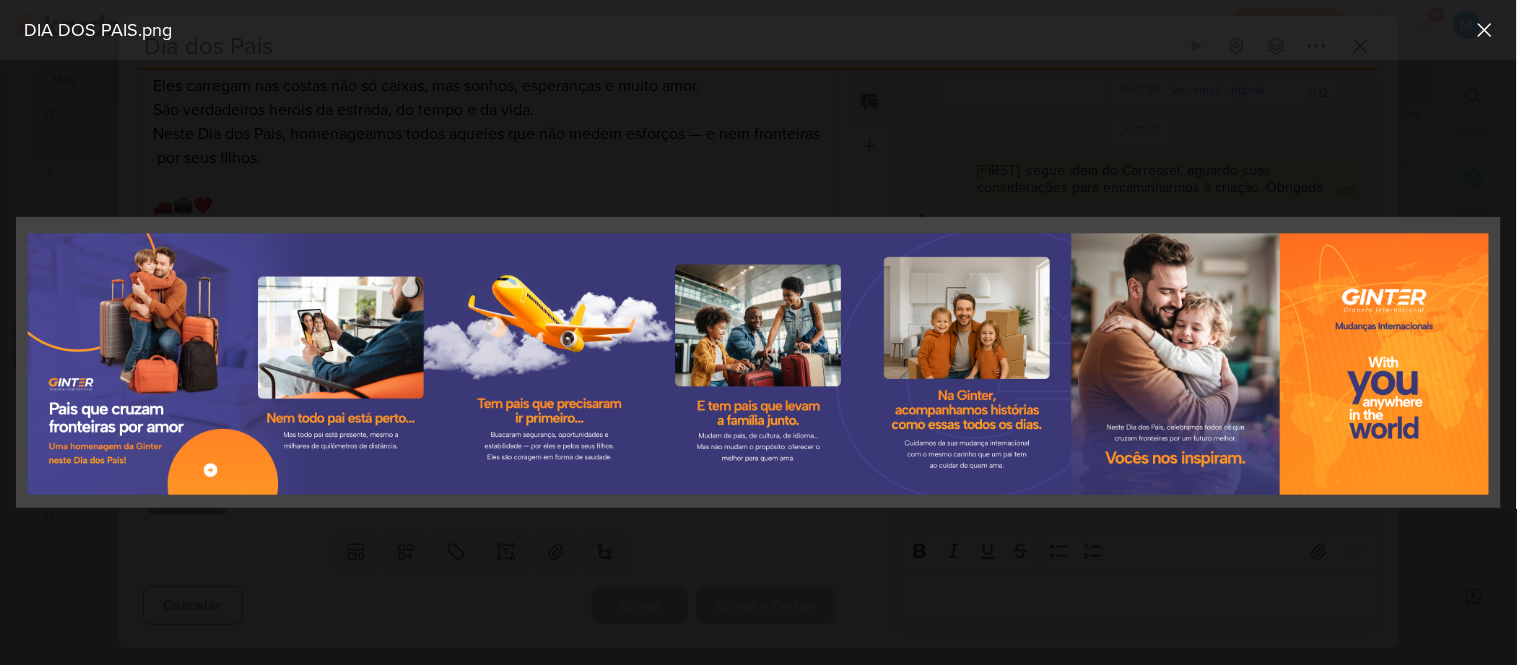 click at bounding box center (758, 362) 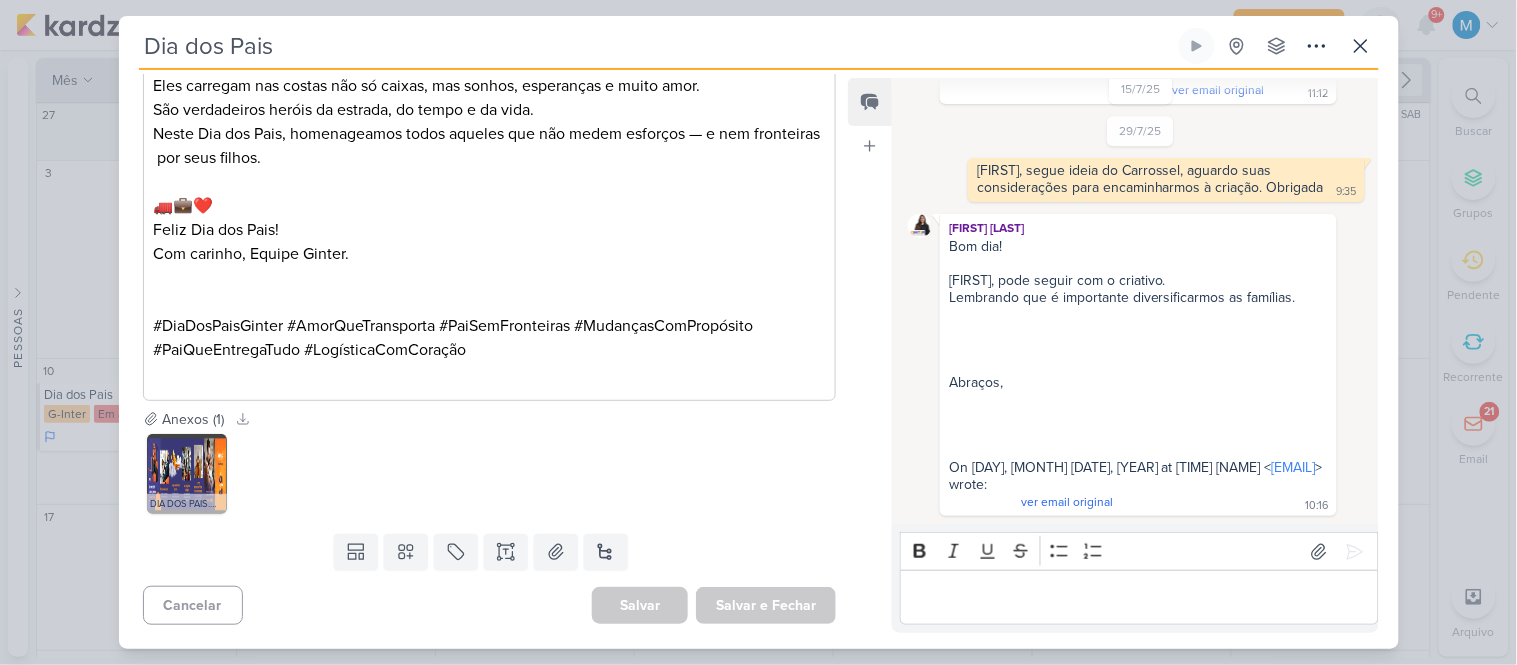 scroll, scrollTop: 1264, scrollLeft: 0, axis: vertical 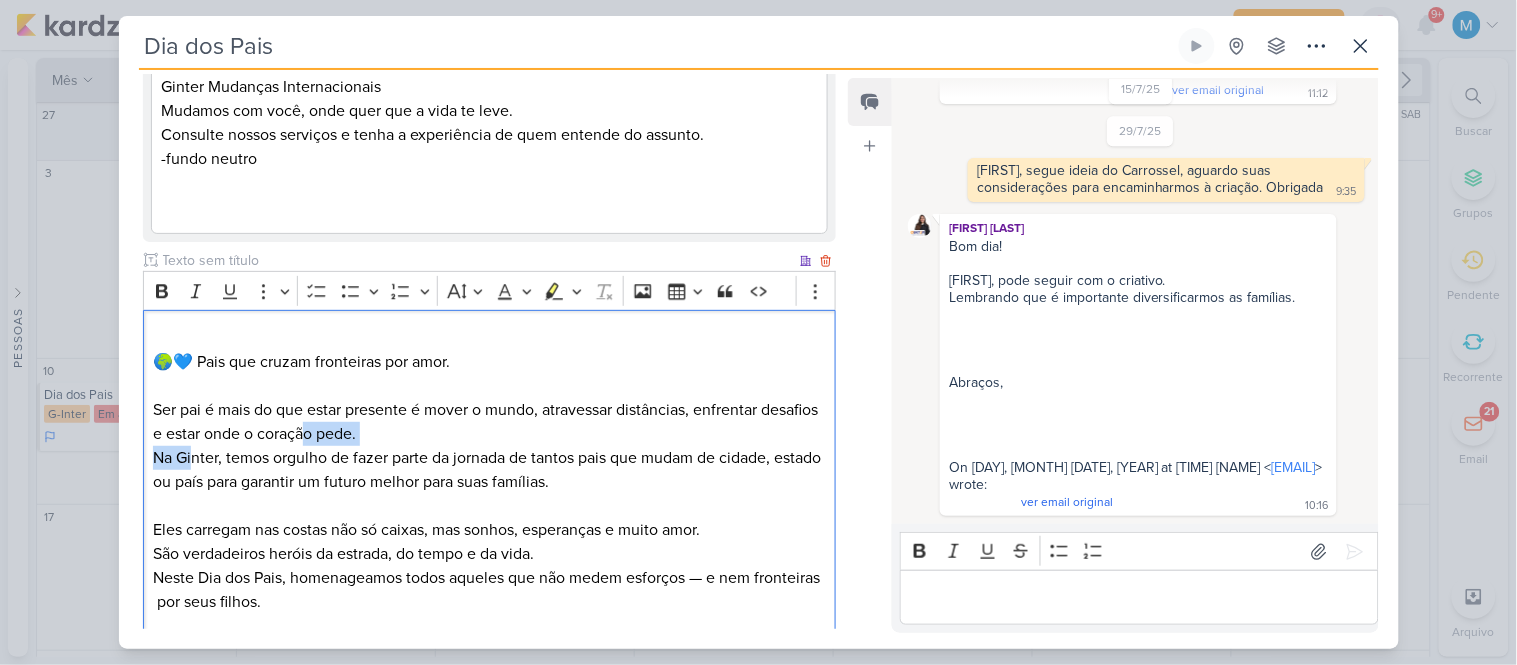 drag, startPoint x: 225, startPoint y: 452, endPoint x: 372, endPoint y: 444, distance: 147.21753 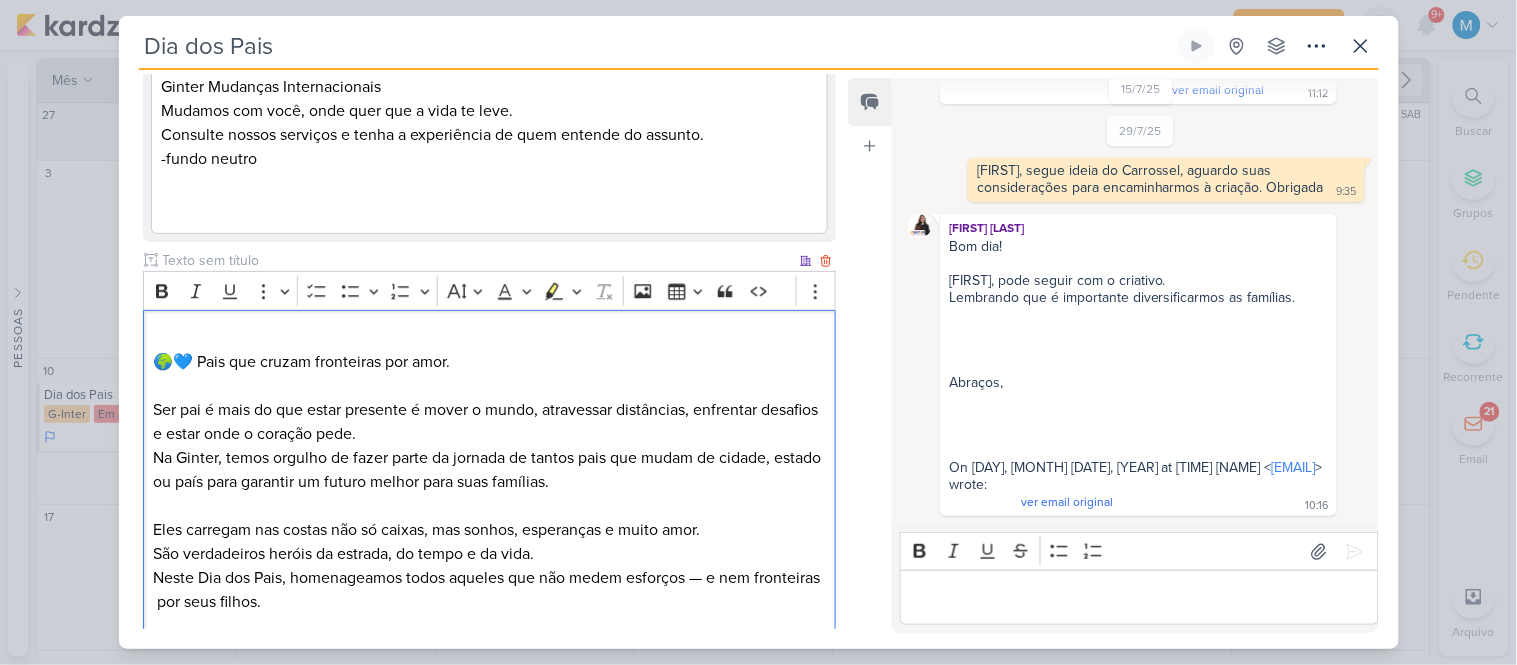 click on "Na Ginter, temos orgulho de fazer parte da jornada de tantos pais que mudam de cidade, estado ou país para garantir um futuro melhor para suas famílias." at bounding box center [489, 470] 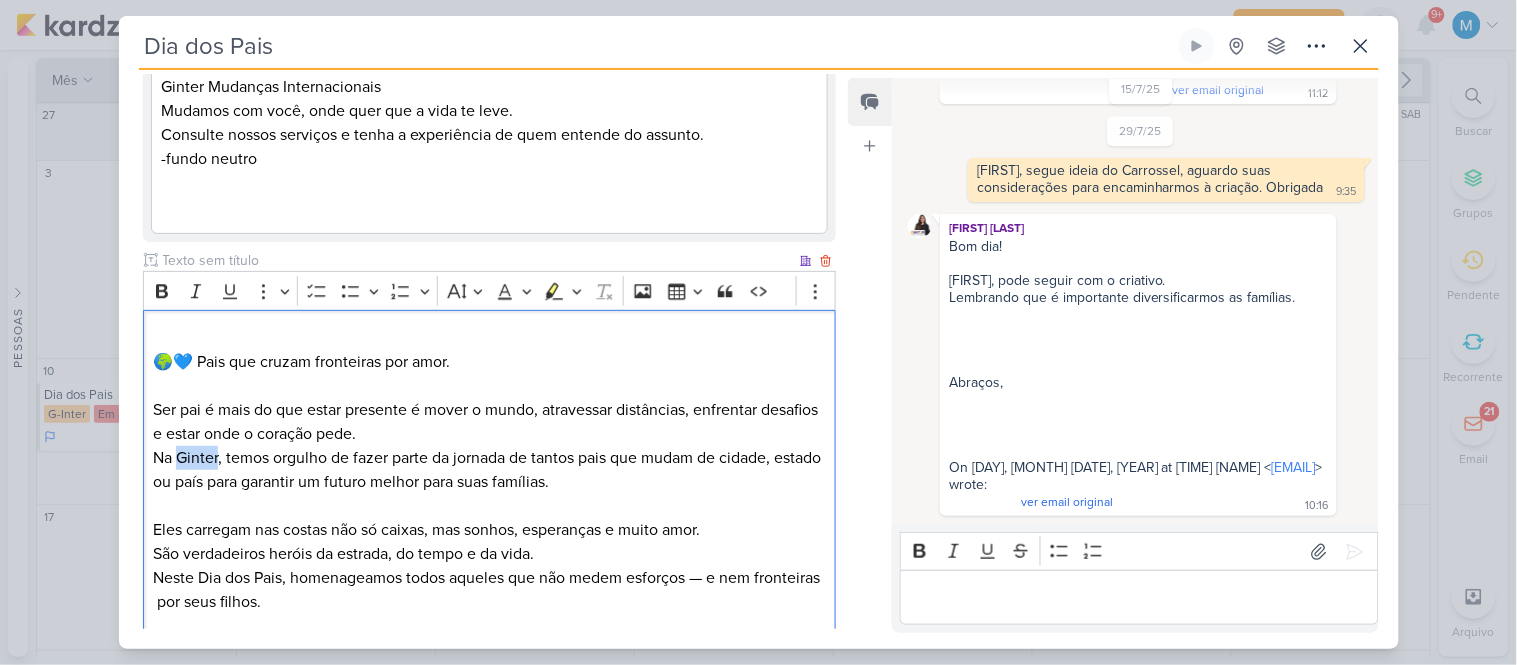 click on "Na Ginter, temos orgulho de fazer parte da jornada de tantos pais que mudam de cidade, estado ou país para garantir um futuro melhor para suas famílias." at bounding box center (489, 470) 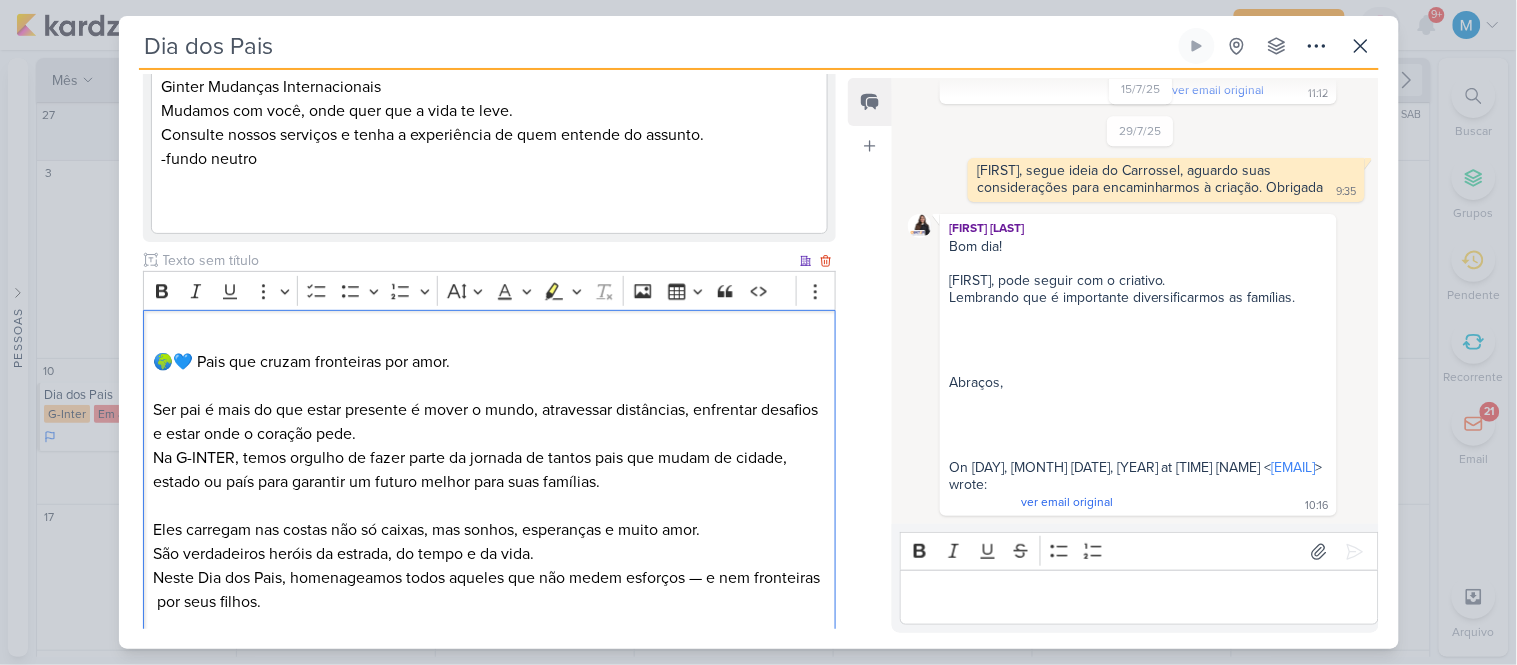 scroll, scrollTop: 1375, scrollLeft: 0, axis: vertical 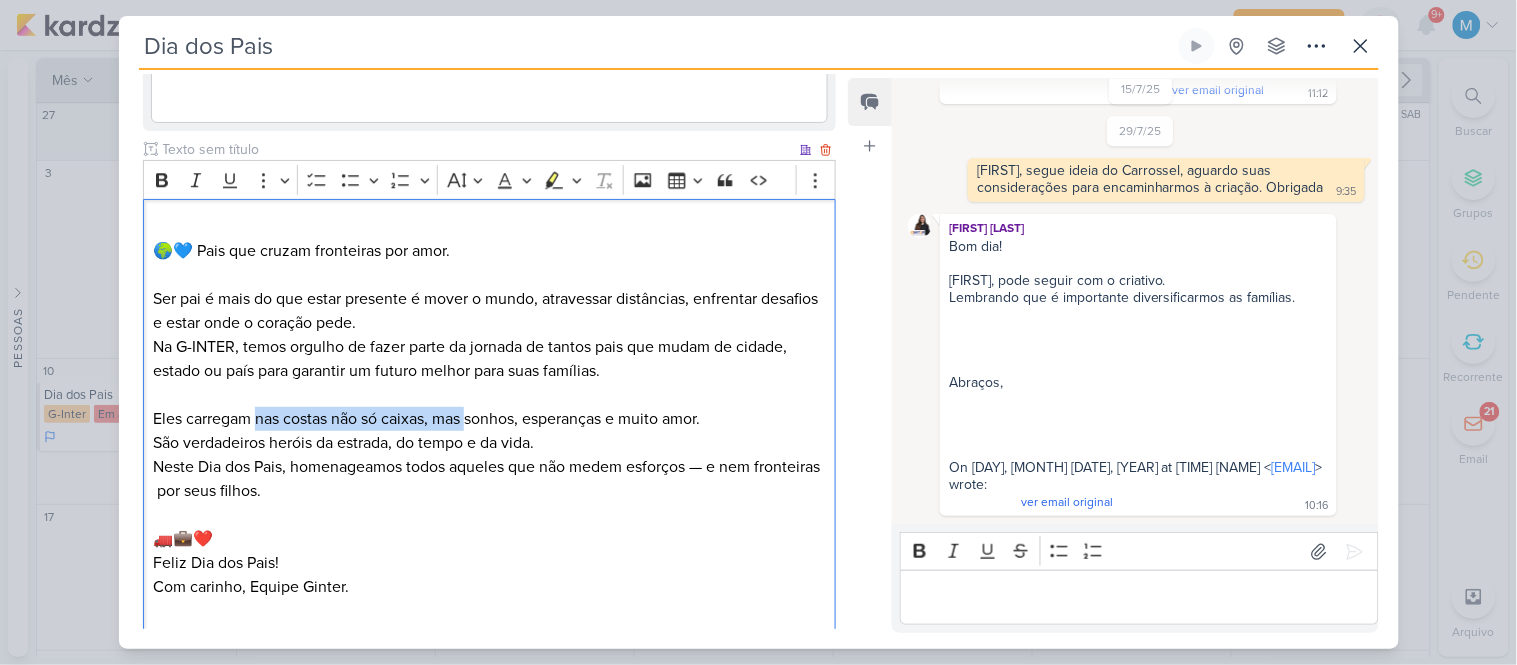 drag, startPoint x: 257, startPoint y: 414, endPoint x: 474, endPoint y: 411, distance: 217.02074 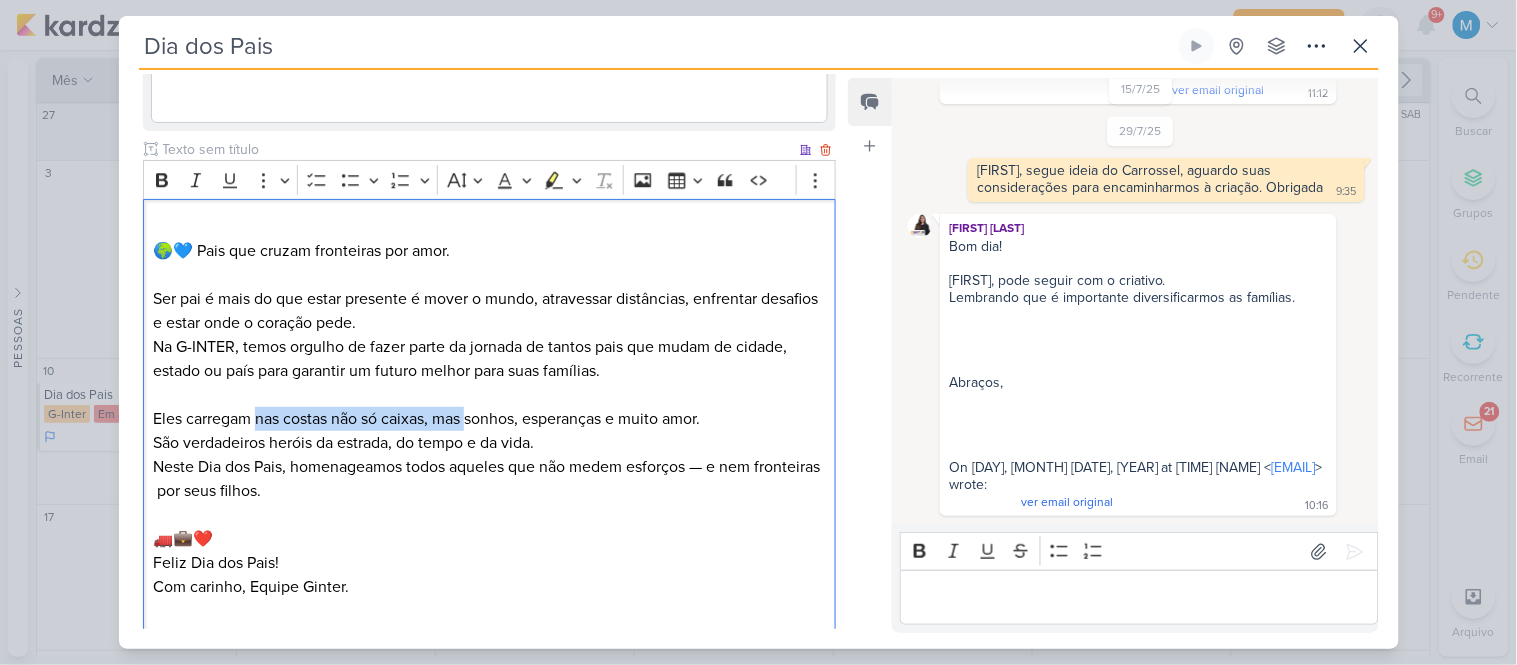 click on "Eles carregam nas costas não só caixas, mas sonhos, esperanças e muito amor. São verdadeiros heróis da estrada, do tempo e da vida." at bounding box center [489, 431] 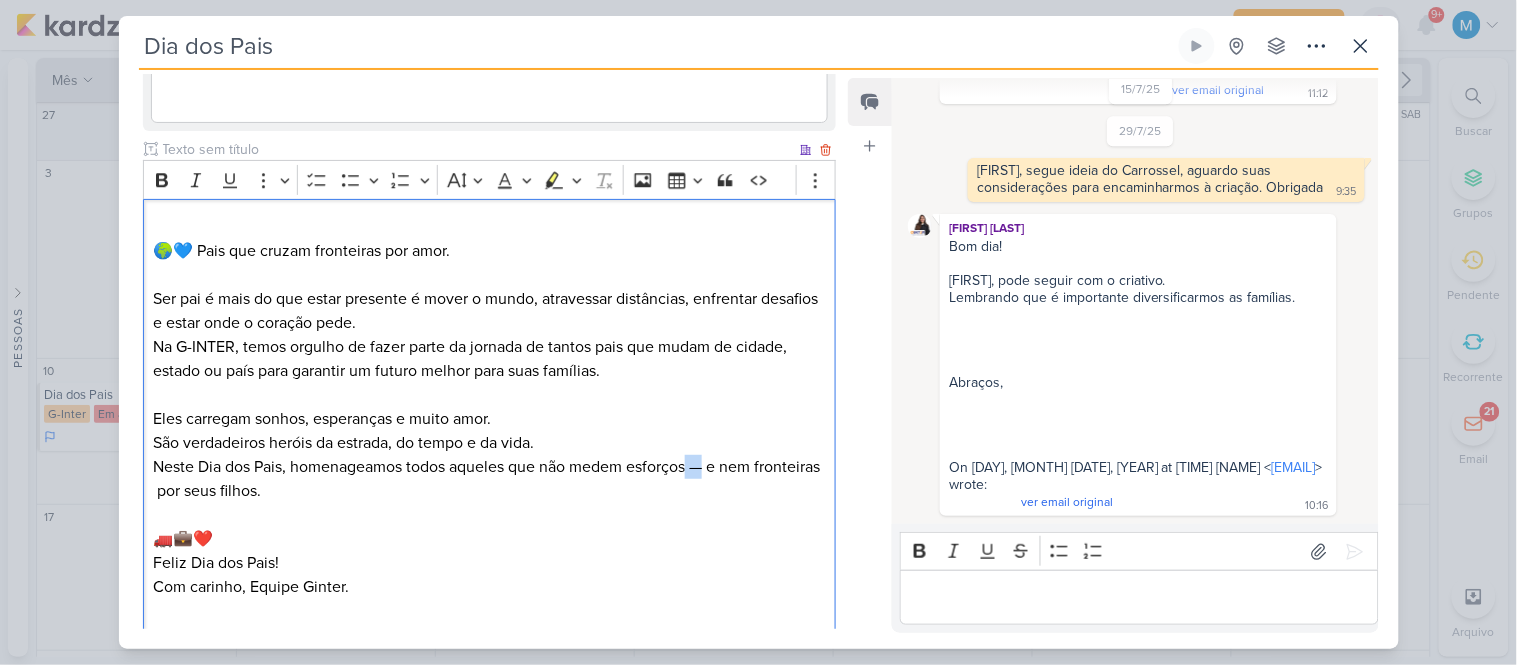 drag, startPoint x: 708, startPoint y: 457, endPoint x: 692, endPoint y: 460, distance: 16.27882 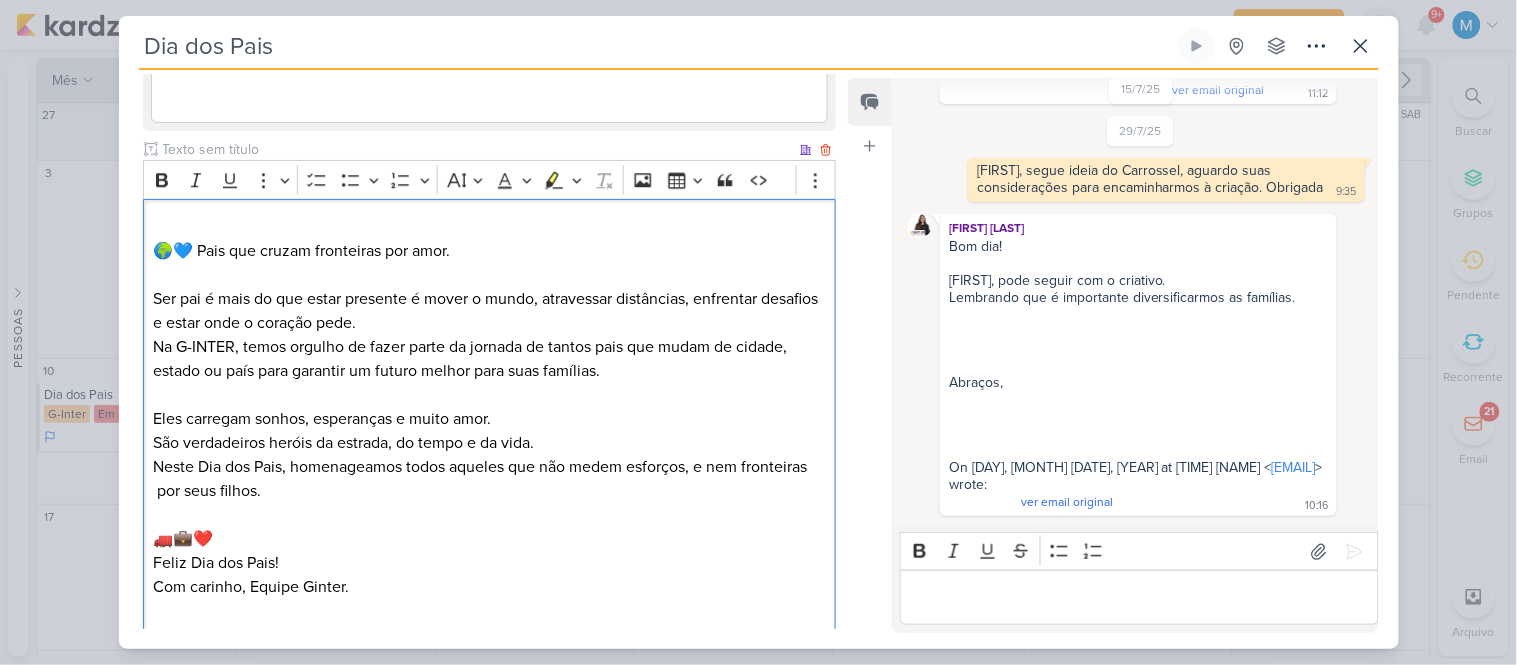 click on "Neste Dia dos Pais, homenageamos todos aqueles que não medem esforços, e nem fronteiras  por seus filhos." at bounding box center (489, 479) 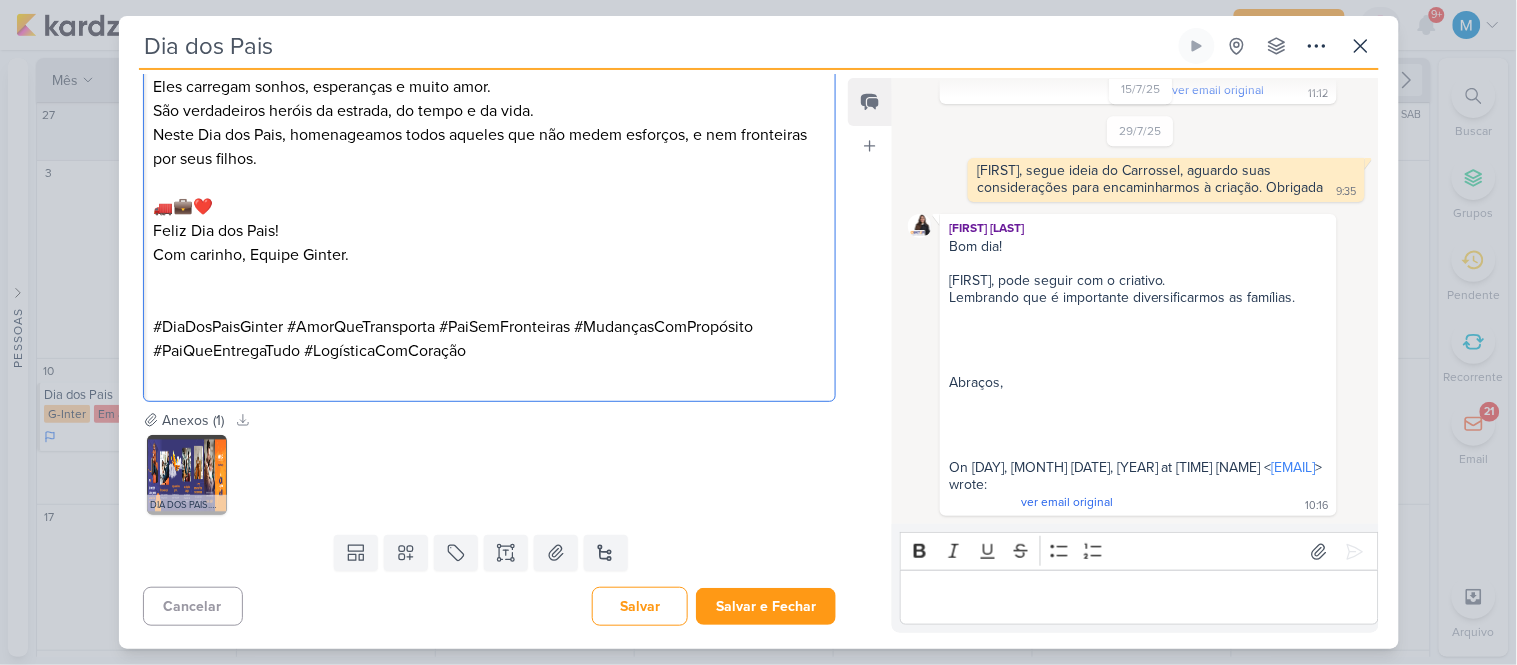 scroll, scrollTop: 1708, scrollLeft: 0, axis: vertical 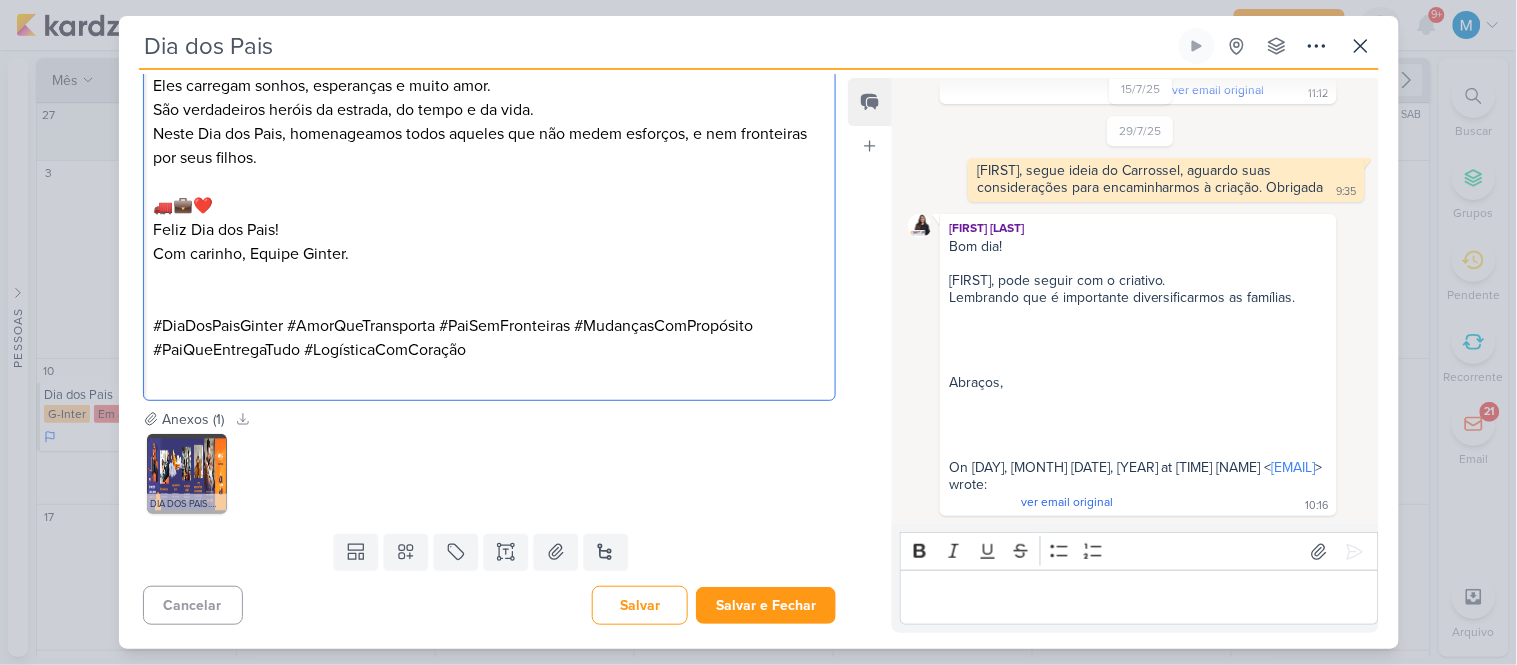 click on "🚛💼❤️ Feliz Dia dos Pais! Com carinho, Equipe Ginter." at bounding box center [489, 230] 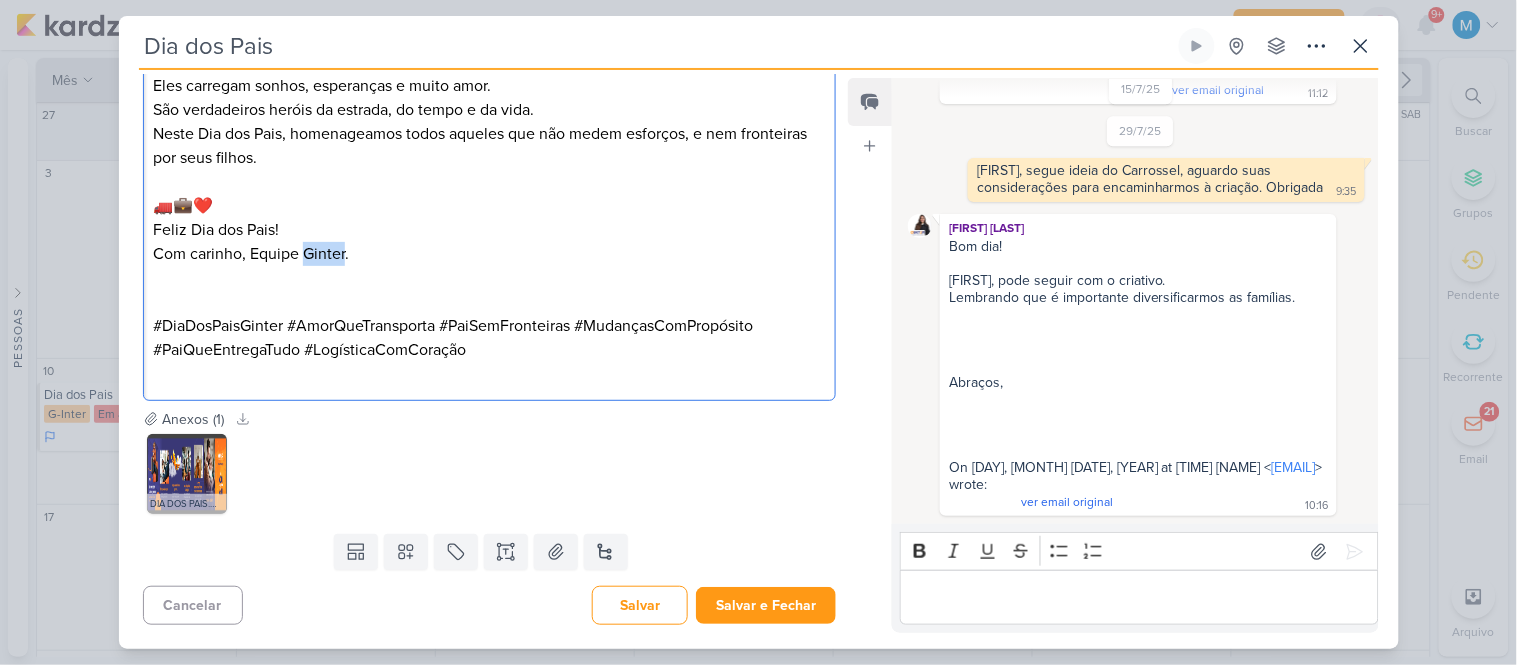 click on "🚛💼❤️ Feliz Dia dos Pais! Com carinho, Equipe Ginter." at bounding box center [489, 230] 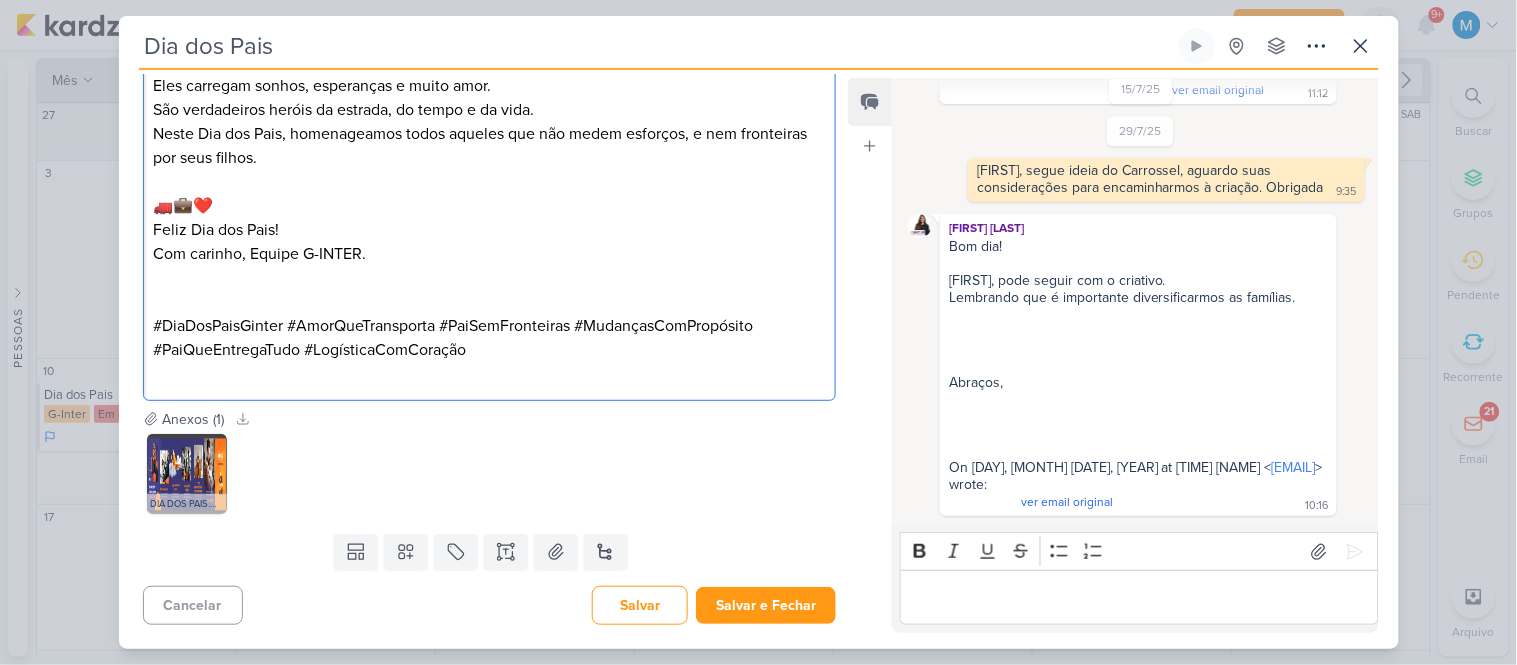 click at bounding box center (489, 278) 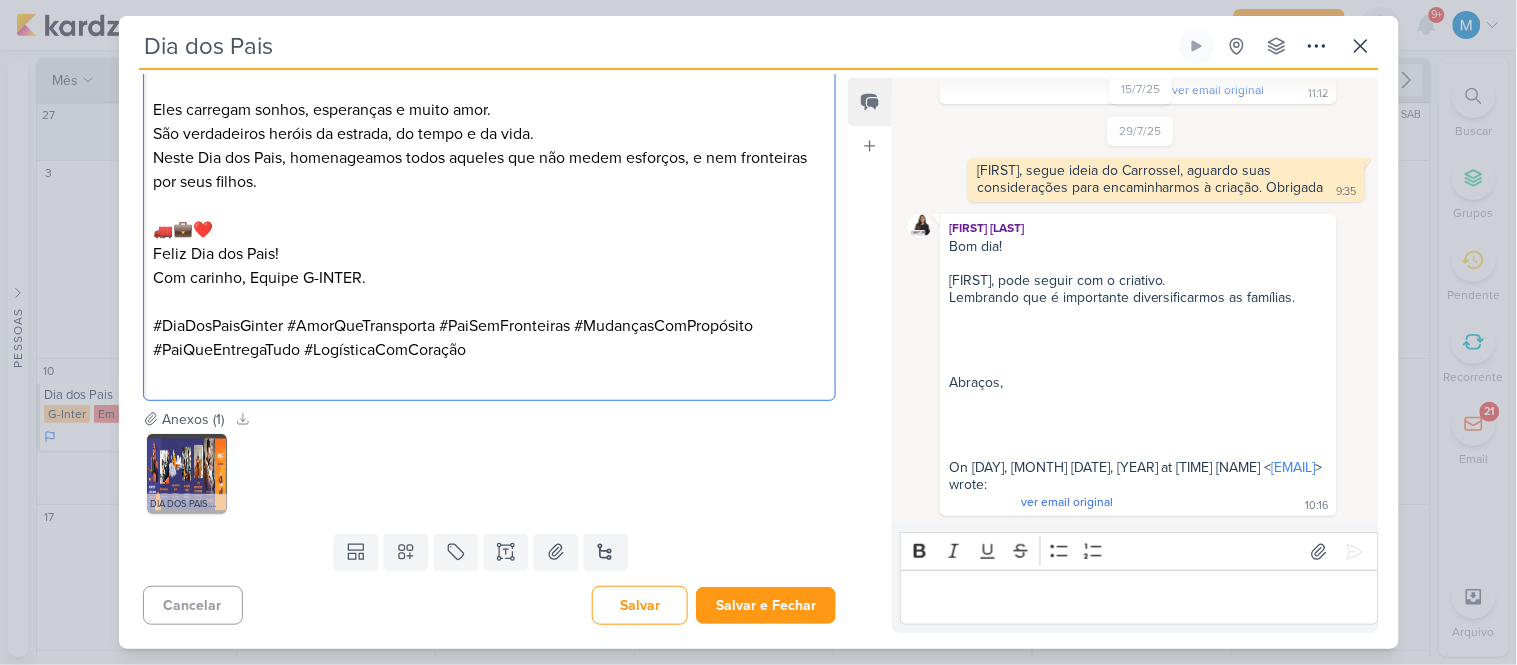 scroll, scrollTop: 1684, scrollLeft: 0, axis: vertical 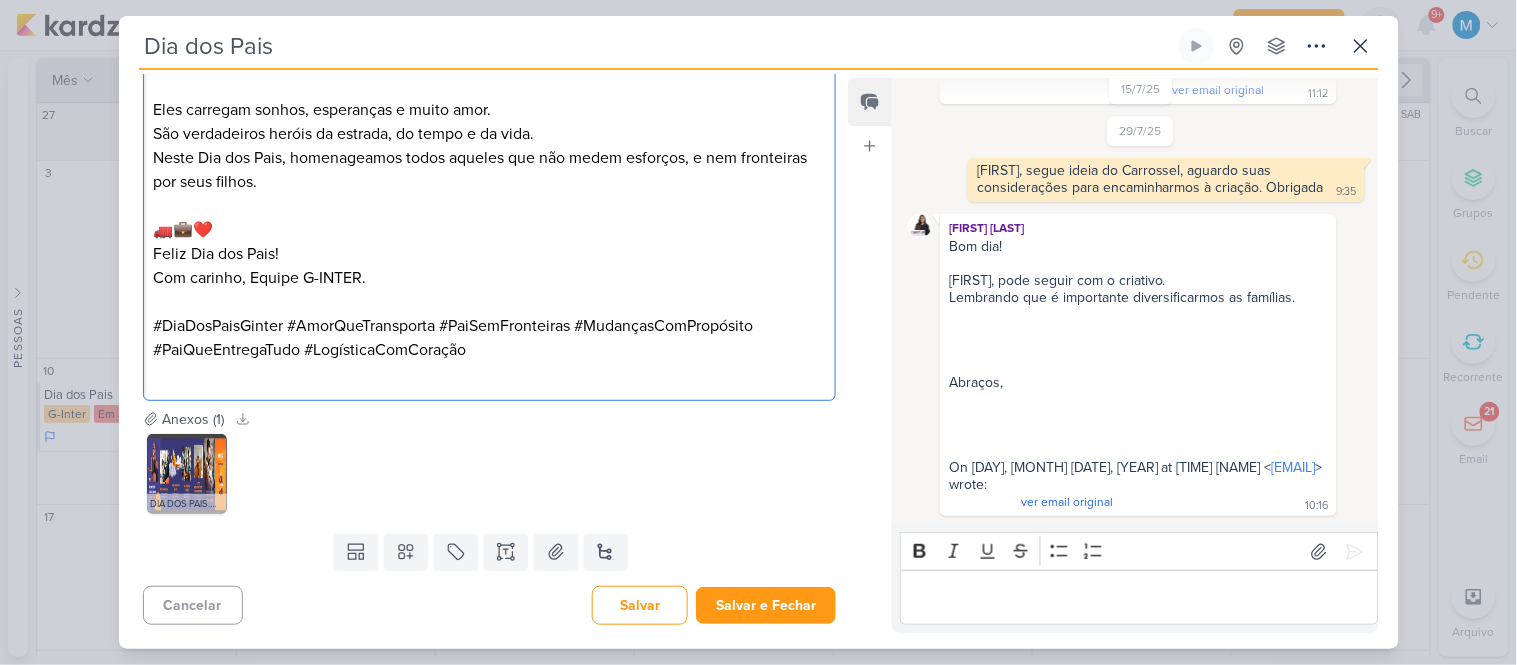 click on "#DiaDosPaisGinter #AmorQueTransporta #PaiSemFronteiras #MudançasComPropósito #PaiQueEntregaTudo #LogísticaComCoração" at bounding box center [489, 338] 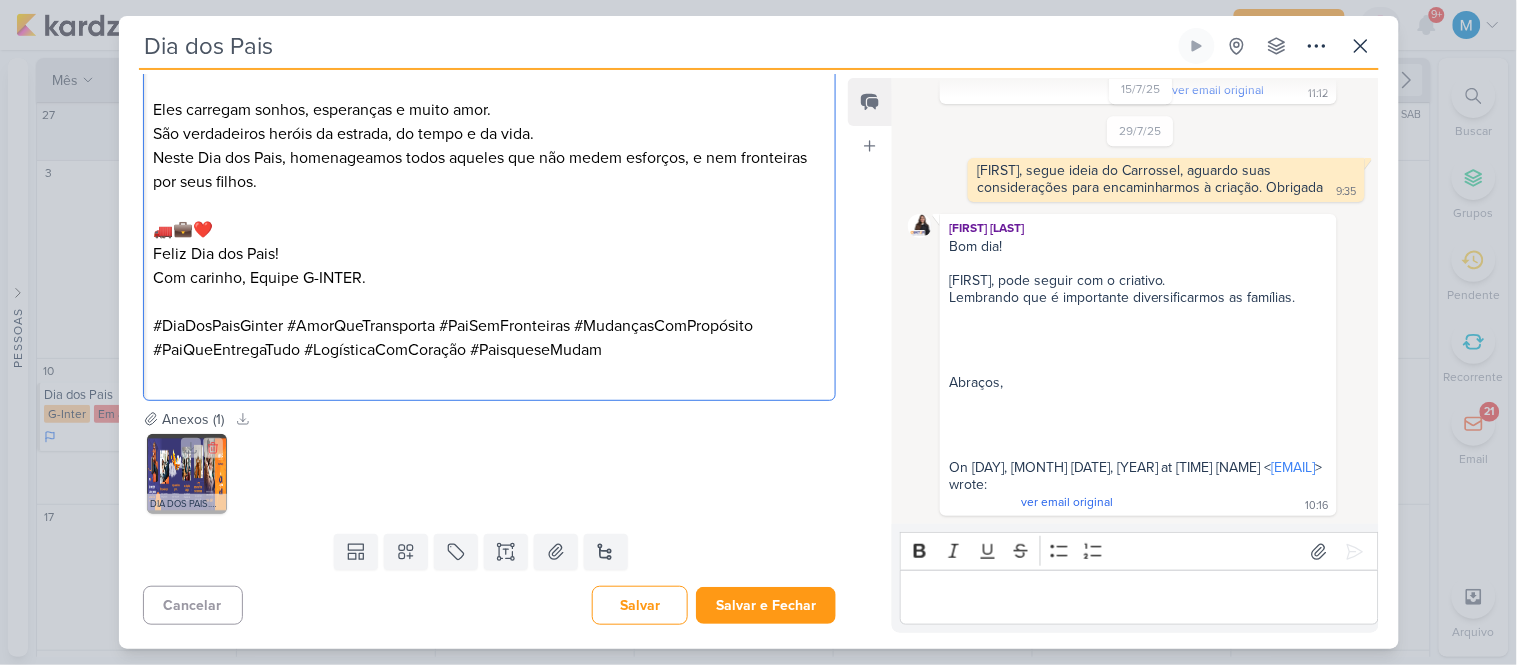 click at bounding box center [187, 474] 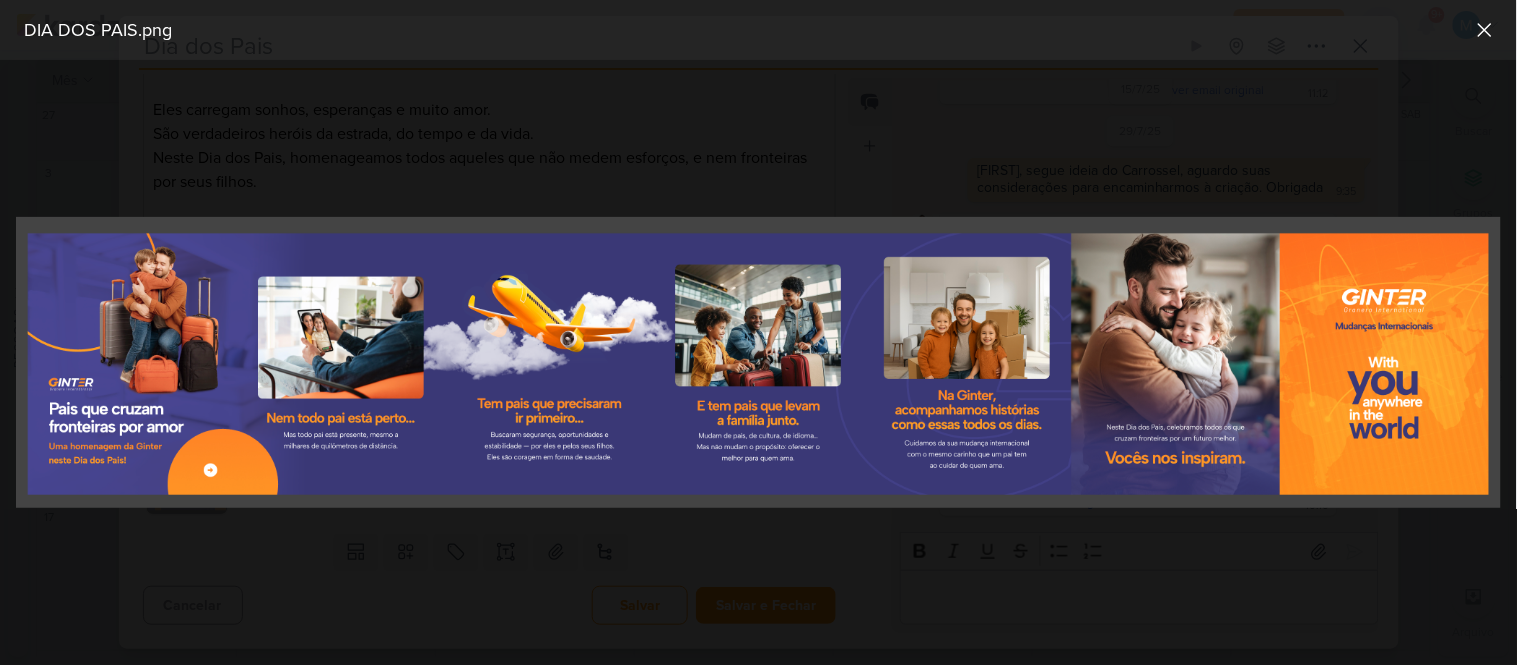 click at bounding box center (758, 362) 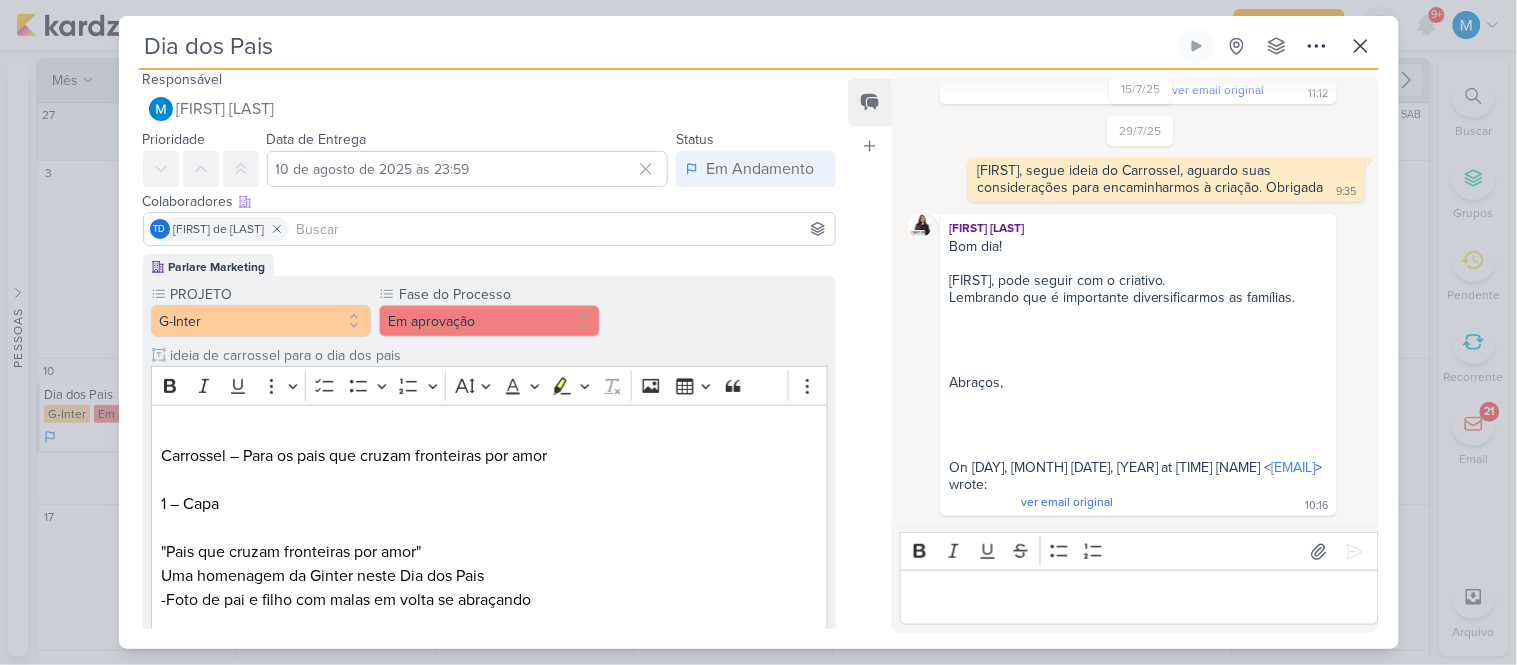 scroll, scrollTop: 0, scrollLeft: 0, axis: both 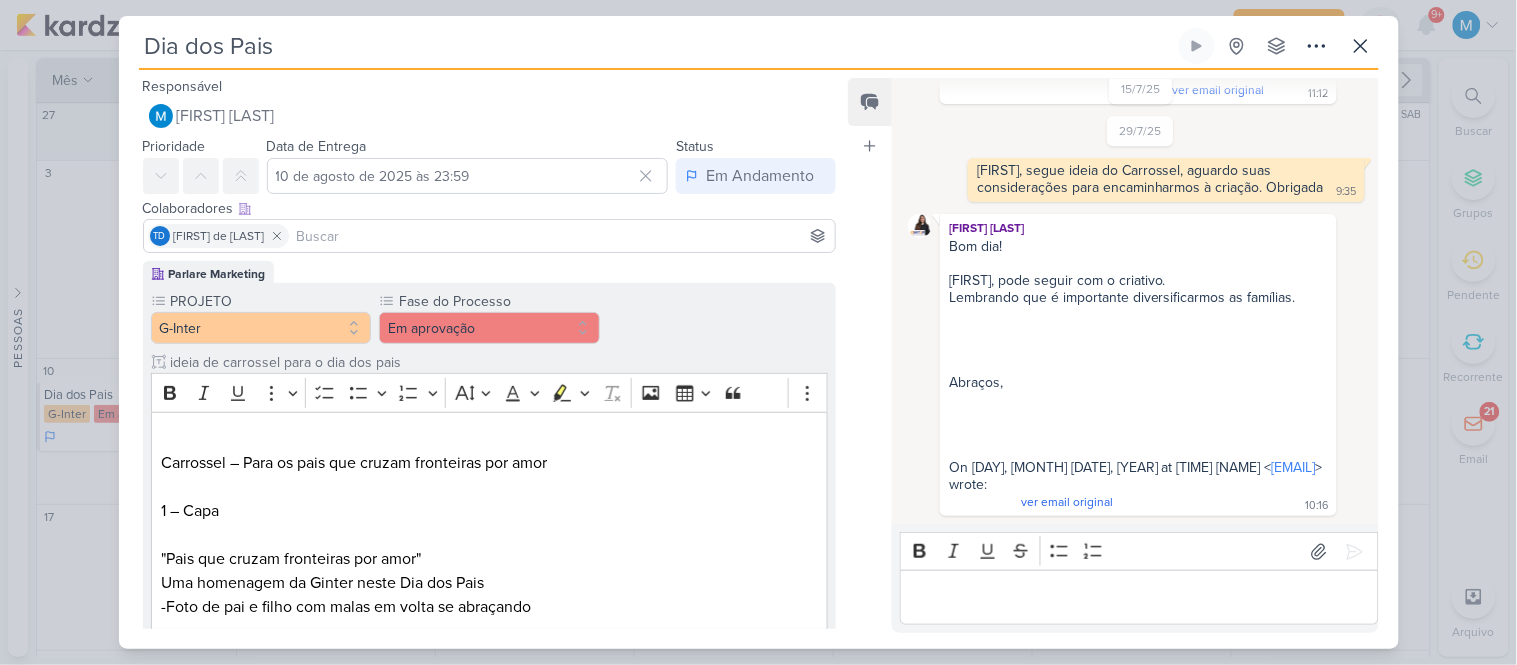click at bounding box center [562, 236] 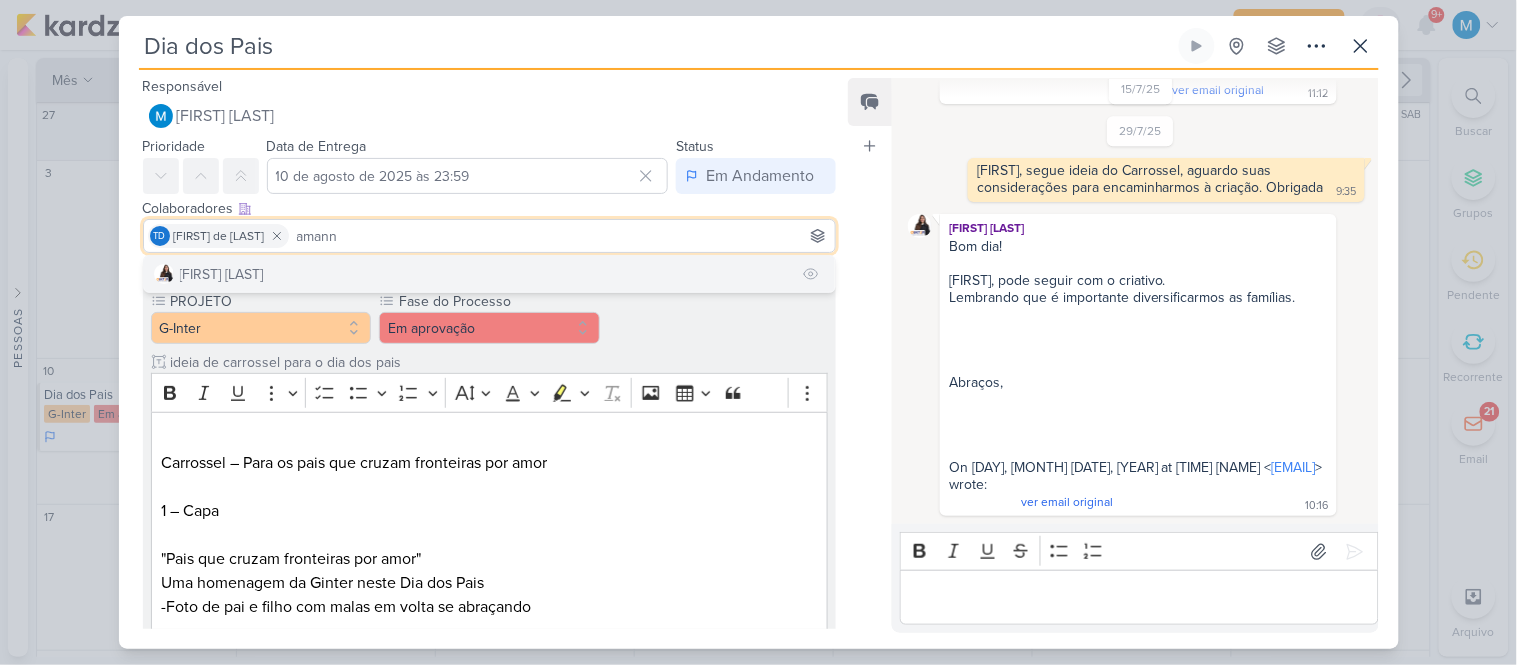 type on "amann" 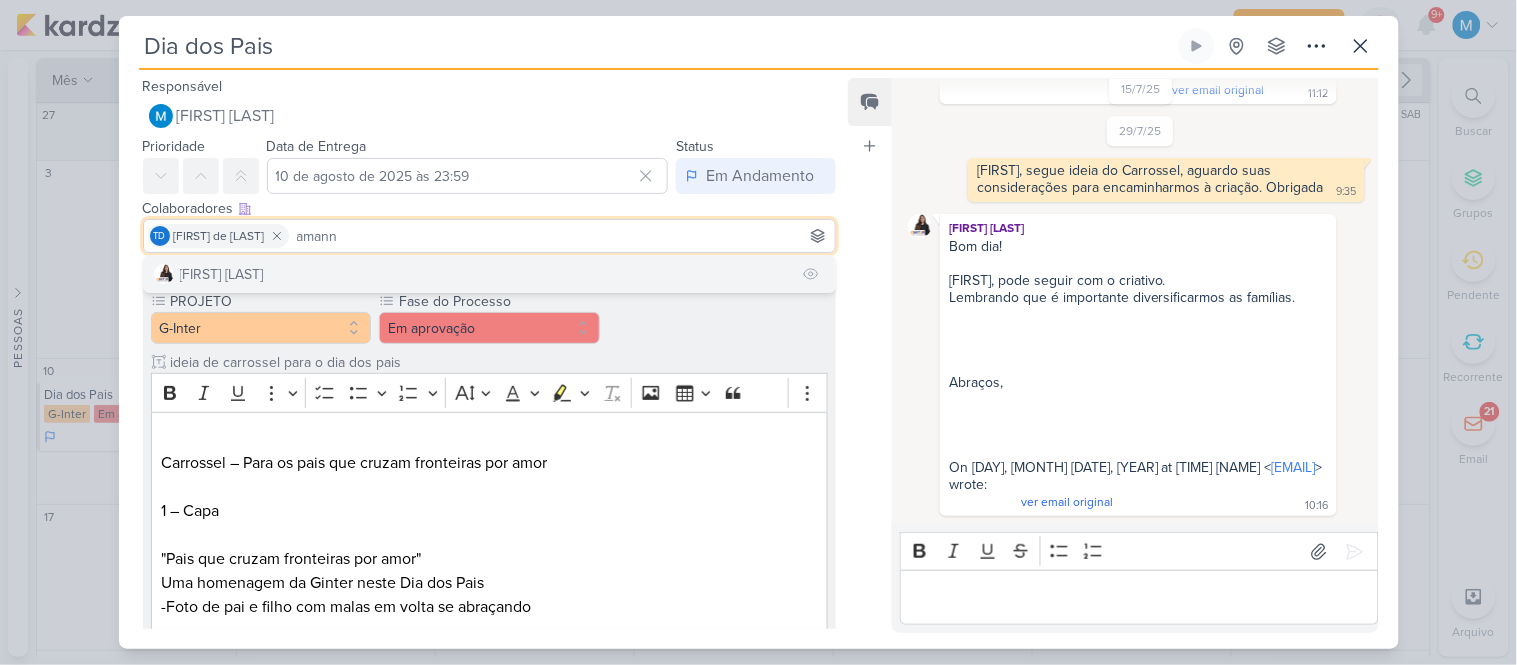 click on "[FIRST] Primo" at bounding box center (490, 274) 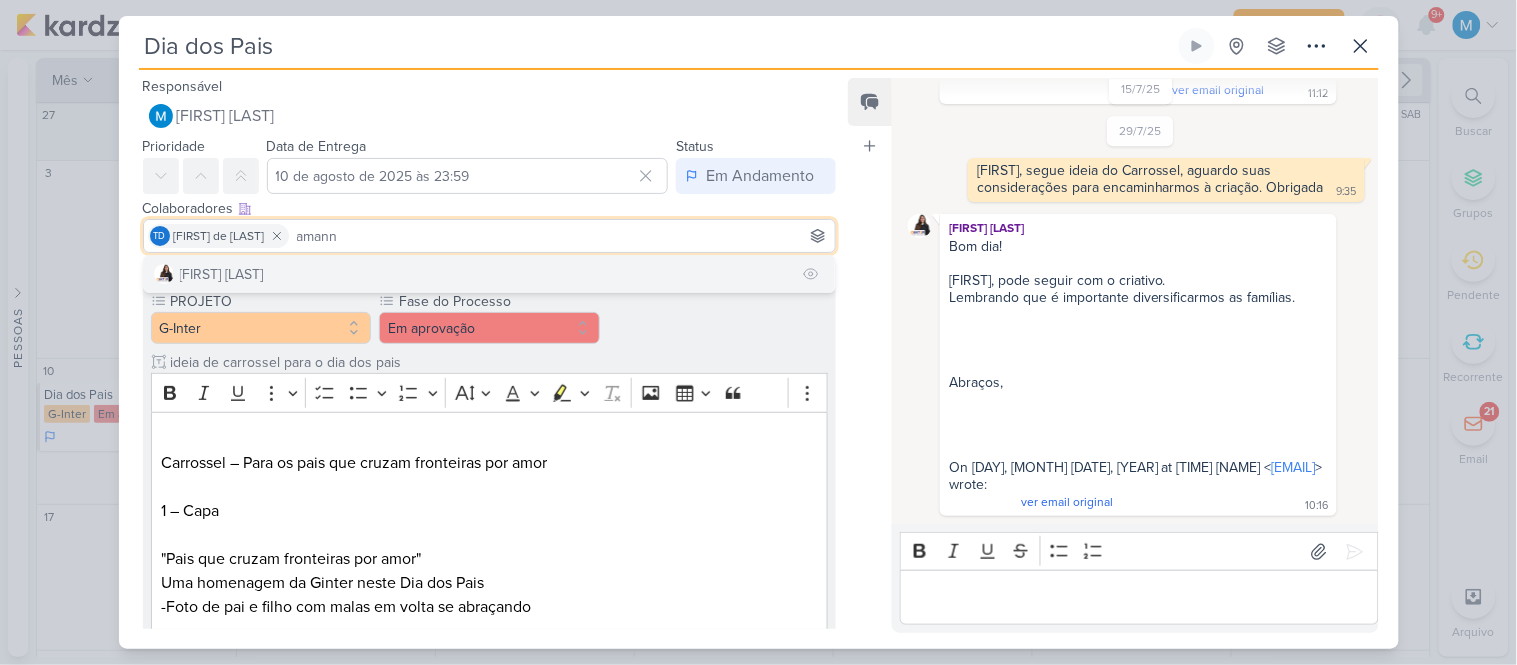 type 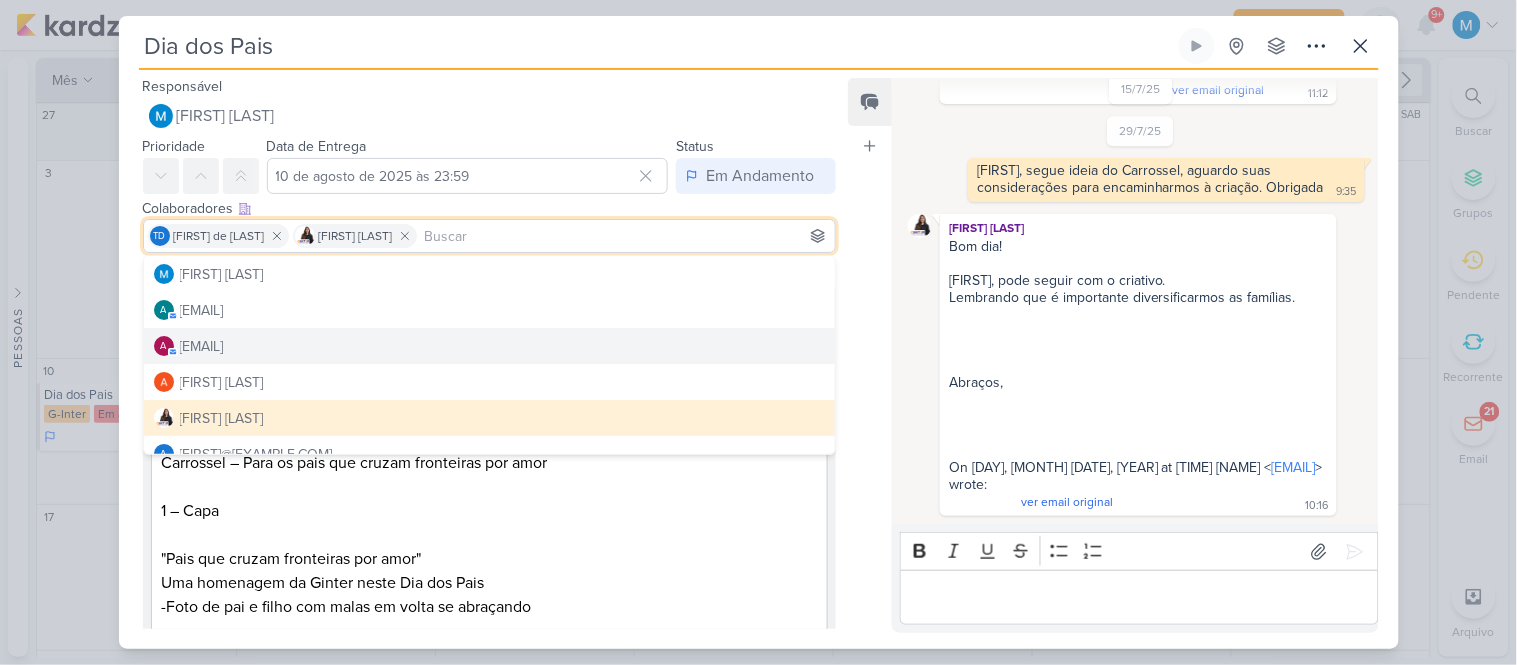 click on "Feed
Atrelar email
Solte o email para atrelar ao kard" at bounding box center (870, 355) 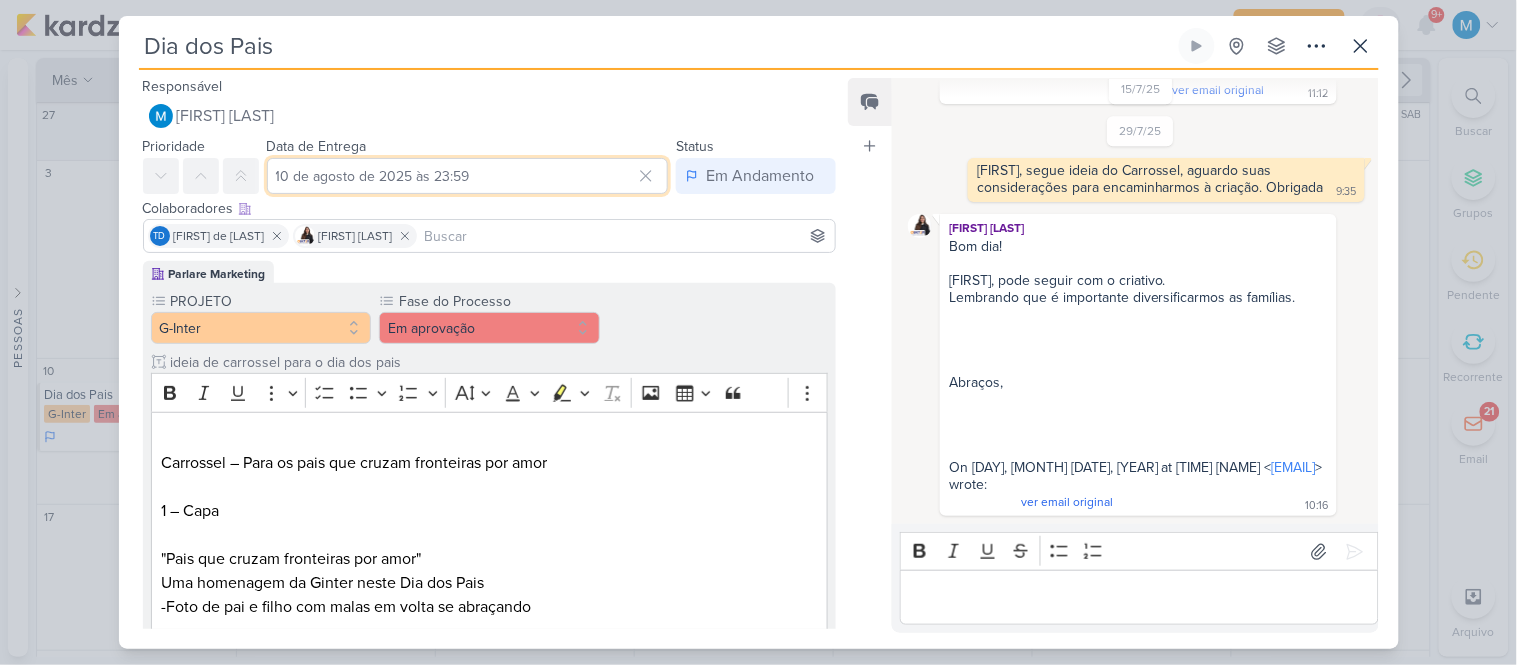 click on "10 de agosto de 2025 às 23:59" at bounding box center [468, 176] 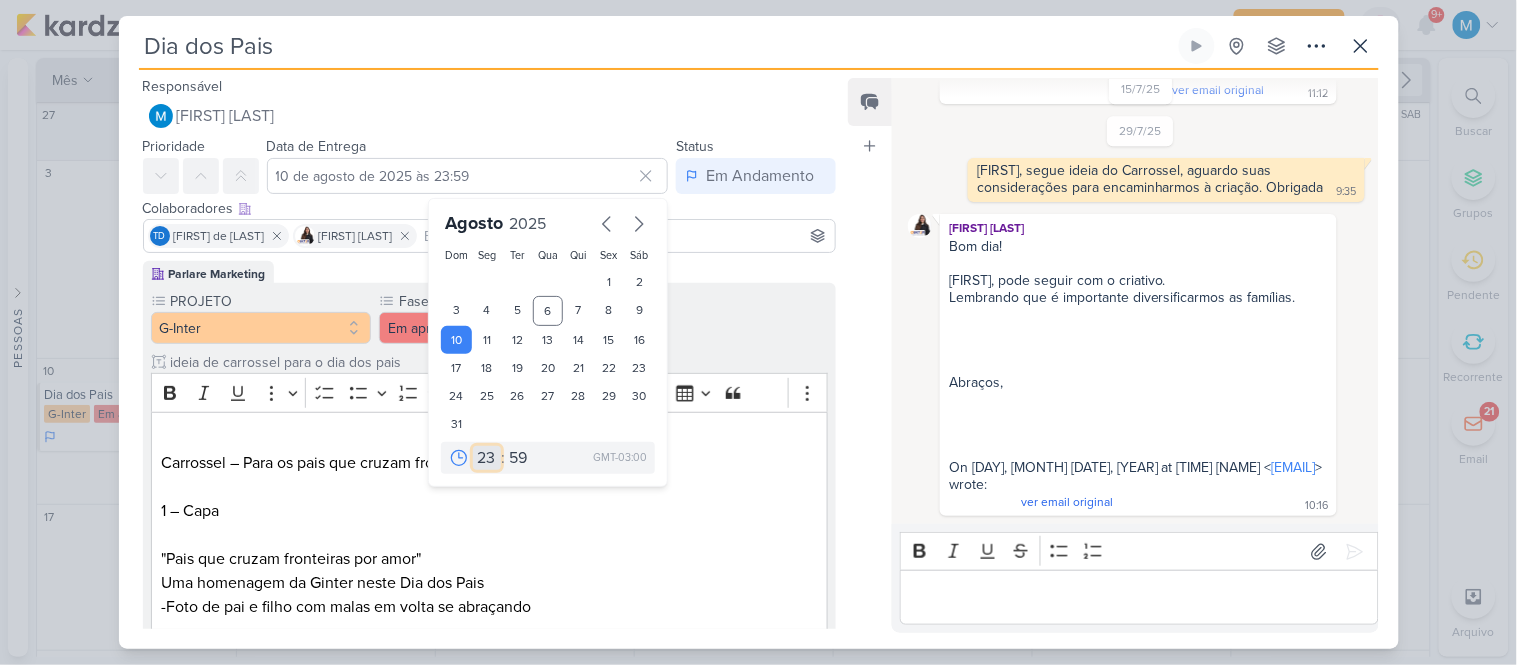 click on "00 01 02 03 04 05 06 07 08 09 10 11 12 13 14 15 16 17 18 19 20 21 22 23" at bounding box center [487, 458] 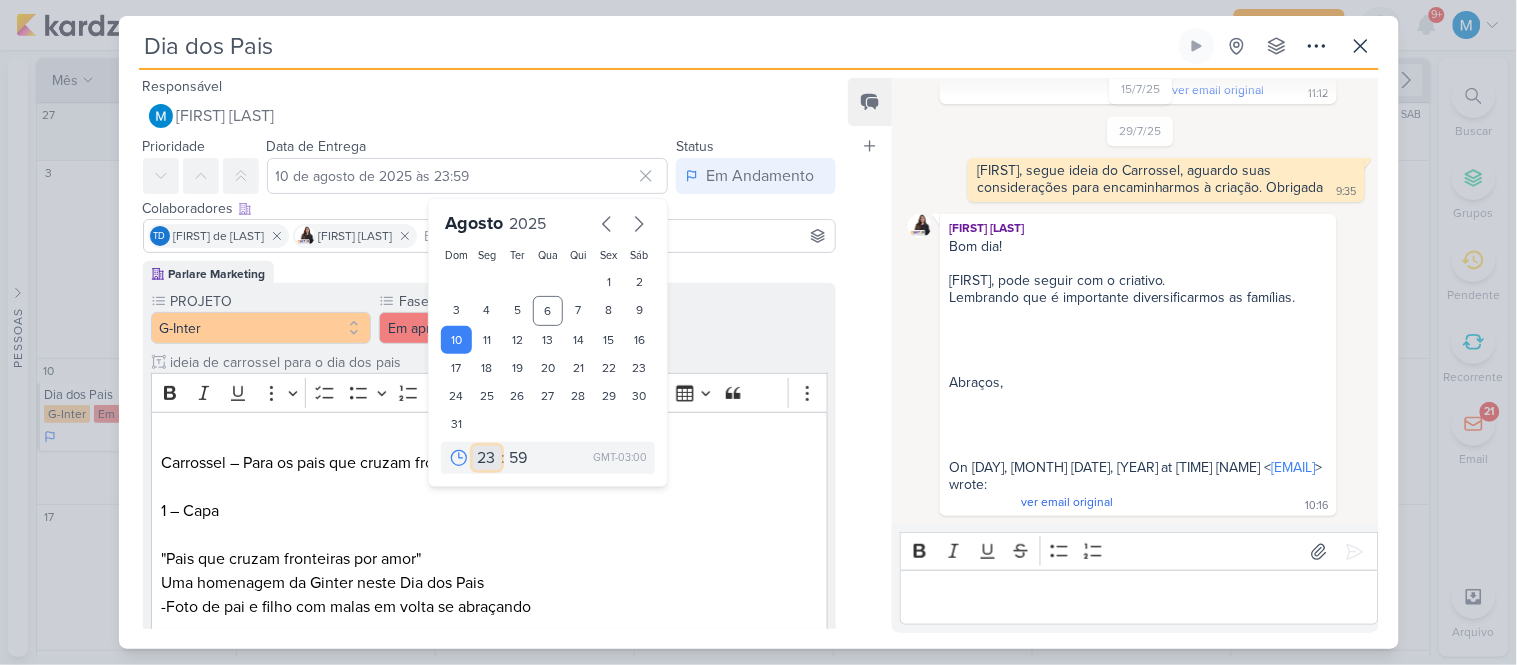 select on "9" 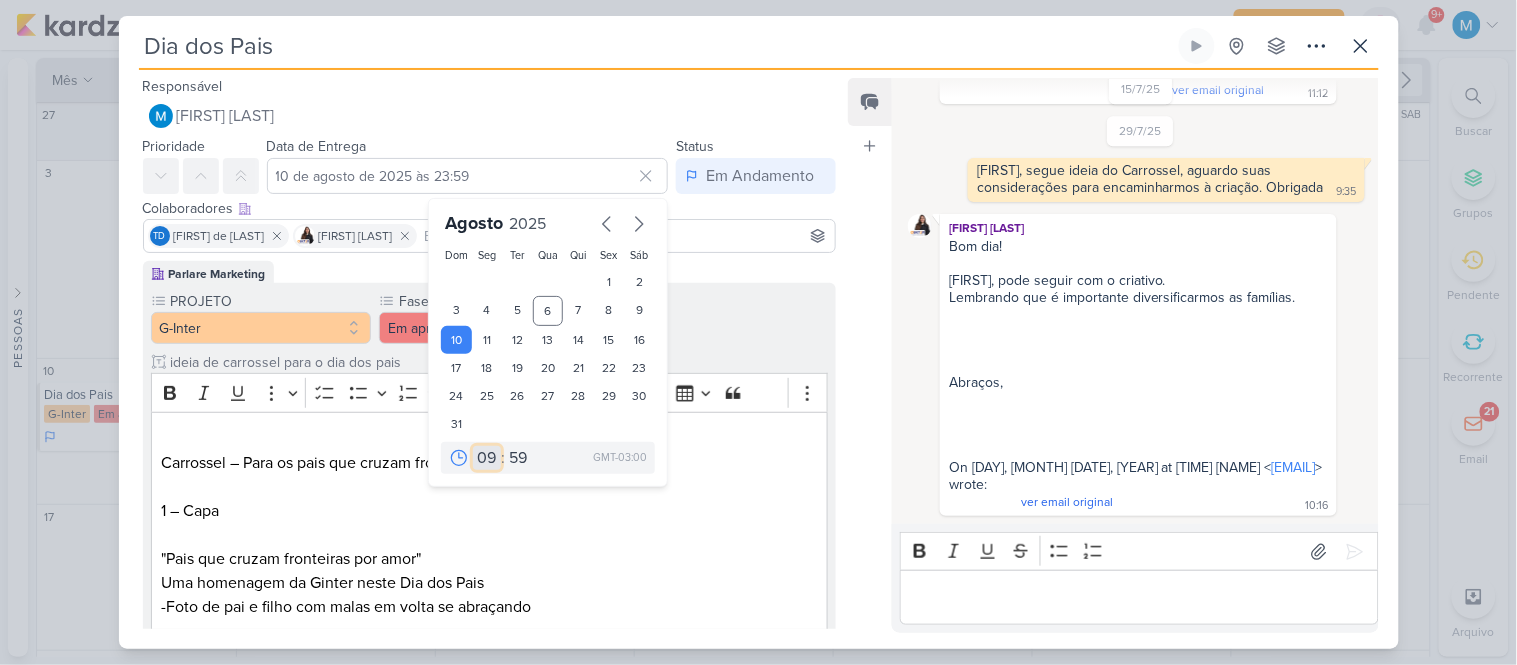 click on "00 01 02 03 04 05 06 07 08 09 10 11 12 13 14 15 16 17 18 19 20 21 22 23" at bounding box center (487, 458) 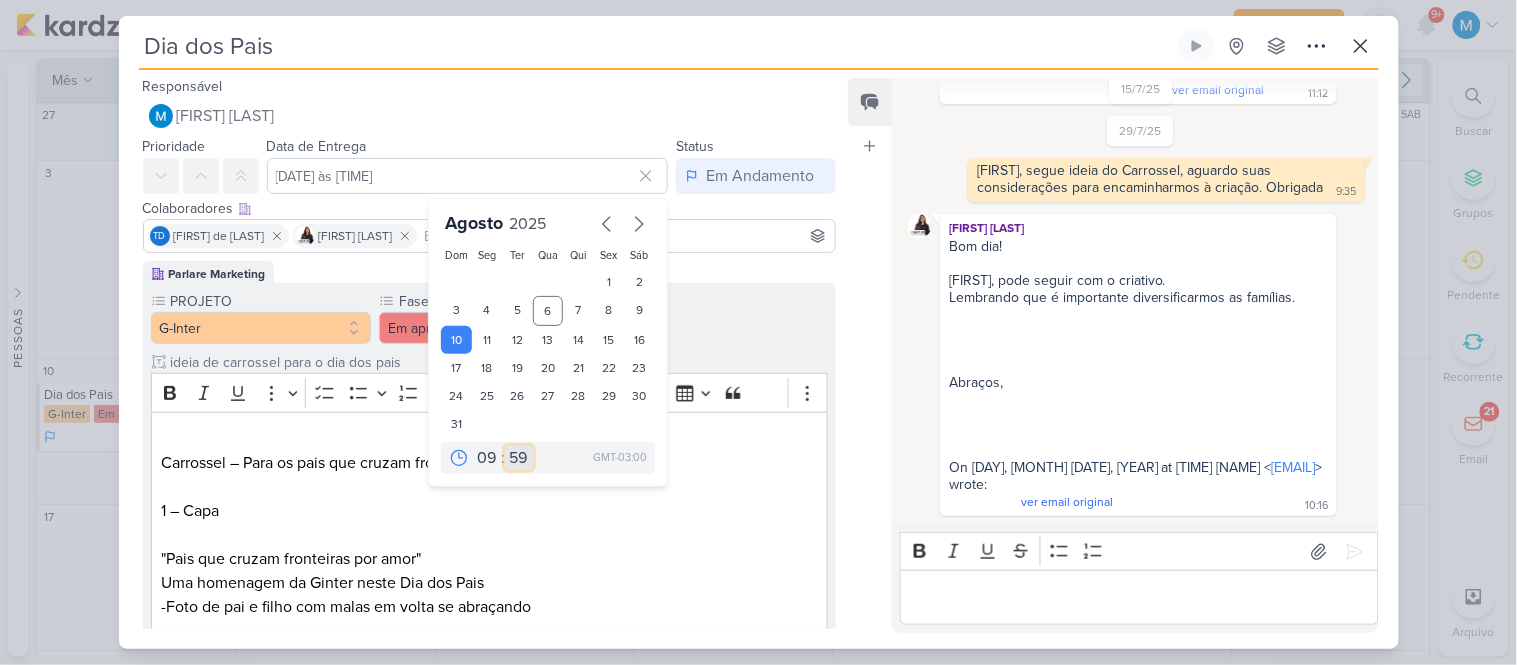 click on "00 05 10 15 20 25 30 35 40 45 50 55
59" at bounding box center (519, 458) 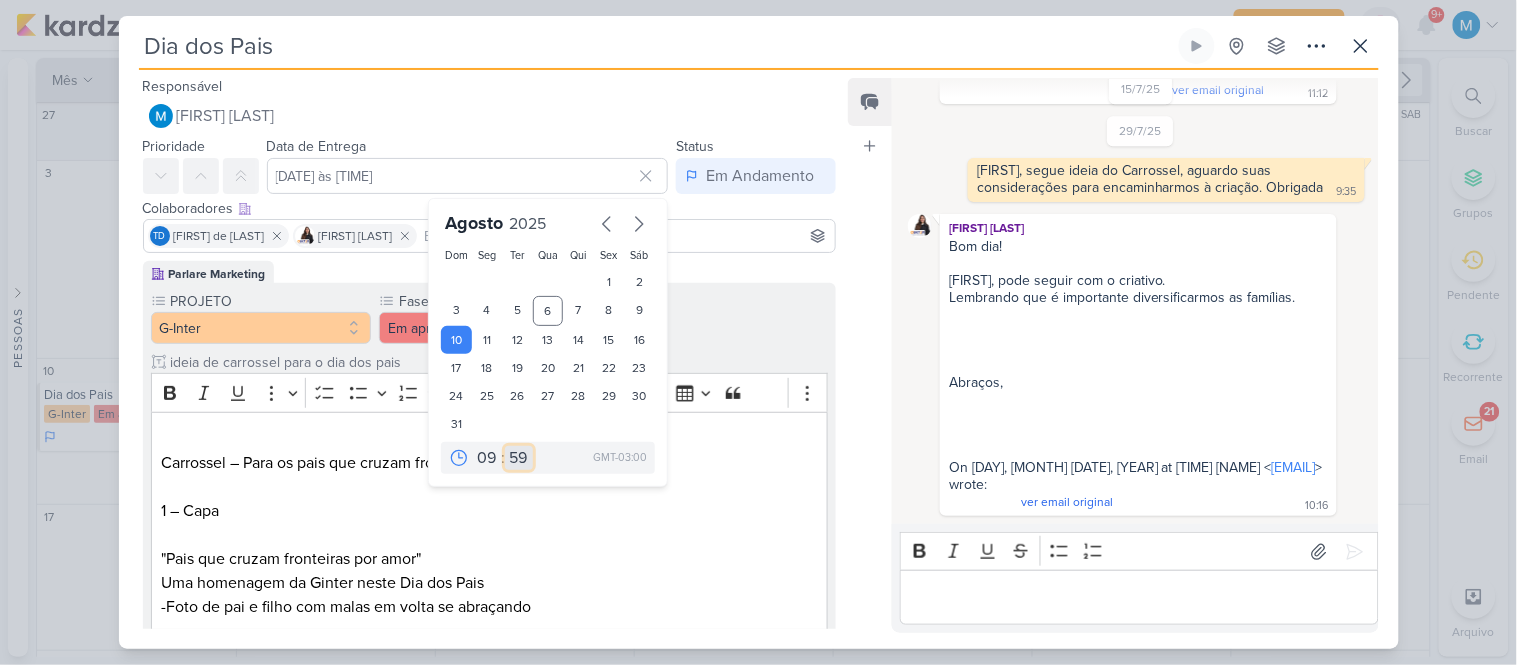 select on "35" 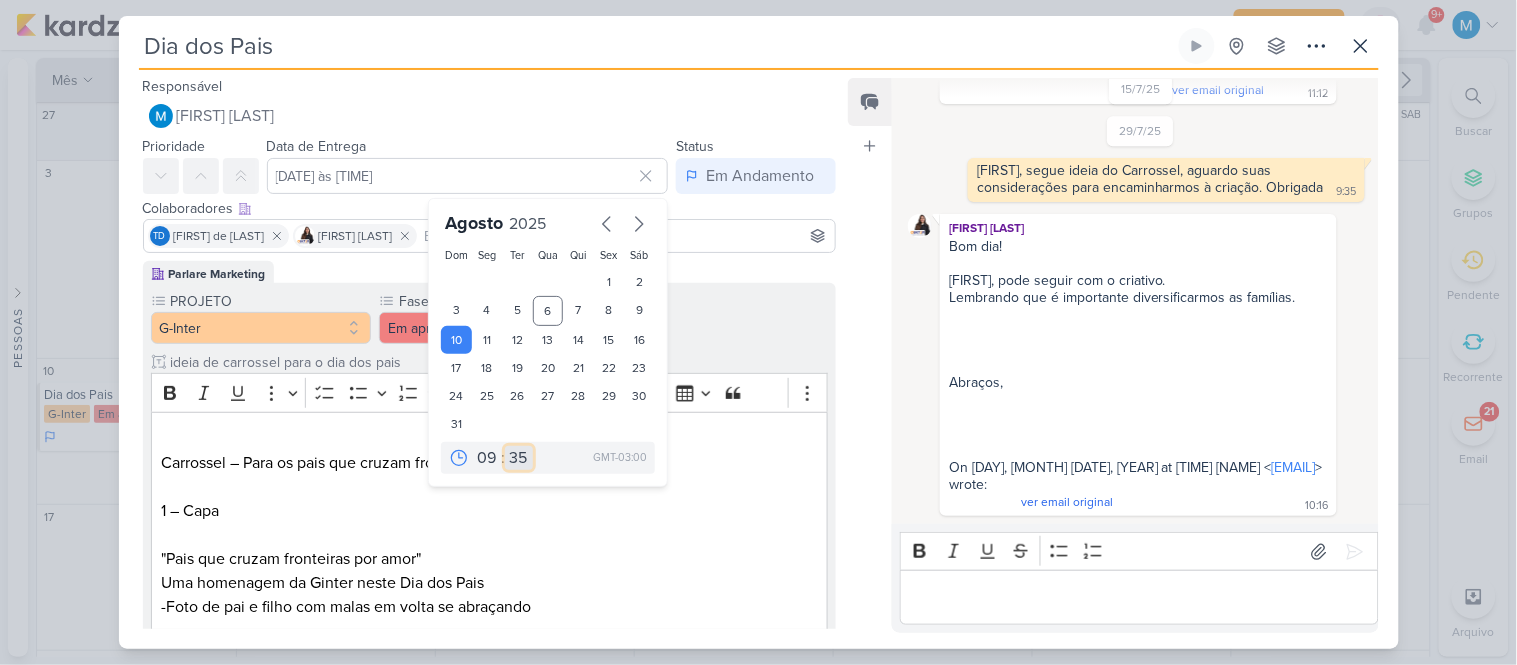 click on "00 05 10 15 20 25 30 35 40 45 50 55
59" at bounding box center [519, 458] 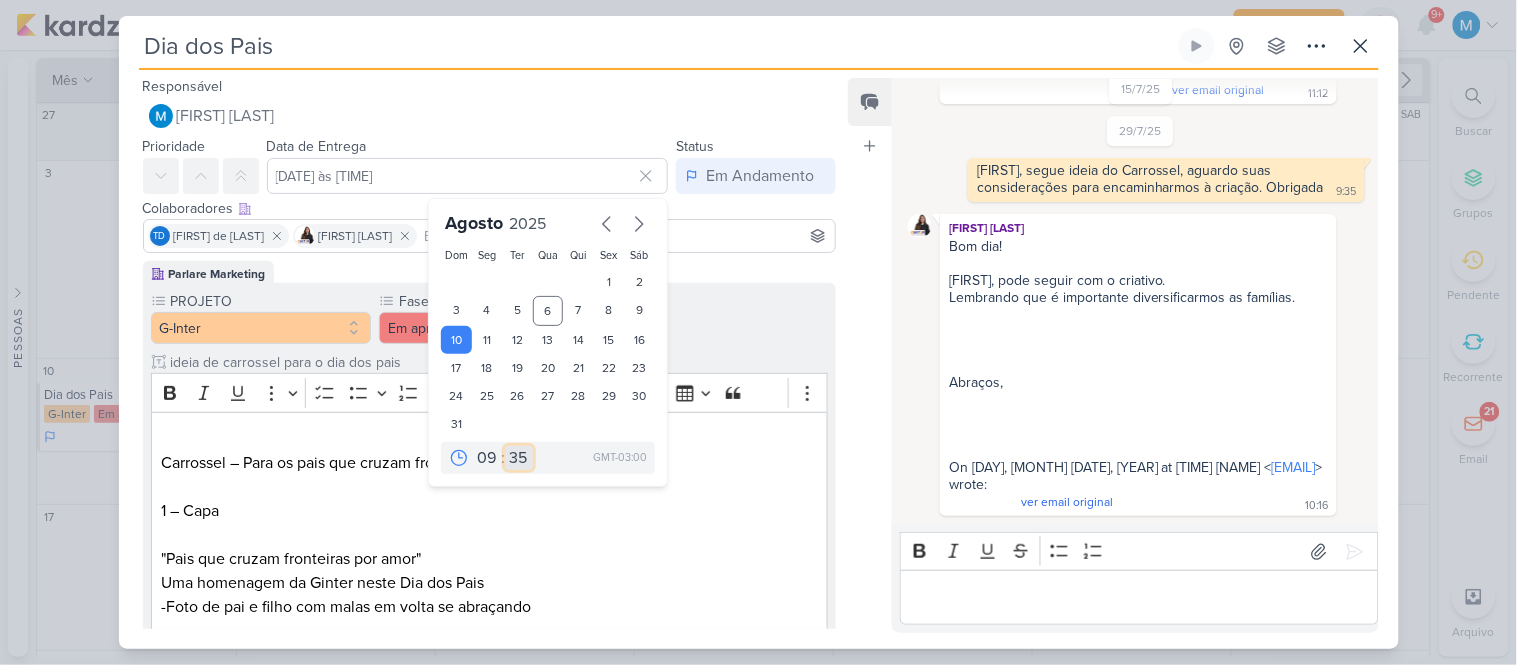 type on "10 de agosto de 2025 às 09:35" 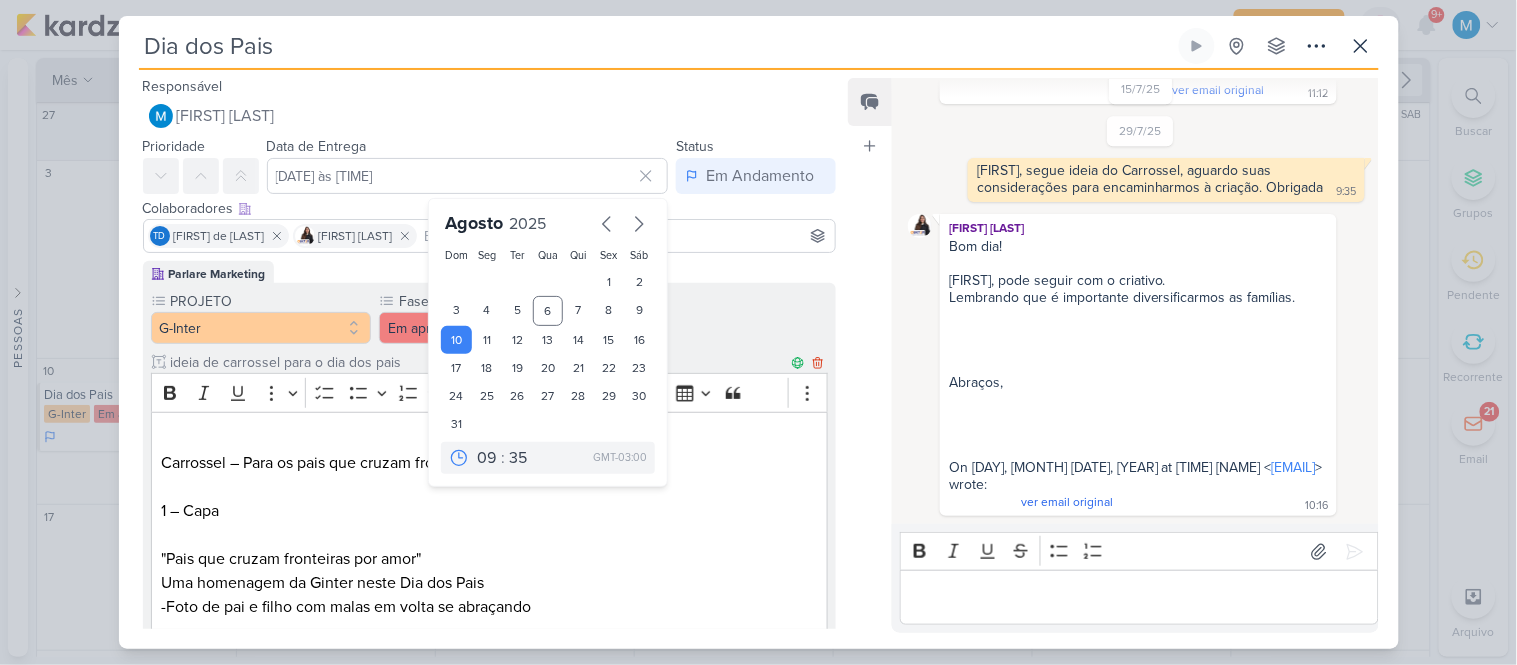 click on "1 – Capa "Pais que cruzam fronteiras por amor" Uma homenagem da Ginter neste Dia dos Pais" at bounding box center (489, 547) 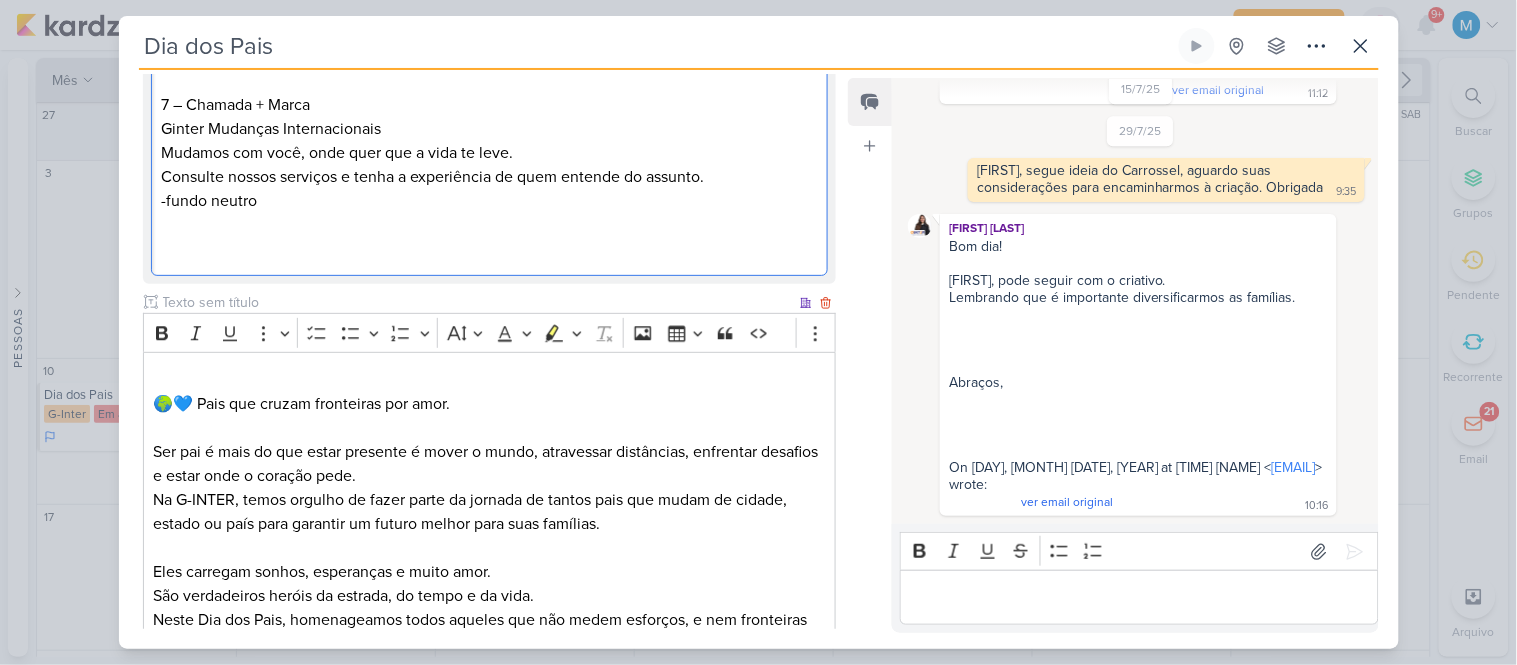 scroll, scrollTop: 1684, scrollLeft: 0, axis: vertical 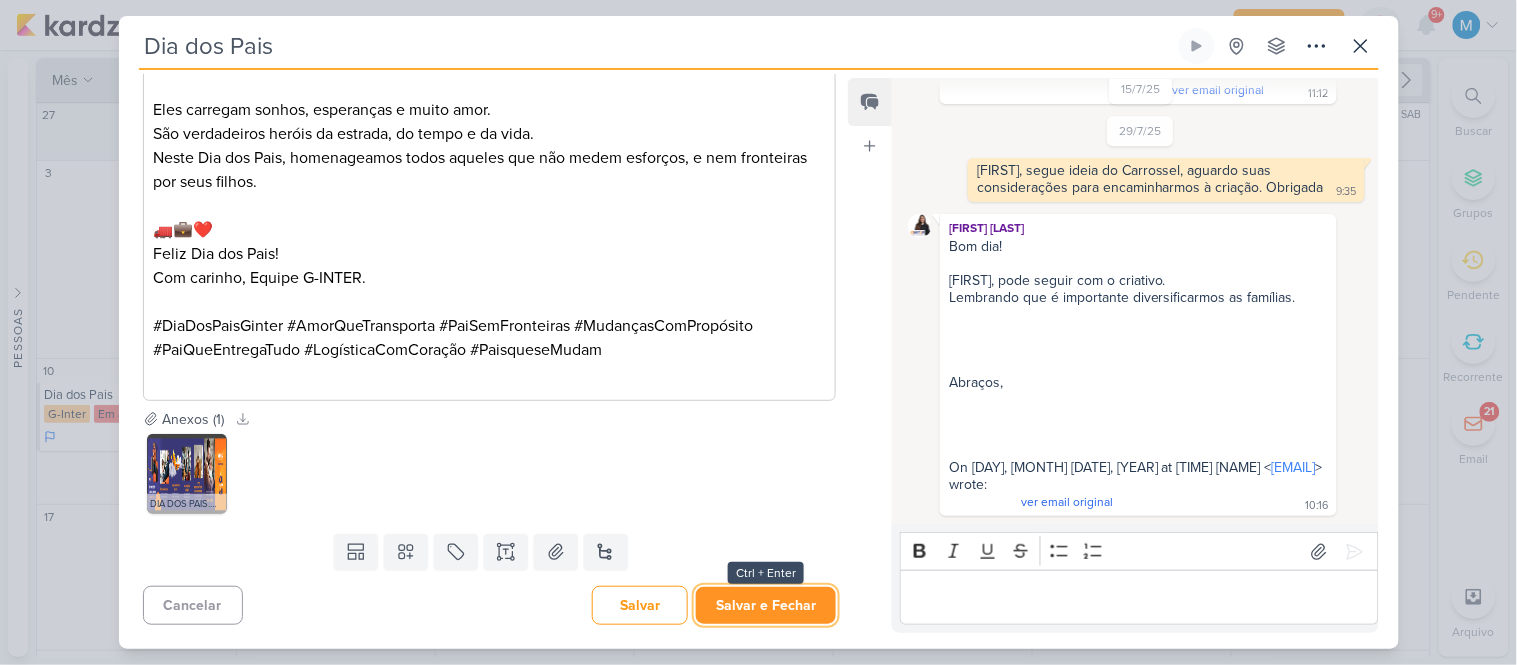 click on "Salvar e Fechar" at bounding box center [766, 605] 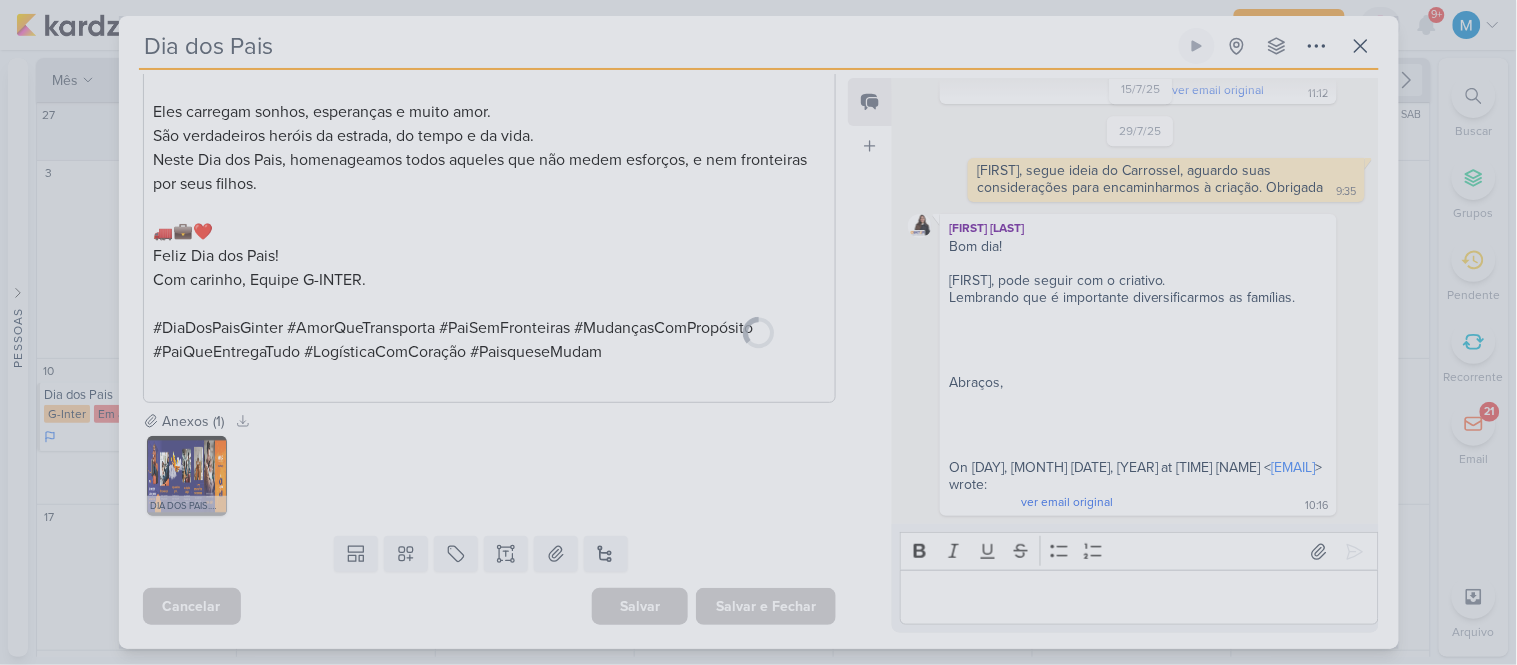 scroll, scrollTop: 1682, scrollLeft: 0, axis: vertical 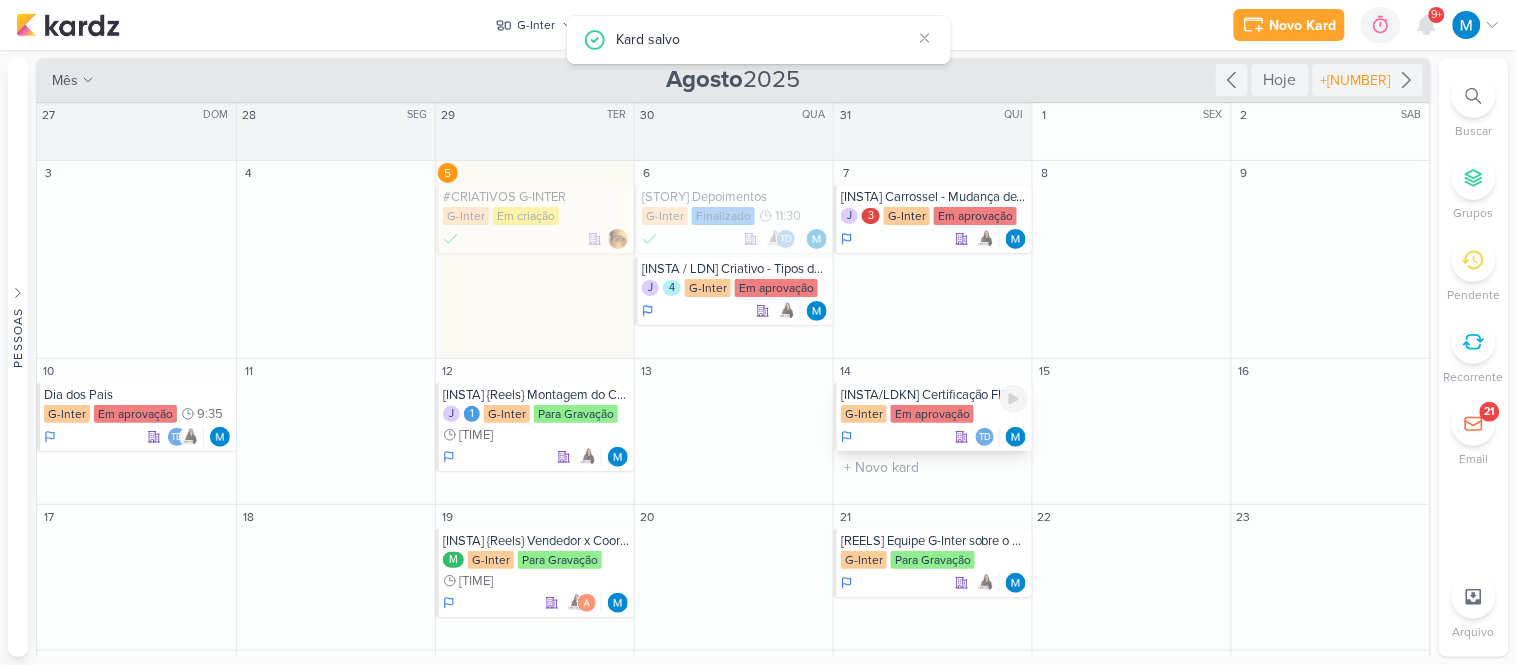 click on "[INSTA/LDKN] Certificação FIDI" at bounding box center [934, 395] 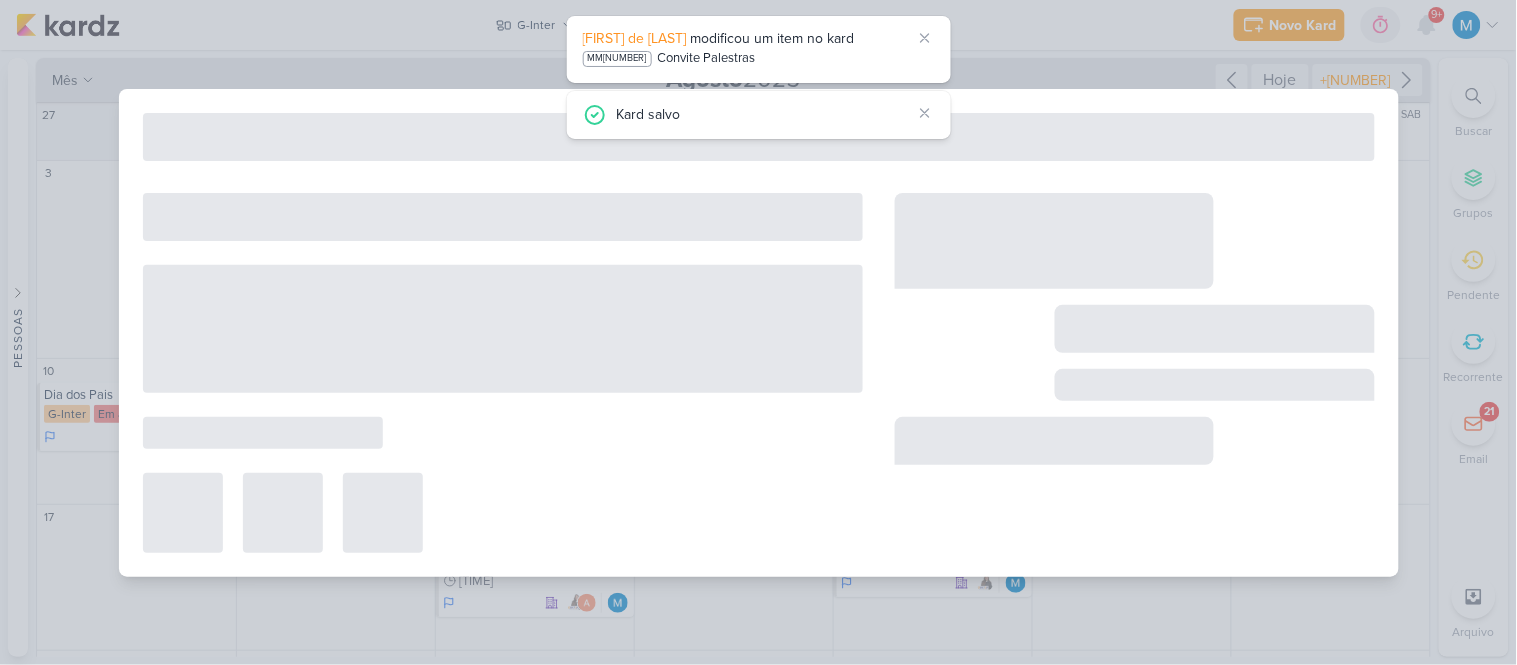 type on "[INSTA/LDKN] Certificação FIDI" 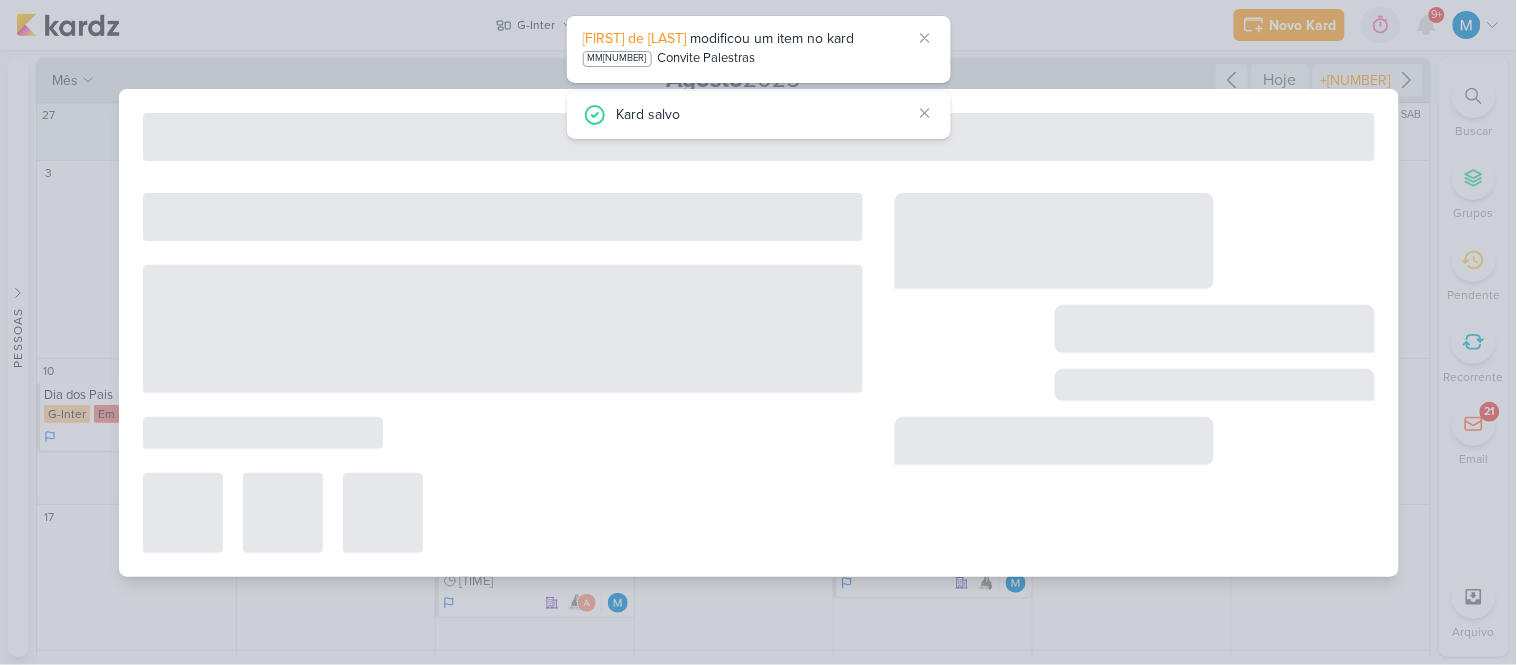 type on "14 de agosto de 2025 às 23:59" 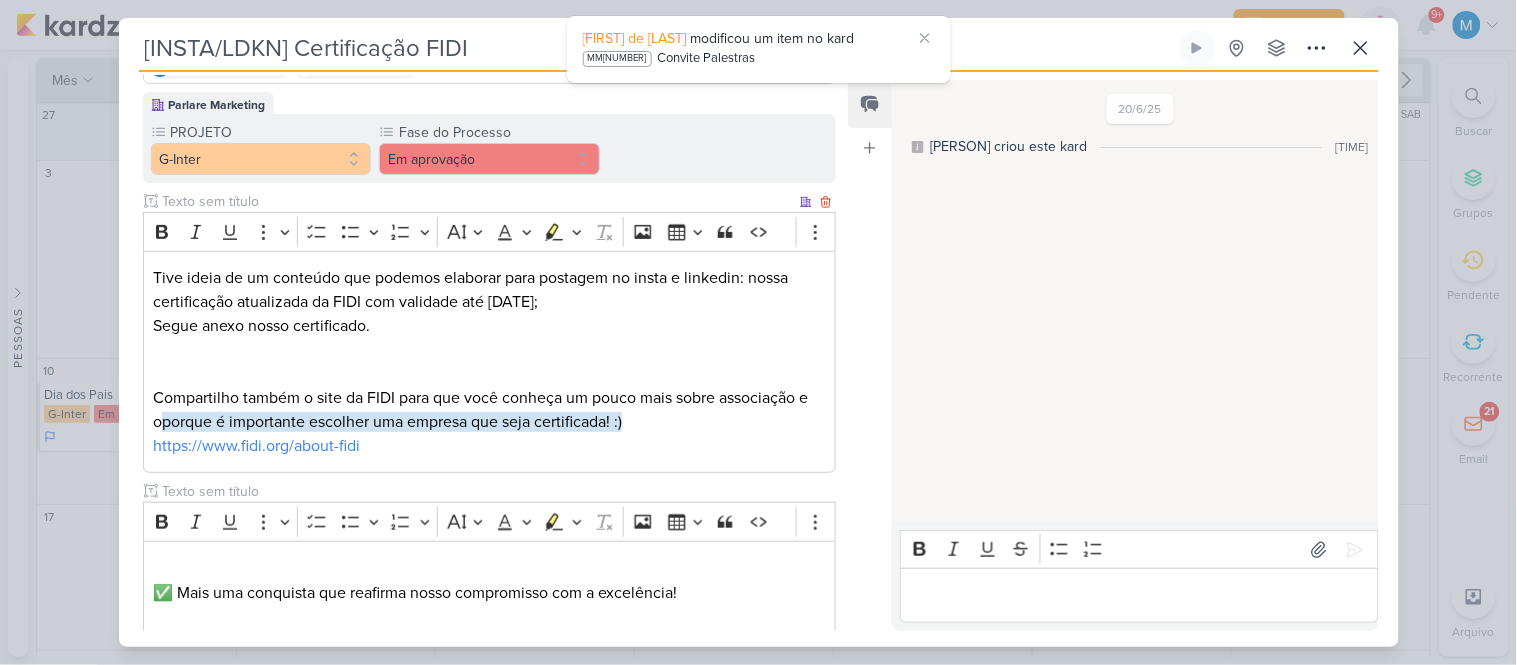 scroll, scrollTop: 453, scrollLeft: 0, axis: vertical 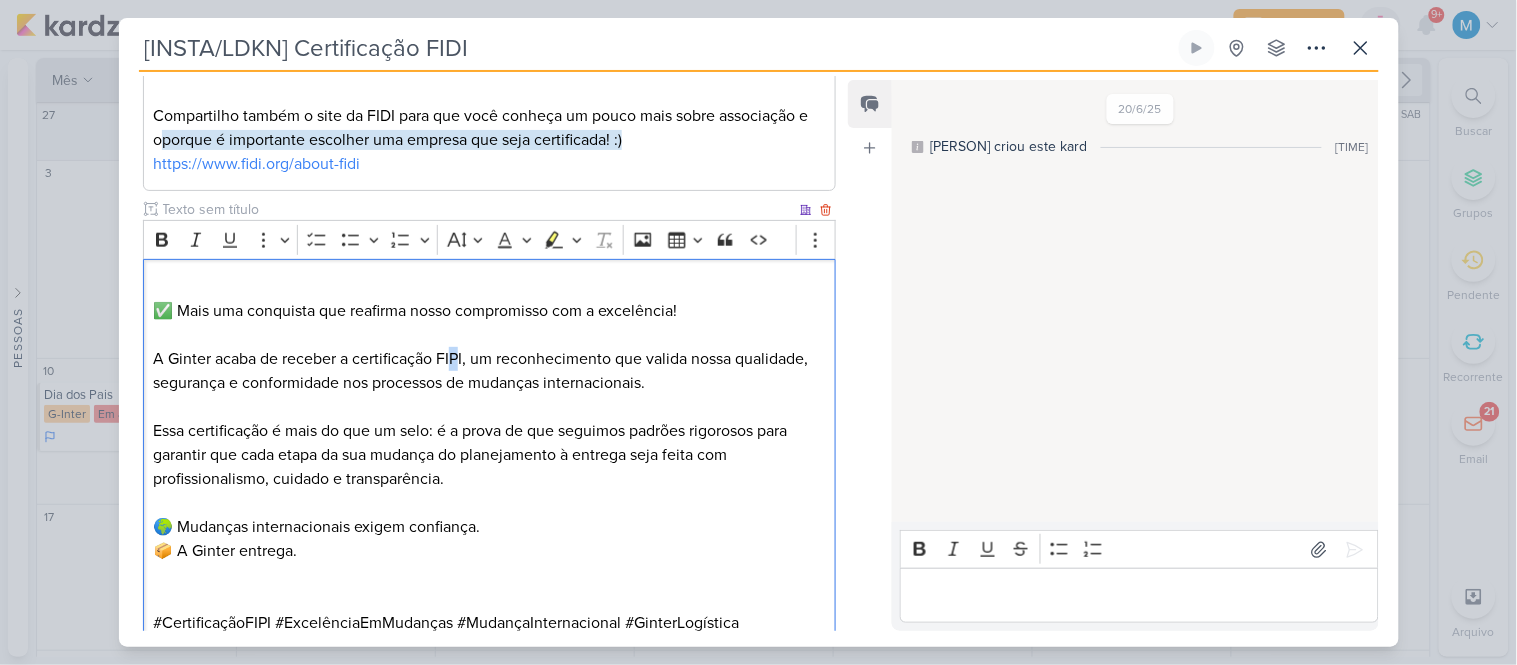 click on "A Ginter acaba de receber a certificação FIPI, um reconhecimento que valida nossa qualidade, segurança e conformidade nos processos de mudanças internacionais." at bounding box center [489, 371] 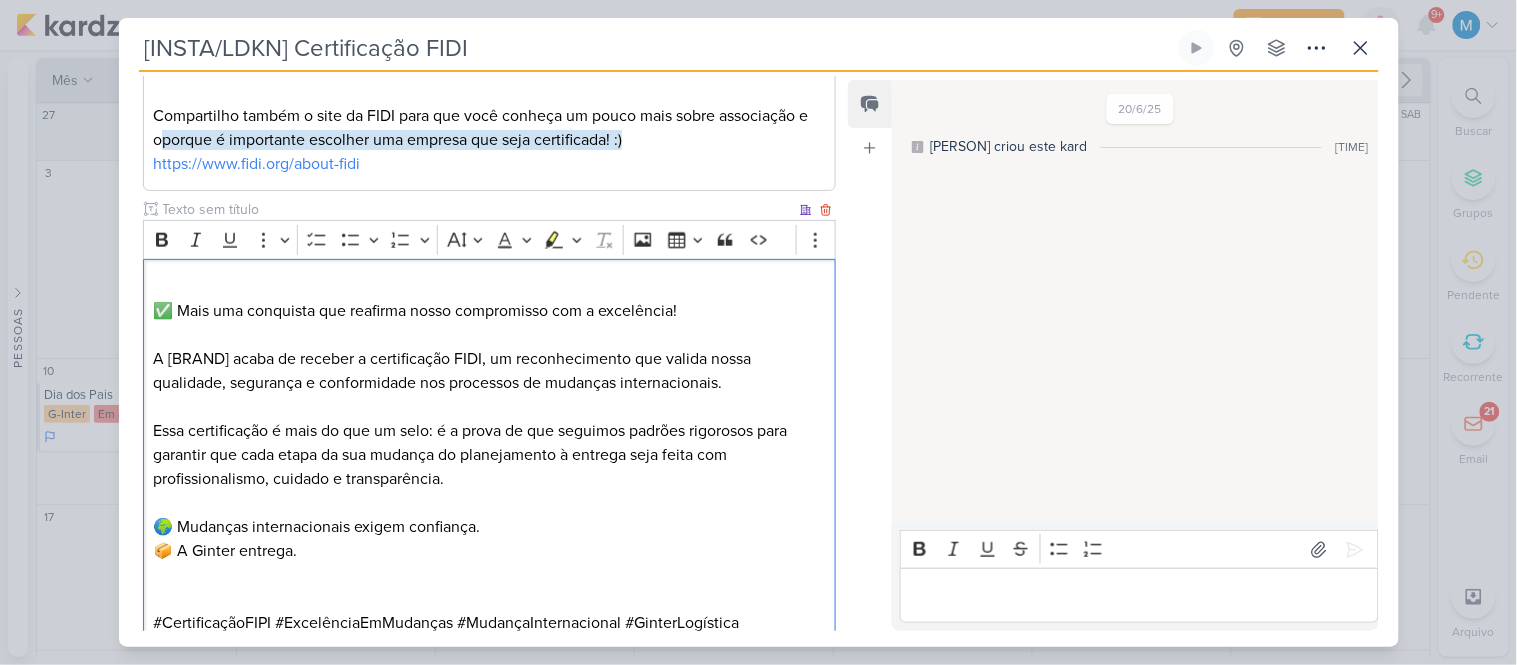 scroll, scrollTop: 564, scrollLeft: 0, axis: vertical 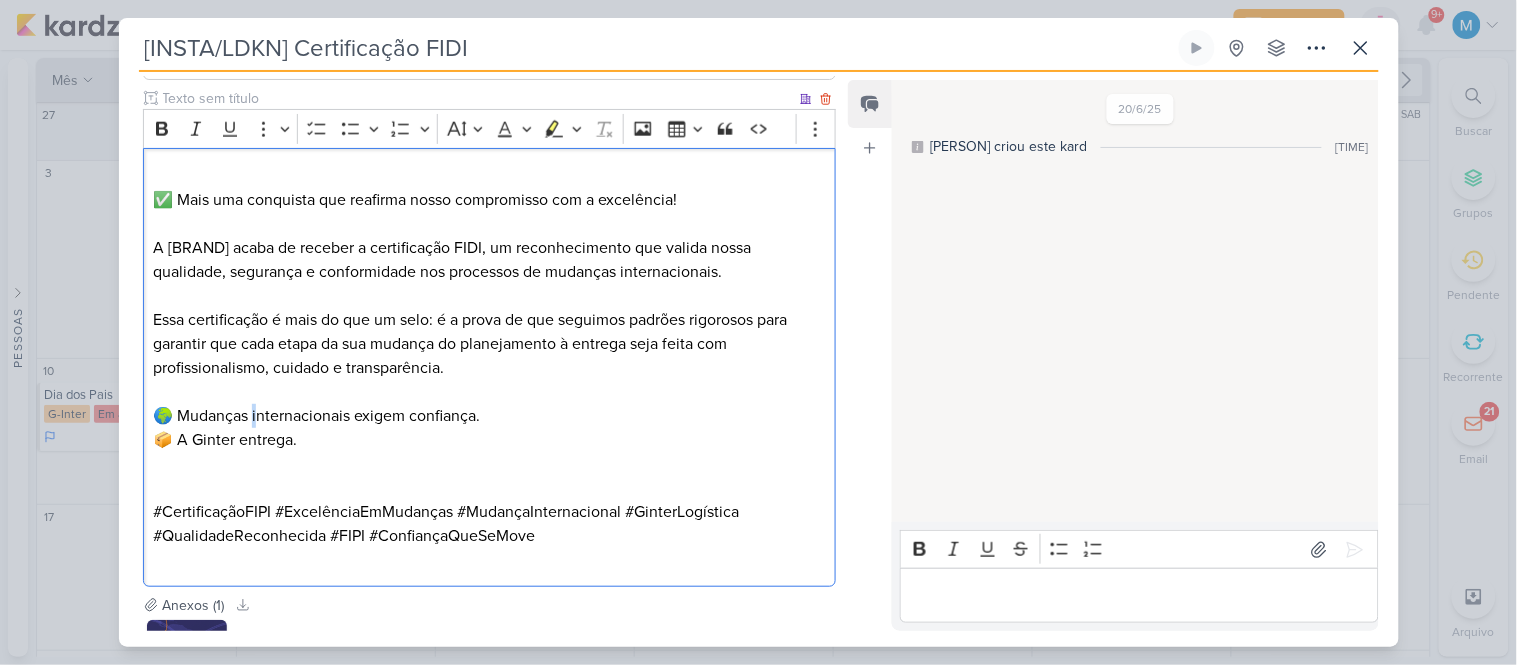 click on "🌍 Mudanças internacionais exigem confiança. 📦 A Ginter entrega." at bounding box center (489, 428) 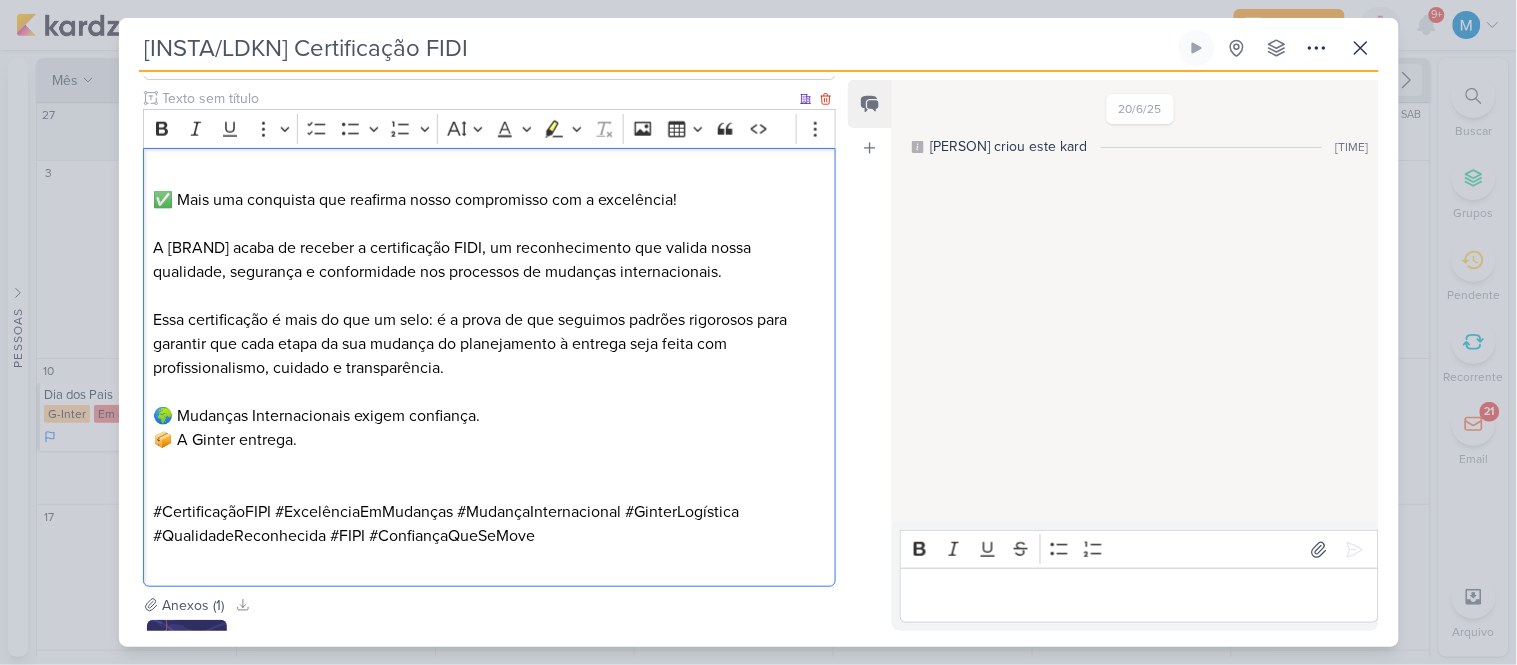 click at bounding box center (489, 464) 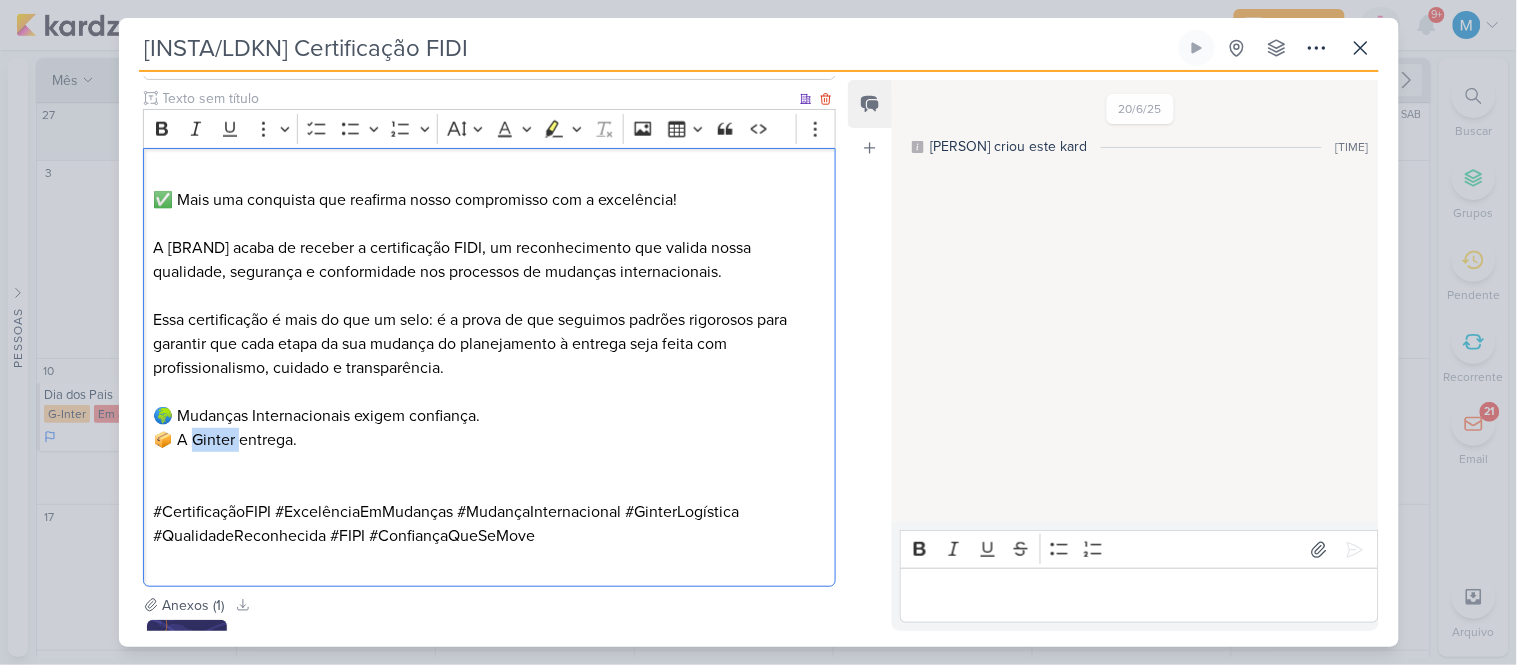 click on "🌍 Mudanças Internacionais exigem confiança. 📦 A Ginter entrega." at bounding box center [489, 428] 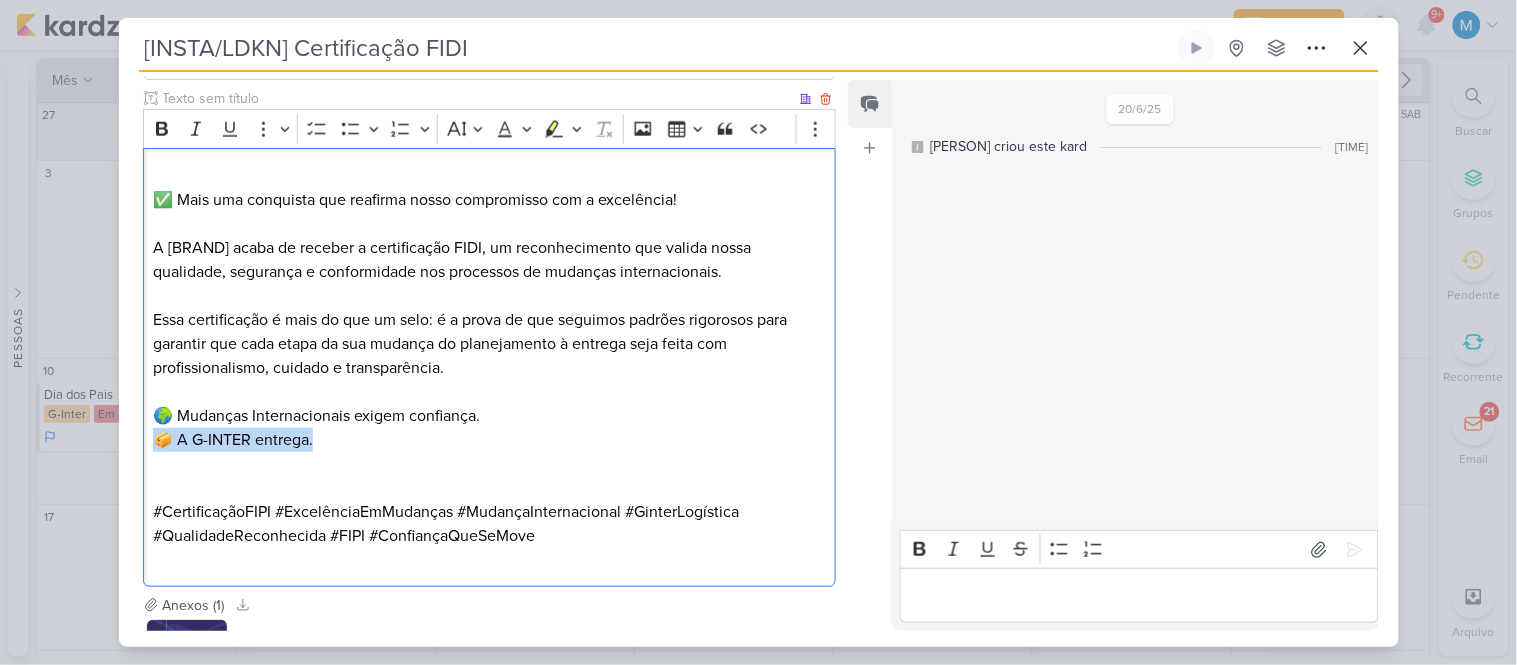drag, startPoint x: 344, startPoint y: 441, endPoint x: 143, endPoint y: 445, distance: 201.0398 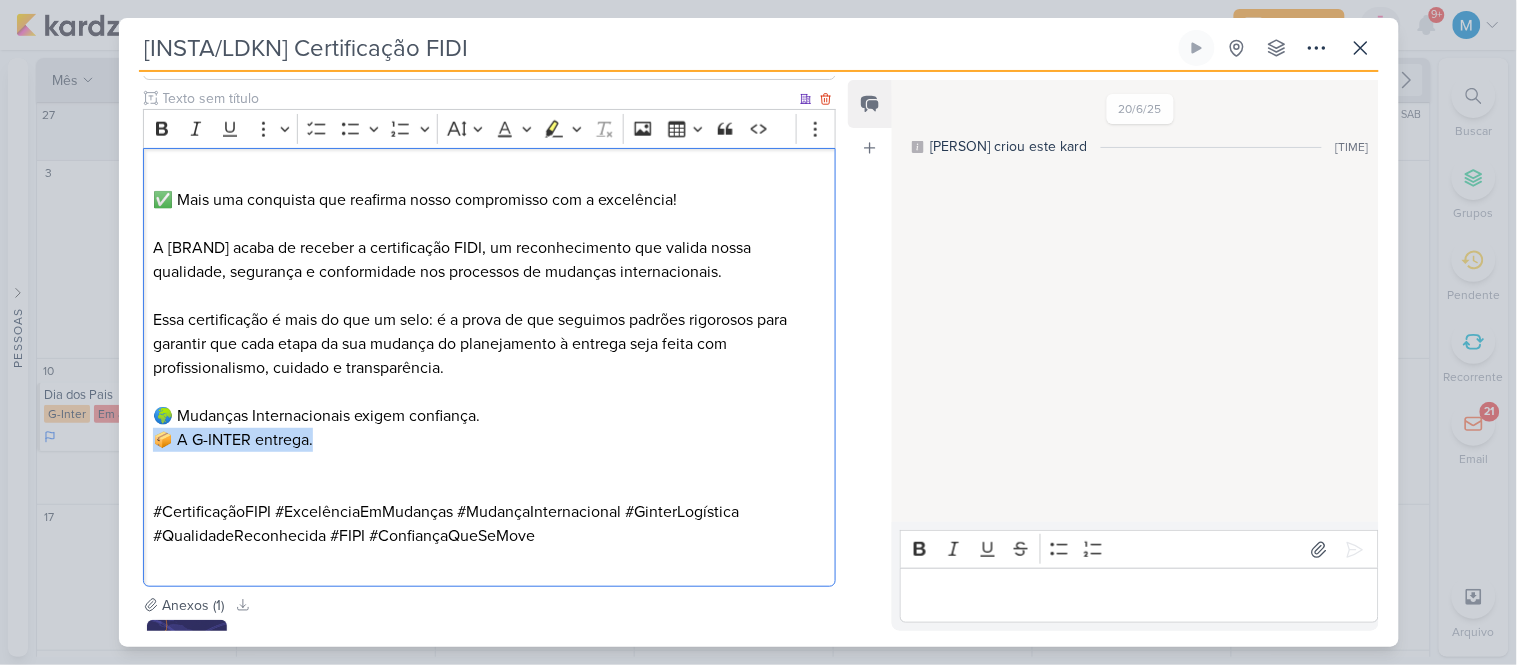 click on "✅ Mais uma conquista que reafirma nosso compromisso com a excelência! A Ginter acaba de receber a certificação FIDI, um reconhecimento que valida nossa qualidade, segurança e conformidade nos processos de mudanças internacionais. Essa certificação é mais do que um selo: é a prova de que seguimos padrões rigorosos para garantir que cada etapa da sua mudança do planejamento à entrega seja feita com profissionalismo, cuidado e transparência. 🌍 Mudanças Internacionais exigem confiança. 📦 A G-INTER entrega. #CertificaçãoFIPI #ExcelênciaEmMudanças #MudançaInternacional #GinterLogística #QualidadeReconhecida #FIPI #ConfiançaQueSeMove" at bounding box center [490, 367] 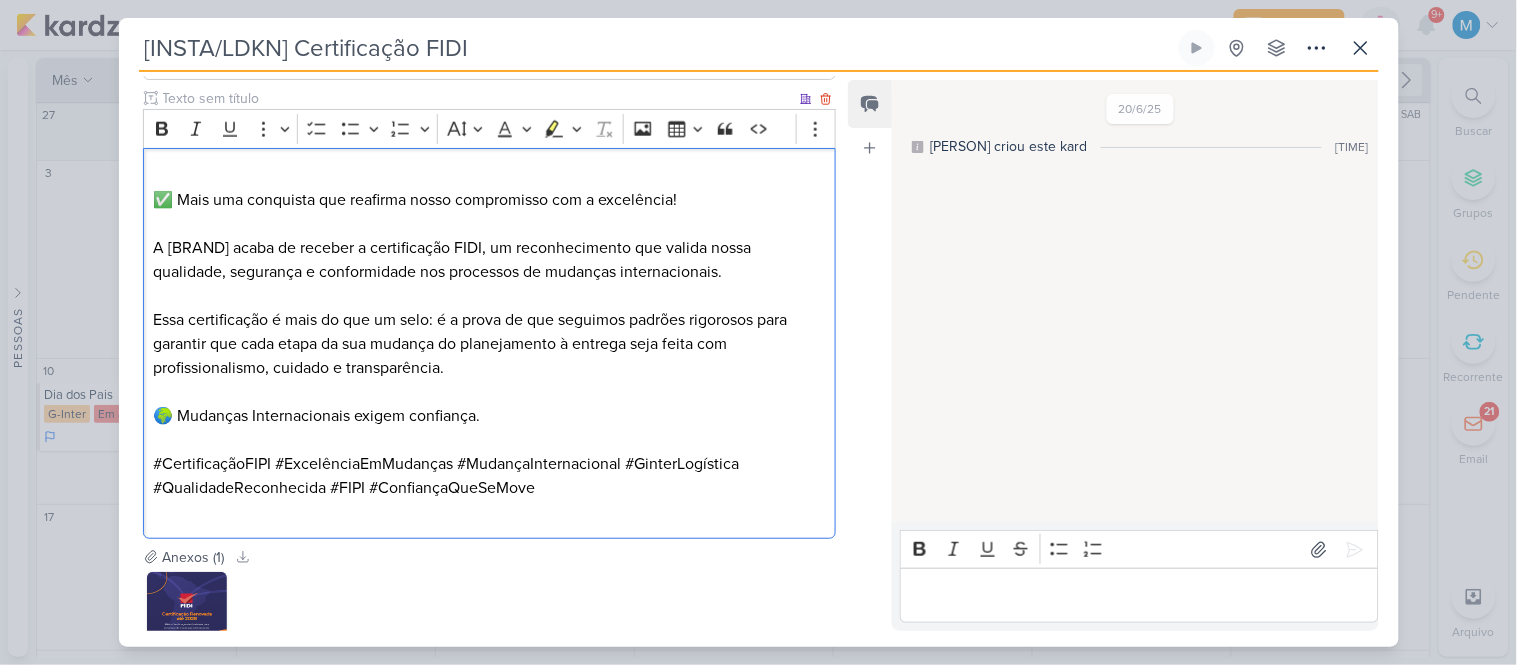click on "🌍 Mudanças Internacionais exigem confiança." at bounding box center [489, 428] 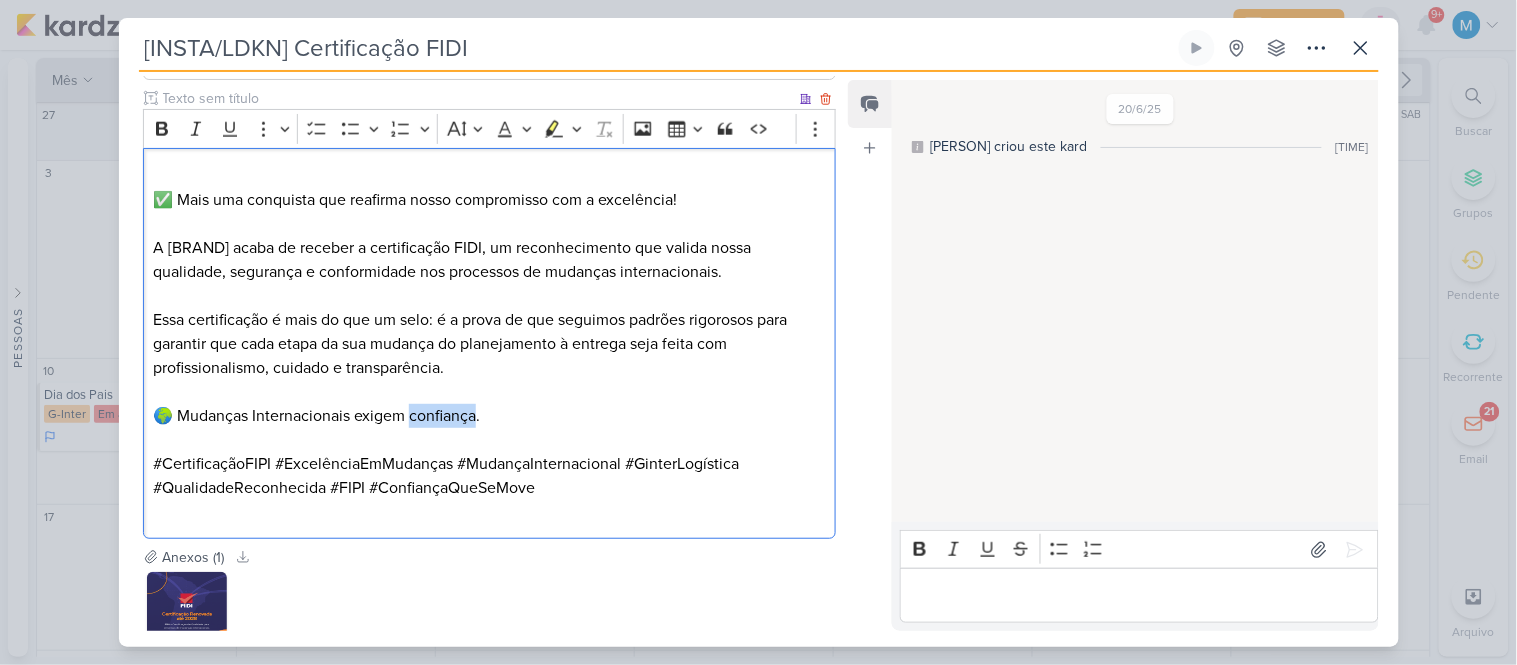 click on "🌍 Mudanças Internacionais exigem confiança." at bounding box center [489, 428] 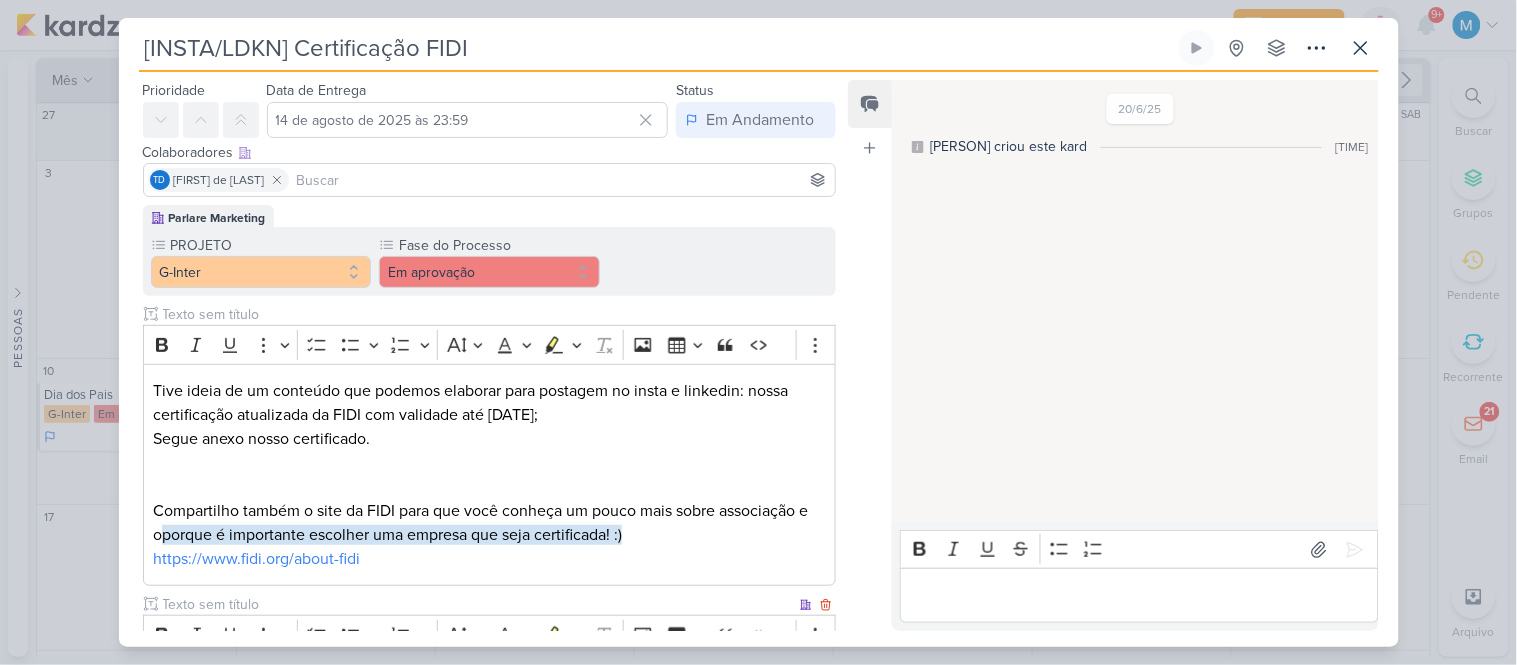 scroll, scrollTop: 0, scrollLeft: 0, axis: both 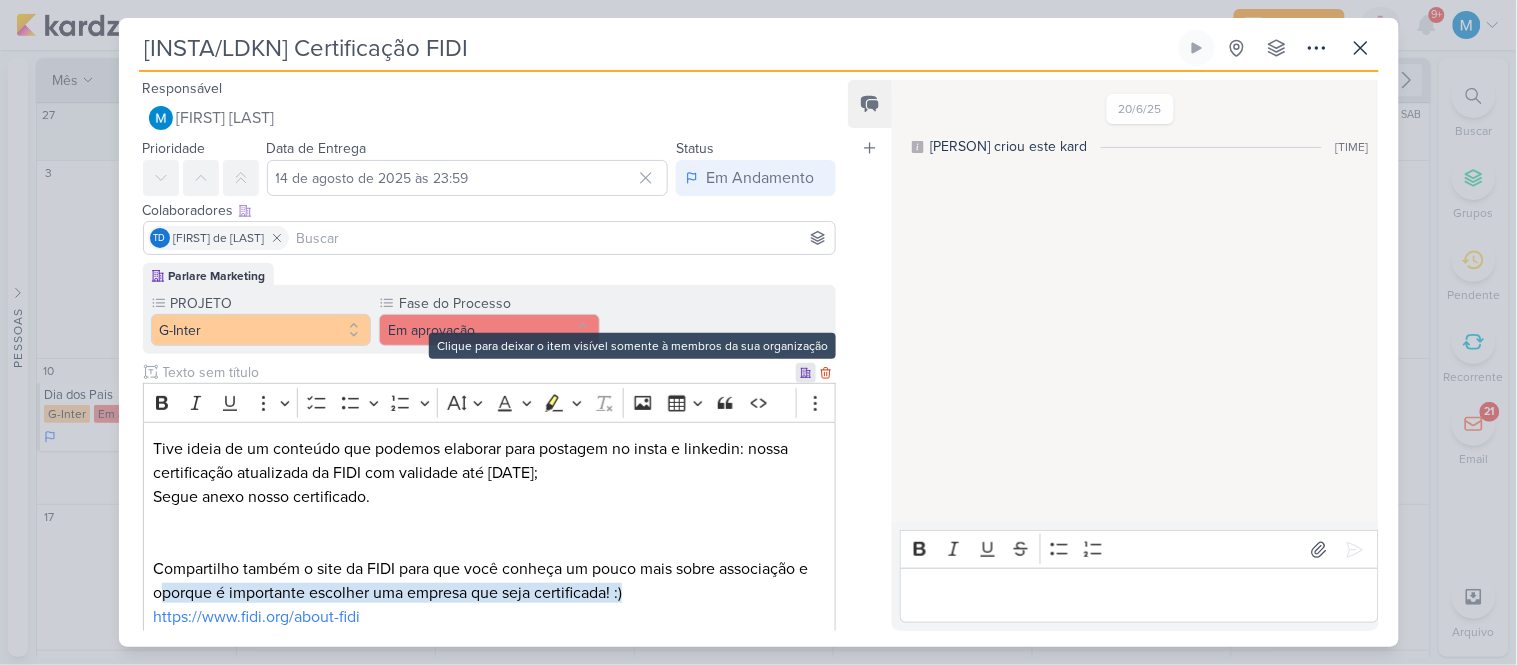 click 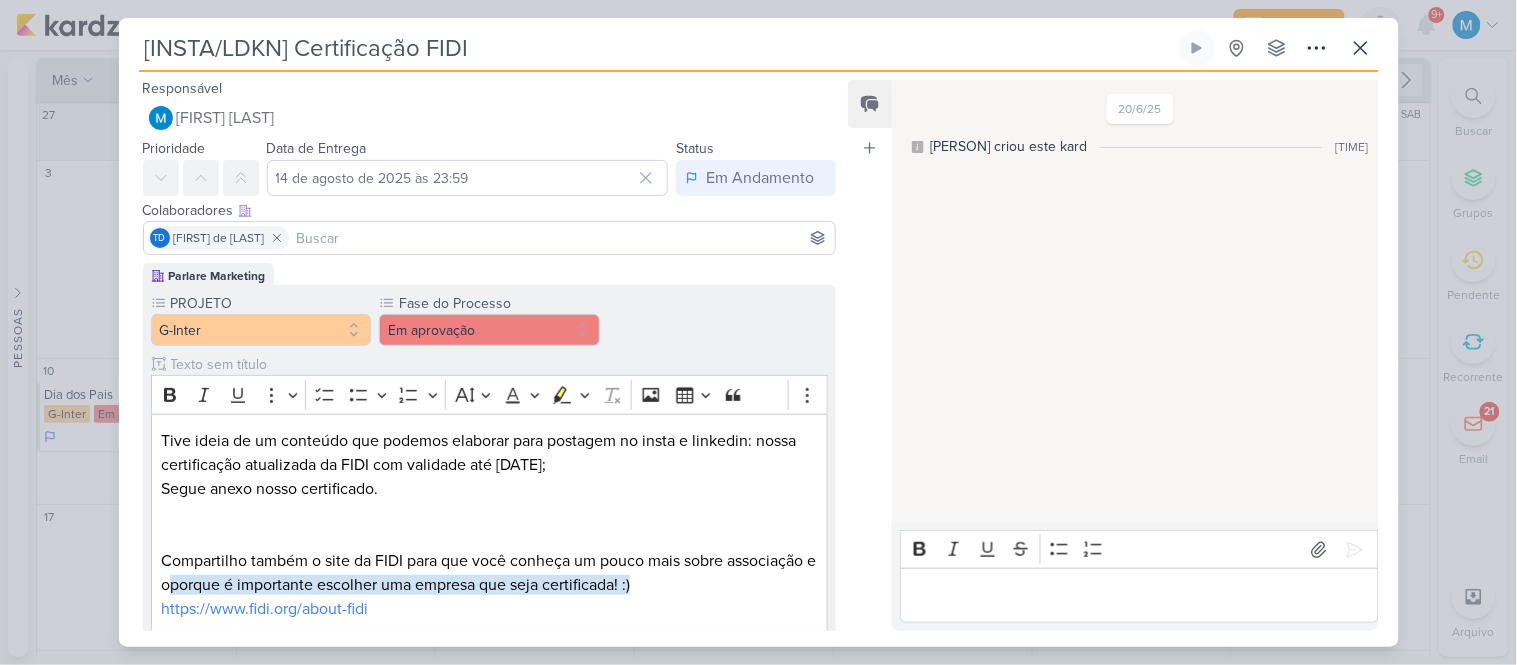 click at bounding box center [562, 238] 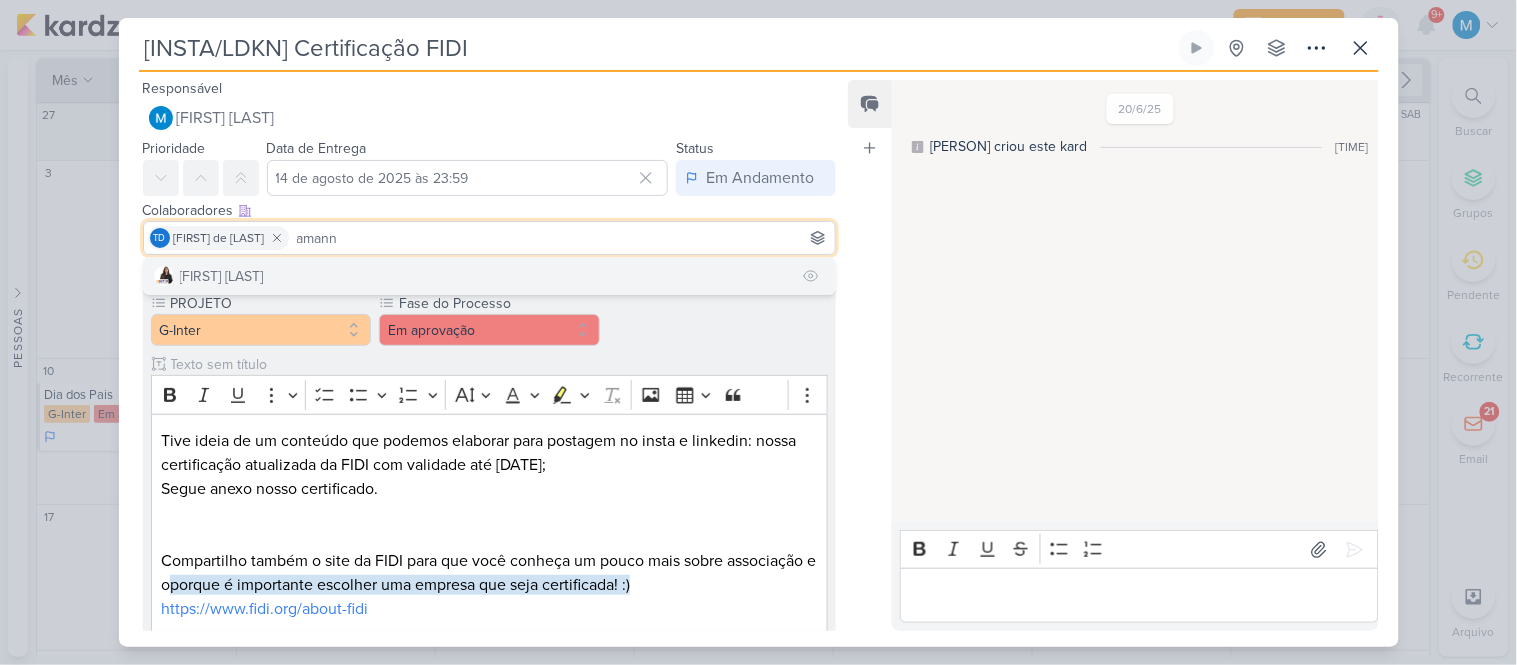 type on "amann" 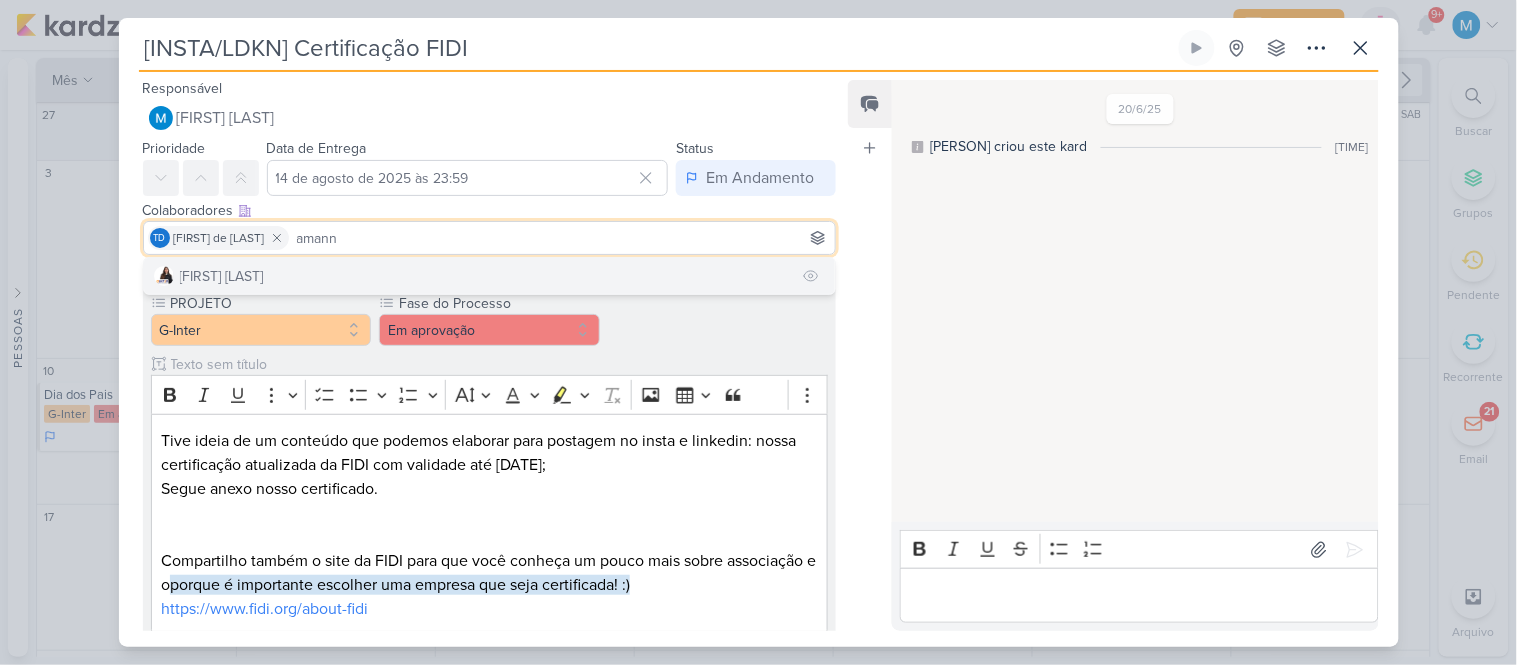 type 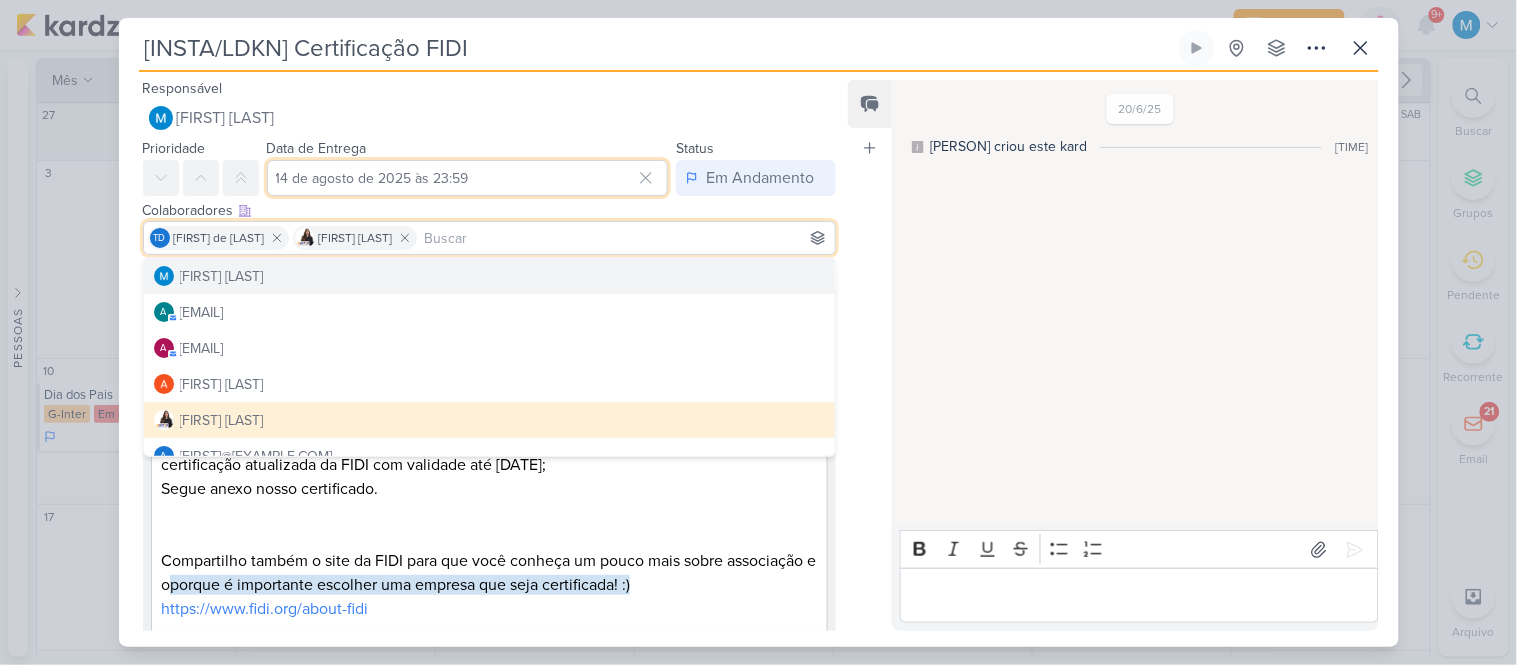 click on "14 de agosto de 2025 às 23:59" at bounding box center [468, 178] 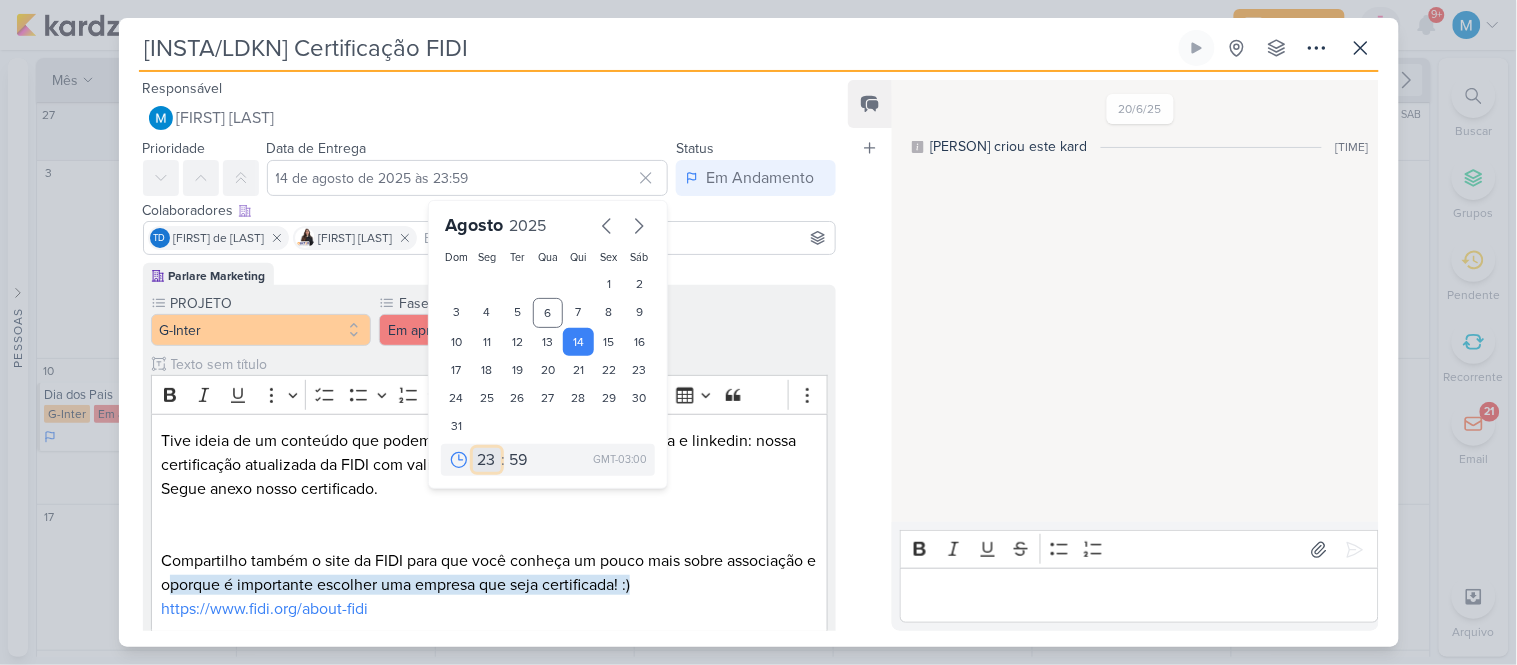 click on "00 01 02 03 04 05 06 07 08 09 10 11 12 13 14 15 16 17 18 19 20 21 22 23" at bounding box center [487, 460] 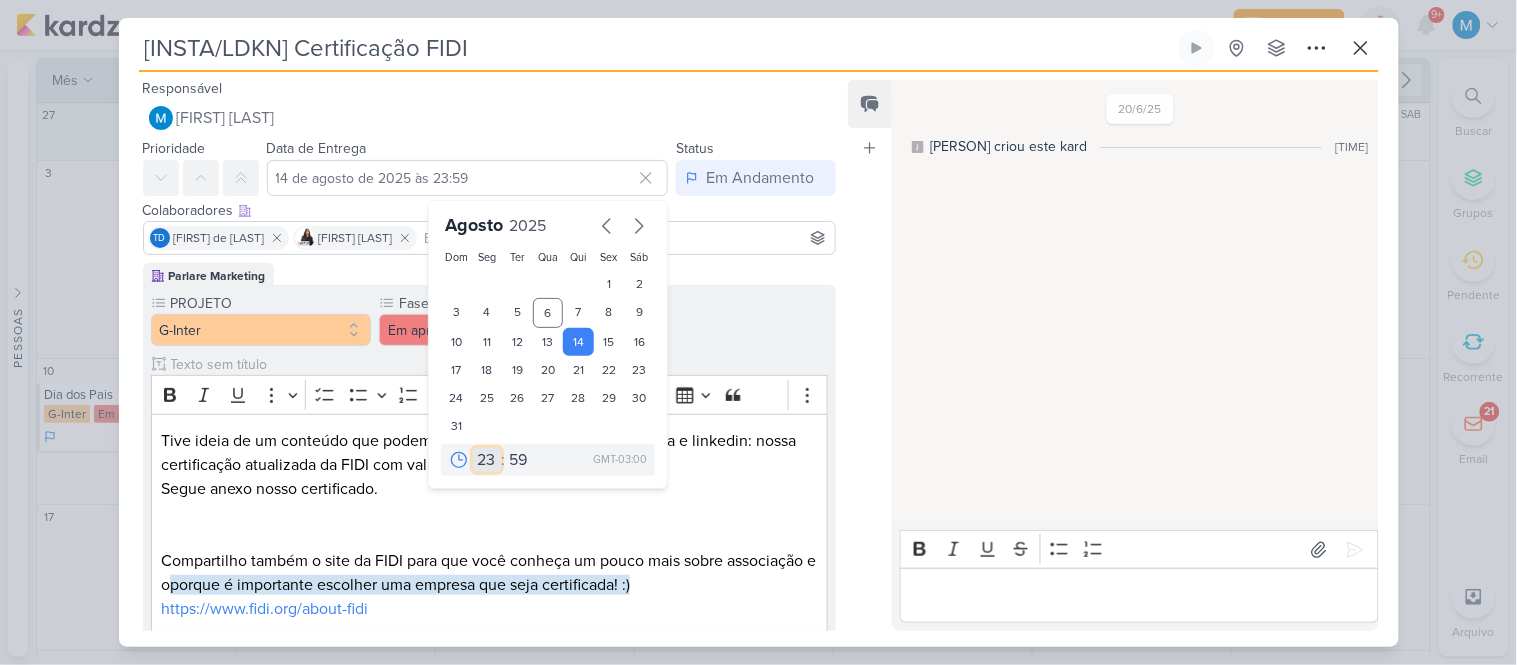 select on "11" 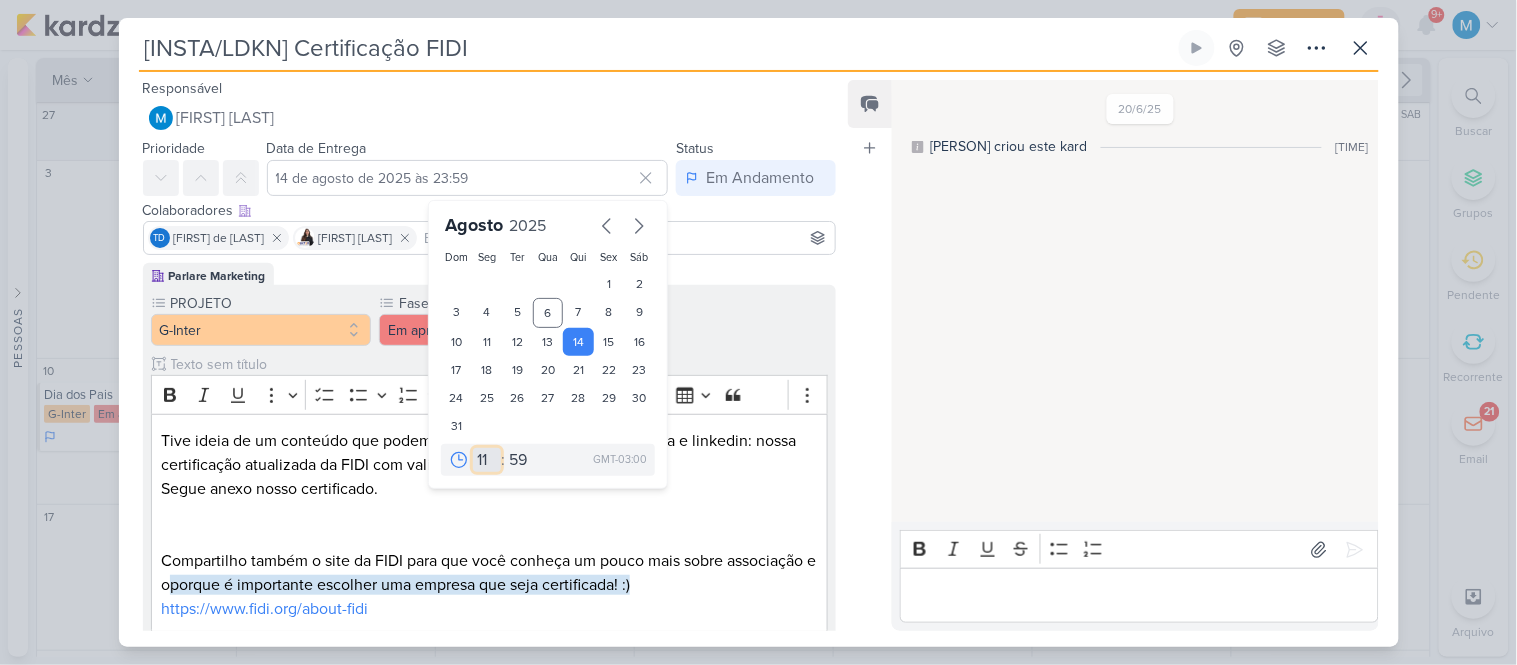 click on "00 01 02 03 04 05 06 07 08 09 10 11 12 13 14 15 16 17 18 19 20 21 22 23" at bounding box center (487, 460) 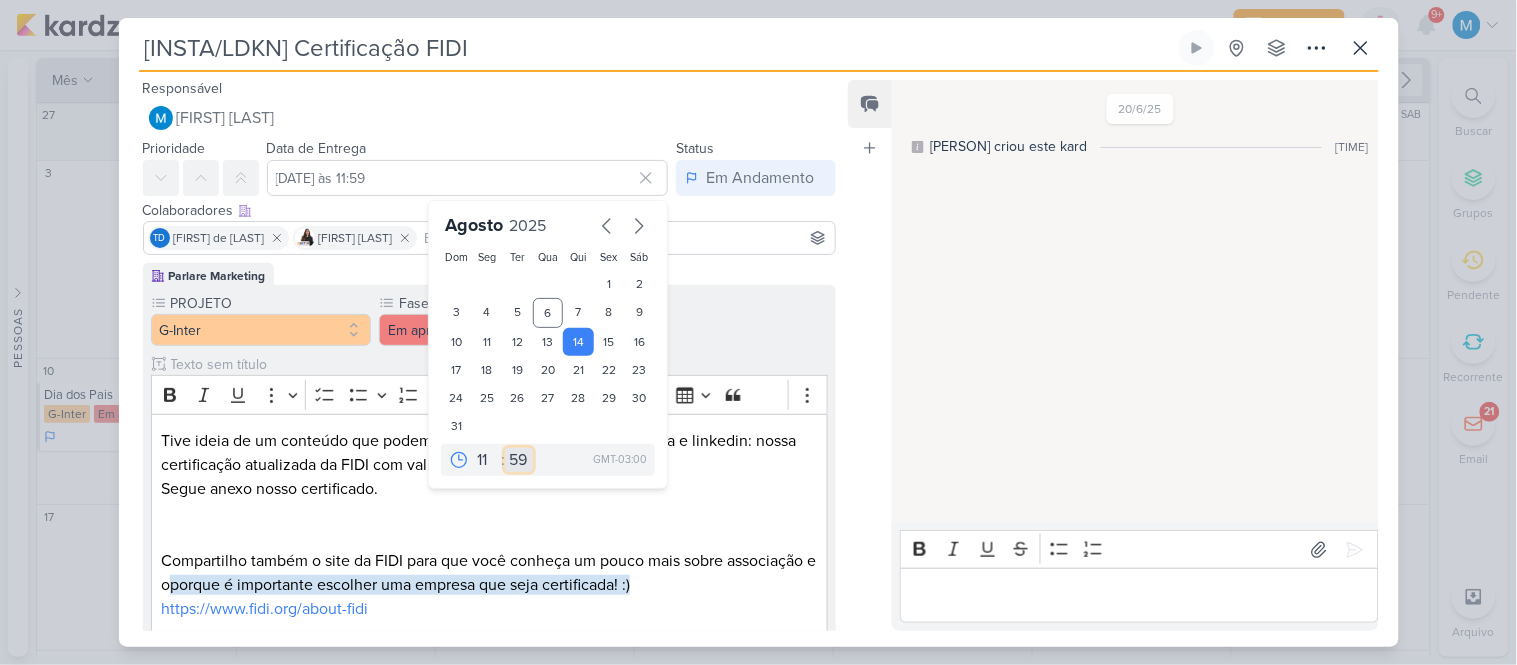 click on "00 05 10 15 20 25 30 35 40 45 50 55
59" at bounding box center (519, 460) 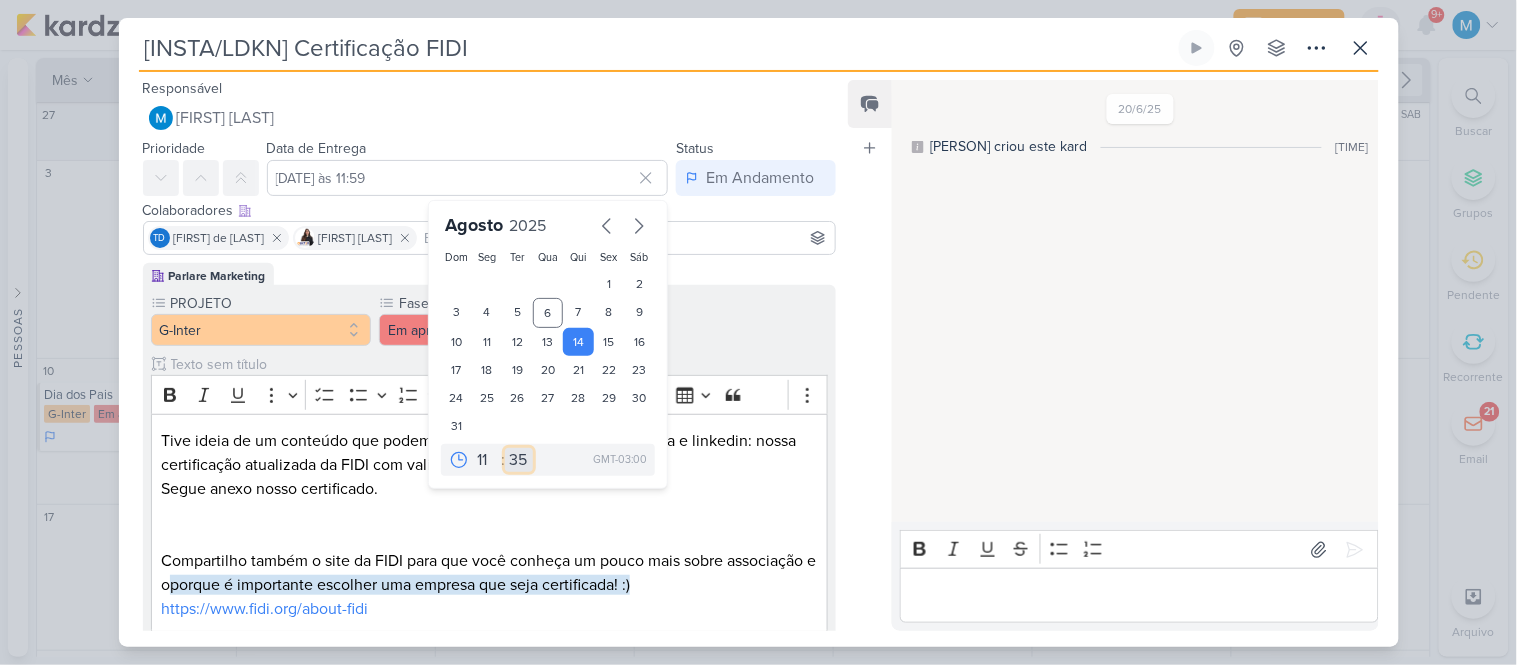 click on "00 05 10 15 20 25 30 35 40 45 50 55
59" at bounding box center (519, 460) 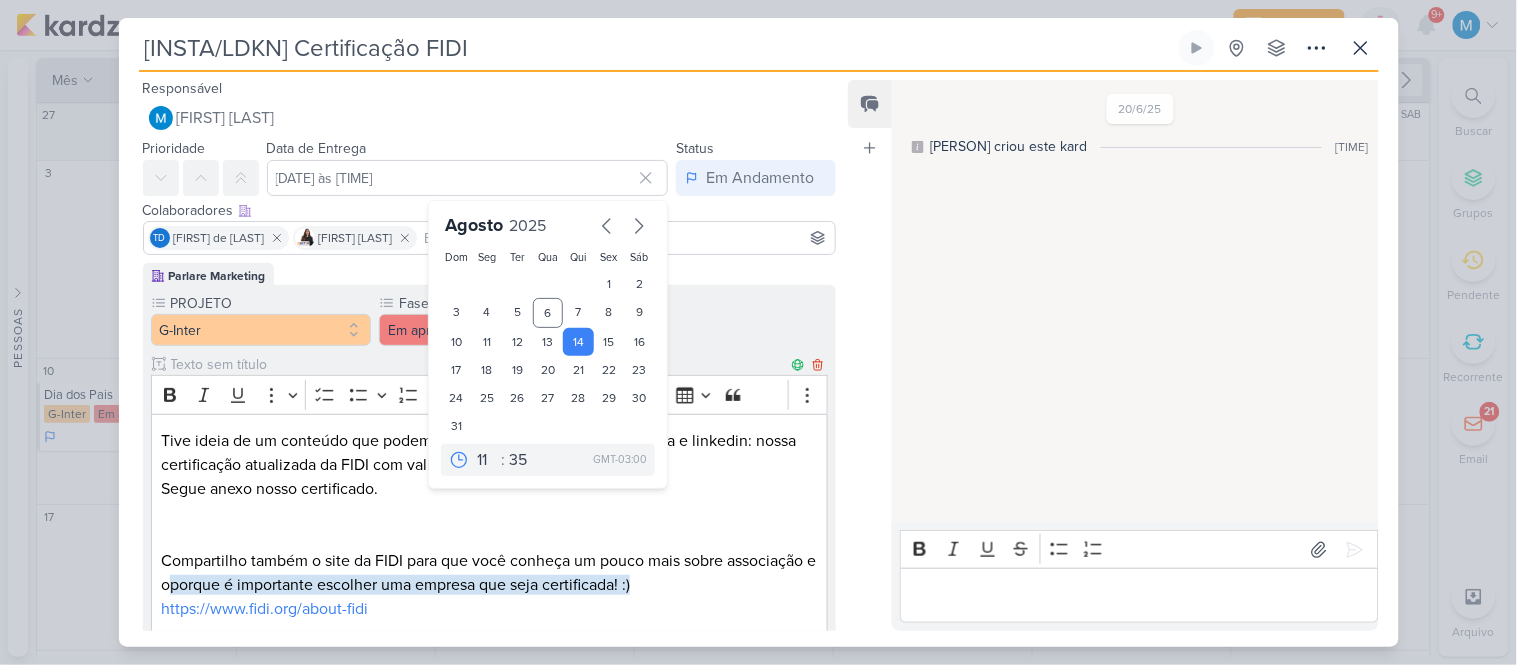 click on "Segue anexo nosso certificado." at bounding box center [489, 489] 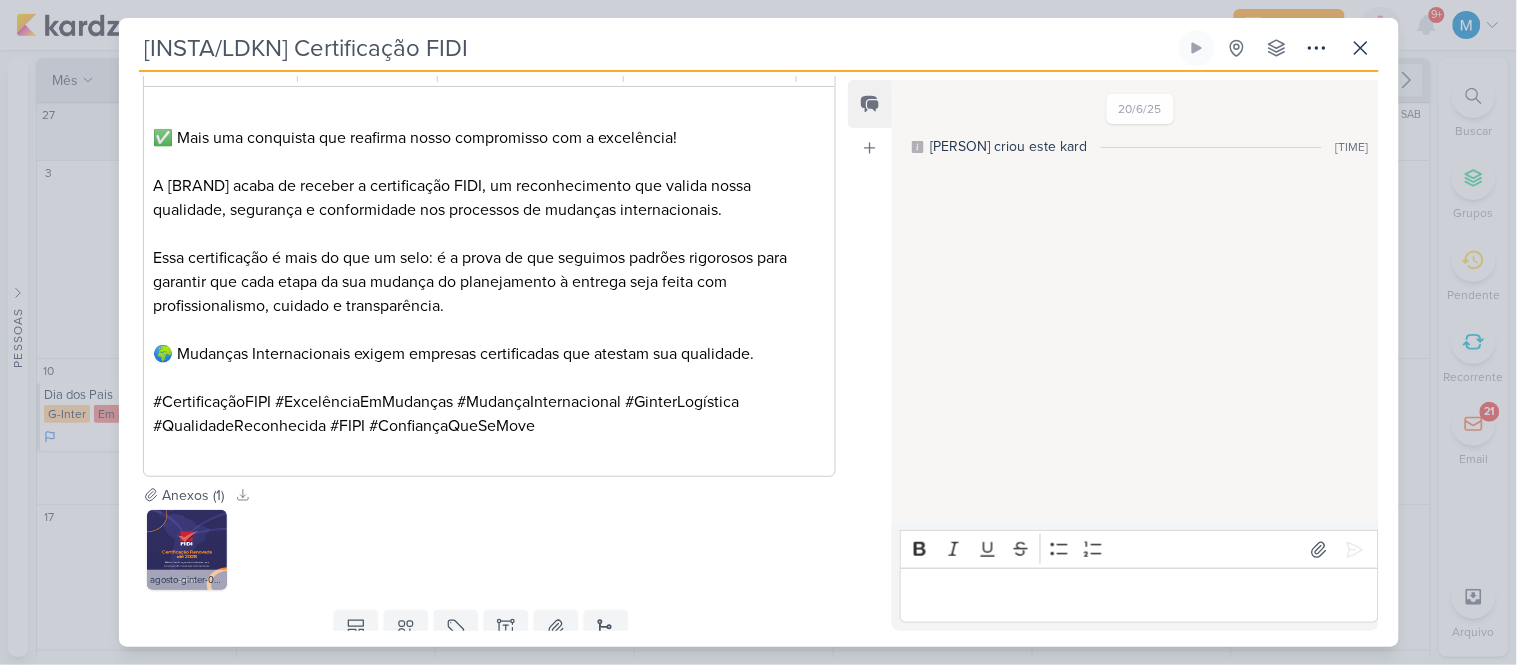 scroll, scrollTop: 700, scrollLeft: 0, axis: vertical 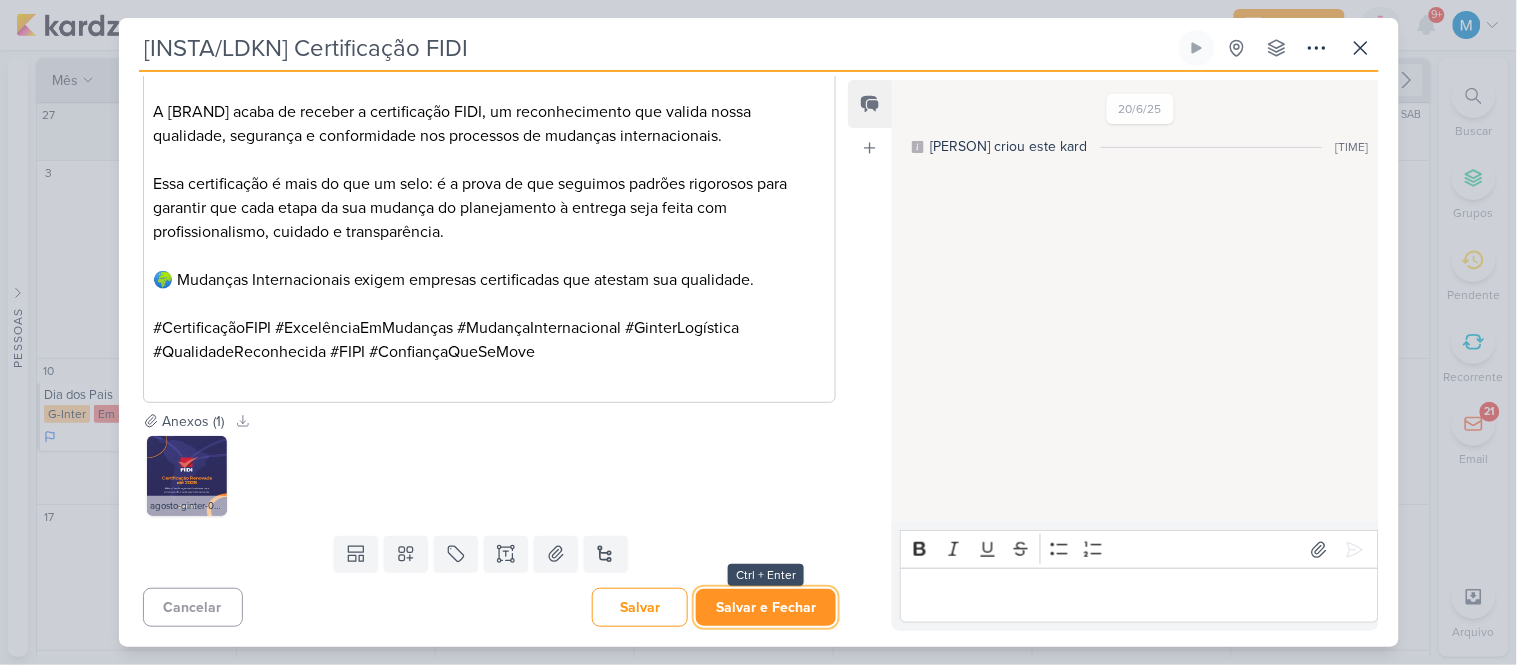 click on "Salvar e Fechar" at bounding box center [766, 607] 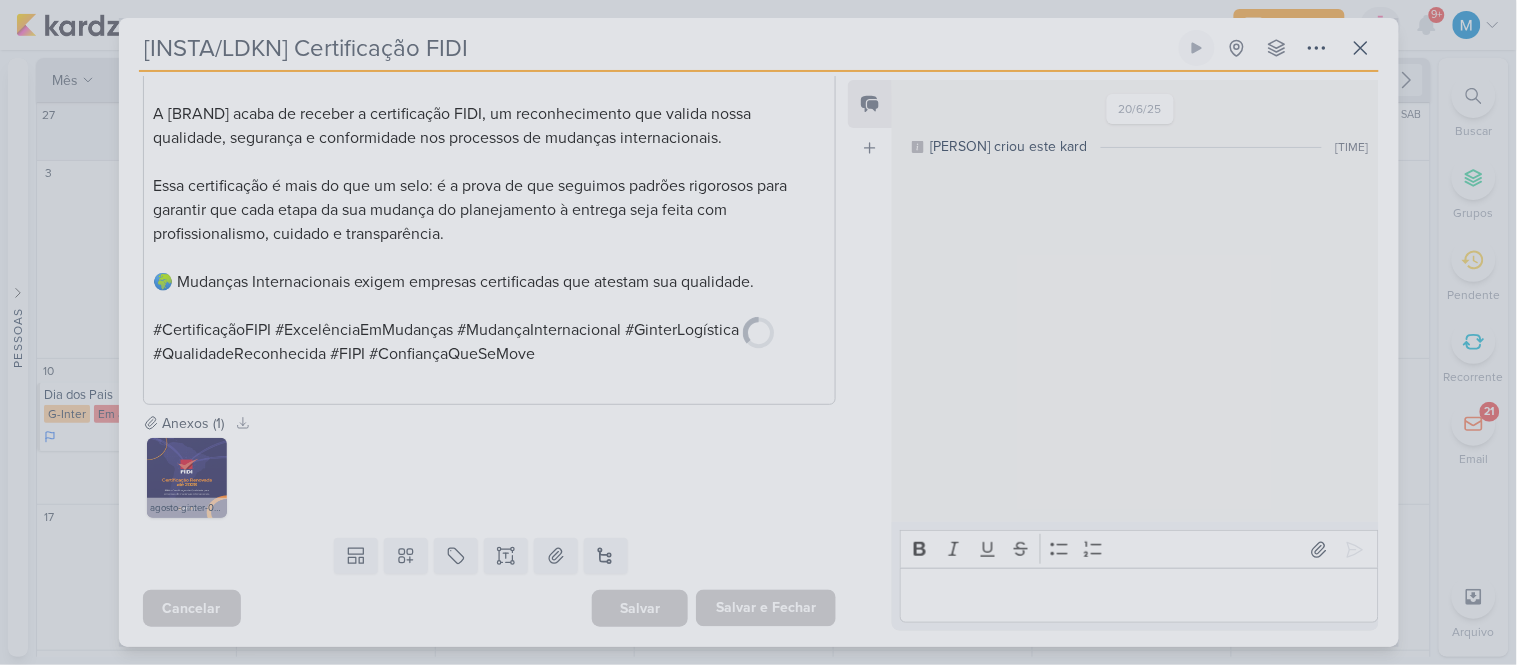 scroll, scrollTop: 697, scrollLeft: 0, axis: vertical 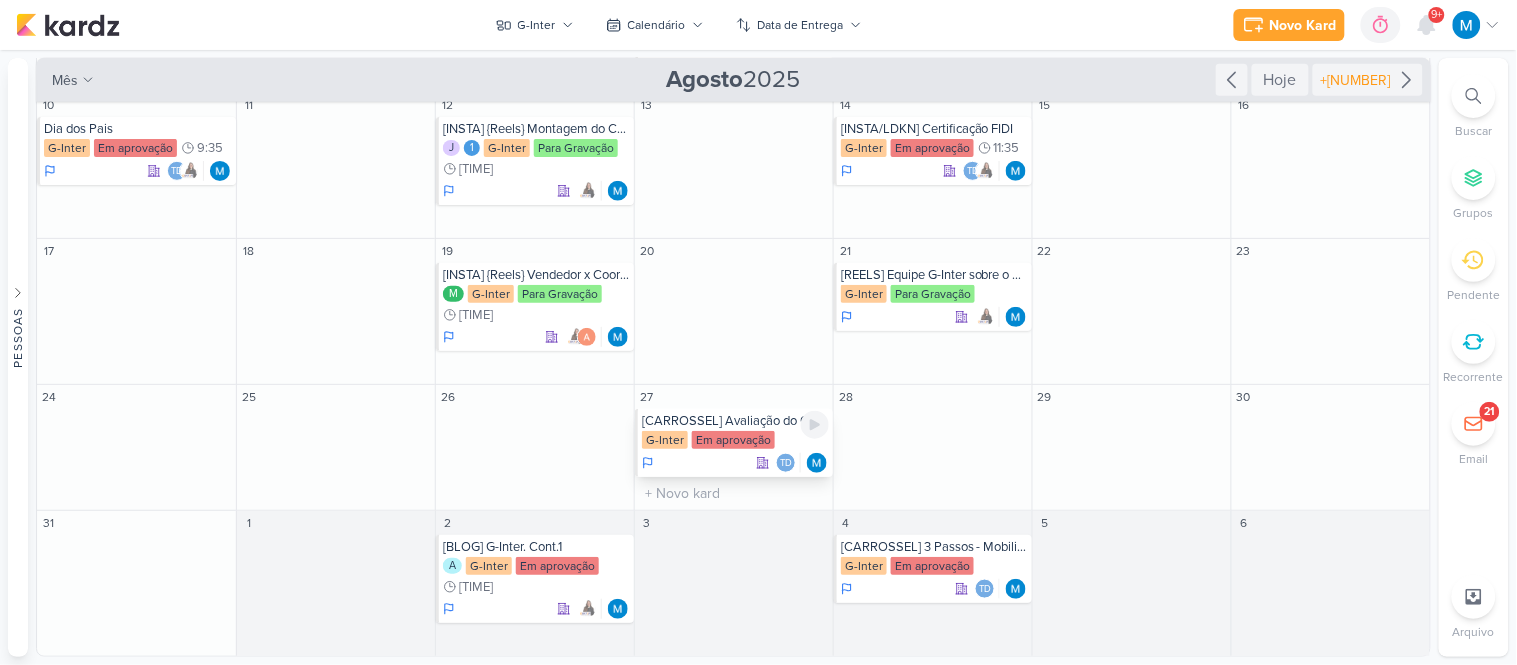 click on "[CARROSSEL] Avaliação do Google - Elogios" at bounding box center (735, 421) 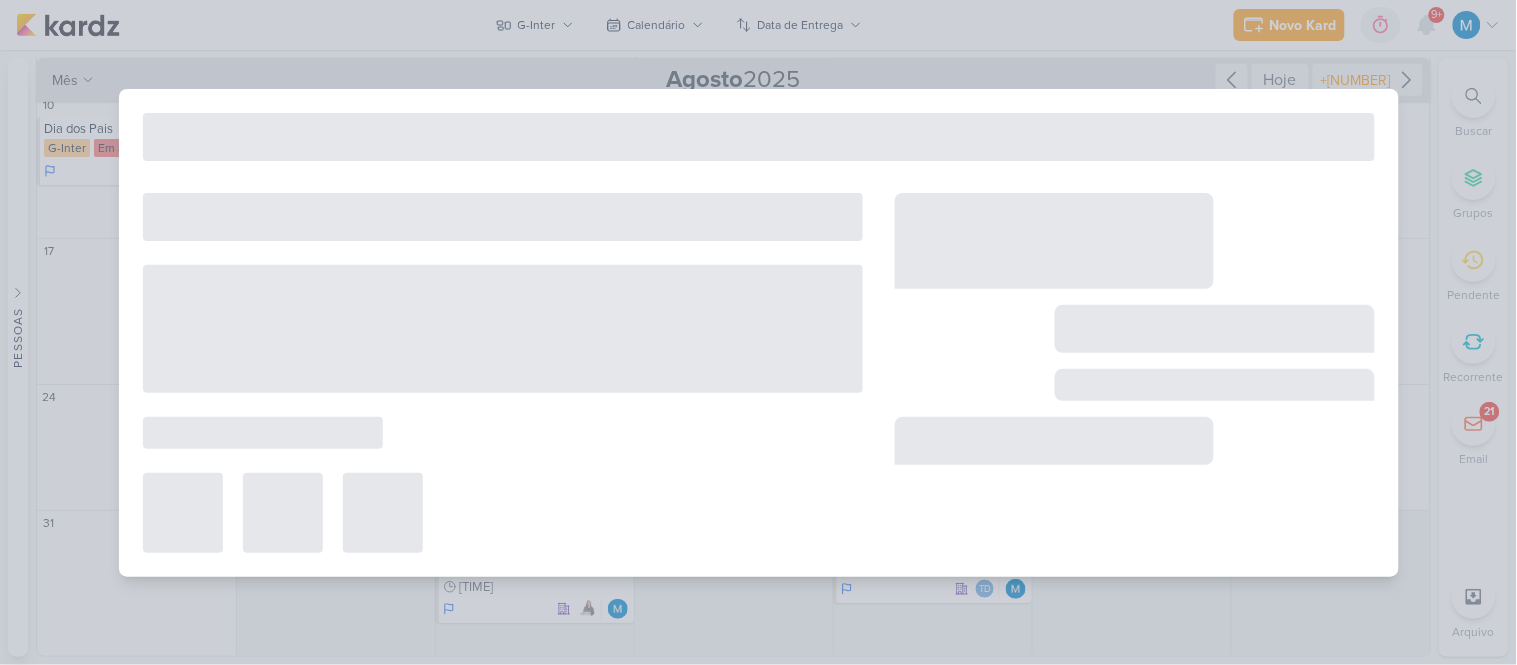 type on "[CARROSSEL] Avaliação do Google - Elogios" 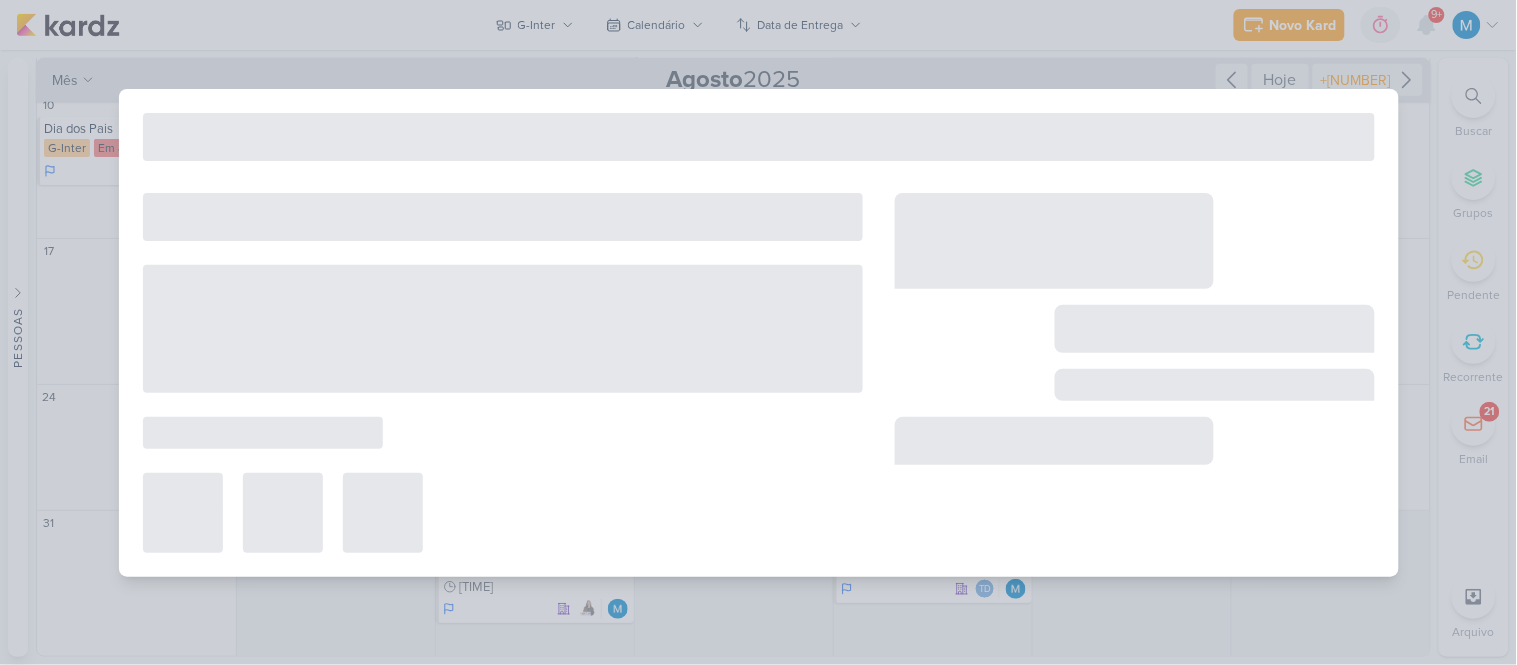 type on "27 de agosto de 2025 às 23:59" 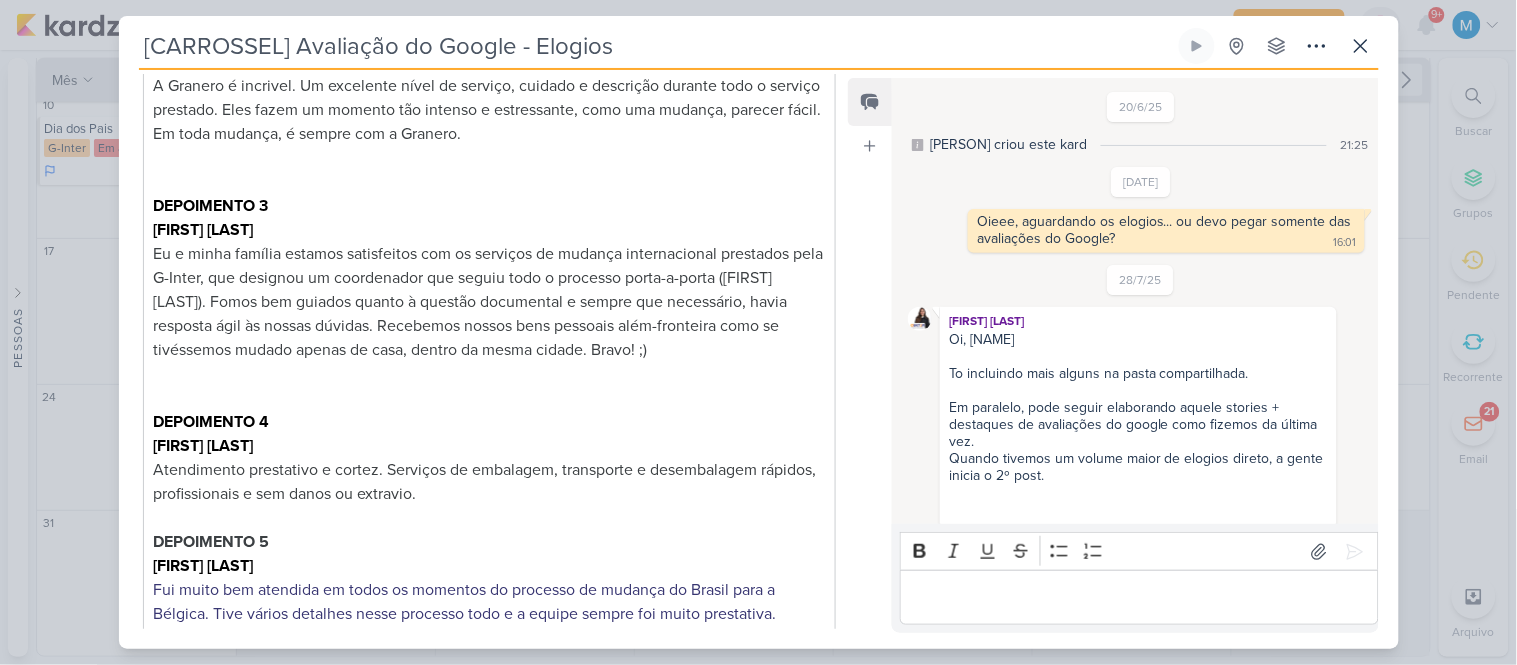 scroll, scrollTop: 8, scrollLeft: 0, axis: vertical 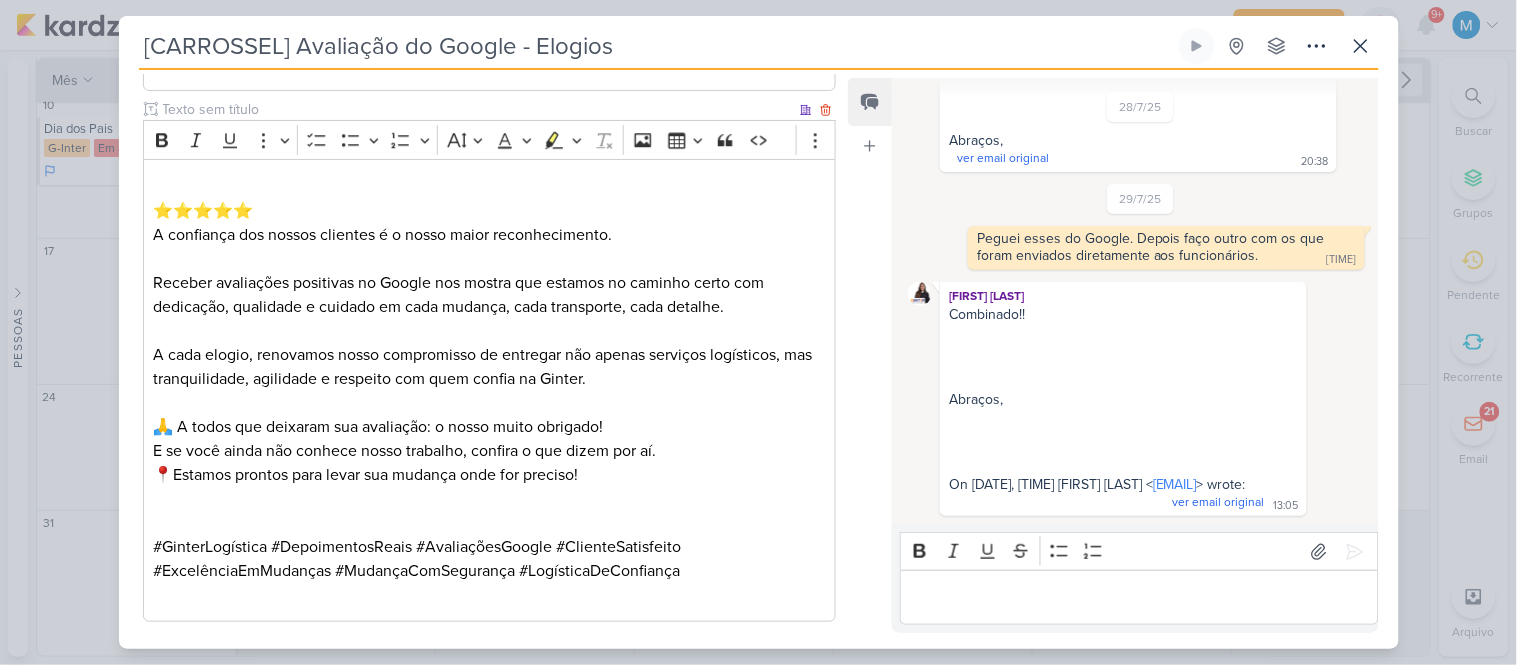 click on "⁠⁠⁠⁠⁠⁠⁠ ⭐️⭐️⭐️⭐️⭐️ A confiança dos nossos clientes é o nosso maior reconhecimento." at bounding box center (489, 211) 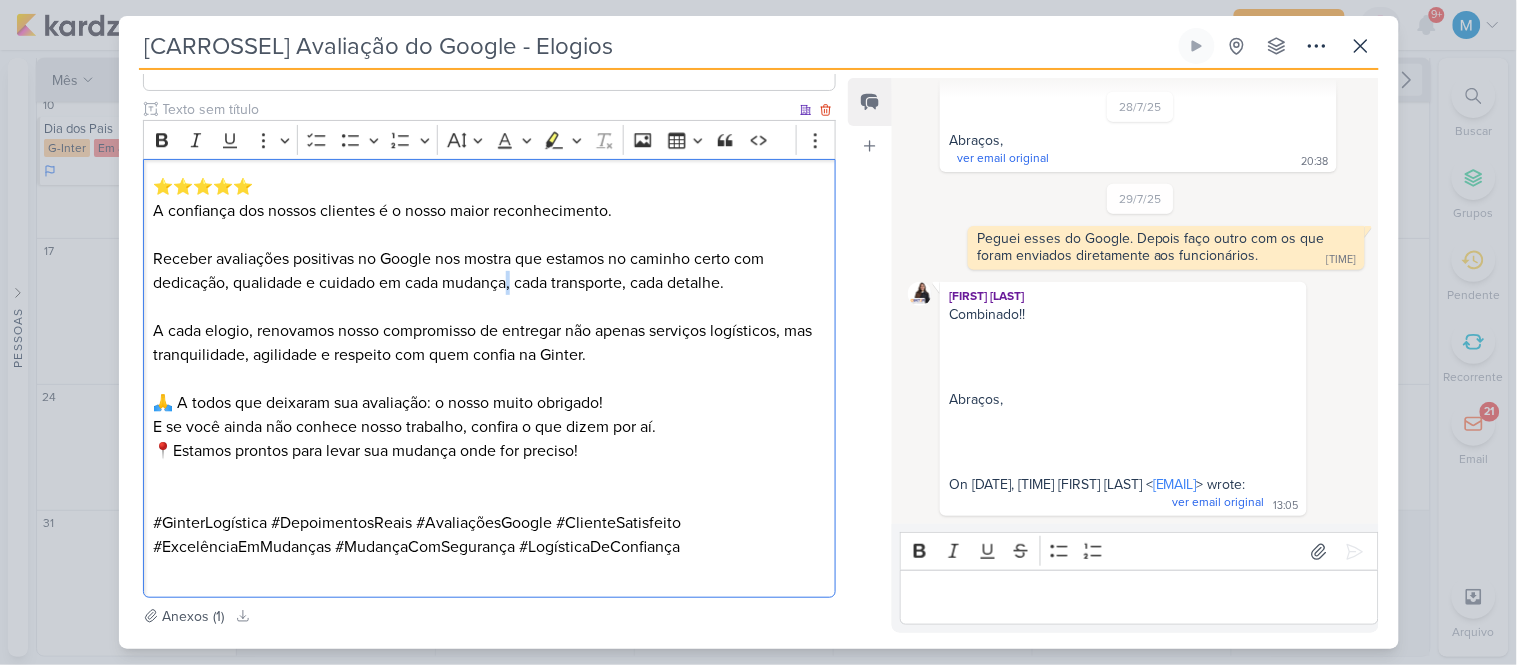 click on "Receber avaliações positivas no Google nos mostra que estamos no caminho certo com dedicação, qualidade e cuidado em cada mudança, cada transporte, cada detalhe." at bounding box center (489, 271) 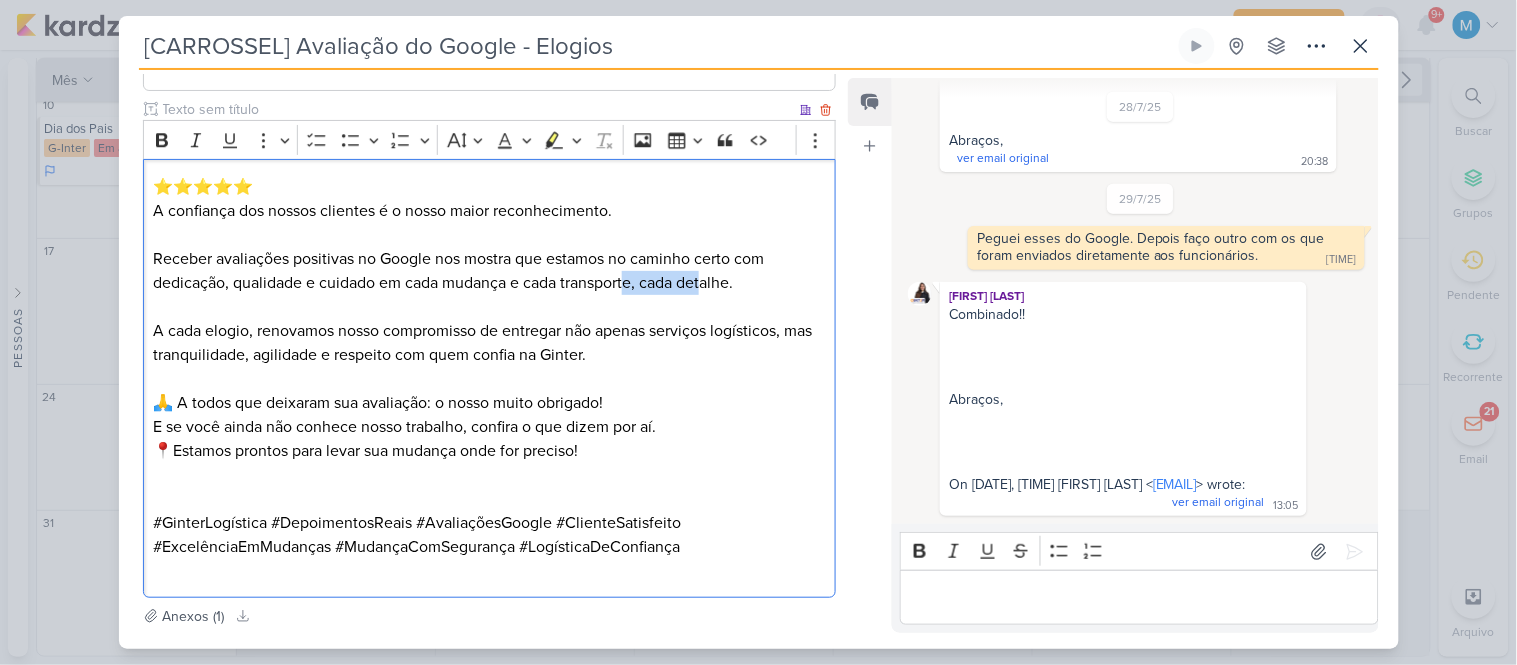 drag, startPoint x: 632, startPoint y: 278, endPoint x: 708, endPoint y: 276, distance: 76.02631 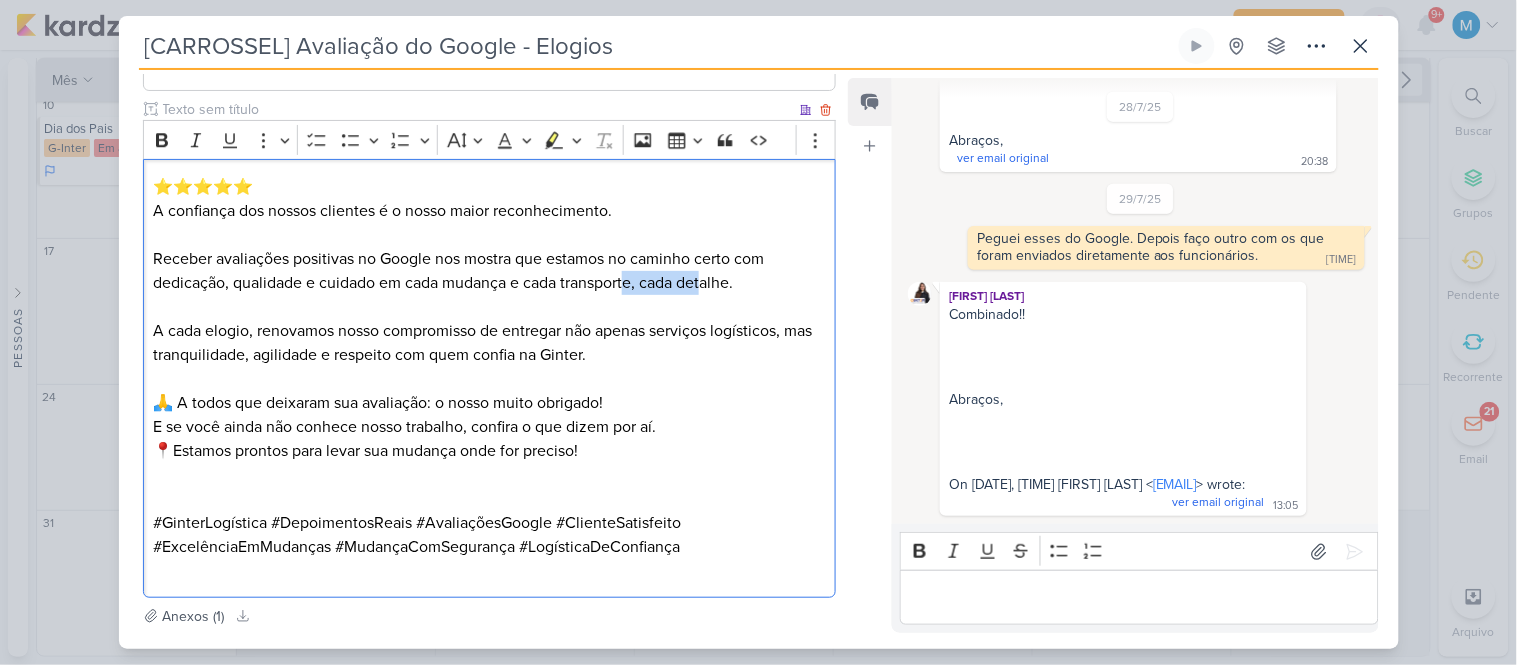 click on "Receber avaliações positivas no Google nos mostra que estamos no caminho certo com dedicação, qualidade e cuidado em cada mudança e cada transporte, cada detalhe." at bounding box center [489, 271] 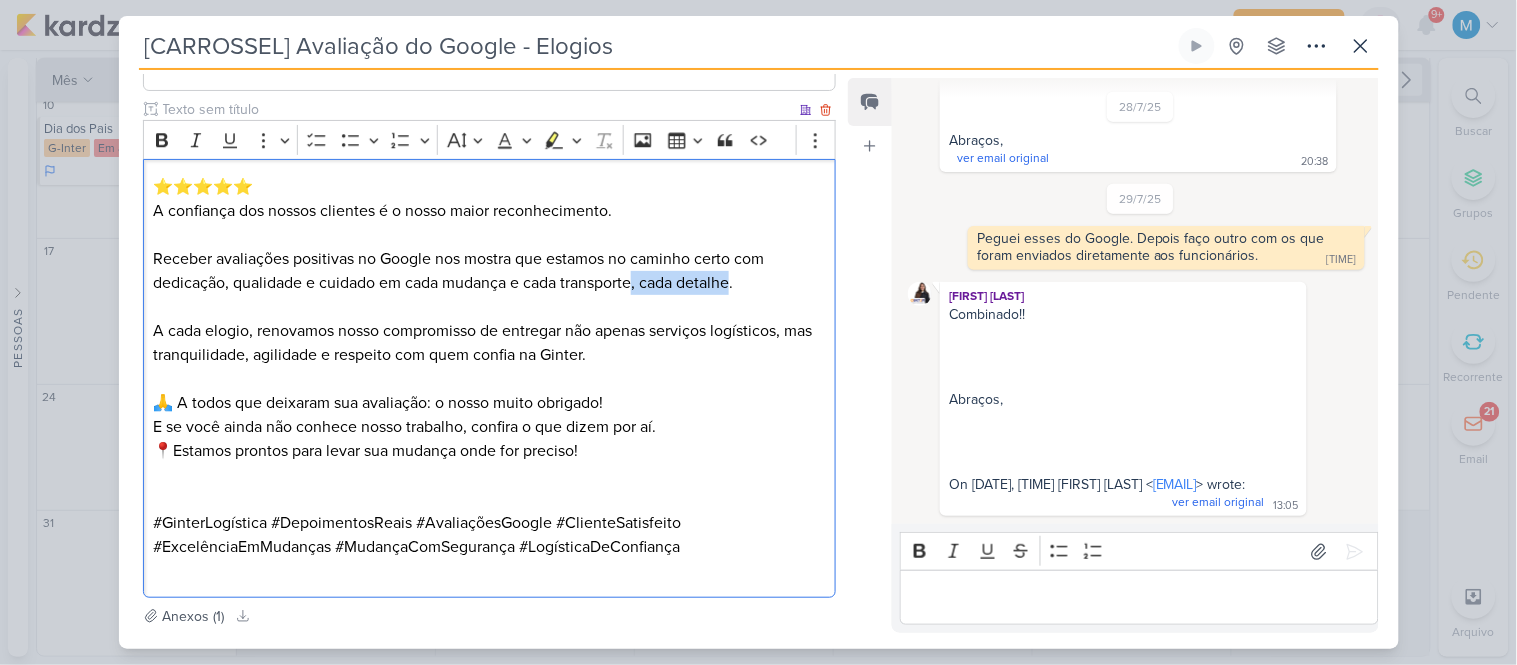 drag, startPoint x: 736, startPoint y: 282, endPoint x: 636, endPoint y: 277, distance: 100.12492 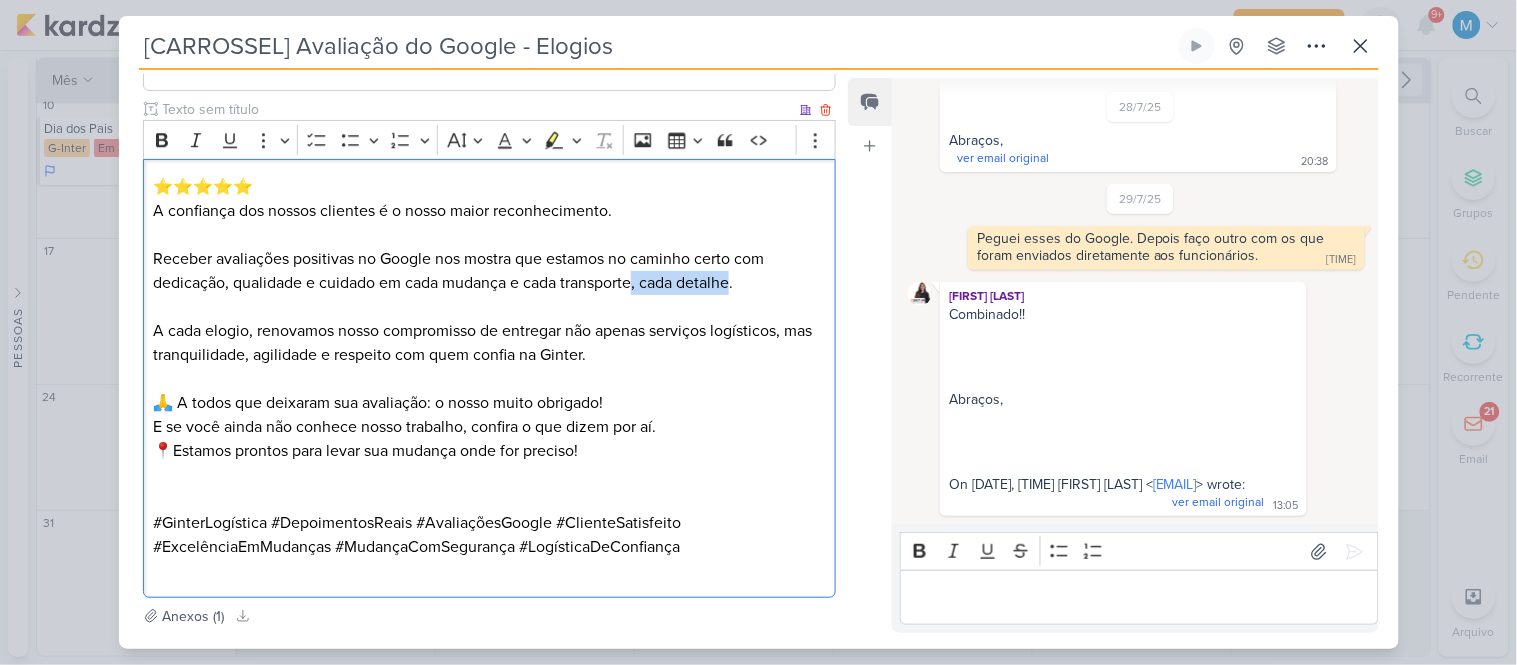 click on "Receber avaliações positivas no Google nos mostra que estamos no caminho certo com dedicação, qualidade e cuidado em cada mudança e cada transporte, cada detalhe." at bounding box center (489, 271) 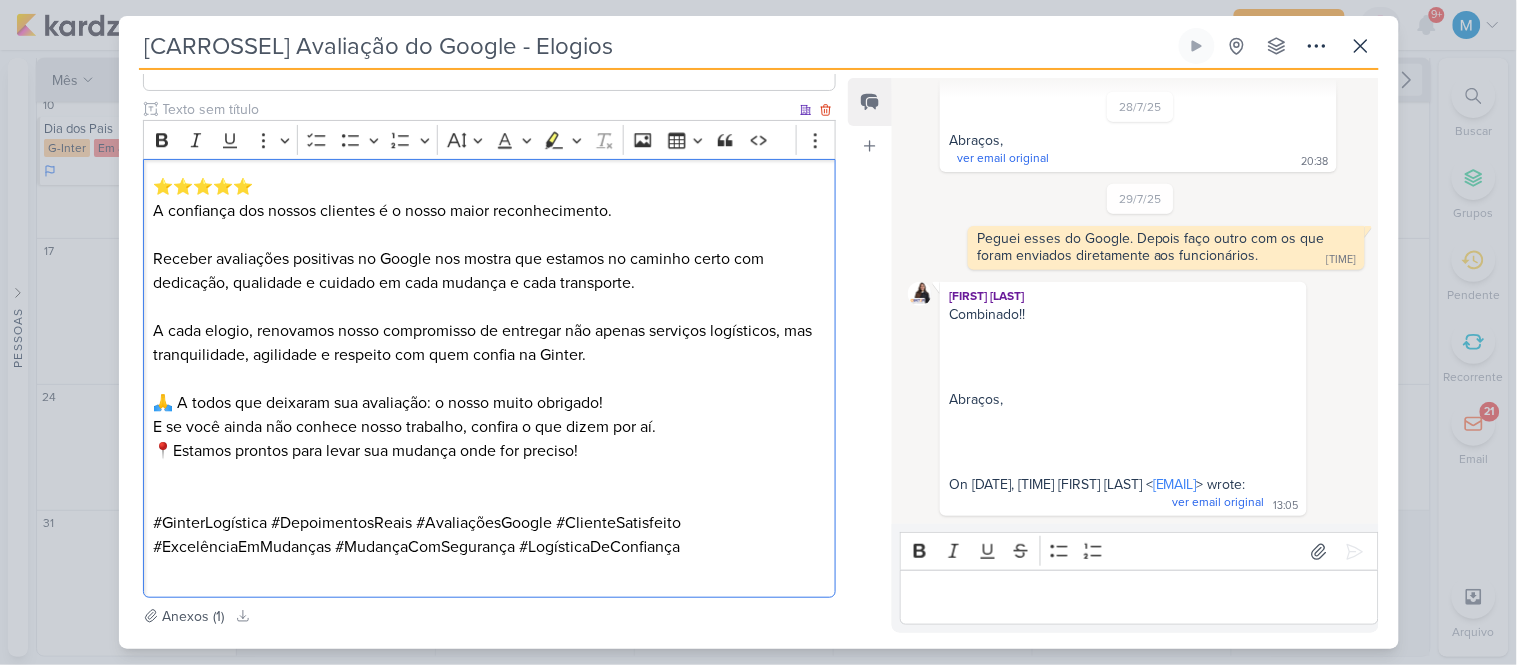 click on "A cada elogio, renovamos nosso compromisso de entregar não apenas serviços logísticos, mas tranquilidade, agilidade e respeito com quem confia na Ginter." at bounding box center (489, 343) 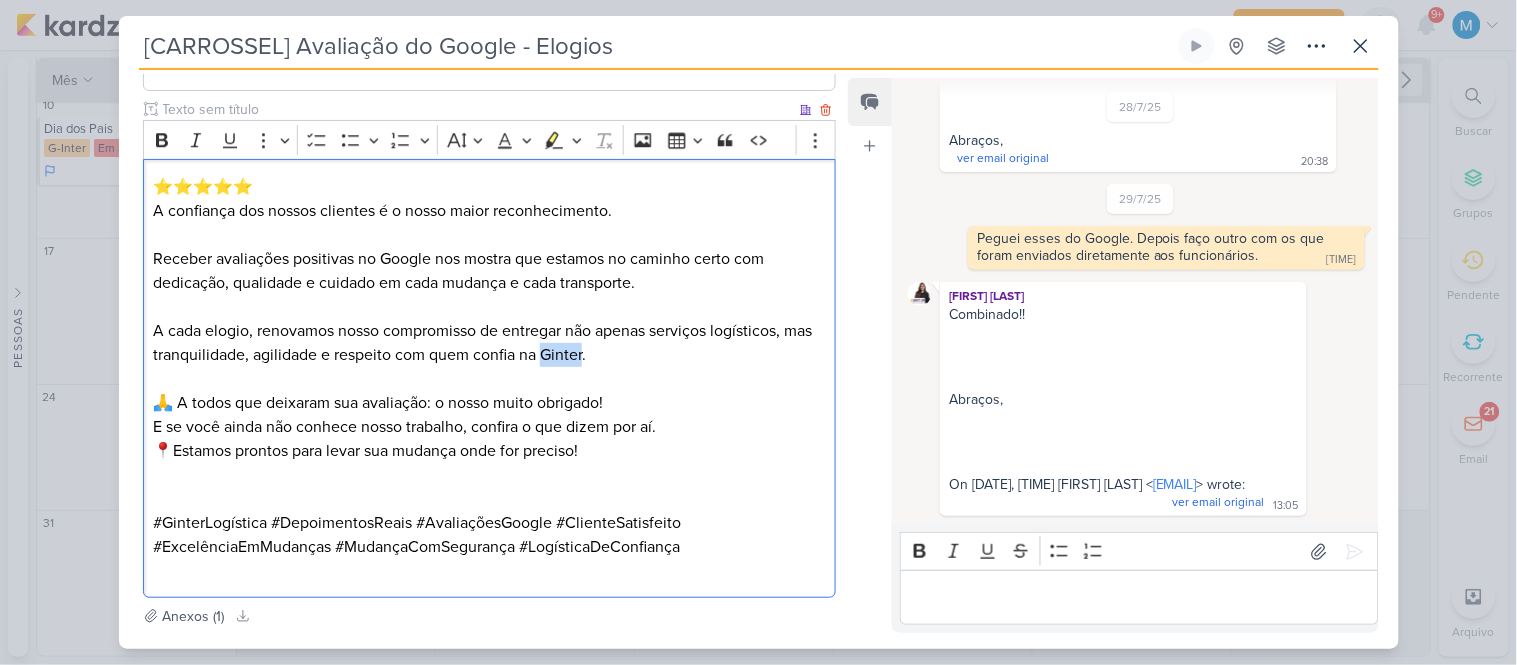 click on "A cada elogio, renovamos nosso compromisso de entregar não apenas serviços logísticos, mas tranquilidade, agilidade e respeito com quem confia na Ginter." at bounding box center [489, 343] 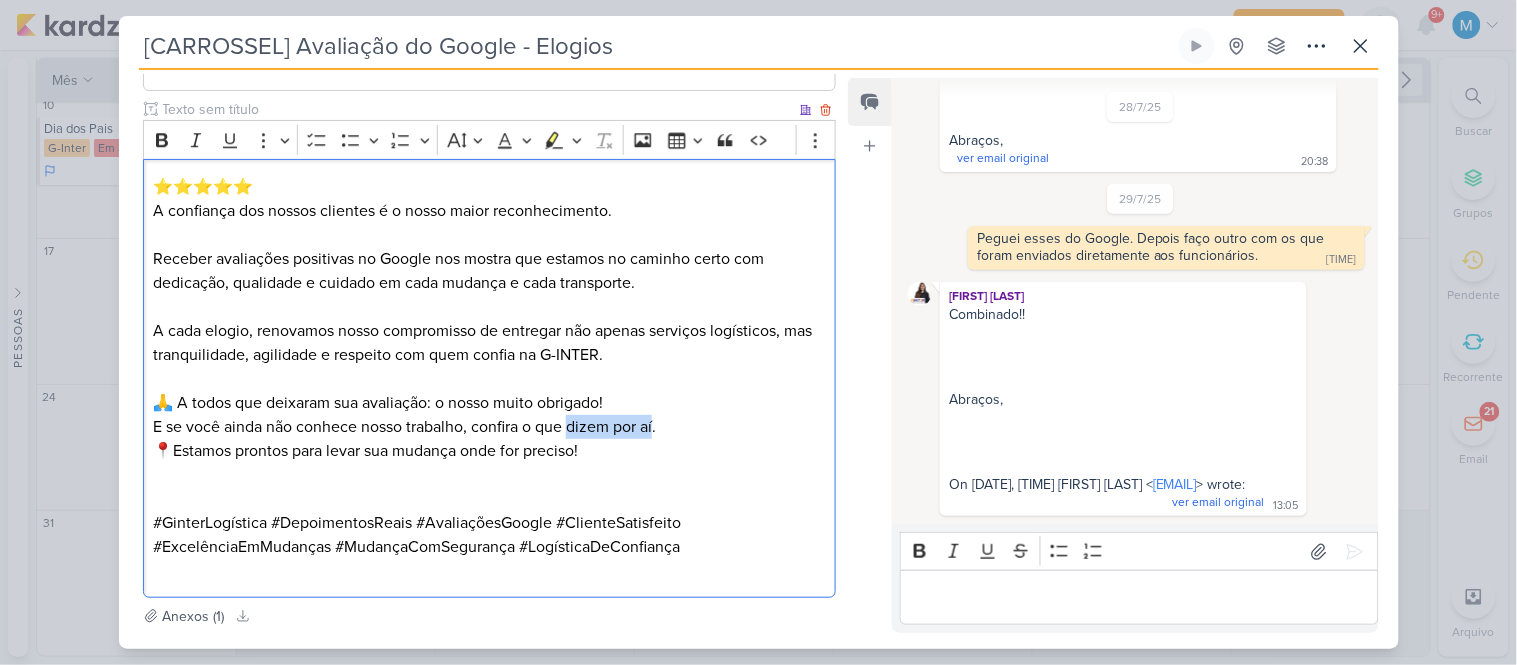 drag, startPoint x: 572, startPoint y: 425, endPoint x: 658, endPoint y: 418, distance: 86.28442 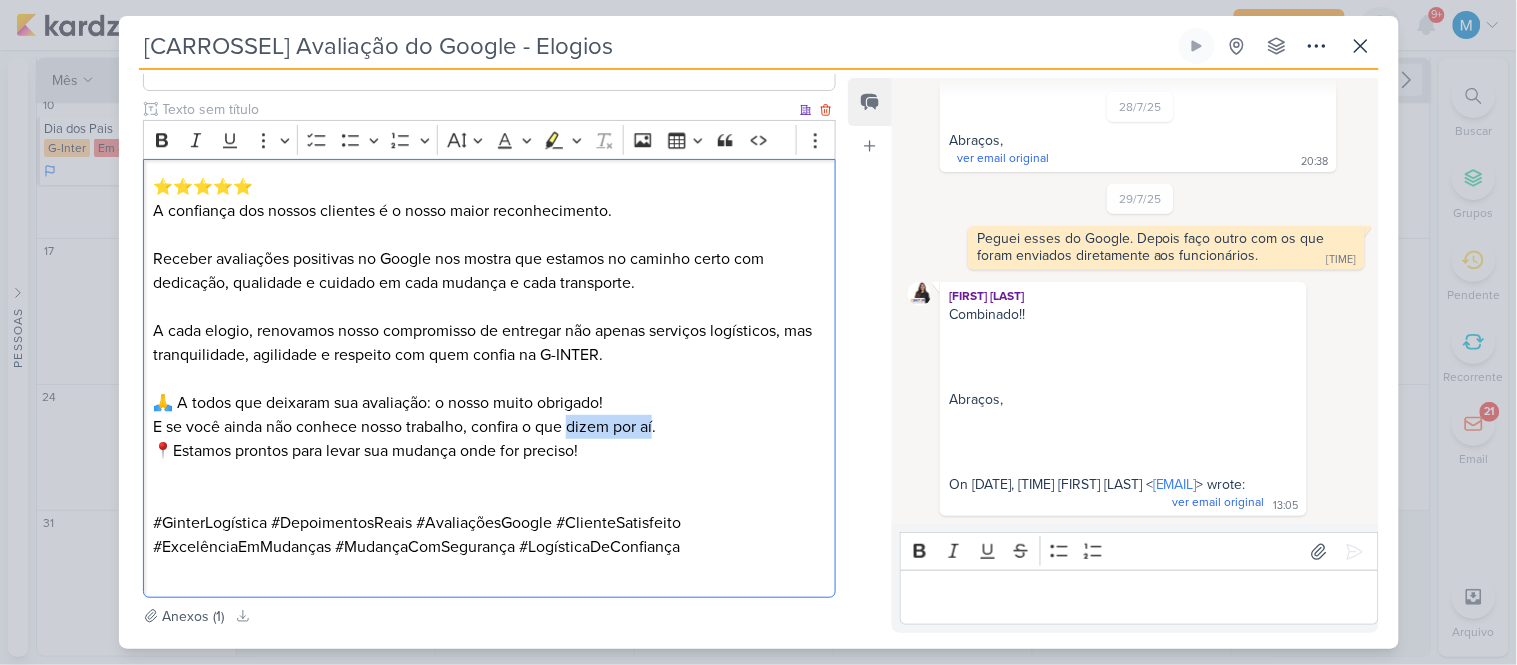 click on "🙏 A todos que deixaram sua avaliação: o nosso muito obrigado! E se você ainda não conhece nosso trabalho, confira o que dizem por aí." at bounding box center [489, 415] 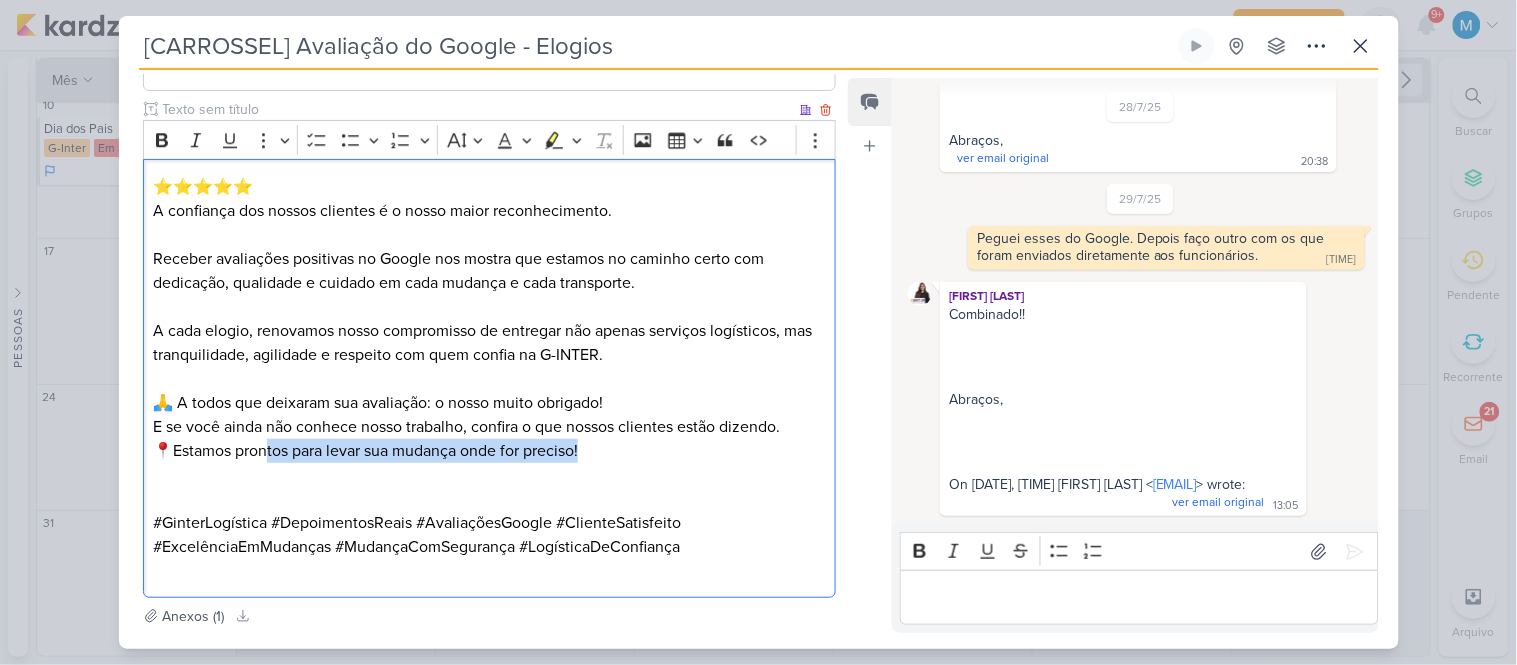drag, startPoint x: 325, startPoint y: 438, endPoint x: 622, endPoint y: 444, distance: 297.0606 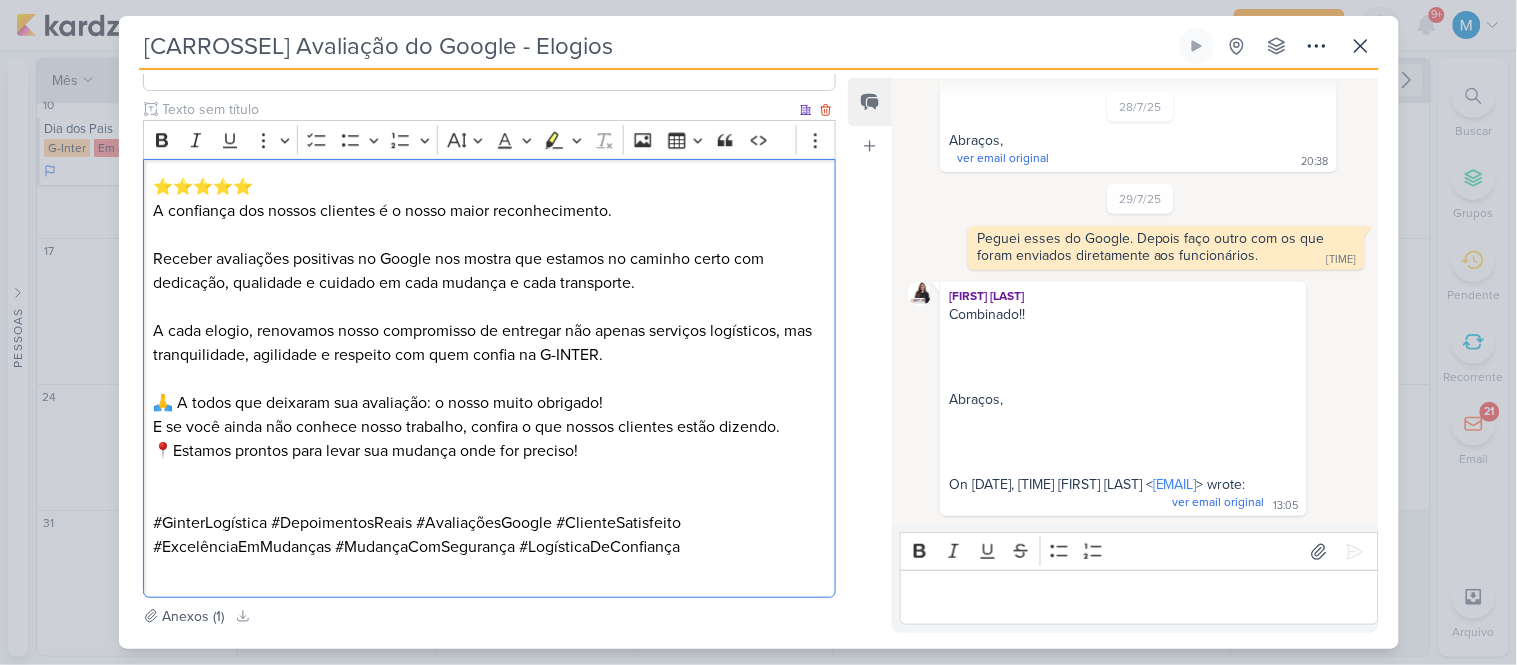 click at bounding box center [489, 475] 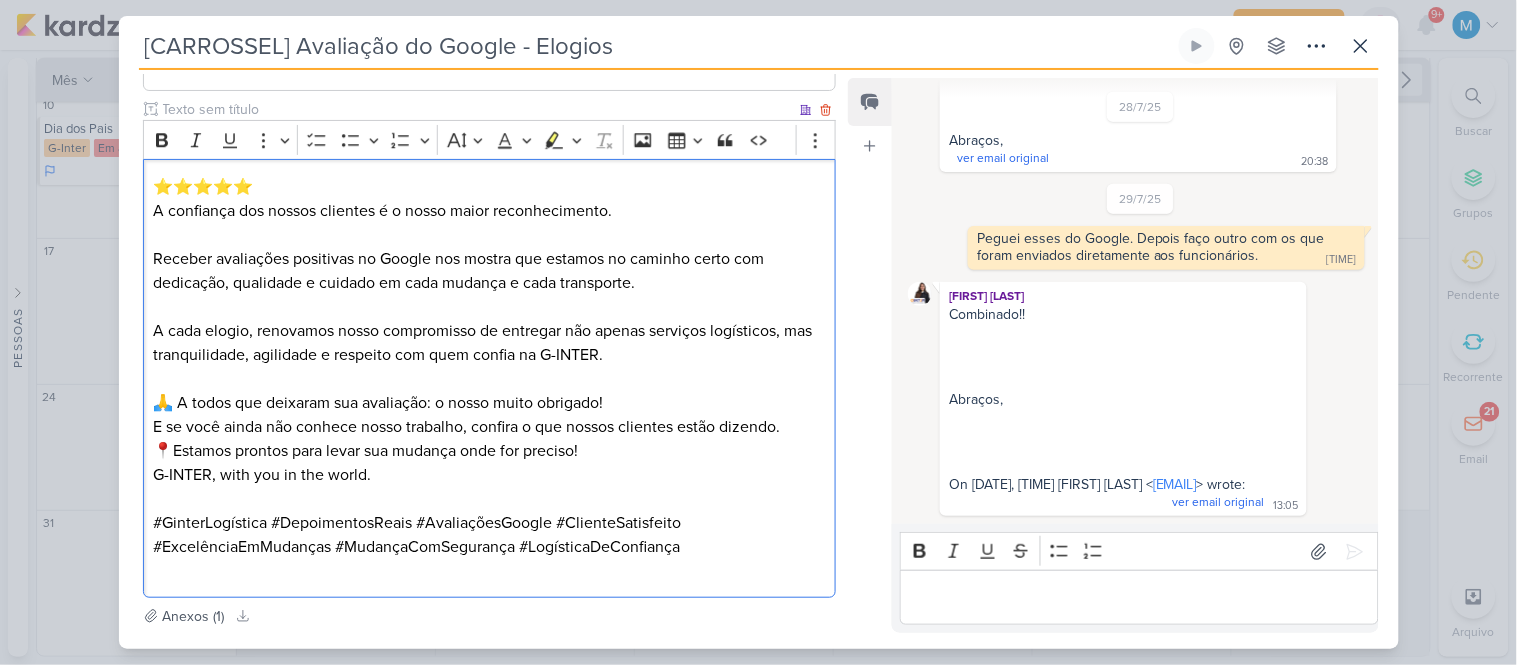 click on "📍Estamos prontos para levar sua mudança onde for preciso! G-INTER, with you in the world." at bounding box center (489, 463) 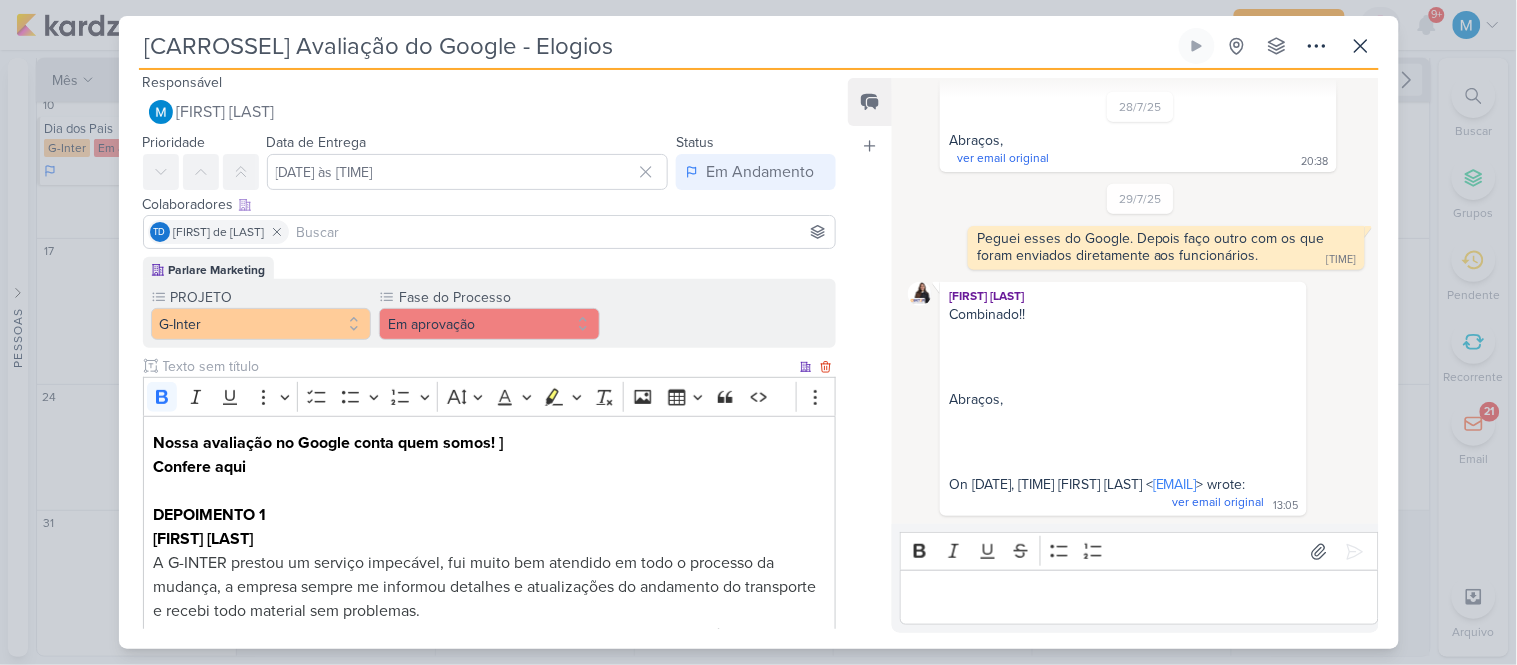 scroll, scrollTop: 0, scrollLeft: 0, axis: both 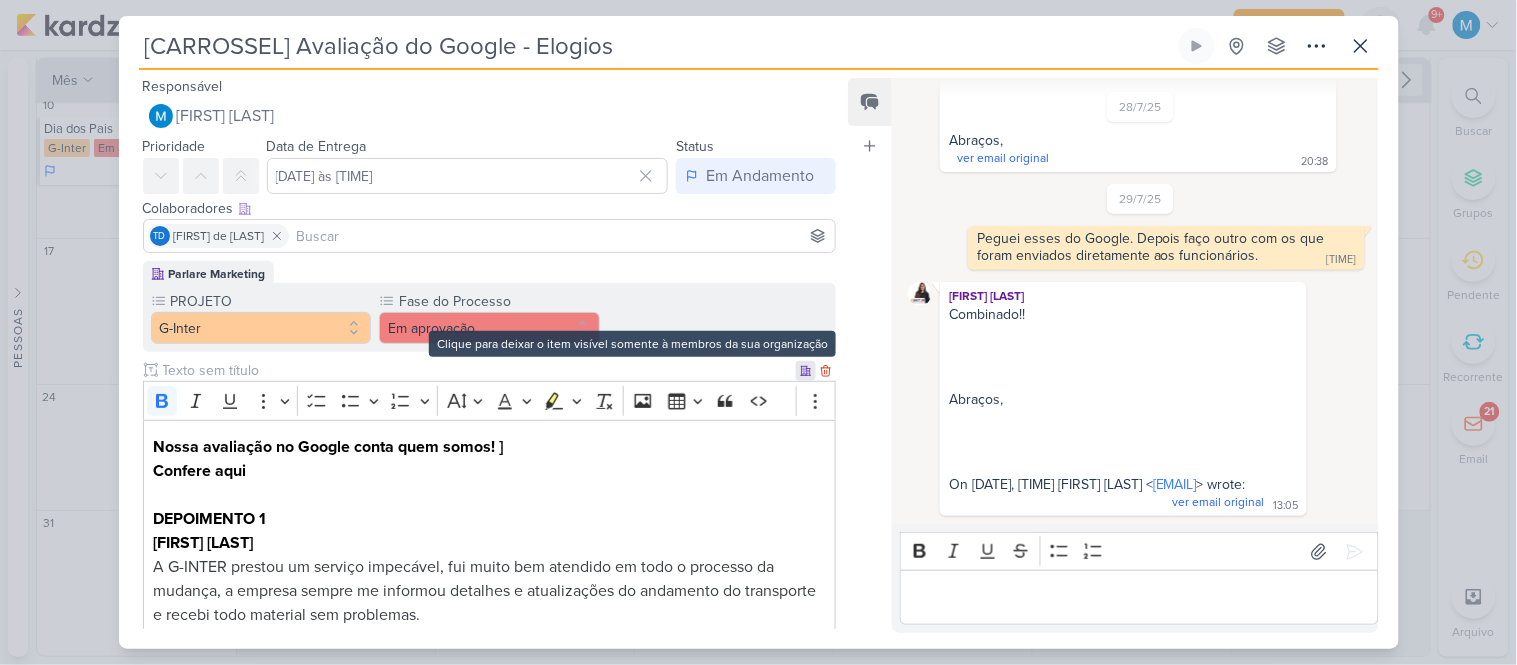 click 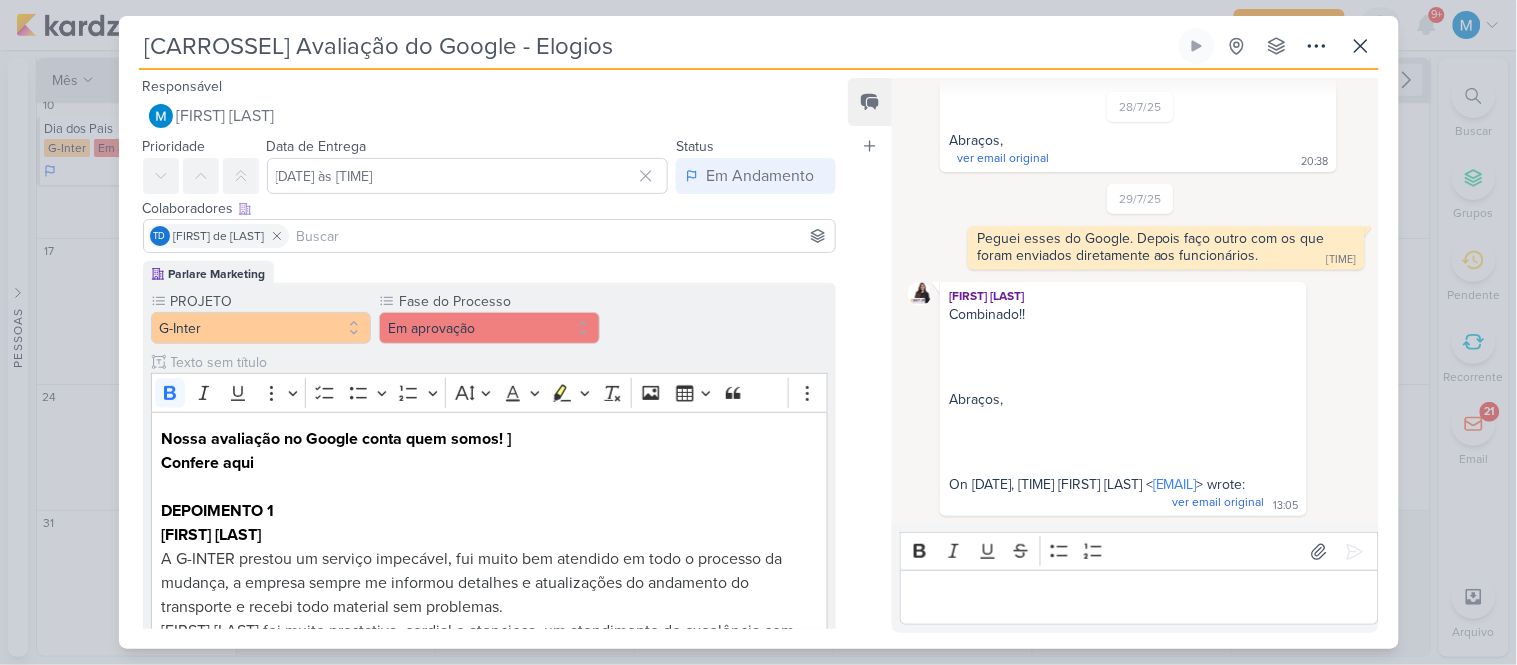 click at bounding box center [562, 236] 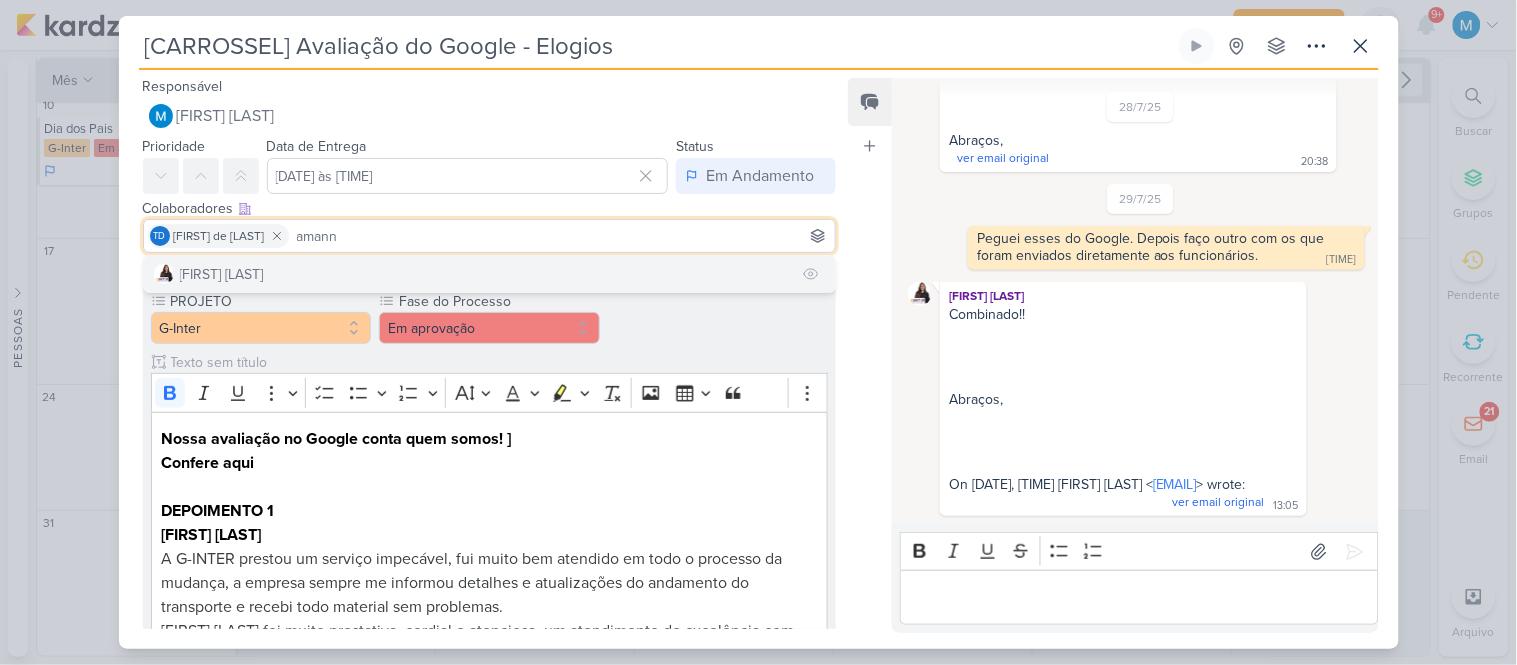 type on "amann" 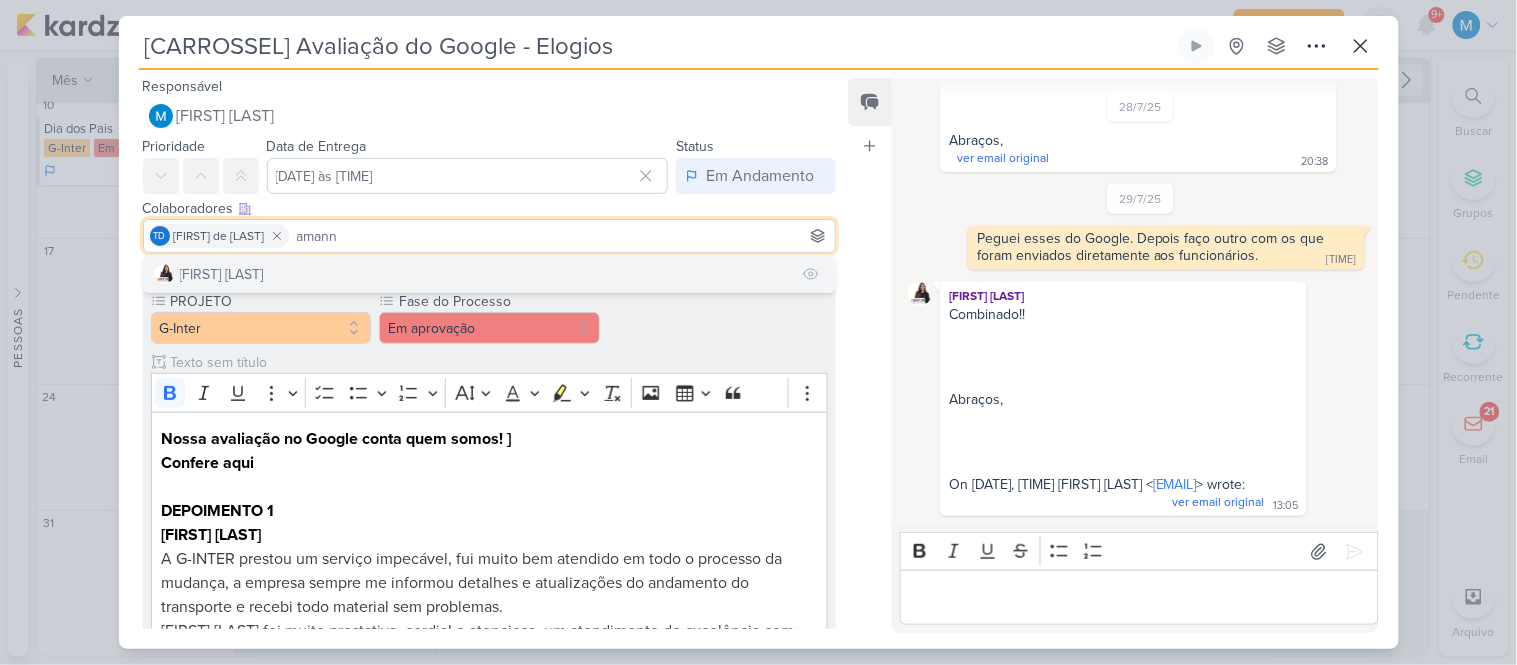 click on "[FIRST] Primo" at bounding box center [490, 274] 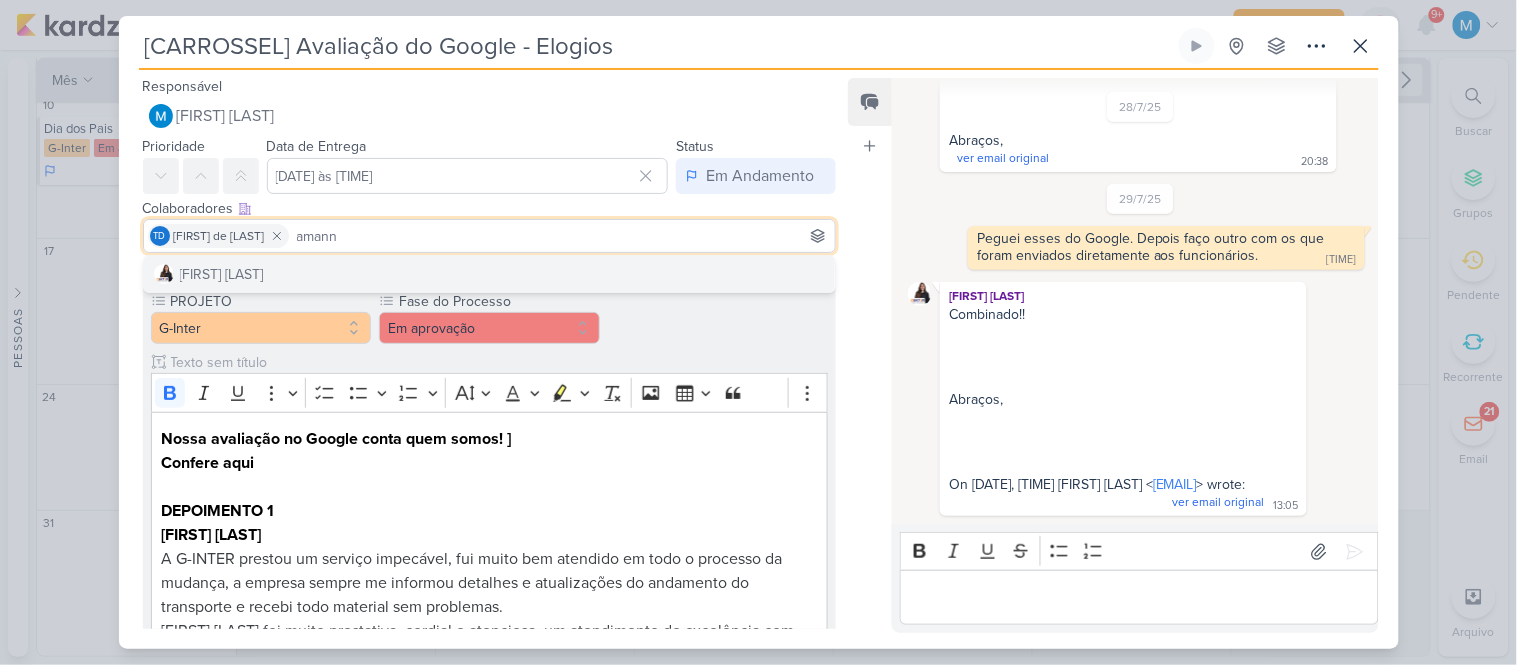 type 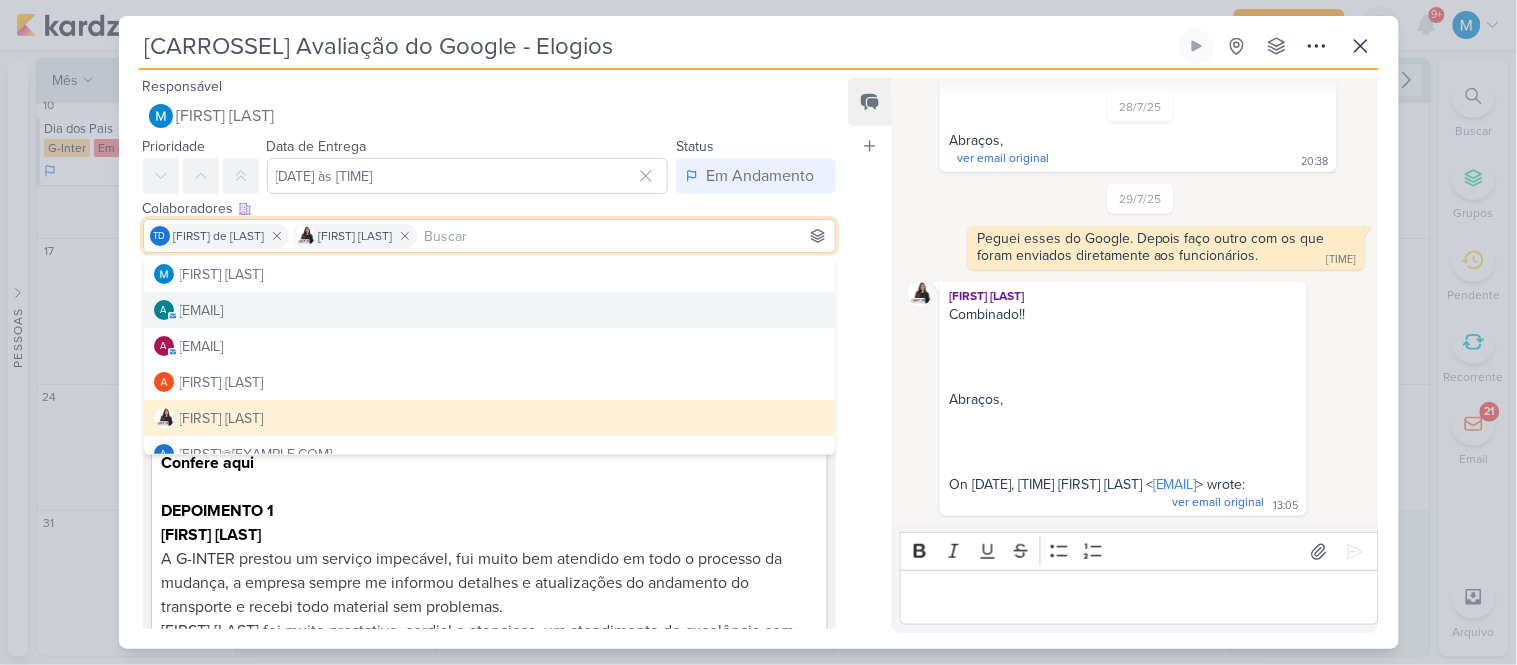click on "Feed
Atrelar email
Solte o email para atrelar ao kard" at bounding box center (870, 355) 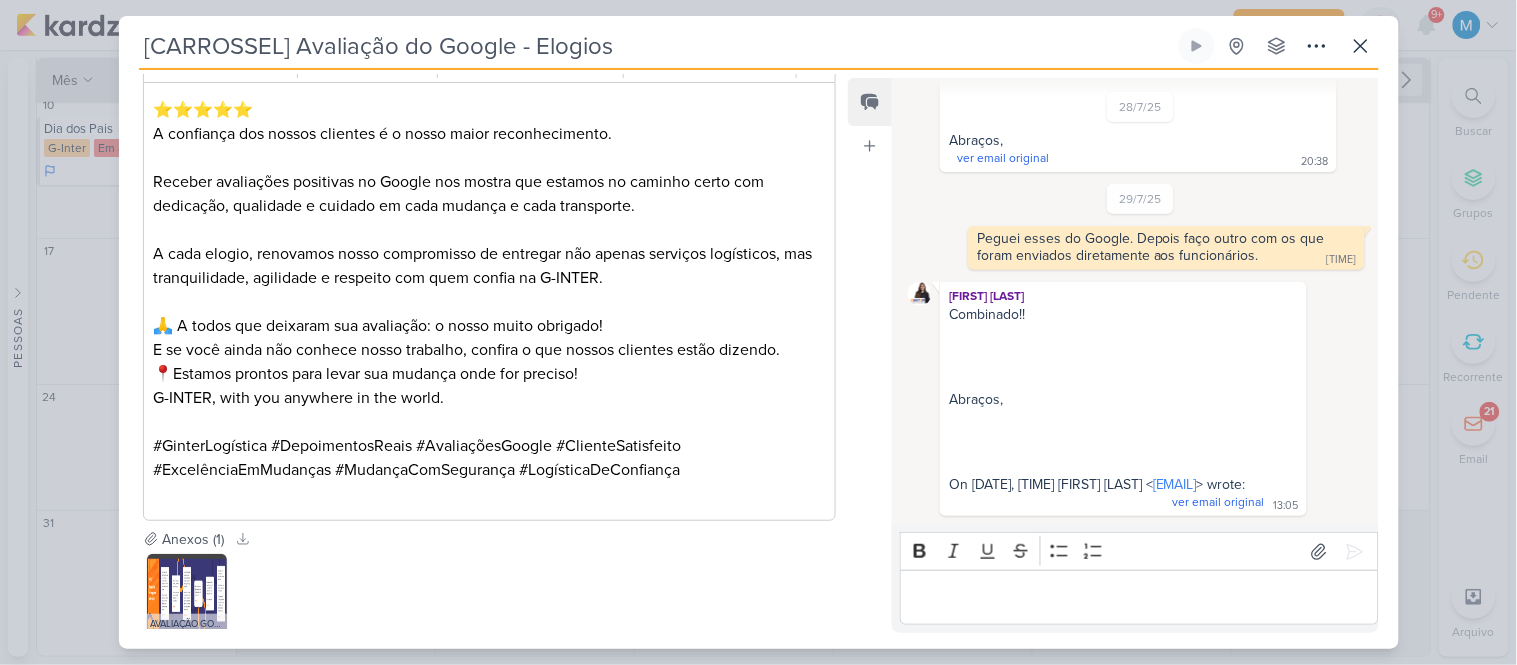 scroll, scrollTop: 1708, scrollLeft: 0, axis: vertical 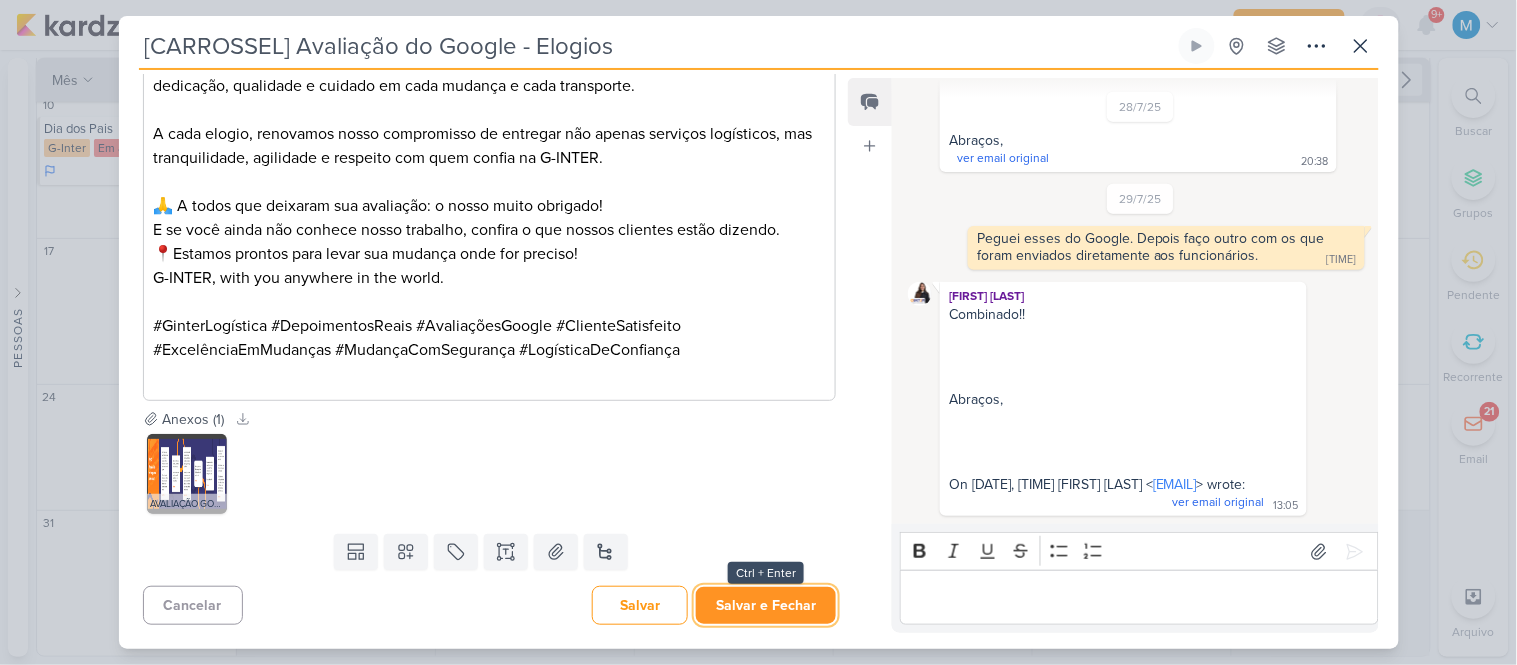 click on "Salvar e Fechar" at bounding box center [766, 605] 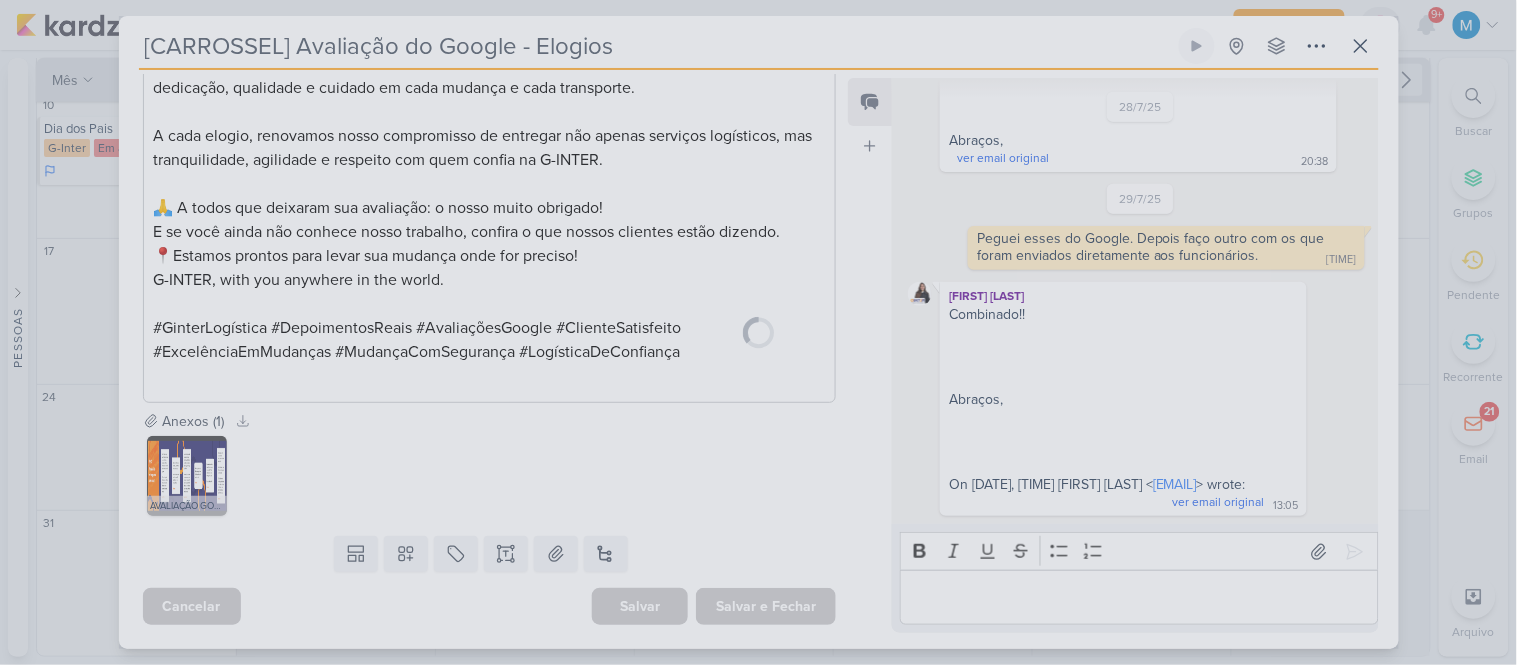 scroll, scrollTop: 1706, scrollLeft: 0, axis: vertical 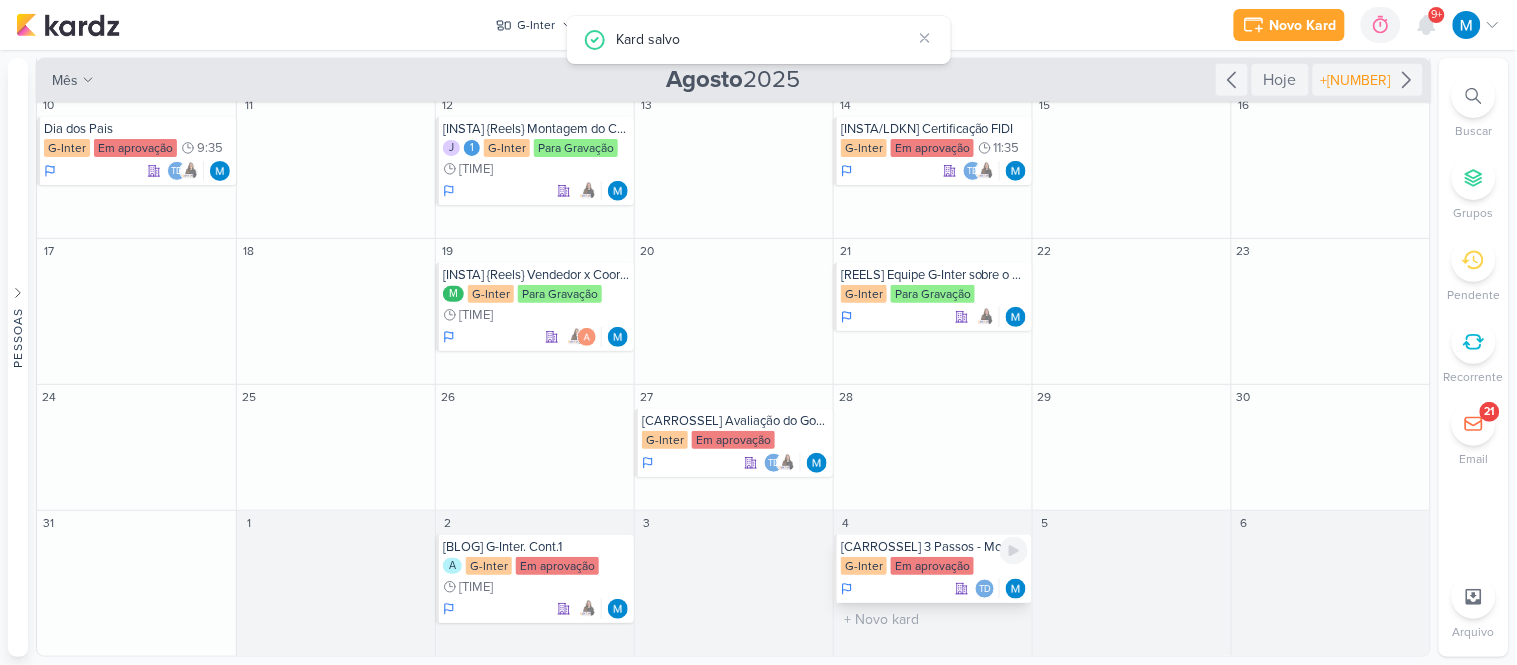 click on "[CARROSSEL] 3 Passos - Mobilidade" at bounding box center (934, 547) 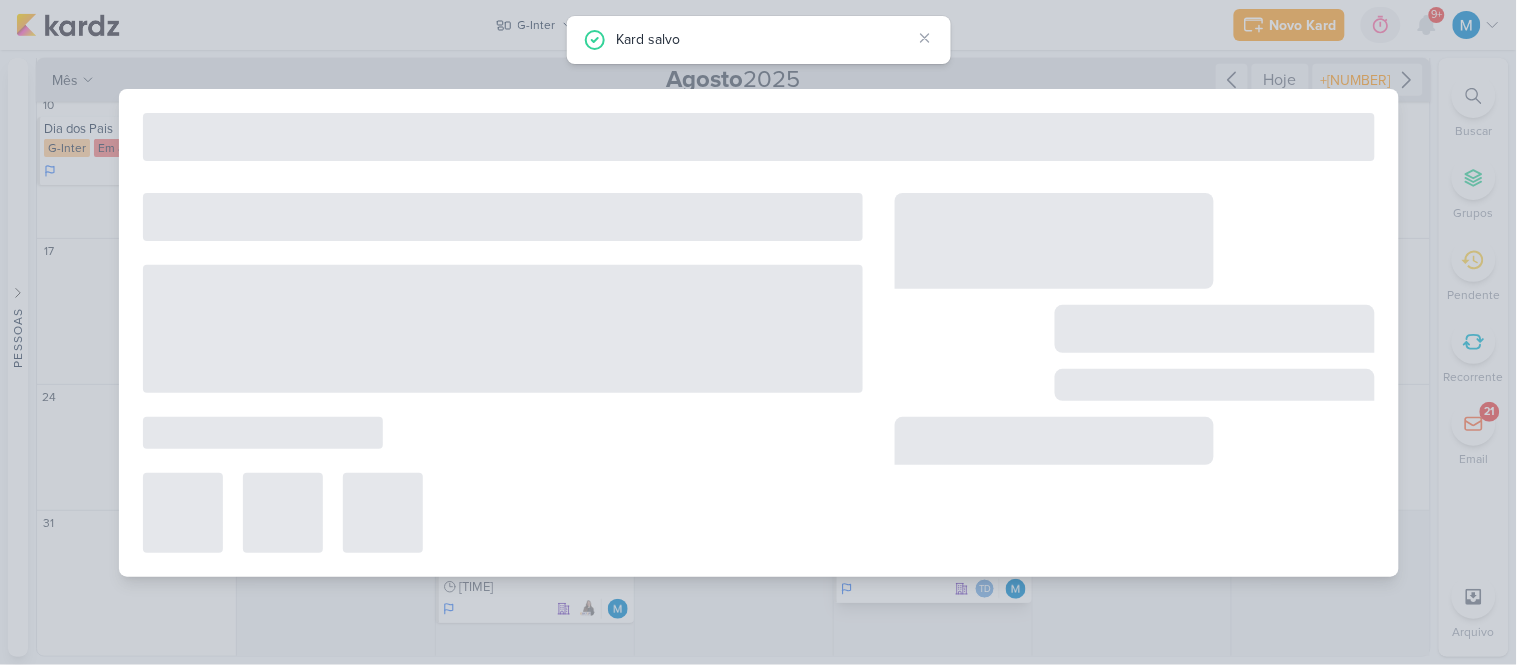 type on "[CARROSSEL] 3 Passos - Mobilidade" 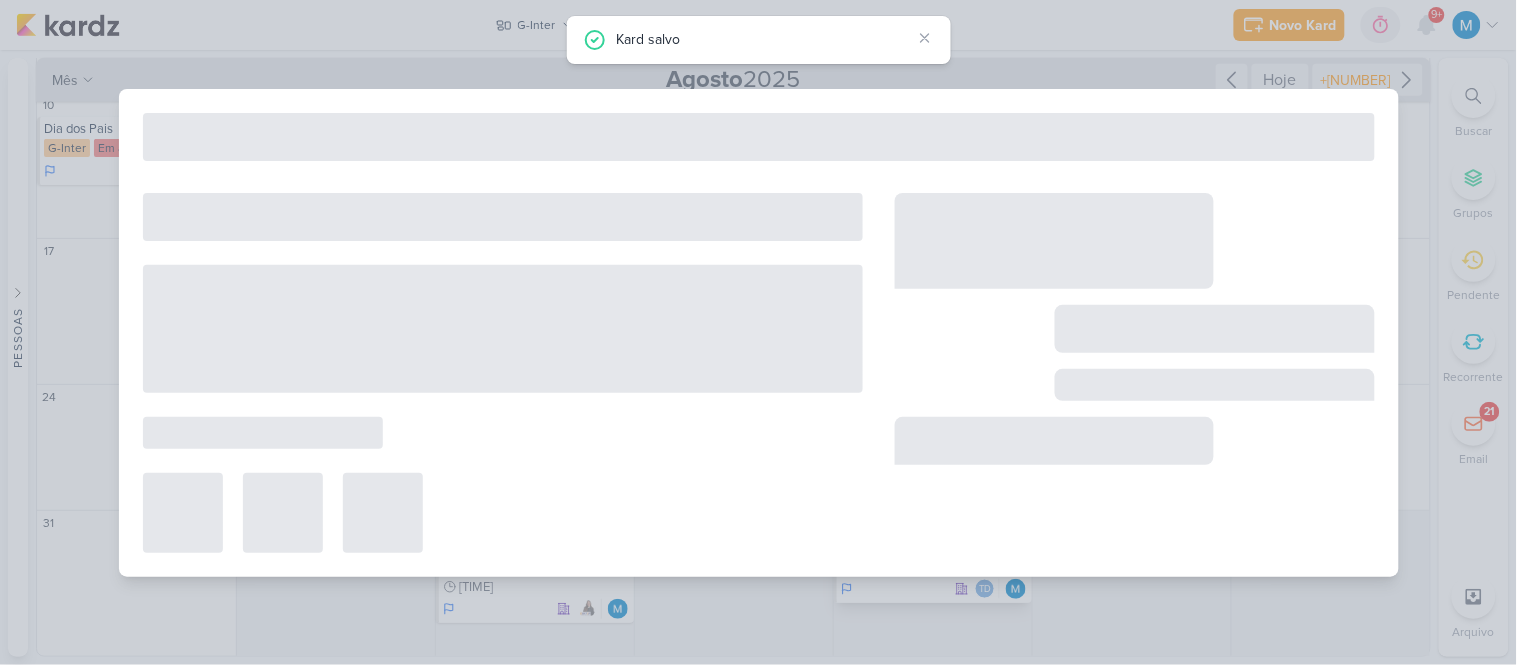 type on "4 de setembro de 2025 às 23:59" 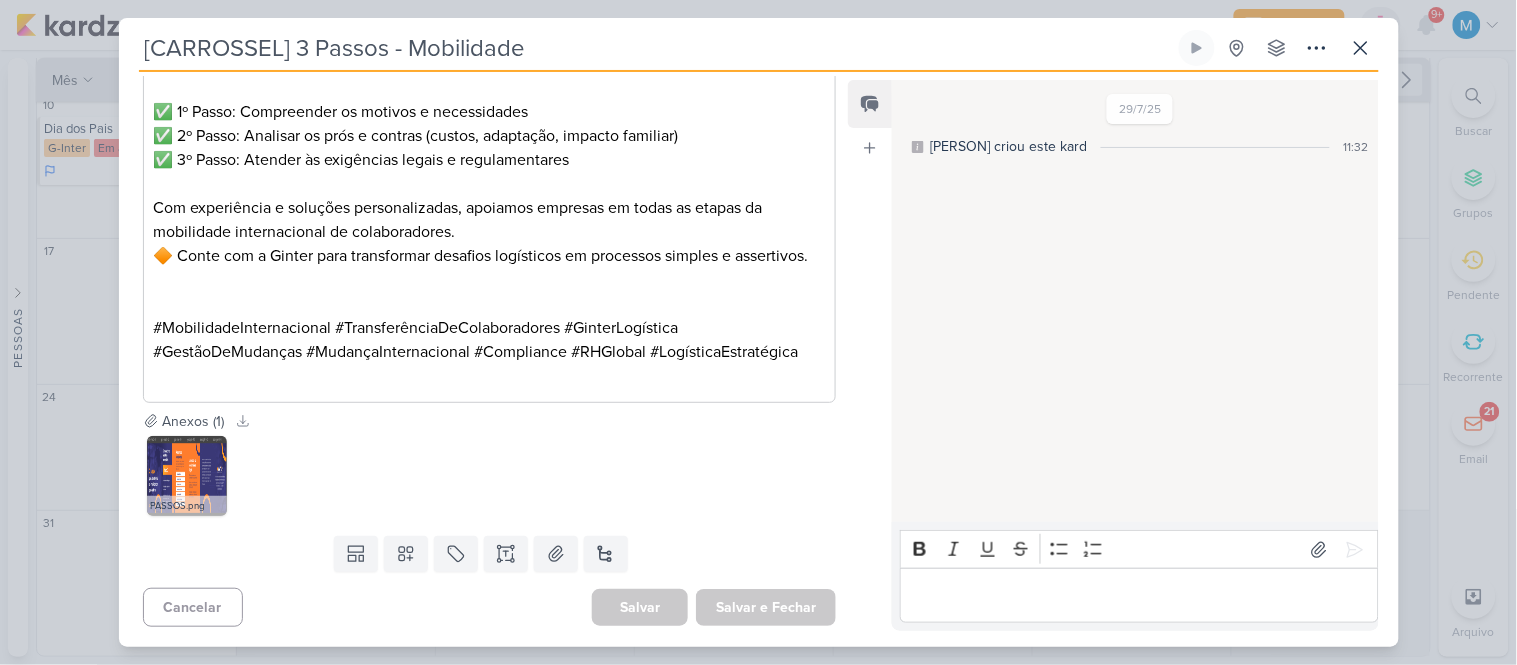 scroll, scrollTop: 8, scrollLeft: 0, axis: vertical 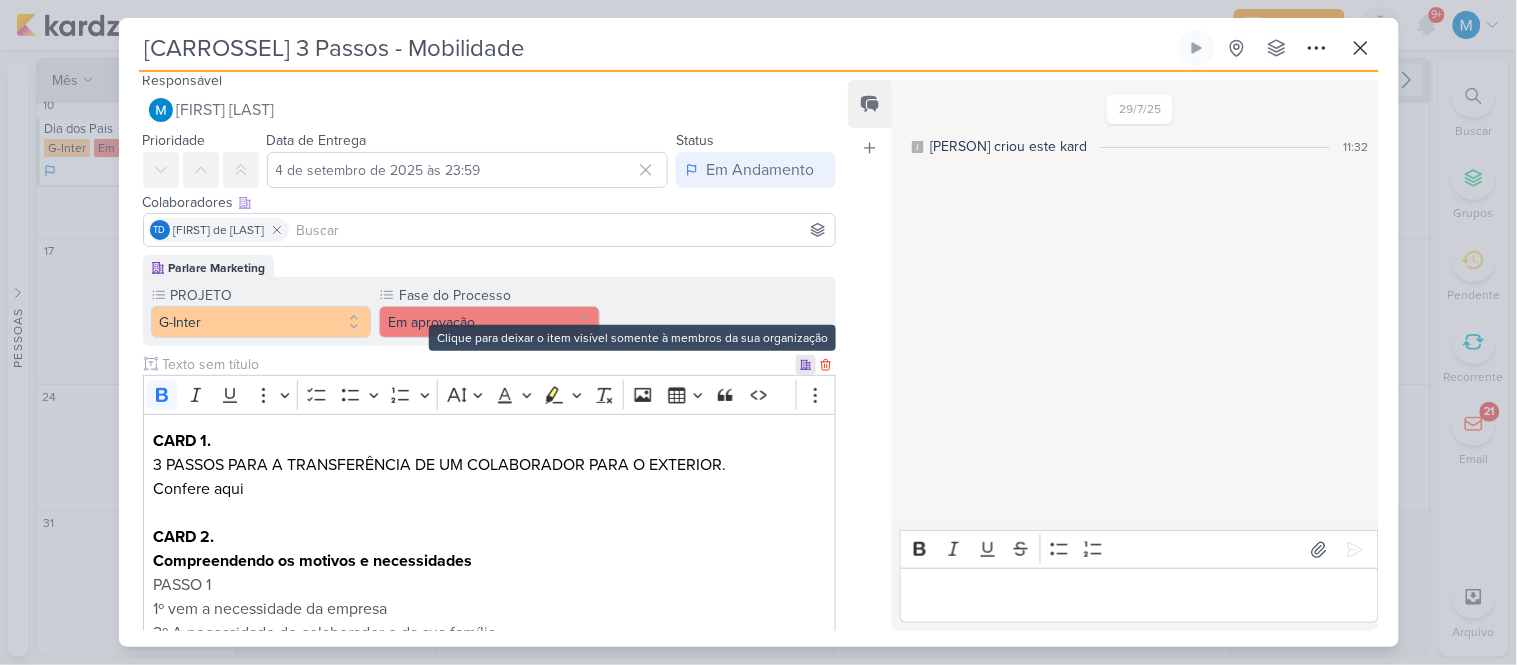 click 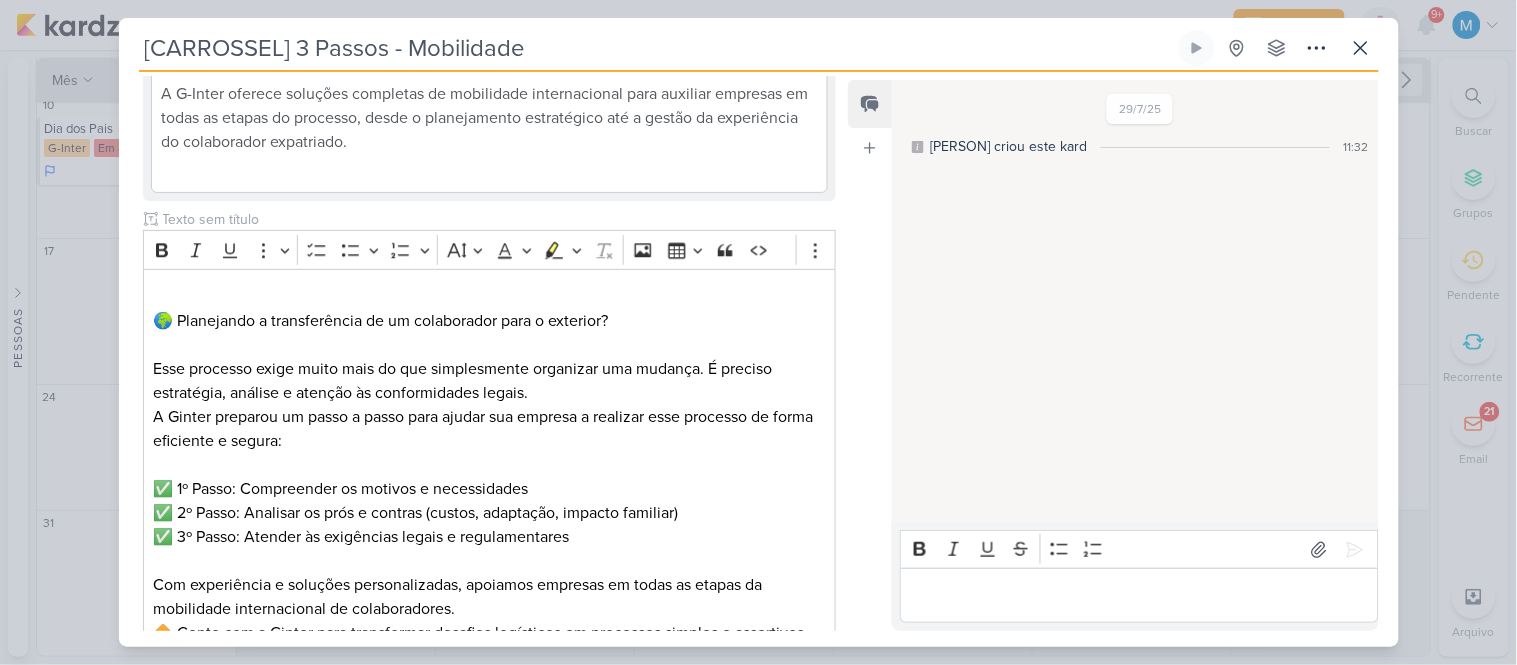 scroll, scrollTop: 1264, scrollLeft: 0, axis: vertical 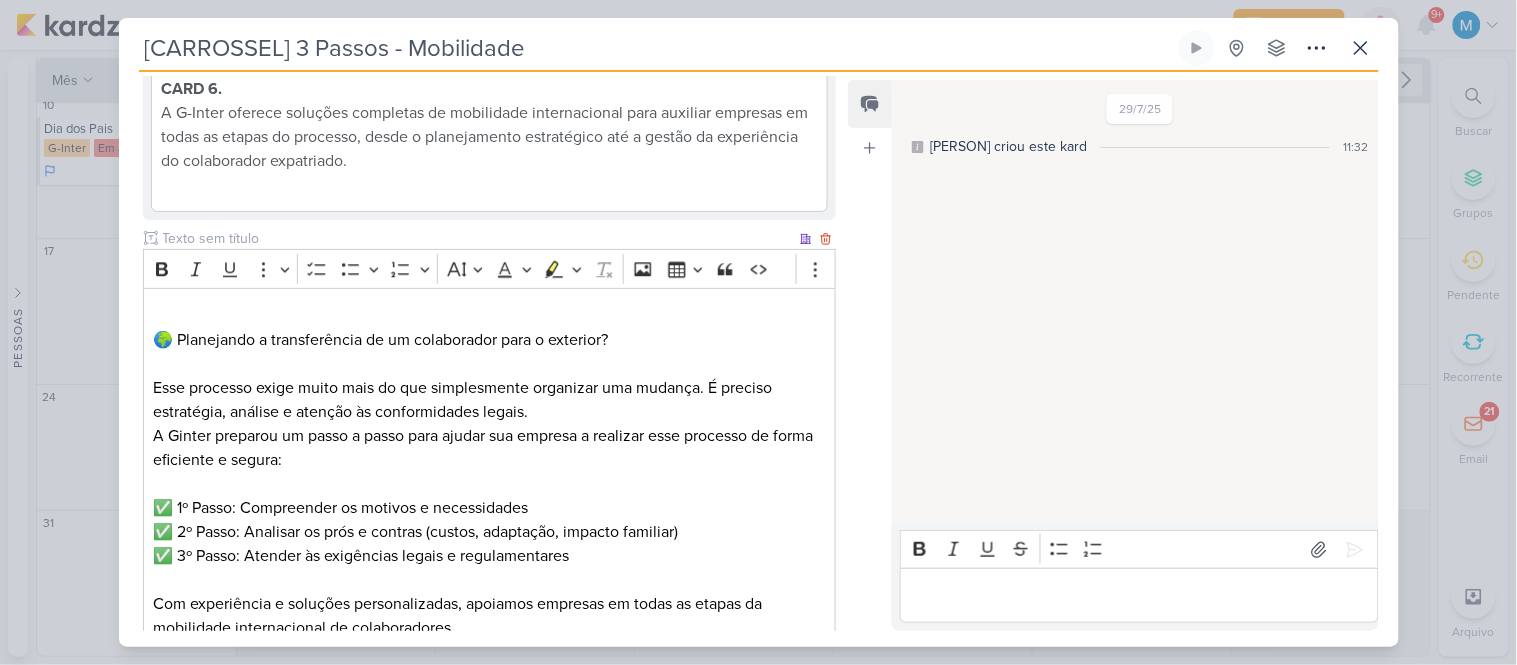 click on "⁠⁠⁠⁠⁠⁠⁠ 🌍 Planejando a transferência de um colaborador para o exterior?" at bounding box center (489, 328) 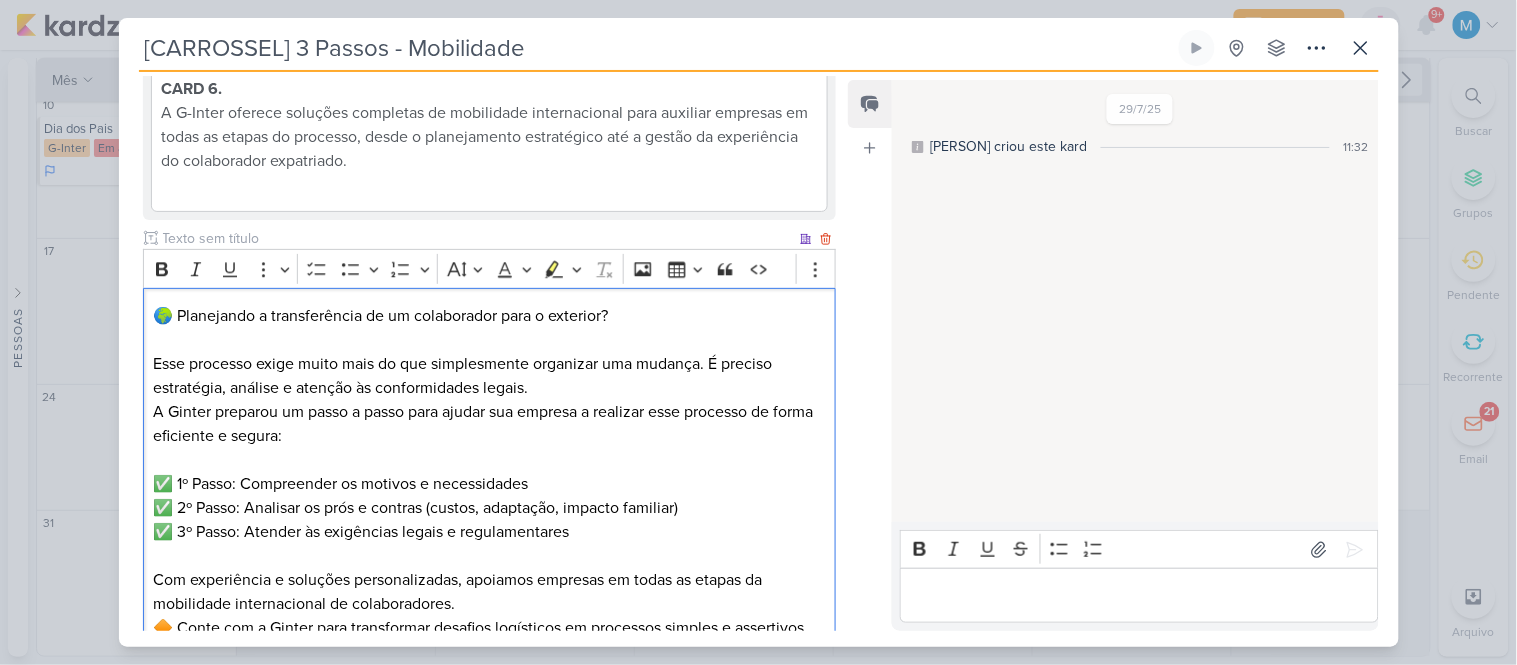 click on "Esse processo exige muito mais do que simplesmente organizar uma mudança. É preciso estratégia, análise e atenção às conformidades legais." at bounding box center (489, 364) 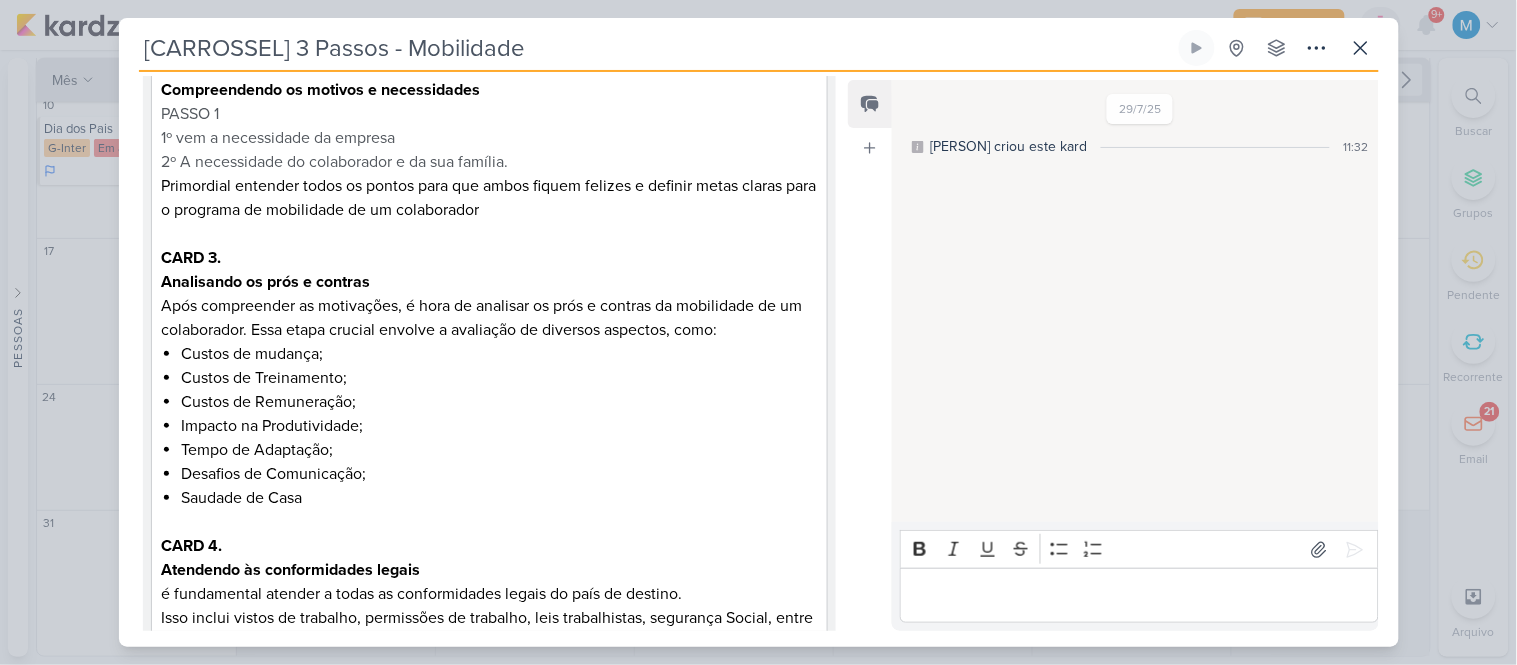 scroll, scrollTop: 153, scrollLeft: 0, axis: vertical 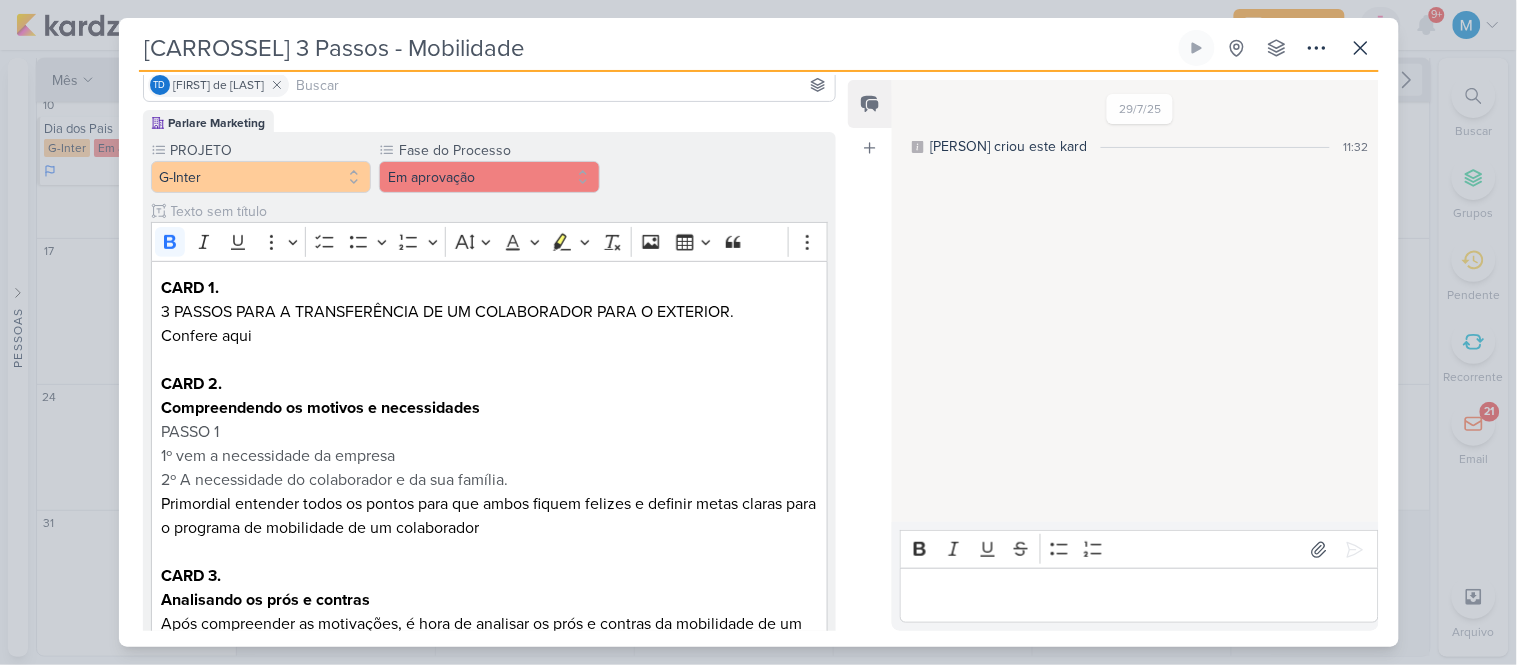 click on "[CARROSSEL] 3 Passos - Mobilidade" at bounding box center [657, 48] 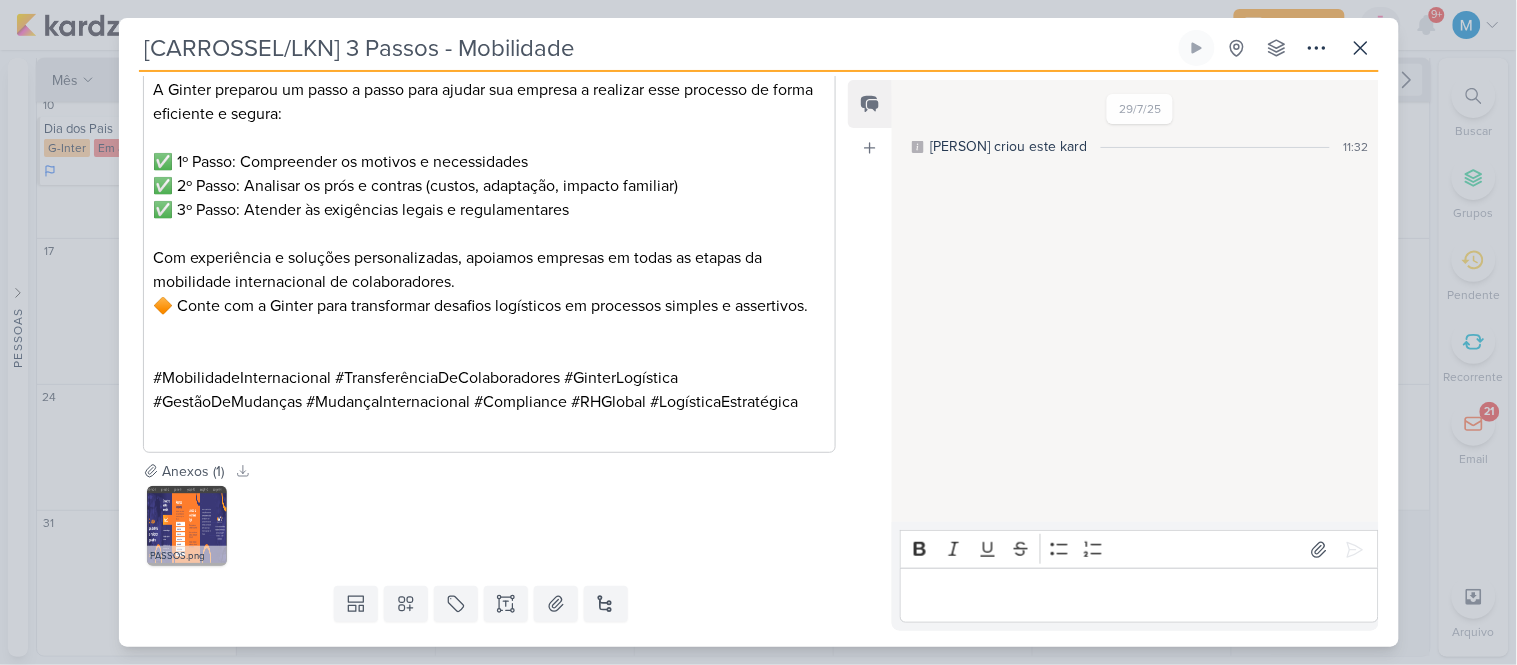 scroll, scrollTop: 1597, scrollLeft: 0, axis: vertical 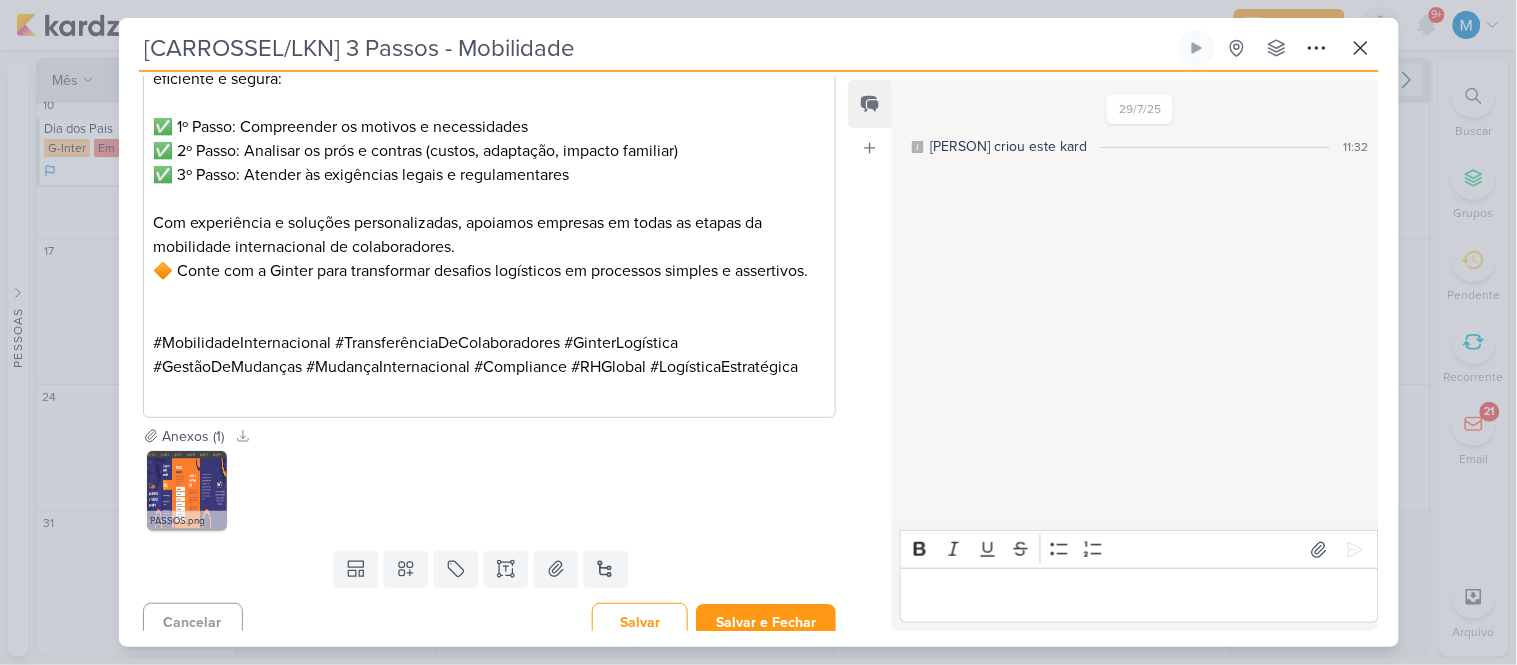 type on "[CARROSSEL/LKN] 3 Passos - Mobilidade" 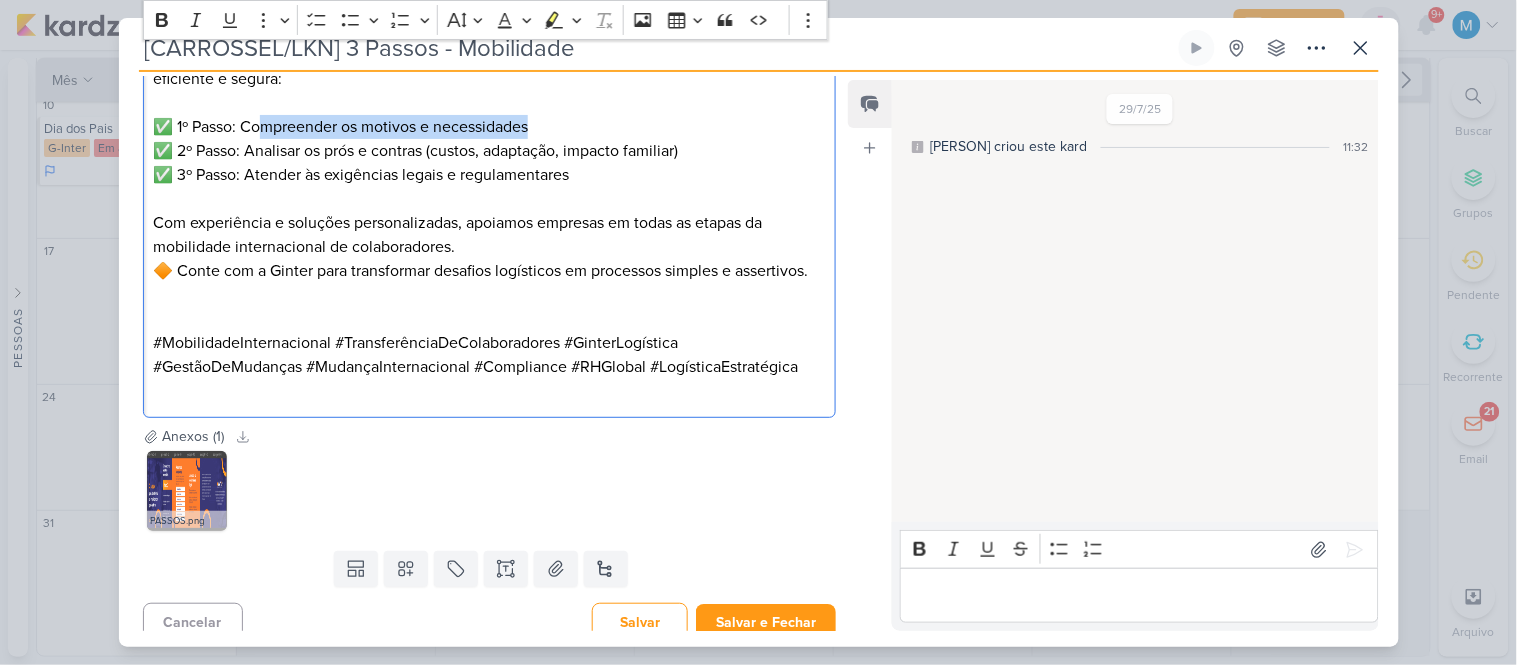 drag, startPoint x: 267, startPoint y: 146, endPoint x: 613, endPoint y: 143, distance: 346.013 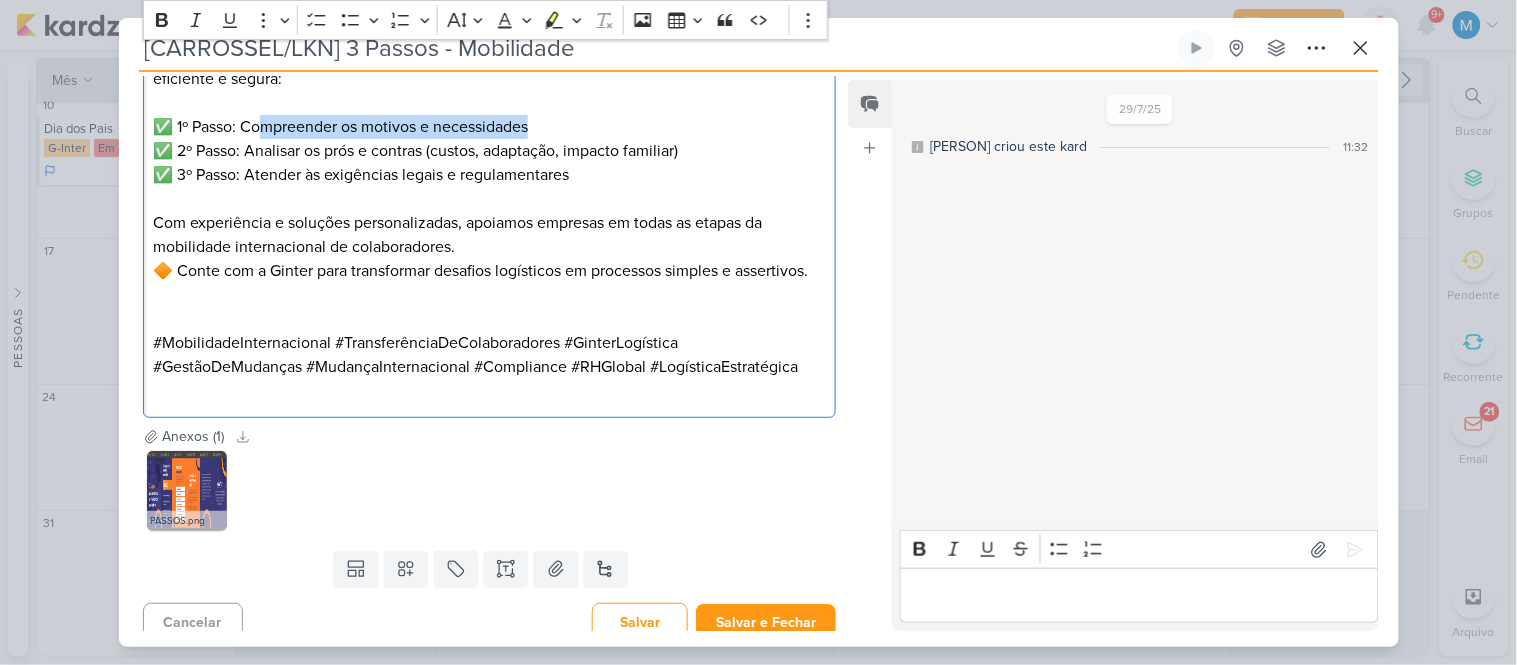 click on "✅ 1º Passo: Compreender os motivos e necessidades ✅ 2º Passo: Analisar os prós e contras (custos, adaptação, impacto familiar) ✅ 3º Passo: Atender às exigências legais e regulamentares" at bounding box center [489, 151] 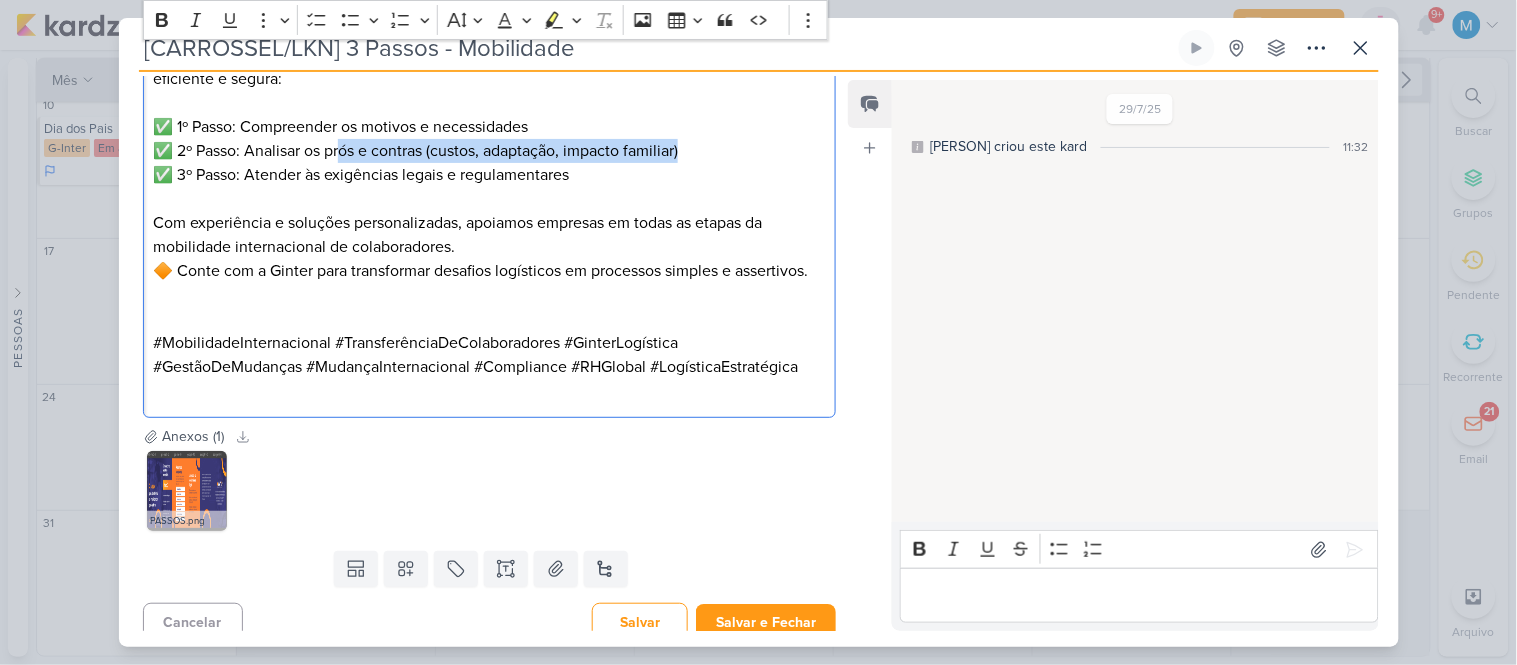 drag, startPoint x: 348, startPoint y: 172, endPoint x: 760, endPoint y: 163, distance: 412.0983 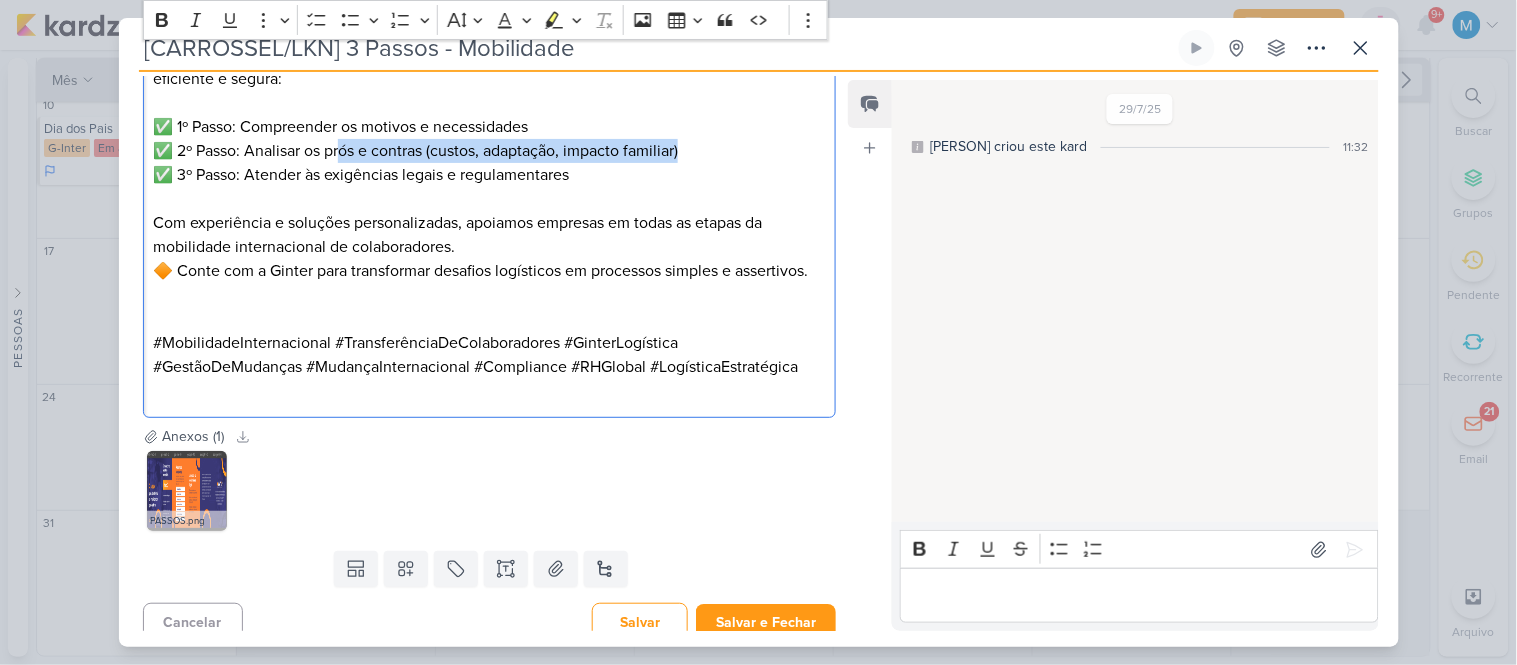 click on "✅ 1º Passo: Compreender os motivos e necessidades ✅ 2º Passo: Analisar os prós e contras (custos, adaptação, impacto familiar) ✅ 3º Passo: Atender às exigências legais e regulamentares" at bounding box center [489, 151] 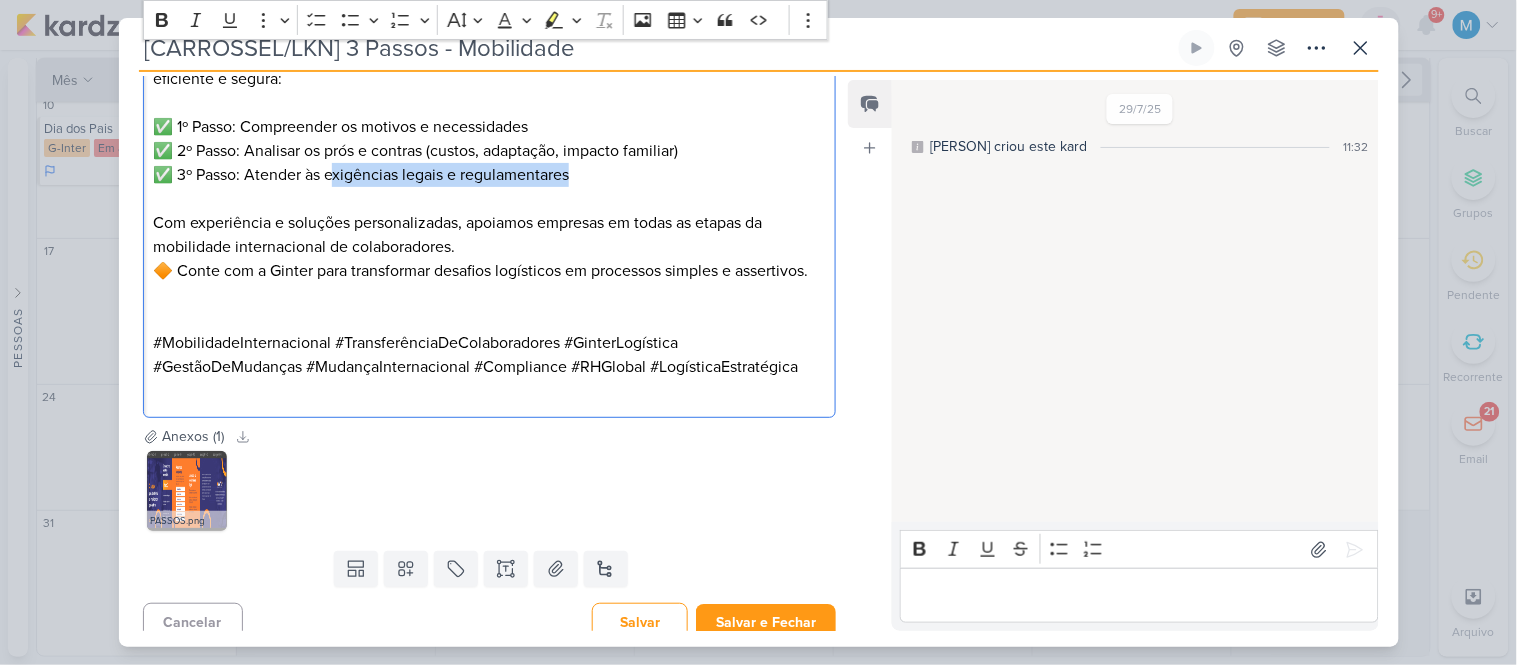 drag, startPoint x: 333, startPoint y: 197, endPoint x: 684, endPoint y: 194, distance: 351.01282 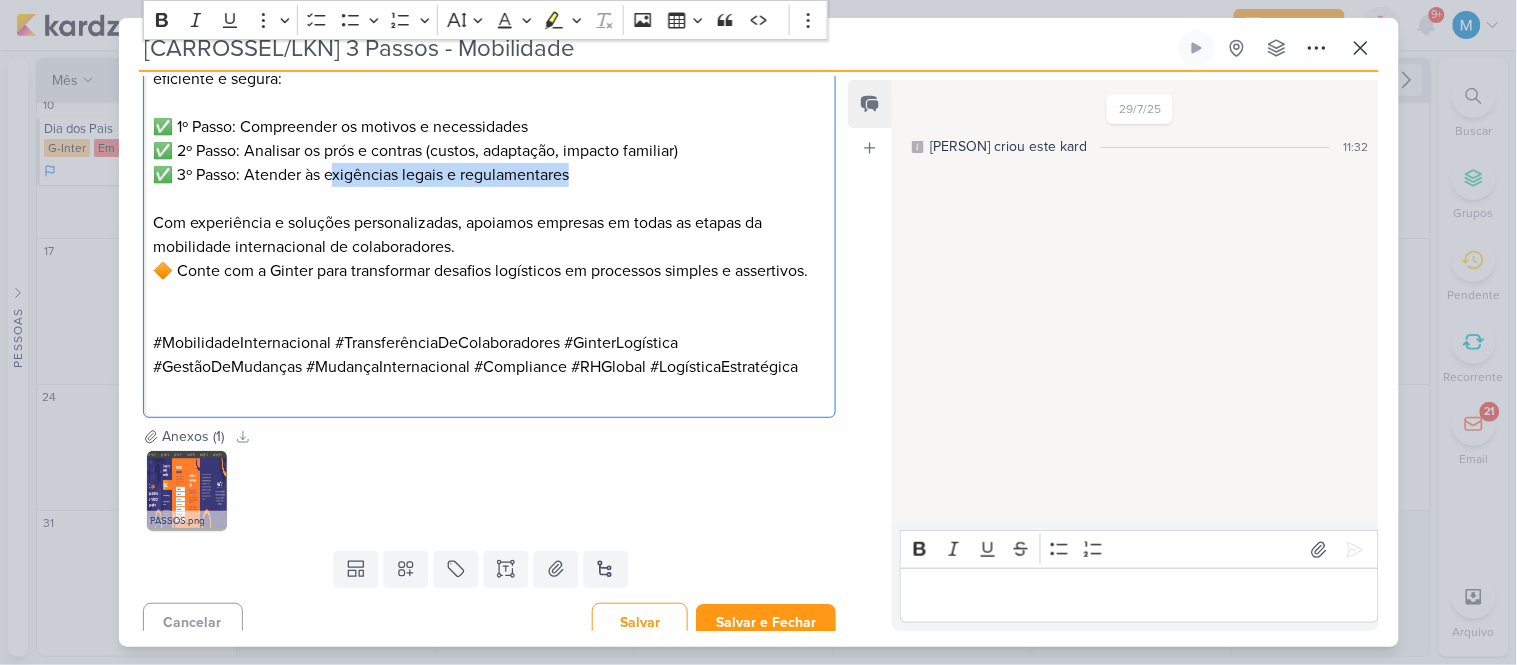 click on "✅ 1º Passo: Compreender os motivos e necessidades ✅ 2º Passo: Analisar os prós e contras (custos, adaptação, impacto familiar) ✅ 3º Passo: Atender às exigências legais e regulamentares" at bounding box center (489, 151) 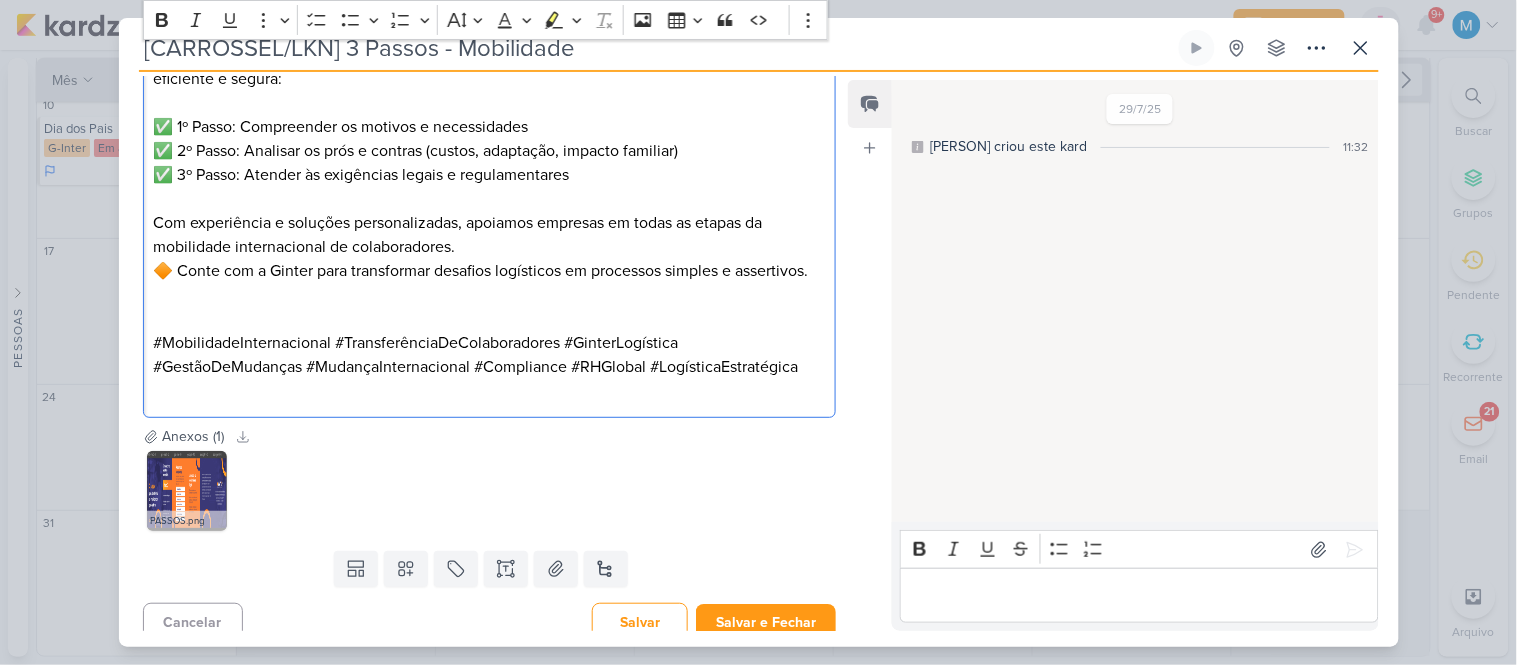 click at bounding box center [489, 319] 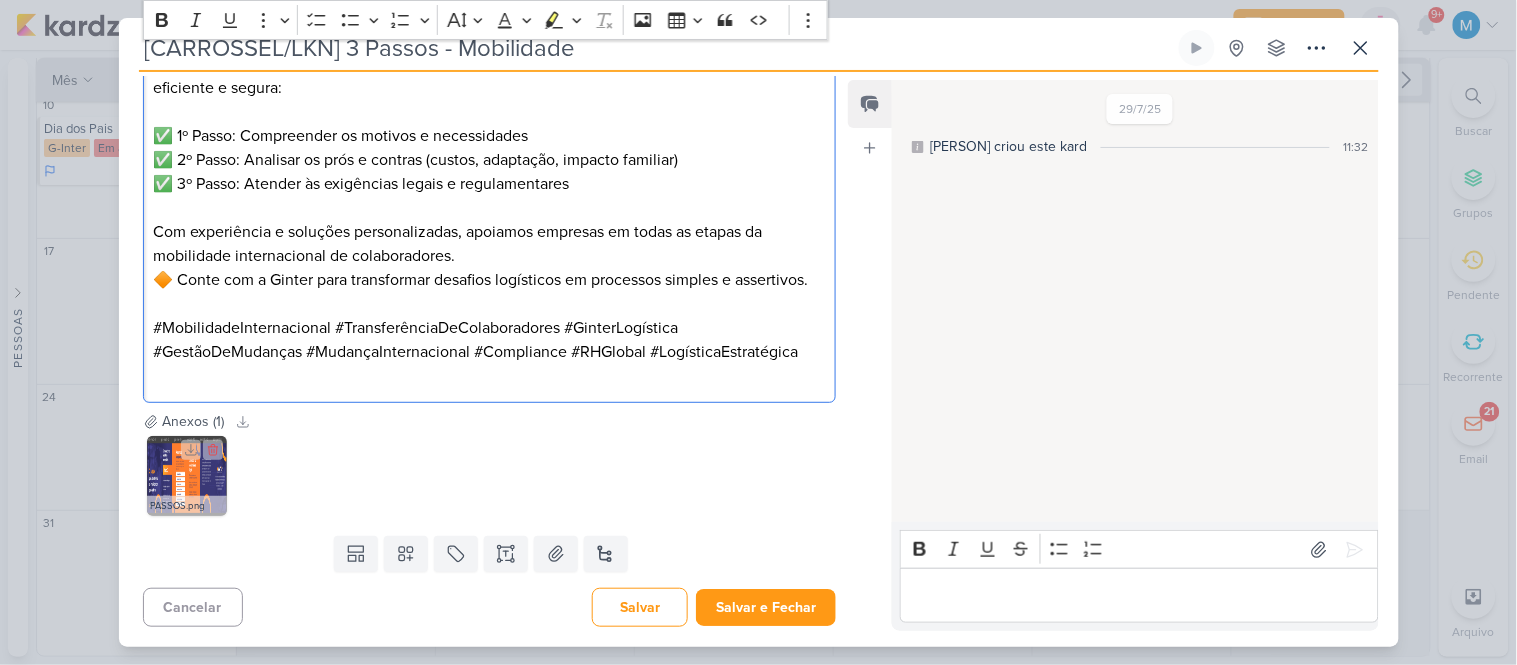 click at bounding box center [187, 476] 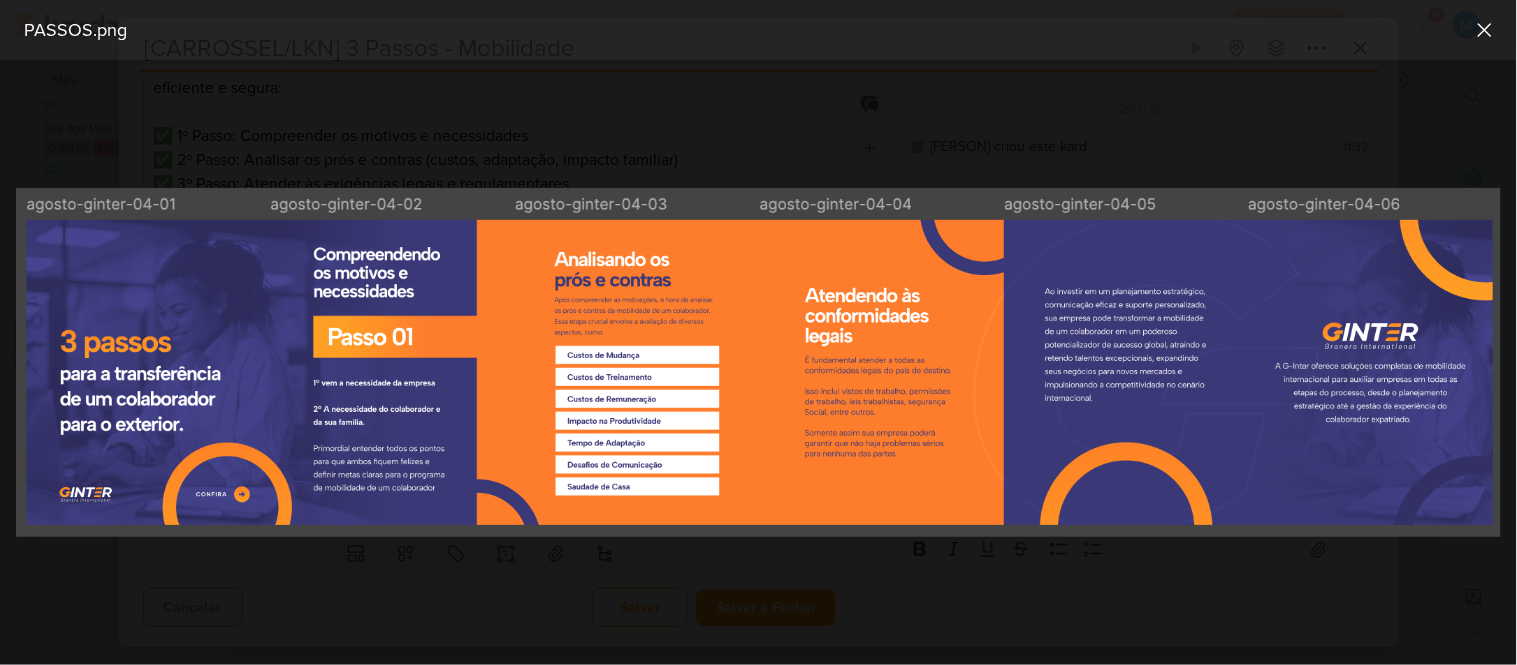 click at bounding box center (758, 362) 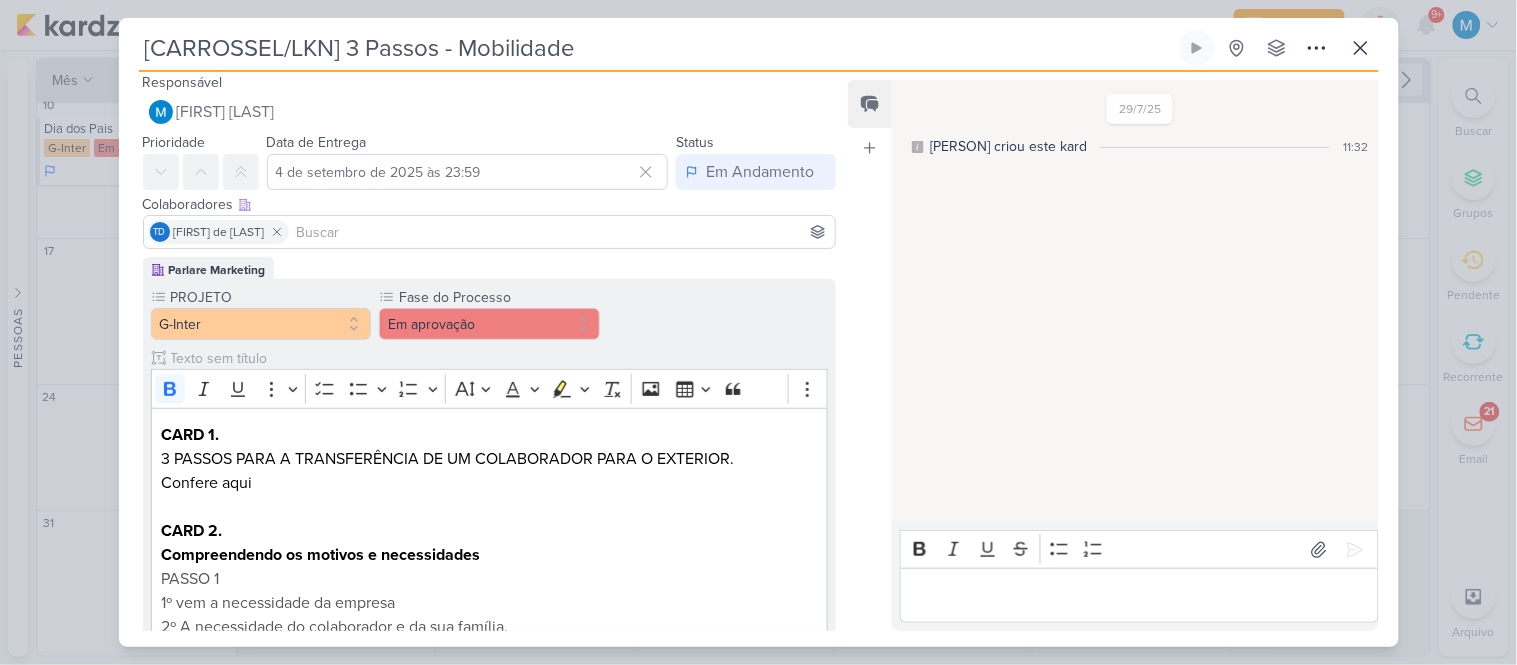 scroll, scrollTop: 0, scrollLeft: 0, axis: both 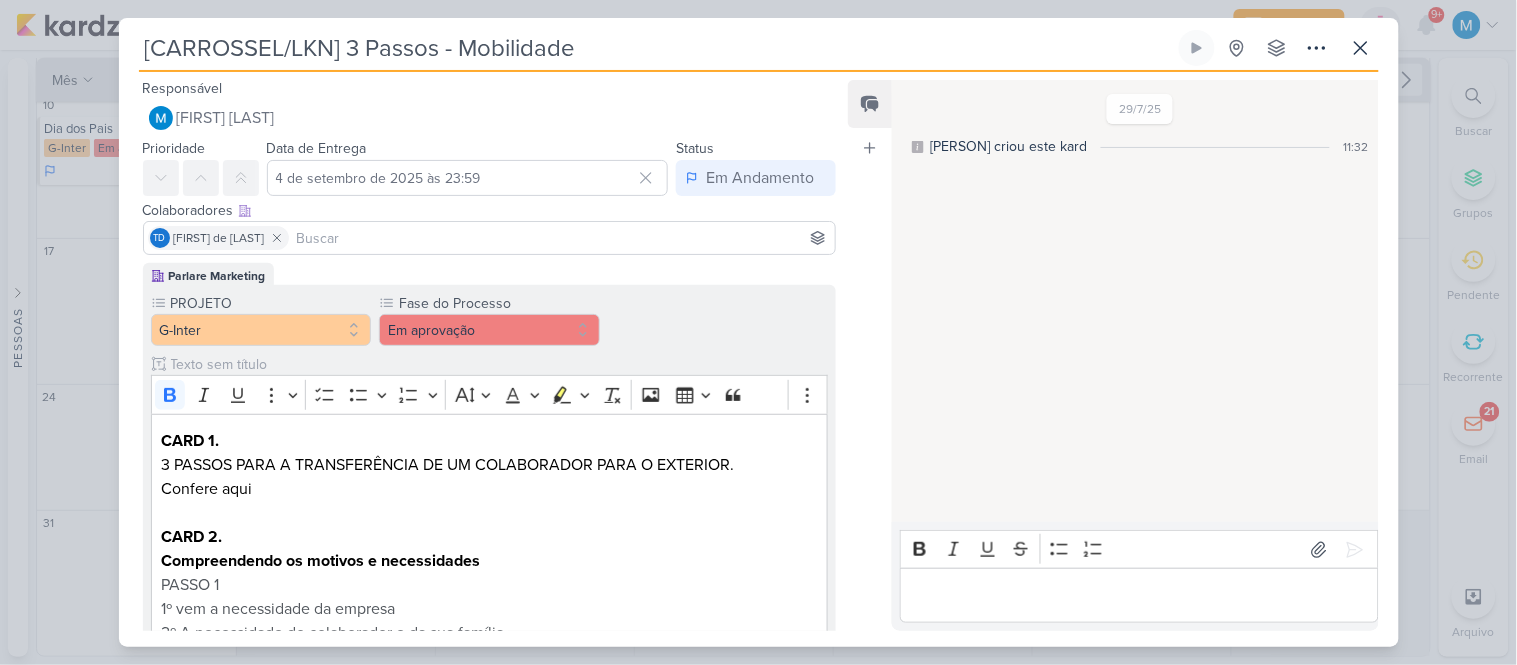 click at bounding box center (562, 238) 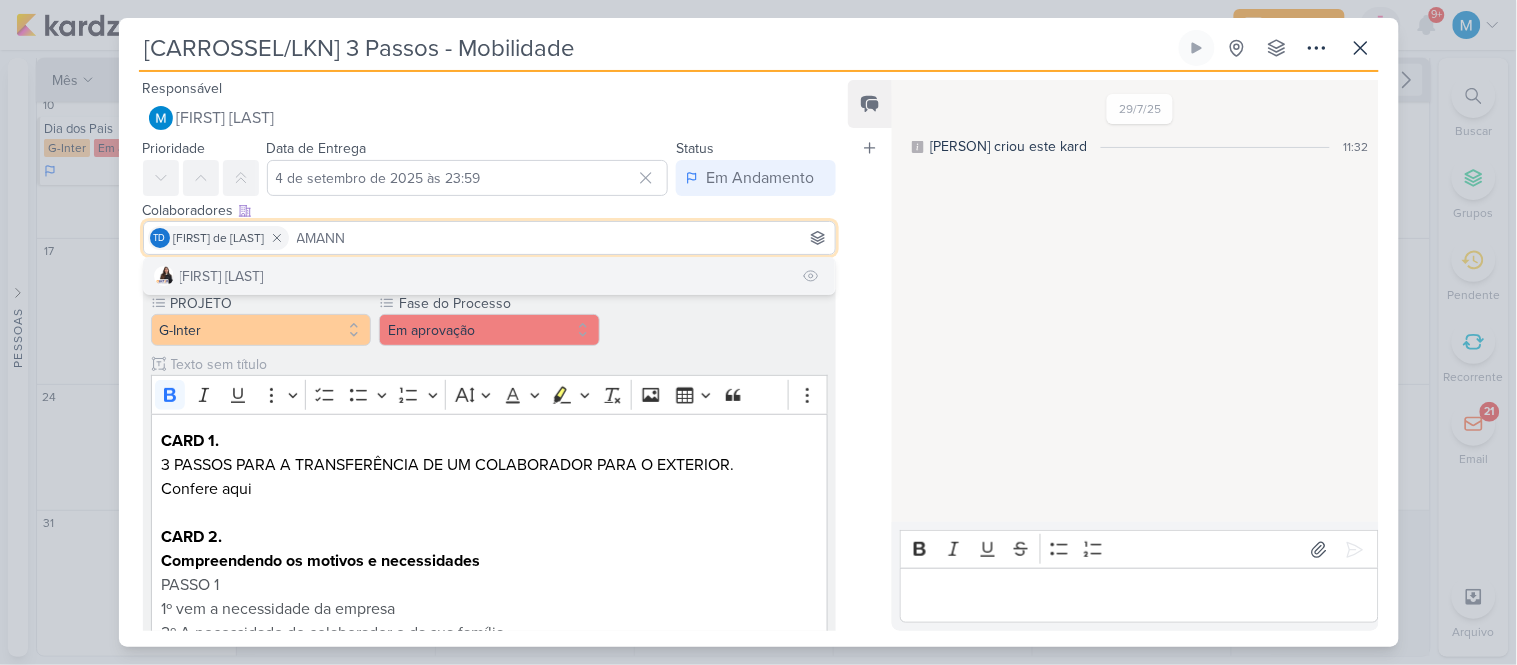 type on "AMANN" 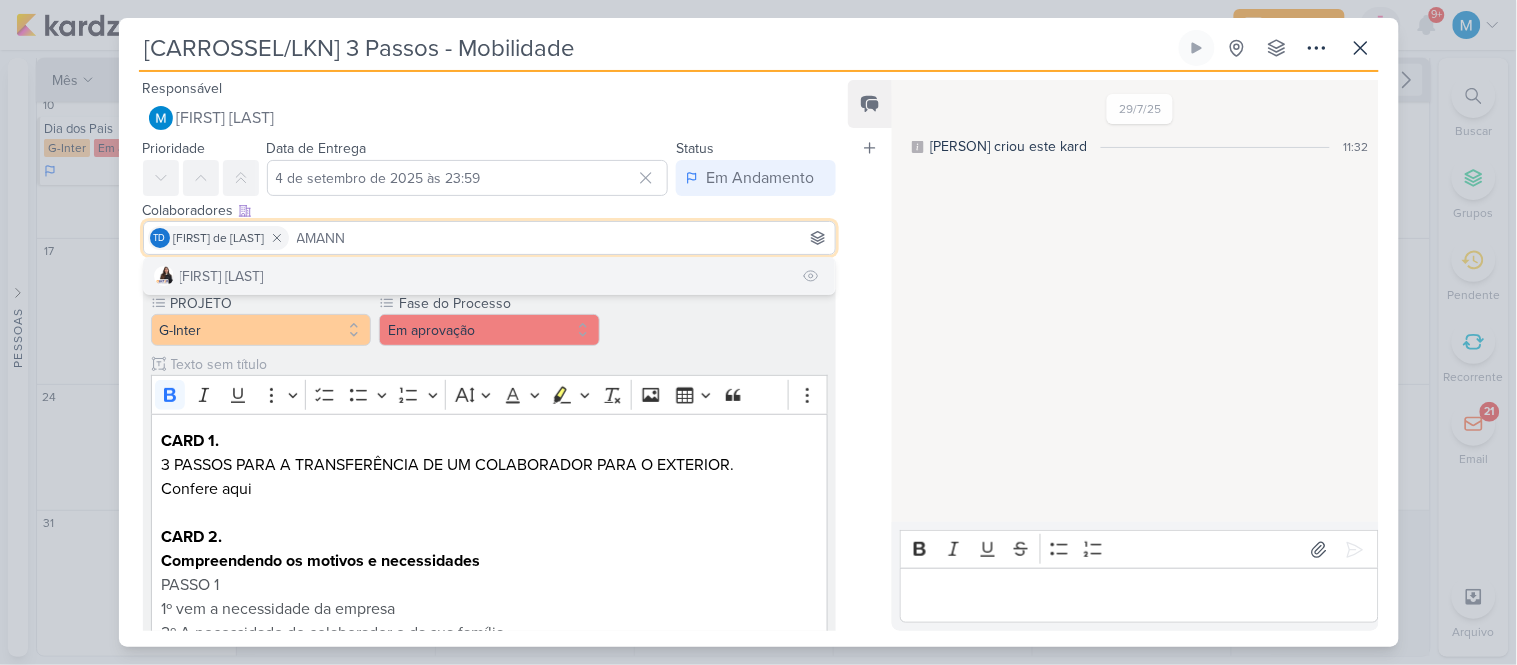 click on "[FIRST] Primo" at bounding box center [490, 276] 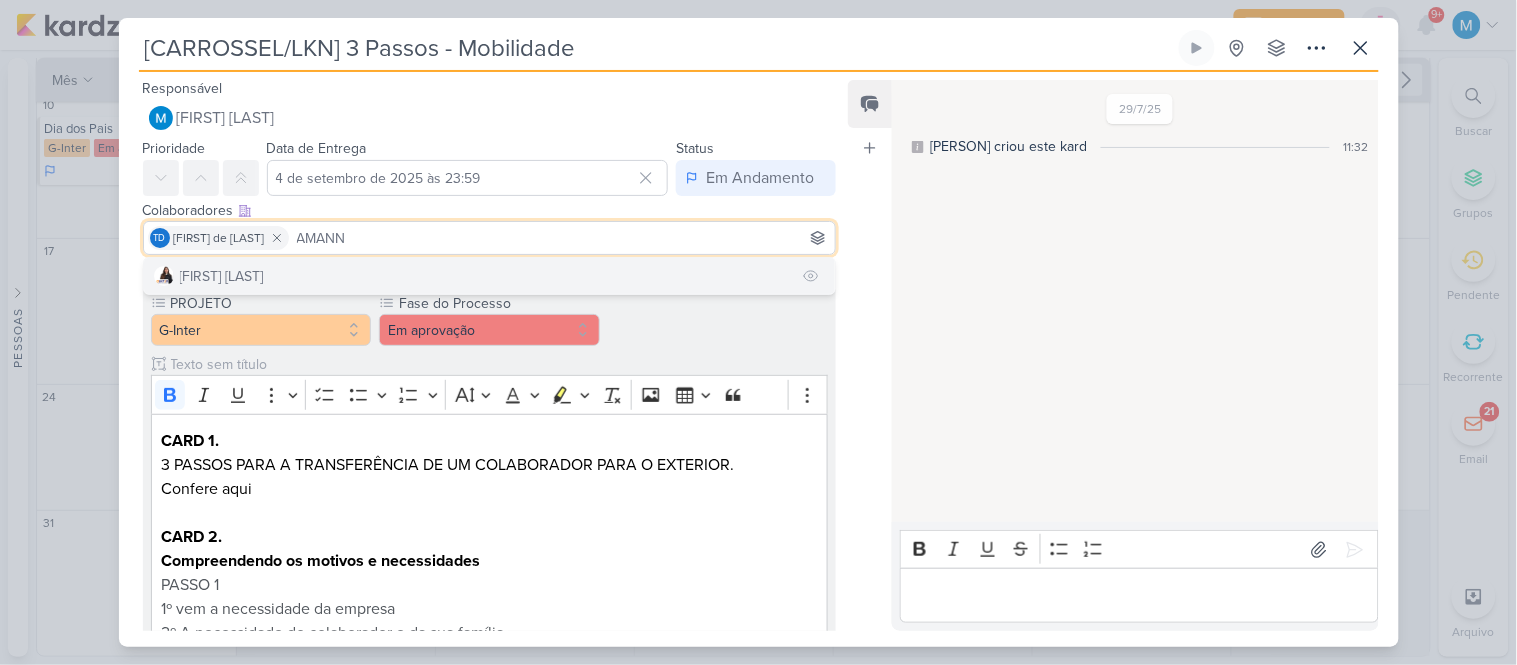 type 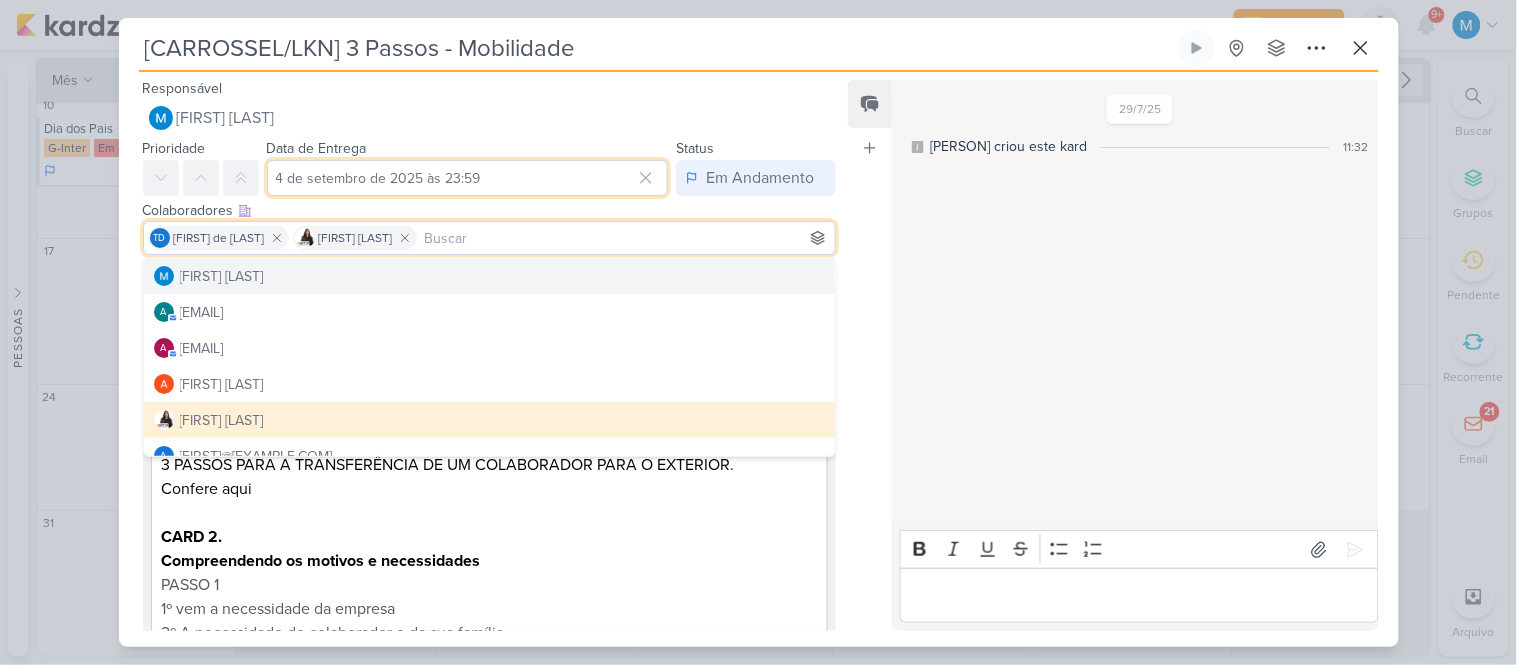 click on "4 de setembro de 2025 às 23:59" at bounding box center [468, 178] 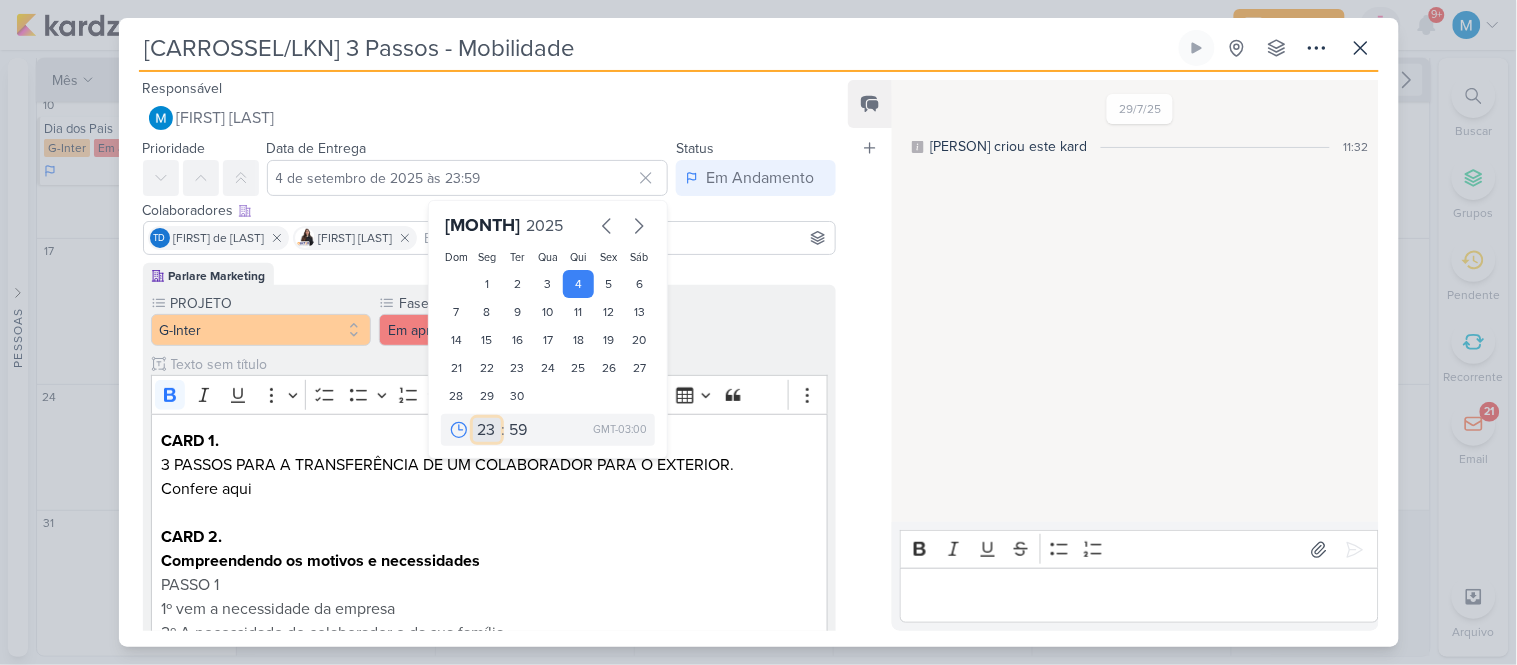 click on "00 01 02 03 04 05 06 07 08 09 10 11 12 13 14 15 16 17 18 19 20 21 22 23" at bounding box center (487, 430) 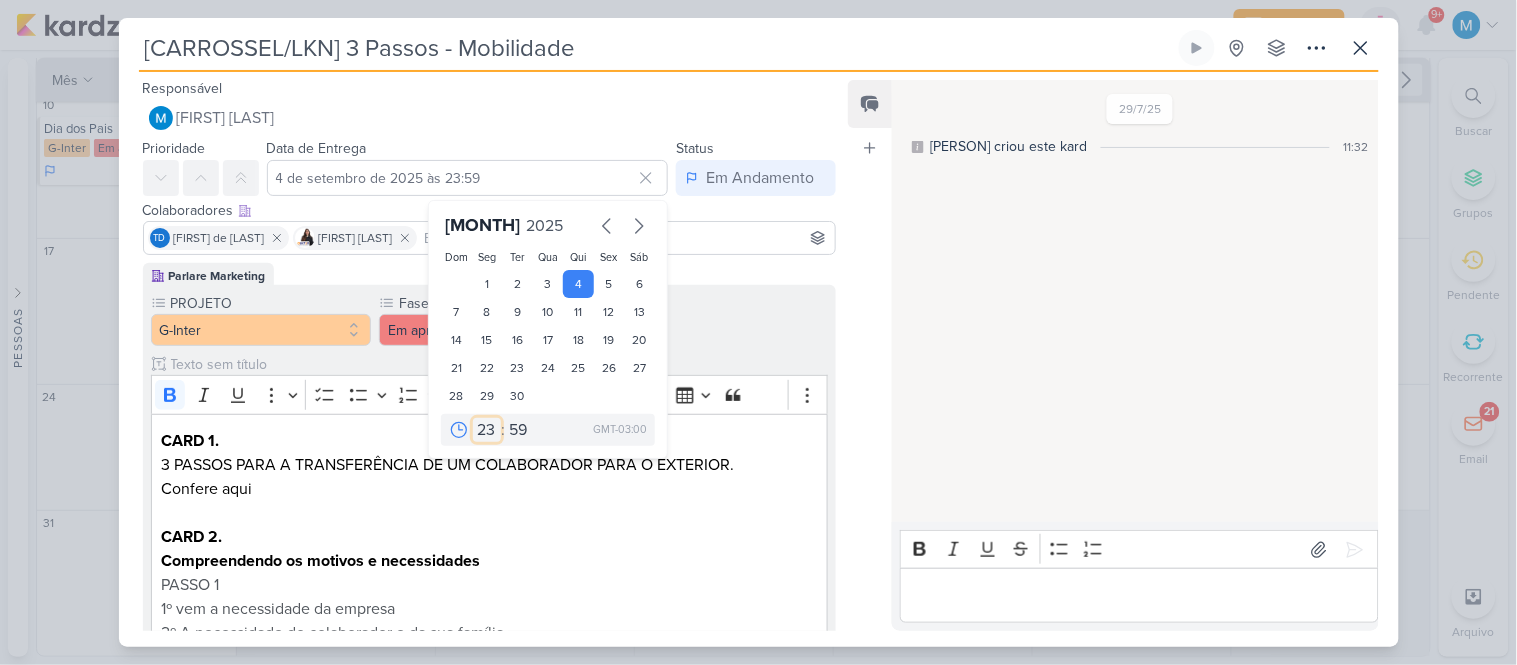 select on "9" 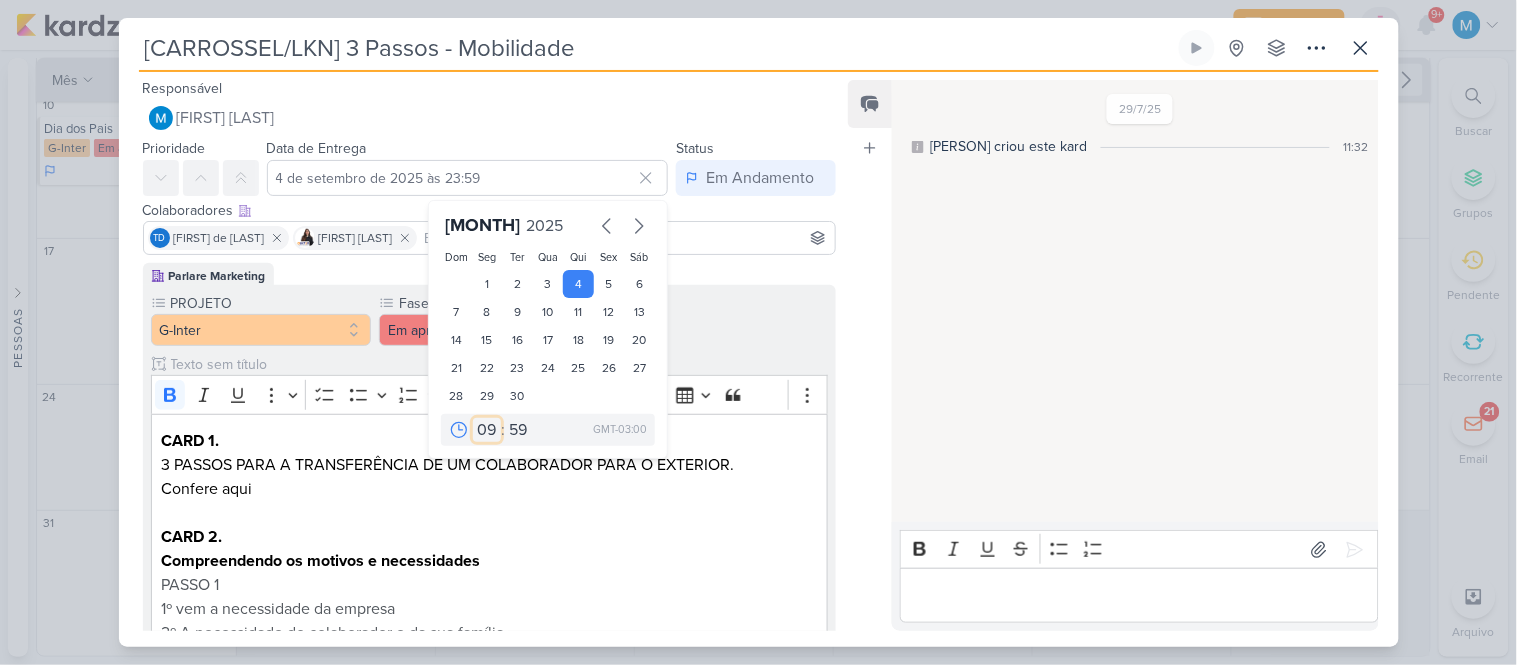 click on "00 01 02 03 04 05 06 07 08 09 10 11 12 13 14 15 16 17 18 19 20 21 22 23" at bounding box center (487, 430) 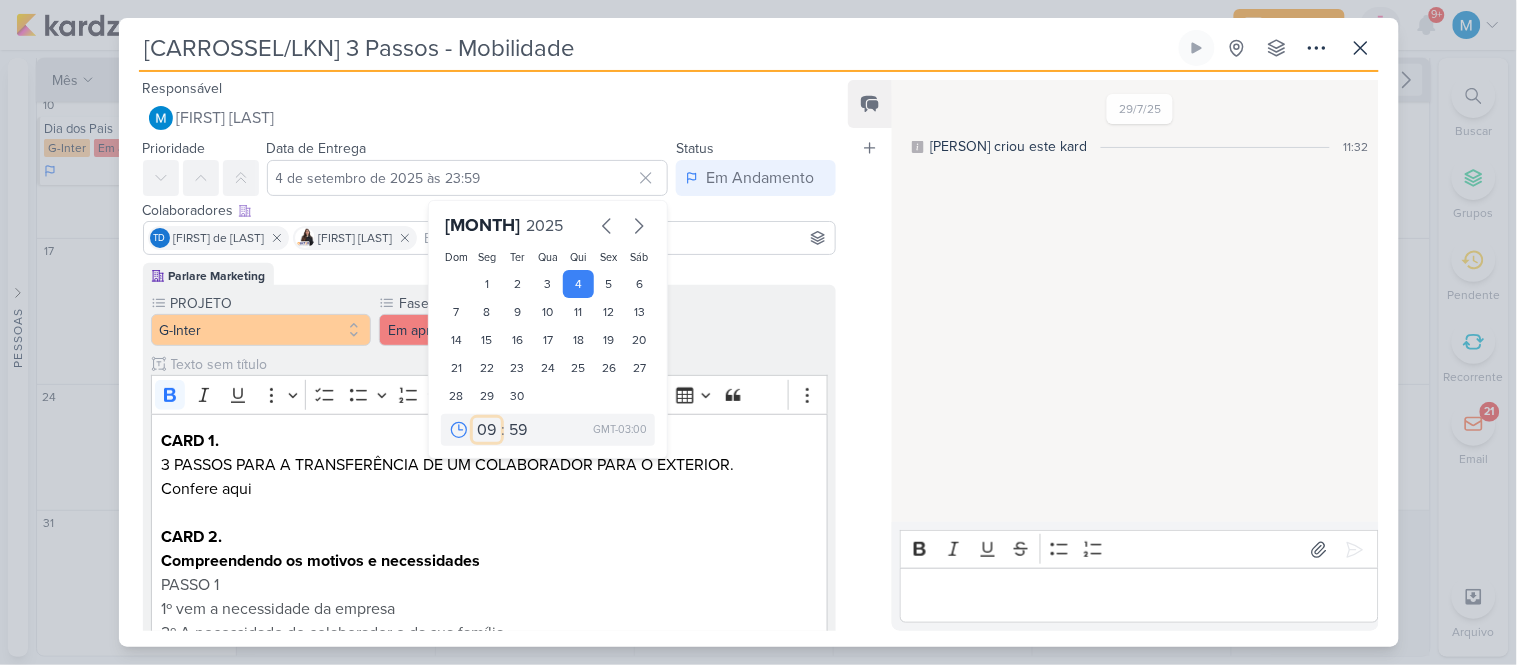 type on "4 de setembro de 2025 às 09:59" 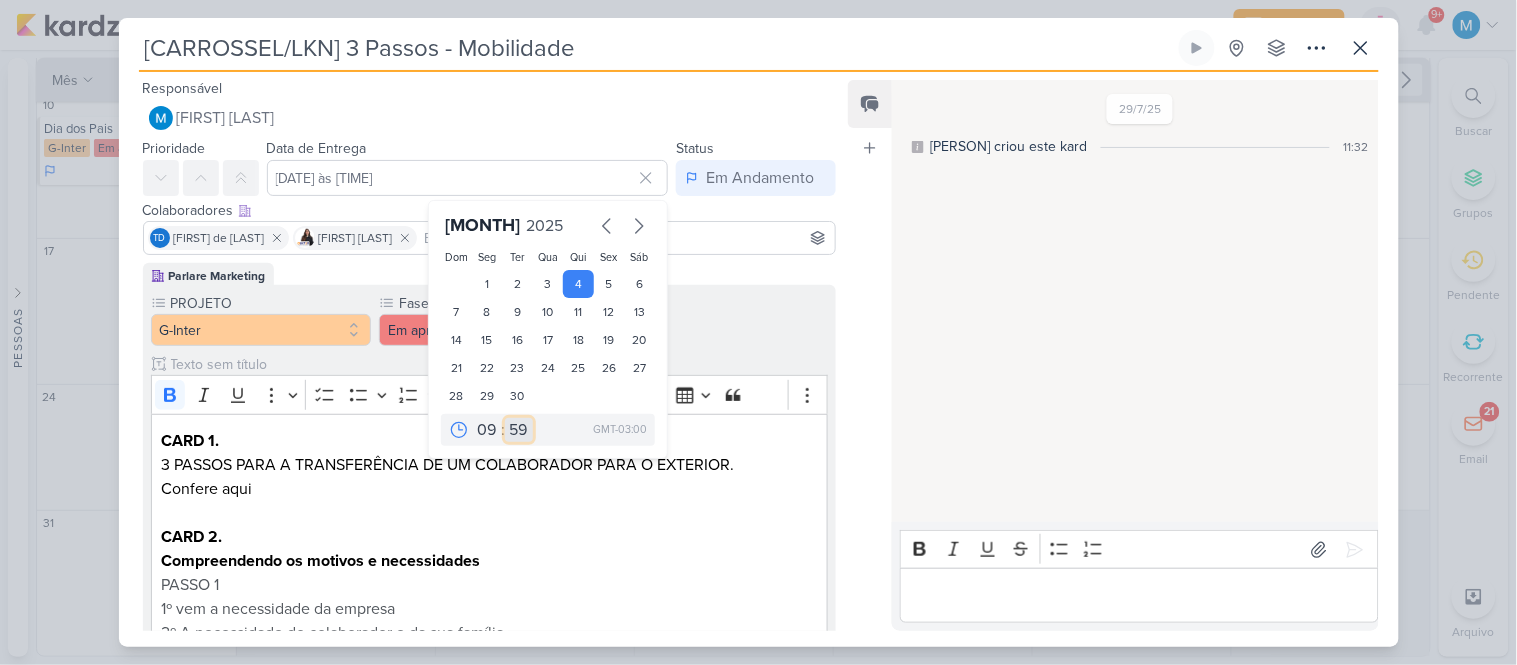 click on "00 05 10 15 20 25 30 35 40 45 50 55
59" at bounding box center (519, 430) 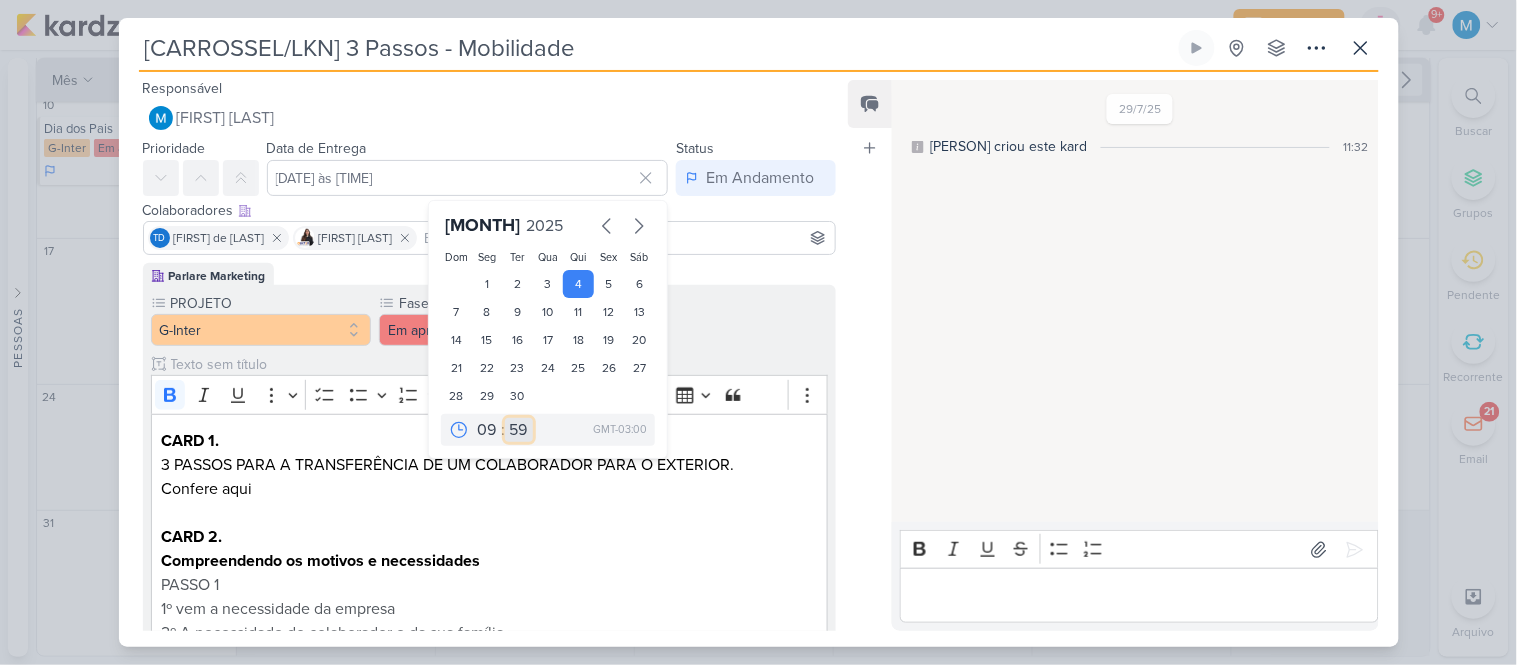 select on "35" 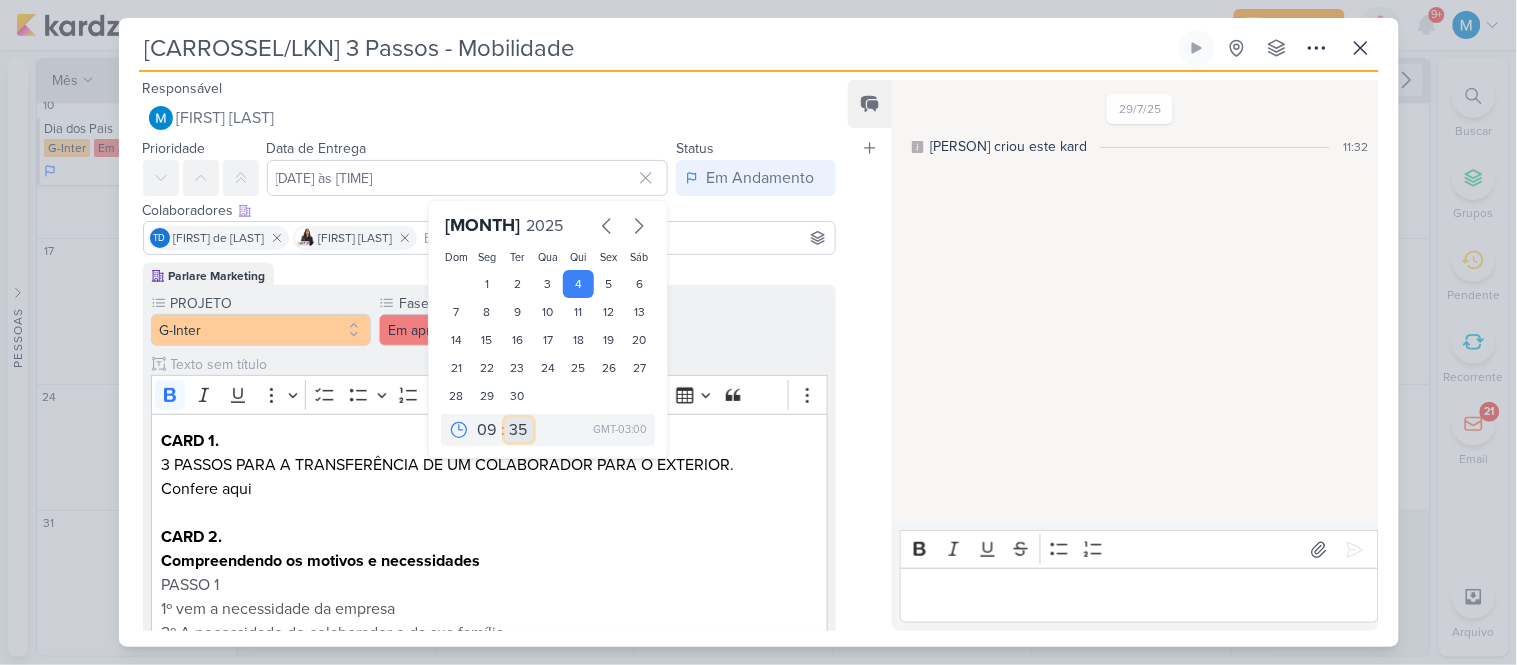 click on "00 05 10 15 20 25 30 35 40 45 50 55
59" at bounding box center (519, 430) 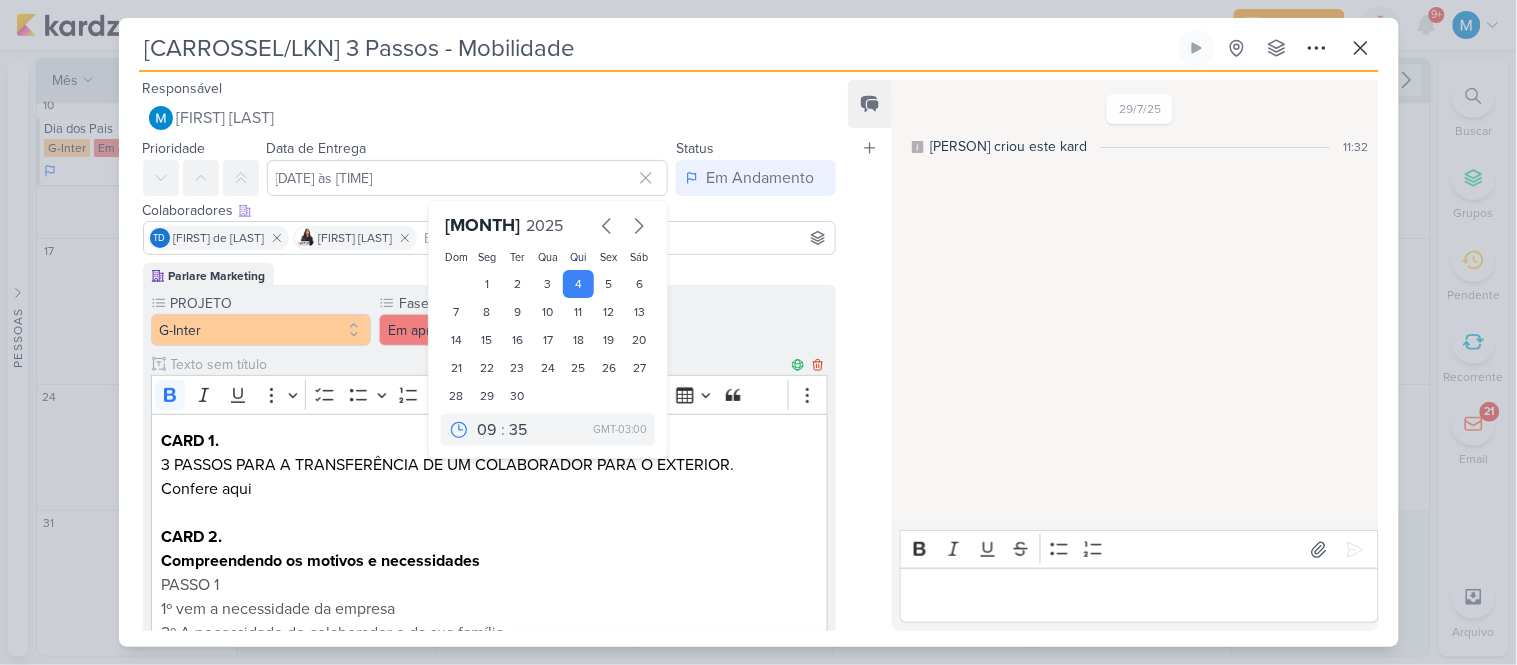 click at bounding box center [489, 513] 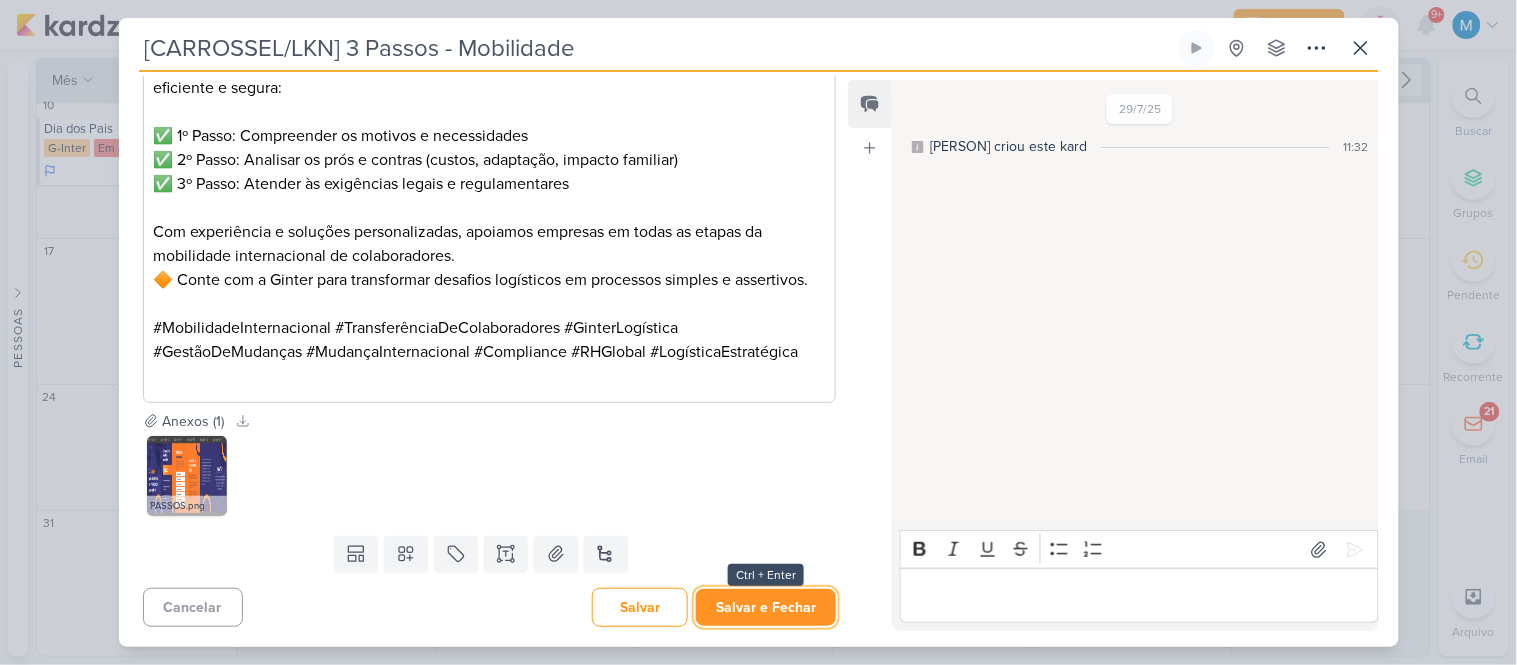 click on "Salvar e Fechar" at bounding box center [766, 607] 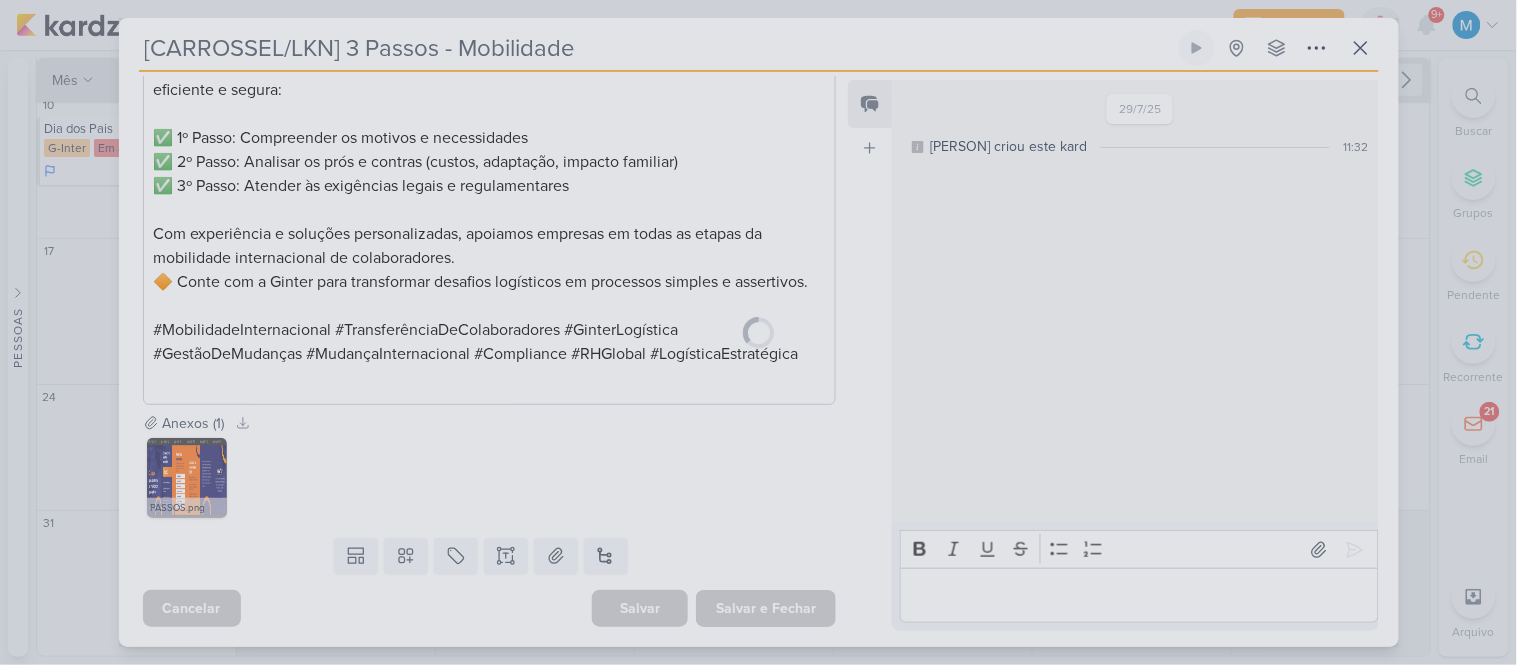 scroll, scrollTop: 1634, scrollLeft: 0, axis: vertical 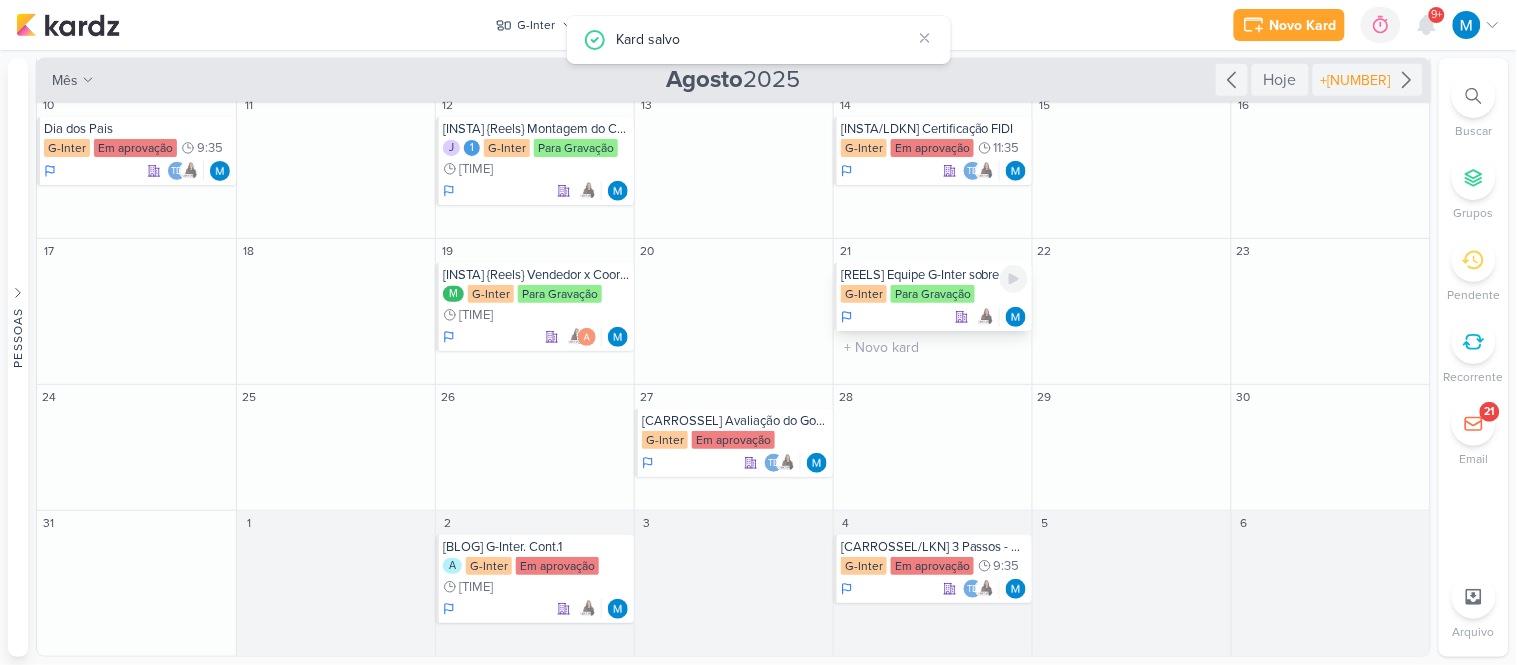 click on "[REELS] Equipe G-Inter sobre o Castelo" at bounding box center (934, 275) 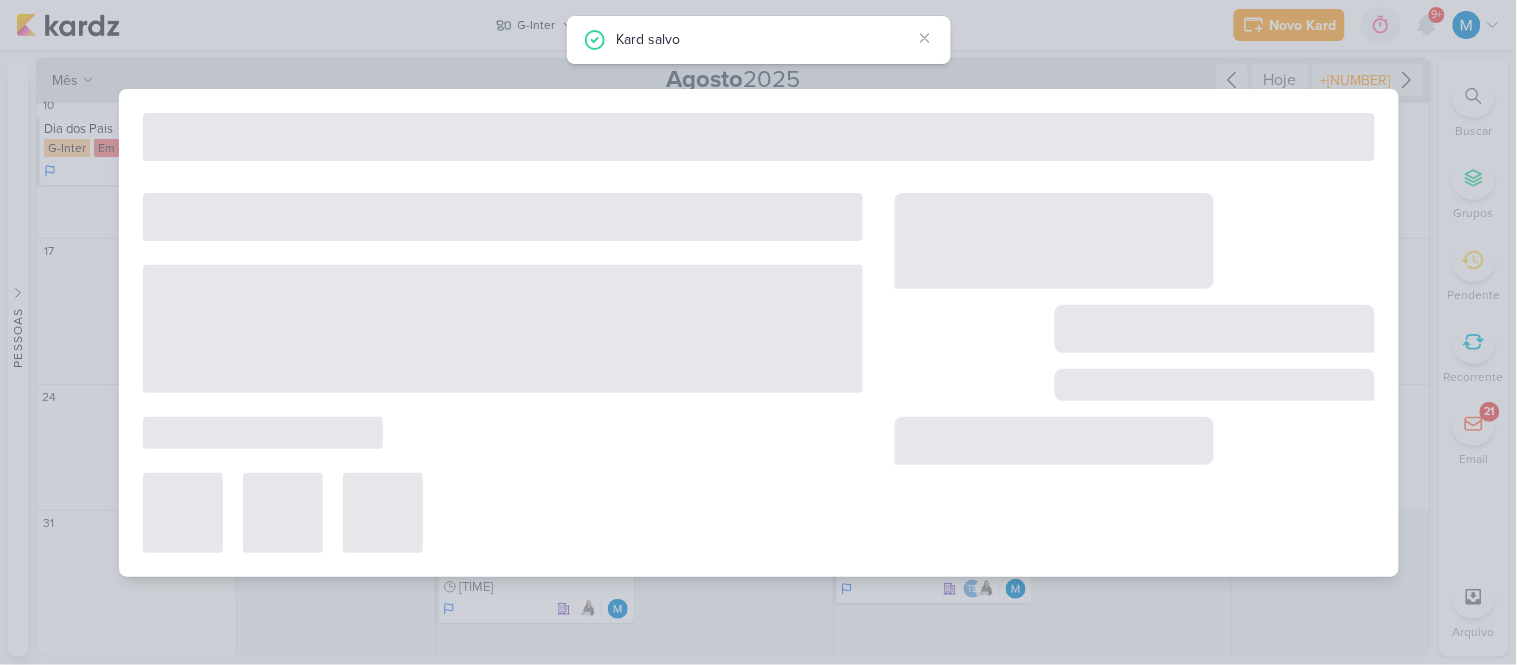 type on "[REELS] Equipe G-Inter sobre o Castelo" 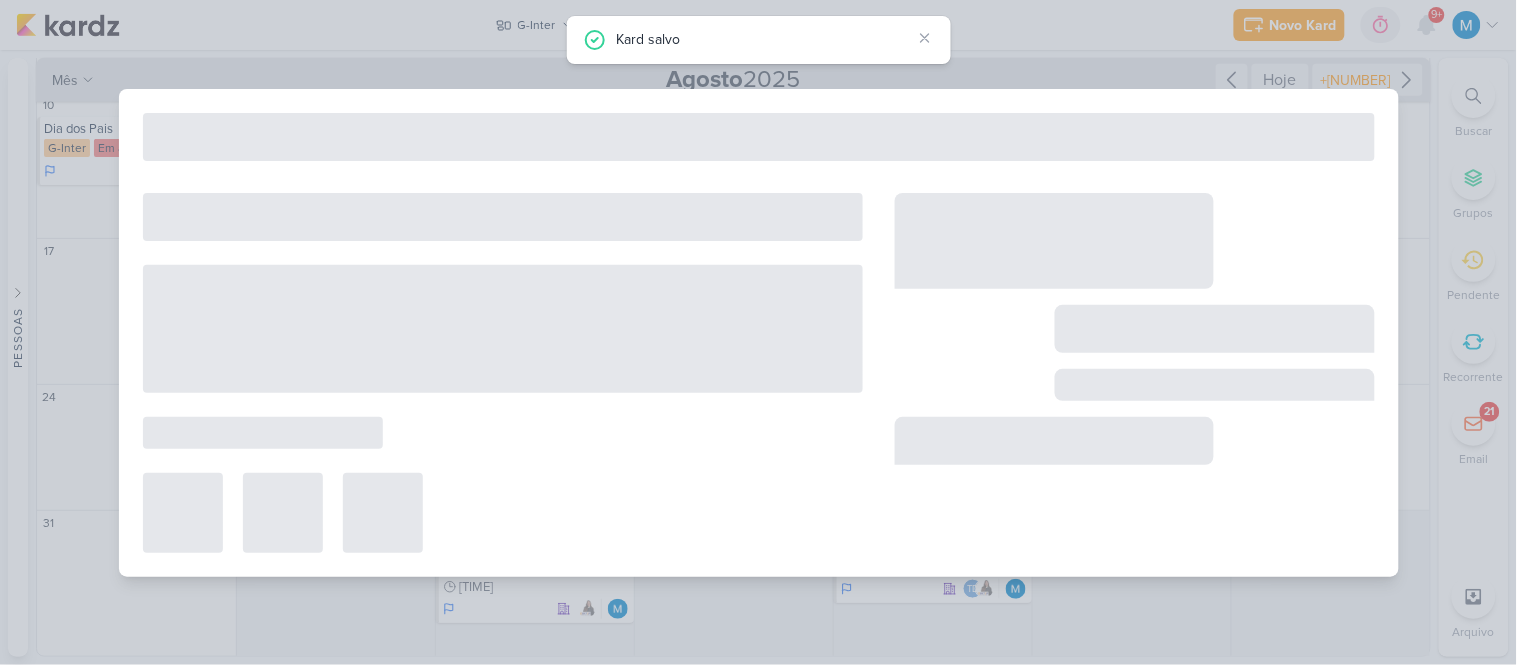 type on "21 de agosto de 2025 às 23:59" 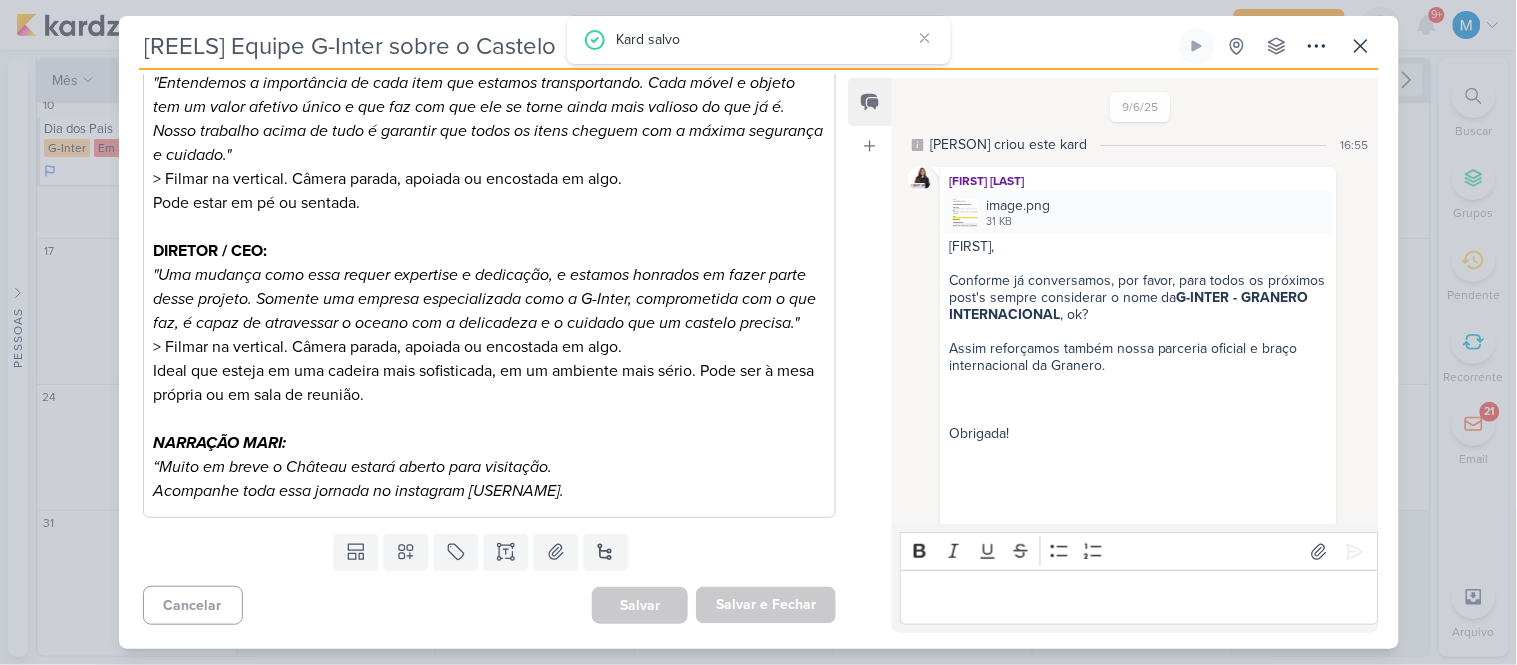 scroll, scrollTop: 0, scrollLeft: 0, axis: both 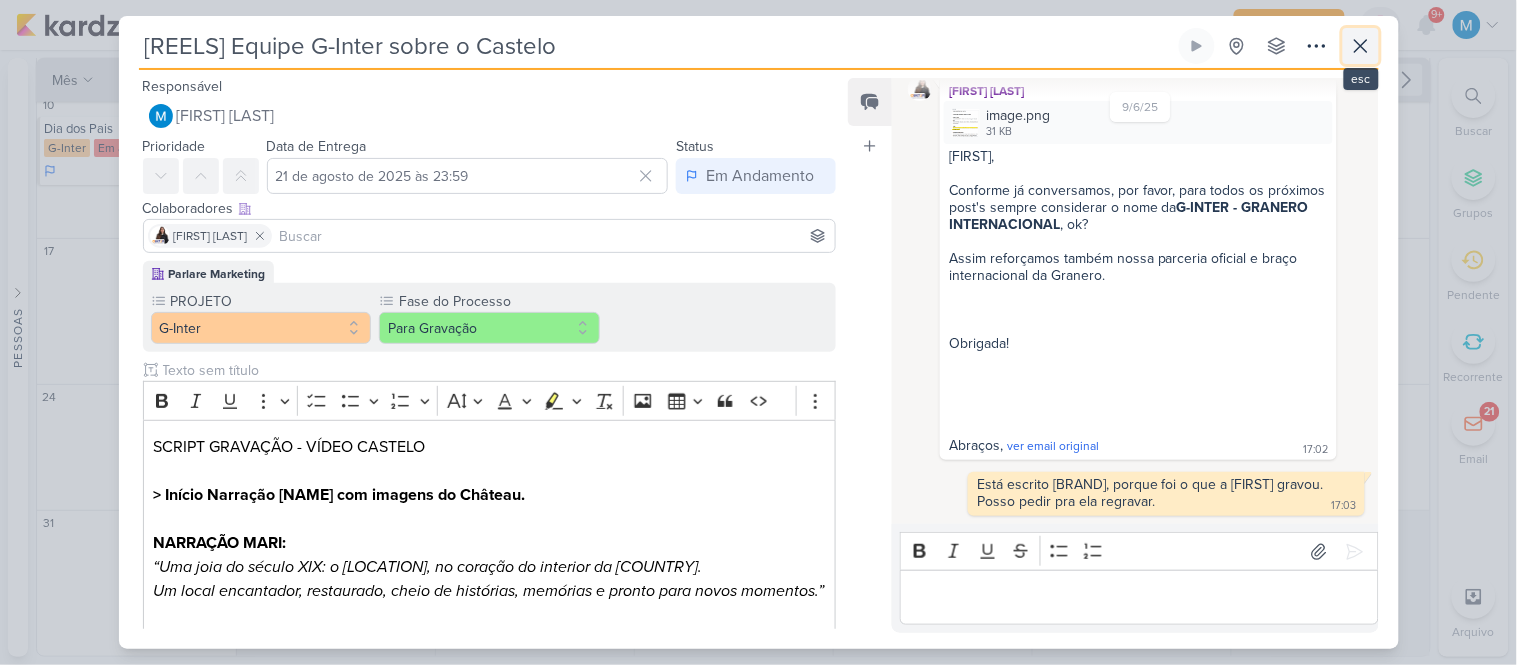 click 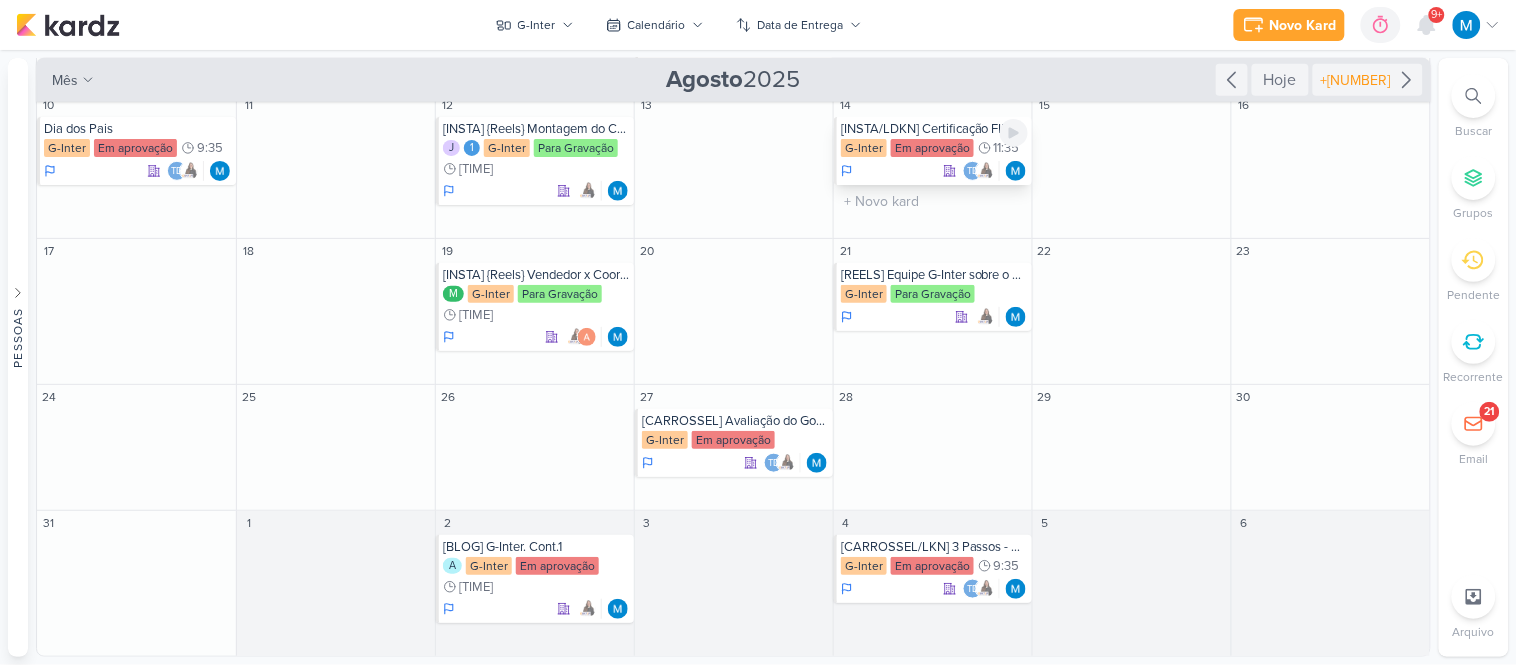 click on "[INSTA/LDKN] Certificação FIDI" at bounding box center [934, 129] 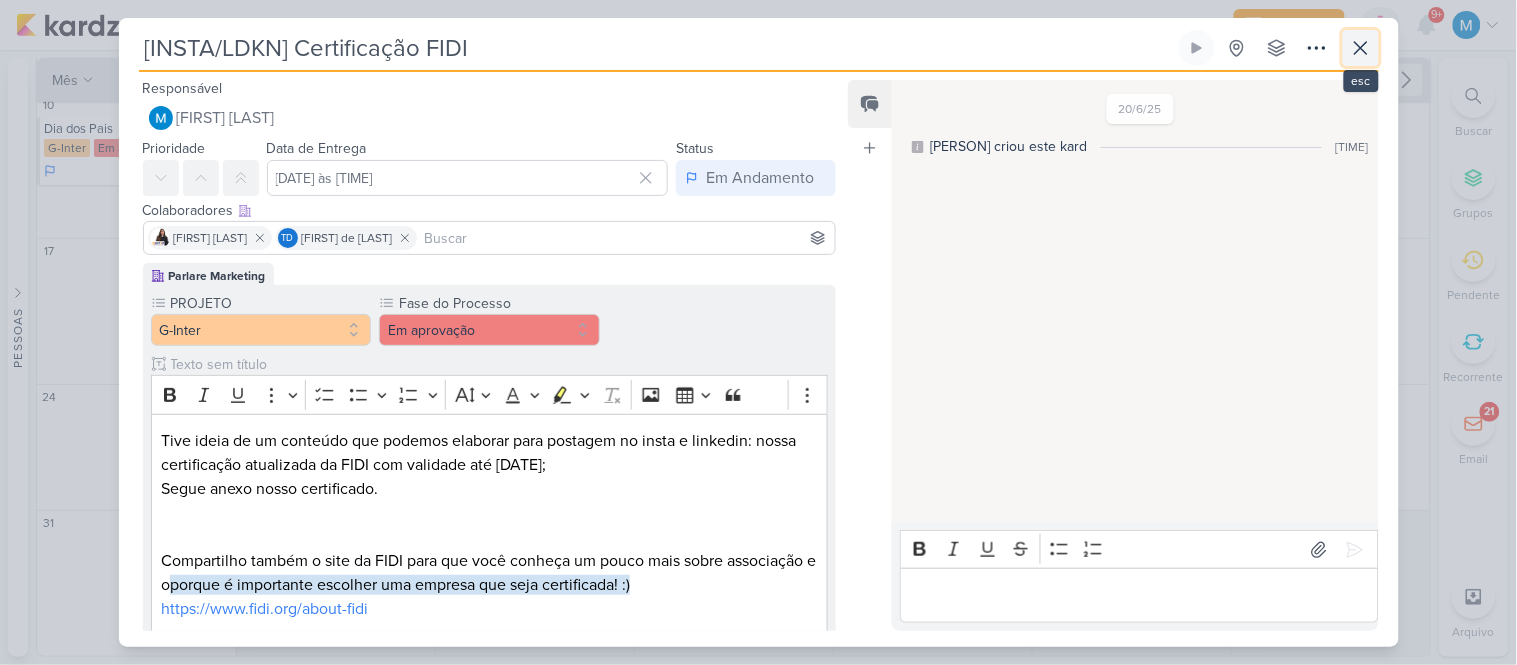 click 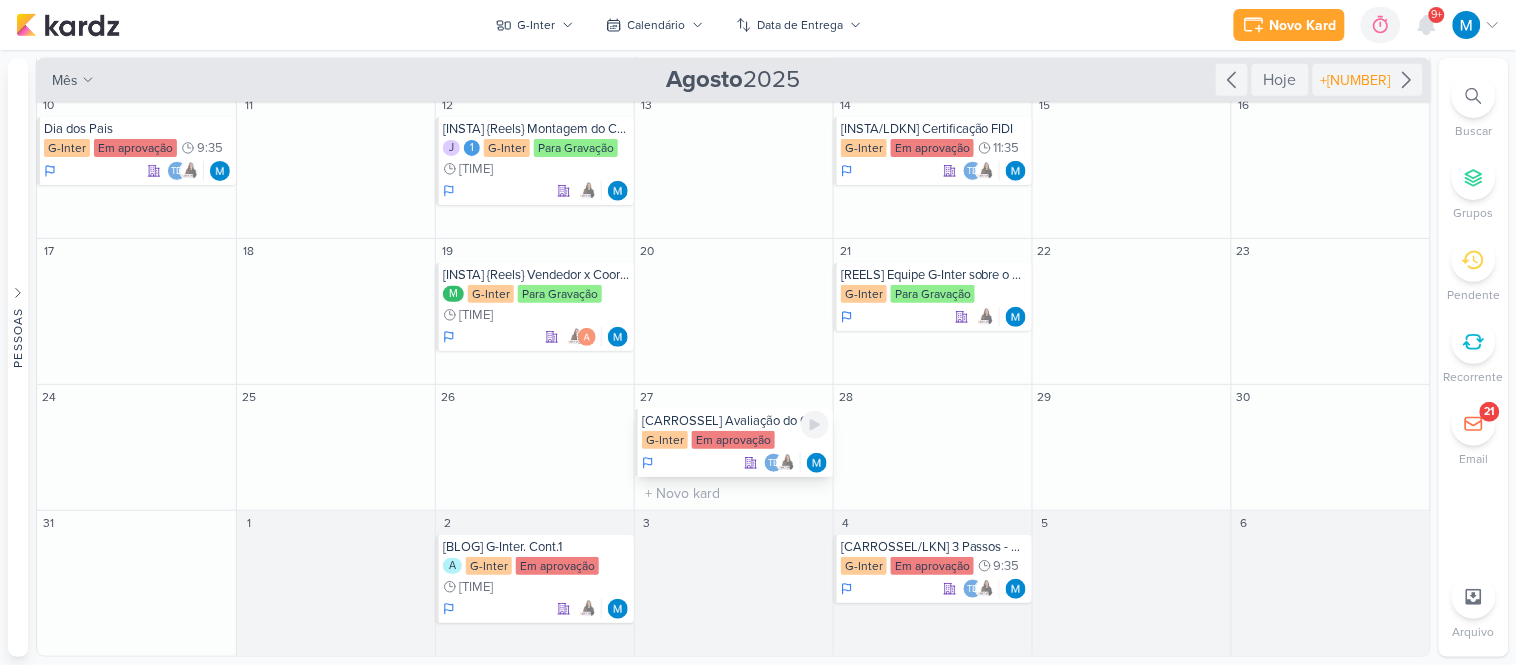 click on "[CARROSSEL] Avaliação do Google - Elogios" at bounding box center (735, 421) 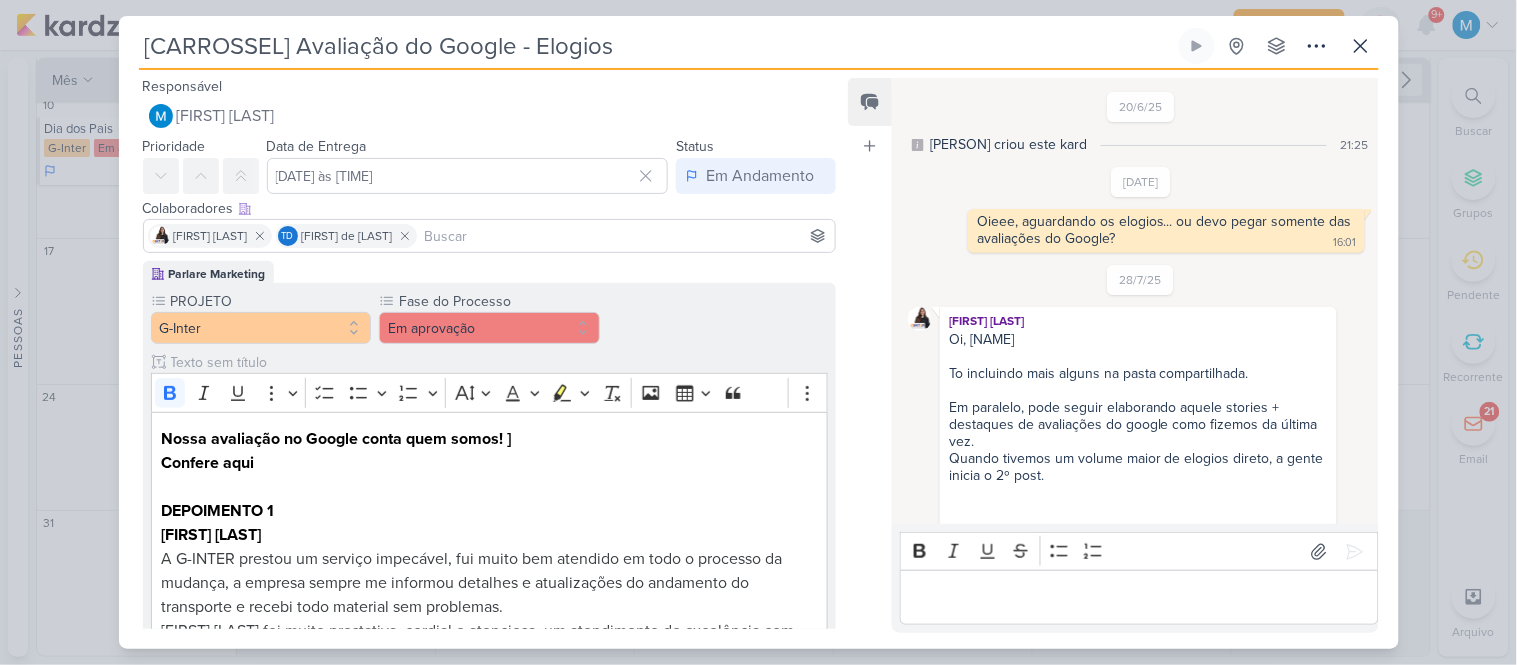 scroll, scrollTop: 462, scrollLeft: 0, axis: vertical 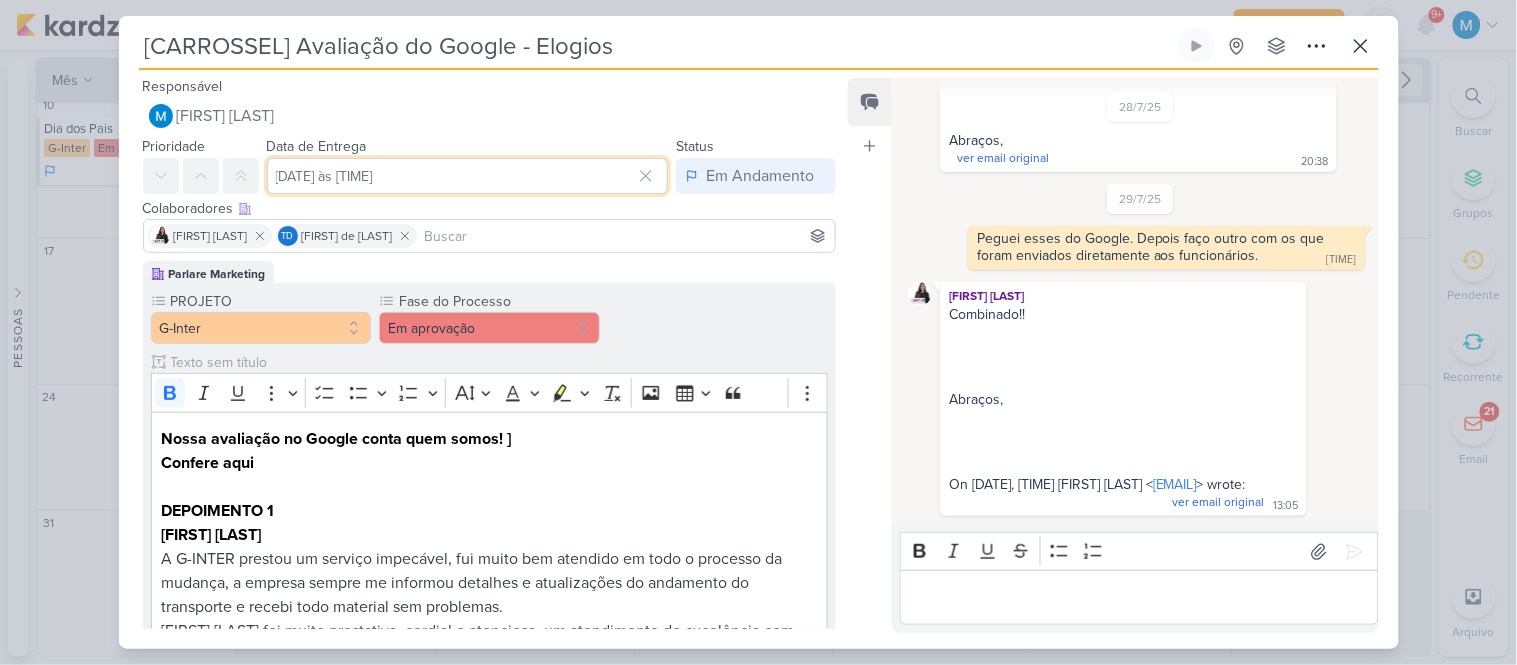 click on "27 de agosto de 2025 às 23:59" at bounding box center (468, 176) 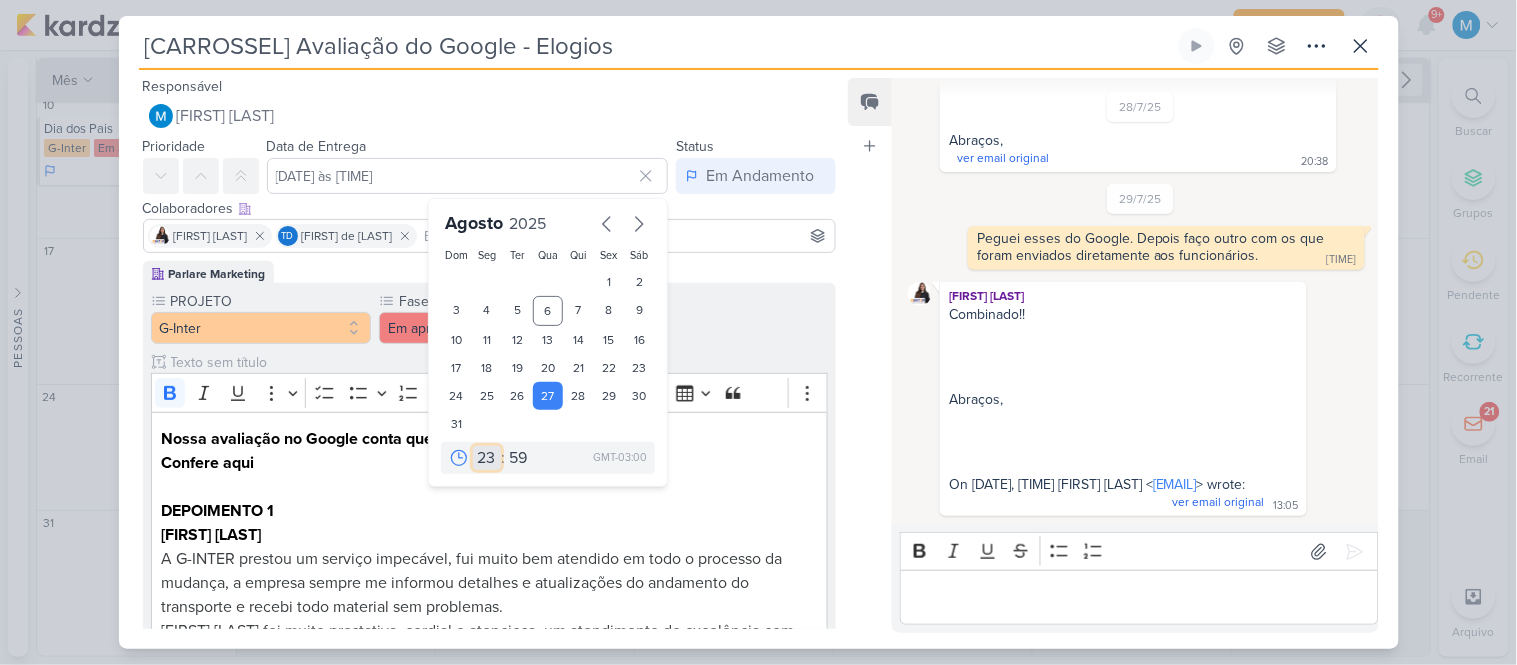 click on "00 01 02 03 04 05 06 07 08 09 10 11 12 13 14 15 16 17 18 19 20 21 22 23" at bounding box center [487, 458] 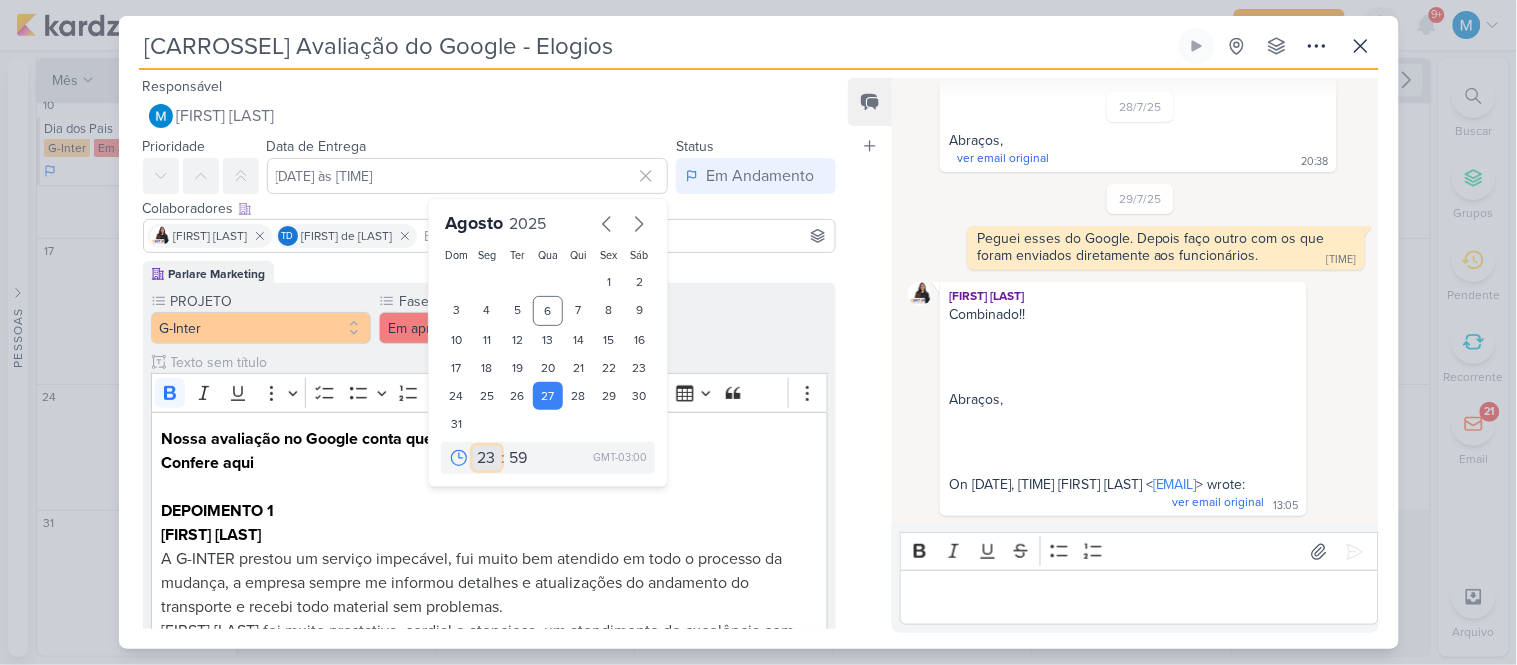 select on "9" 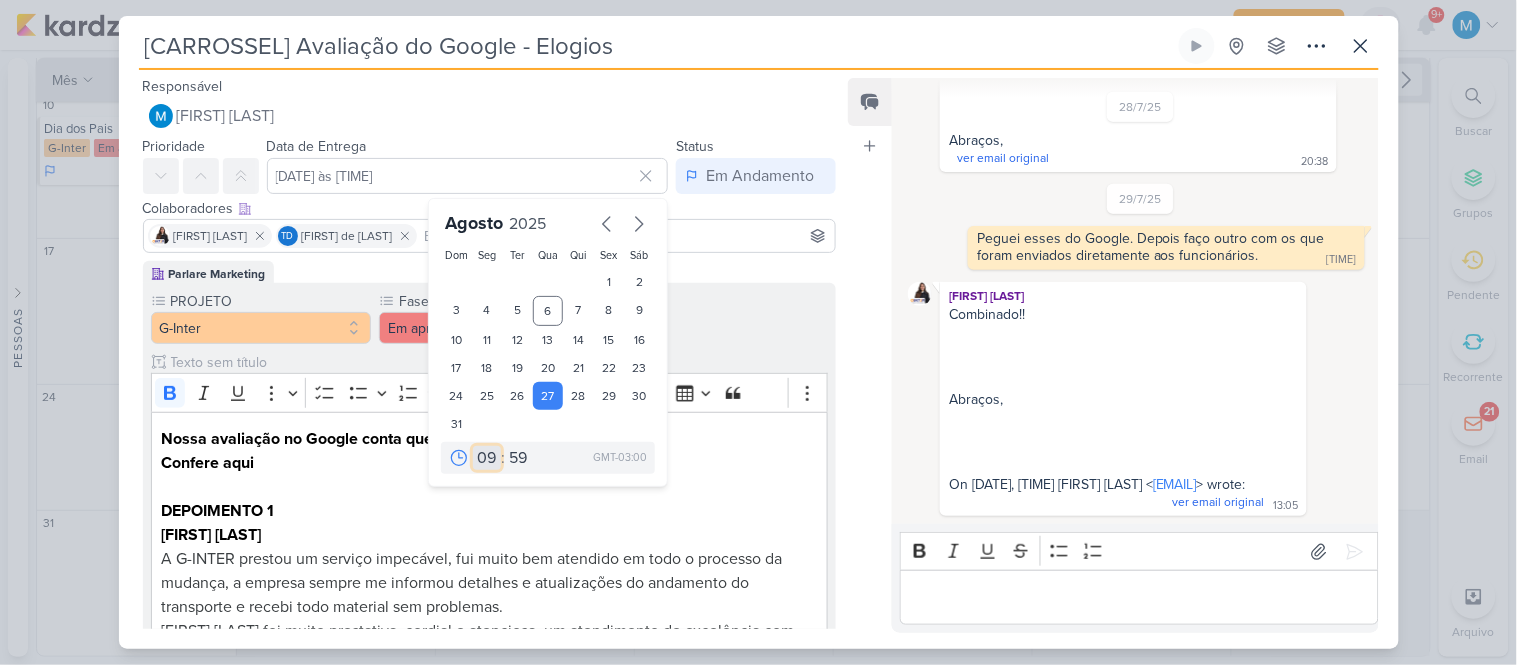 click on "00 01 02 03 04 05 06 07 08 09 10 11 12 13 14 15 16 17 18 19 20 21 22 23" at bounding box center (487, 458) 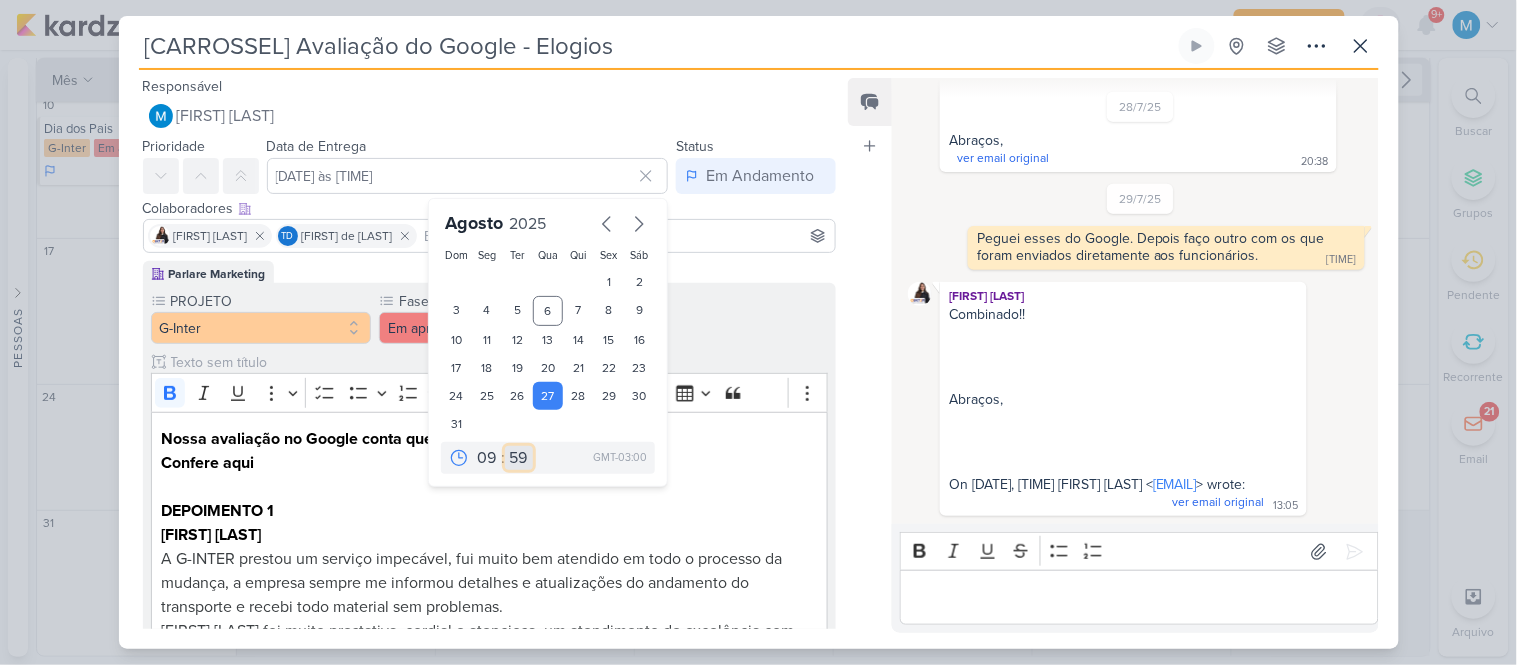 click on "00 05 10 15 20 25 30 35 40 45 50 55
59" at bounding box center [519, 458] 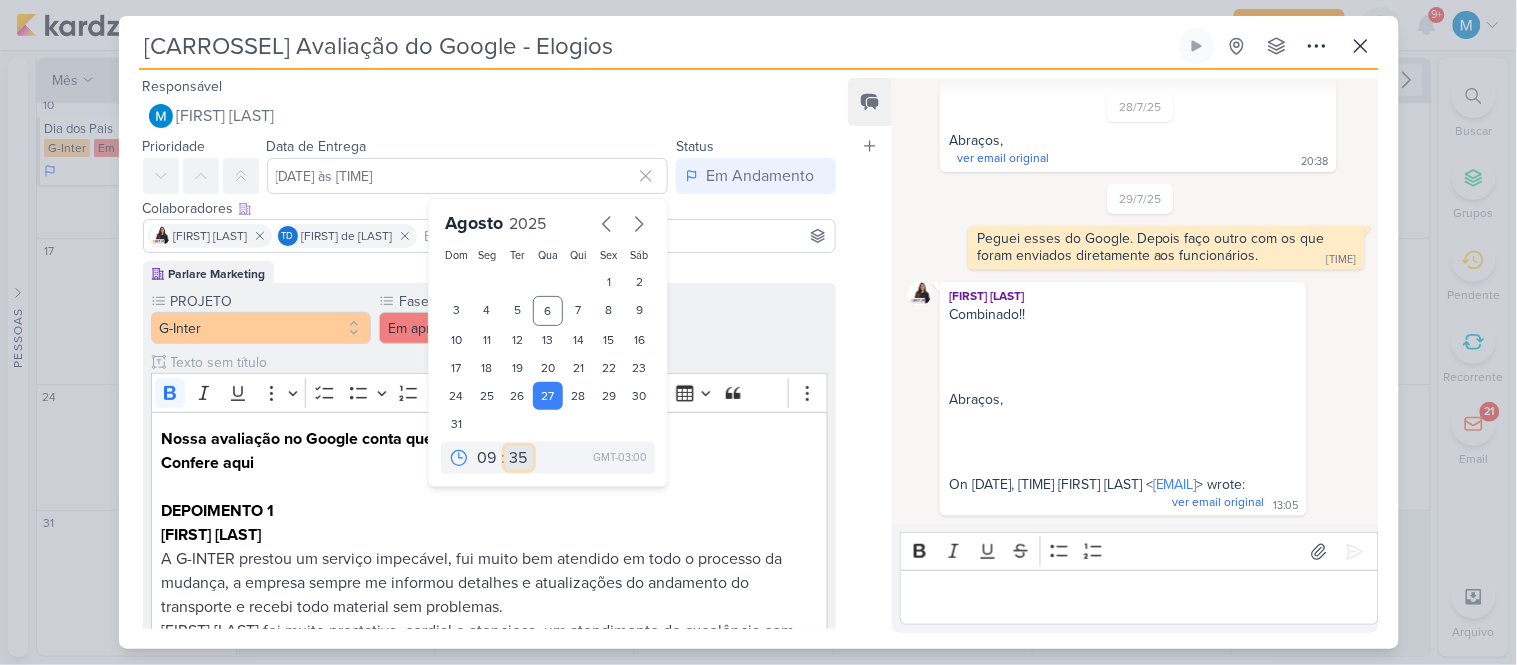 click on "00 05 10 15 20 25 30 35 40 45 50 55
59" at bounding box center (519, 458) 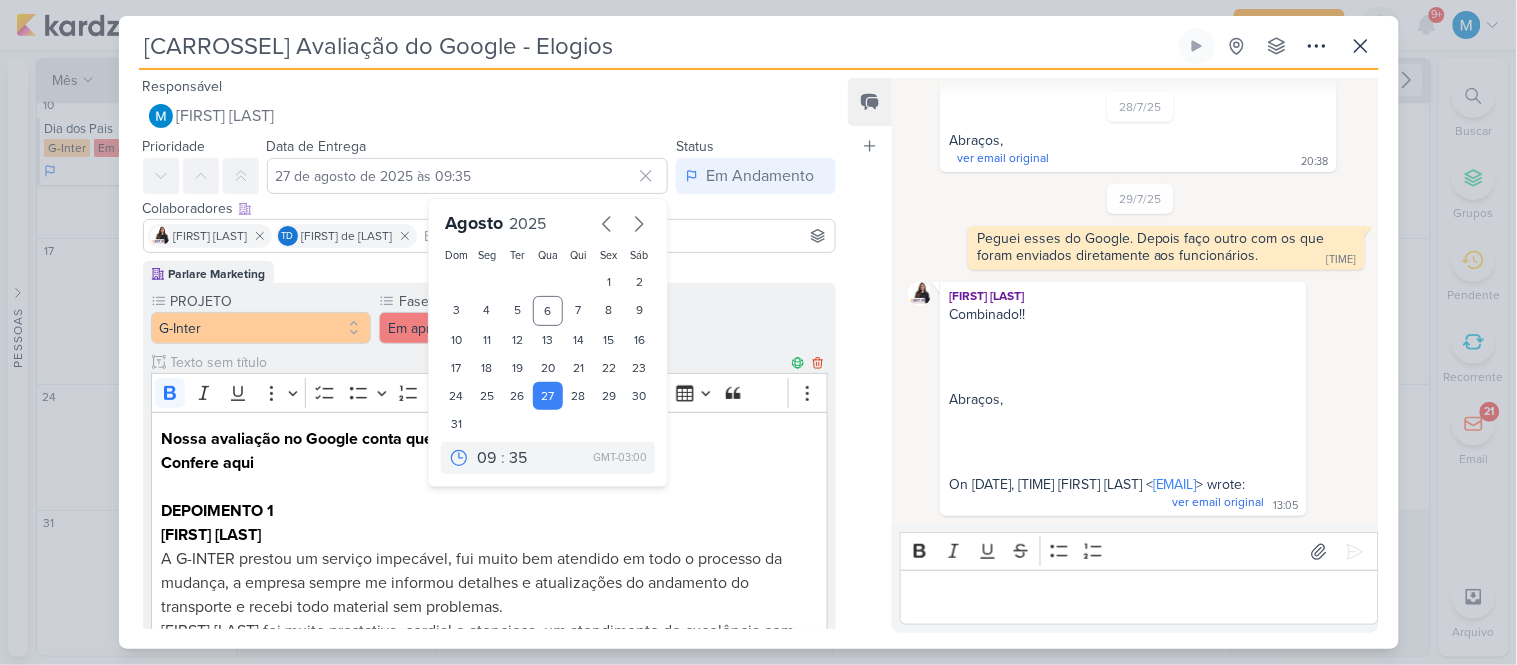 click on "DEPOIMENTO 1" at bounding box center (489, 511) 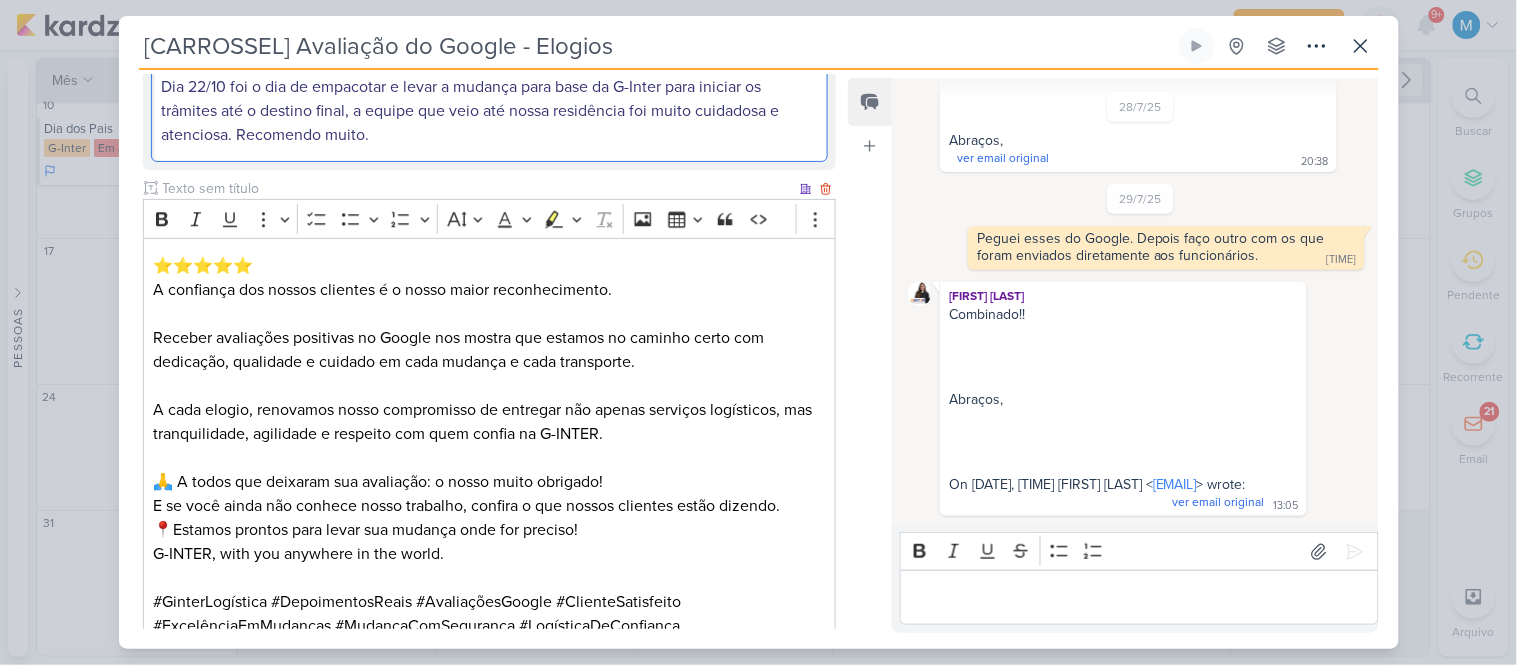 scroll, scrollTop: 1708, scrollLeft: 0, axis: vertical 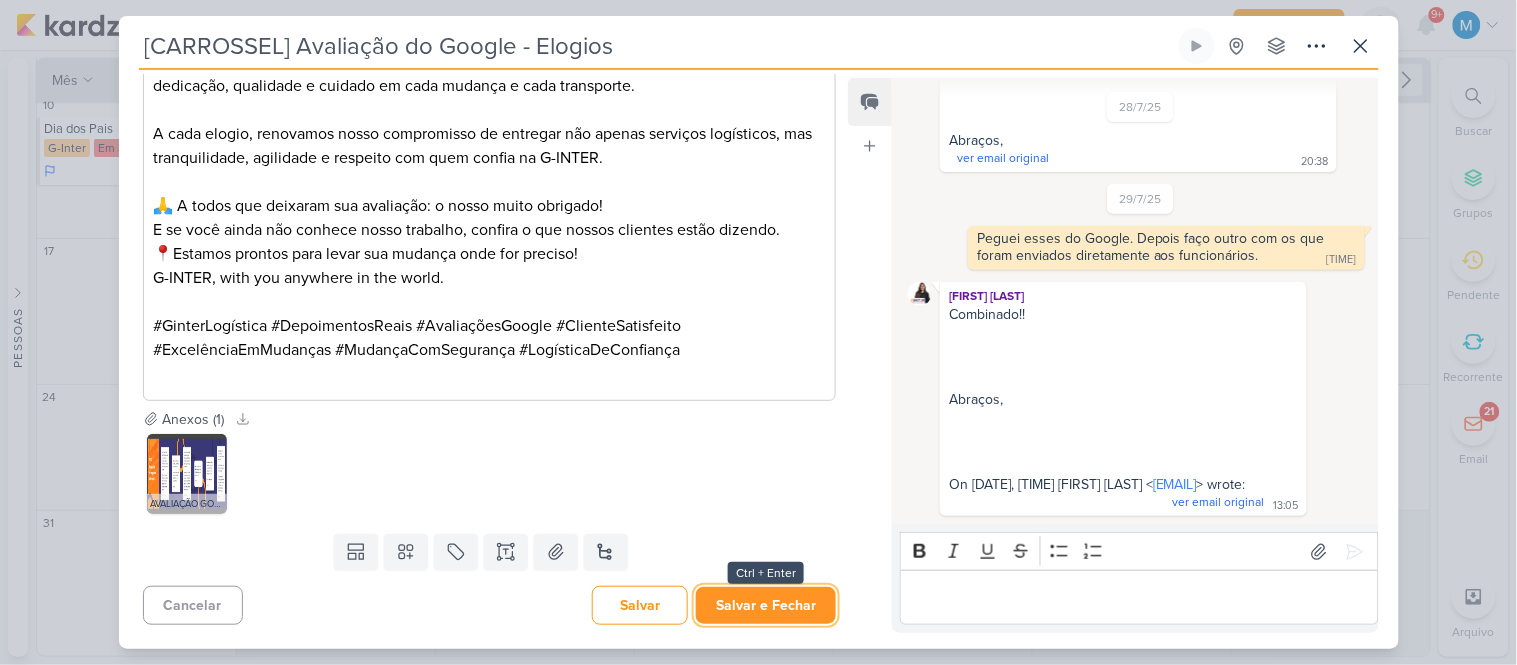 click on "Salvar e Fechar" at bounding box center (766, 605) 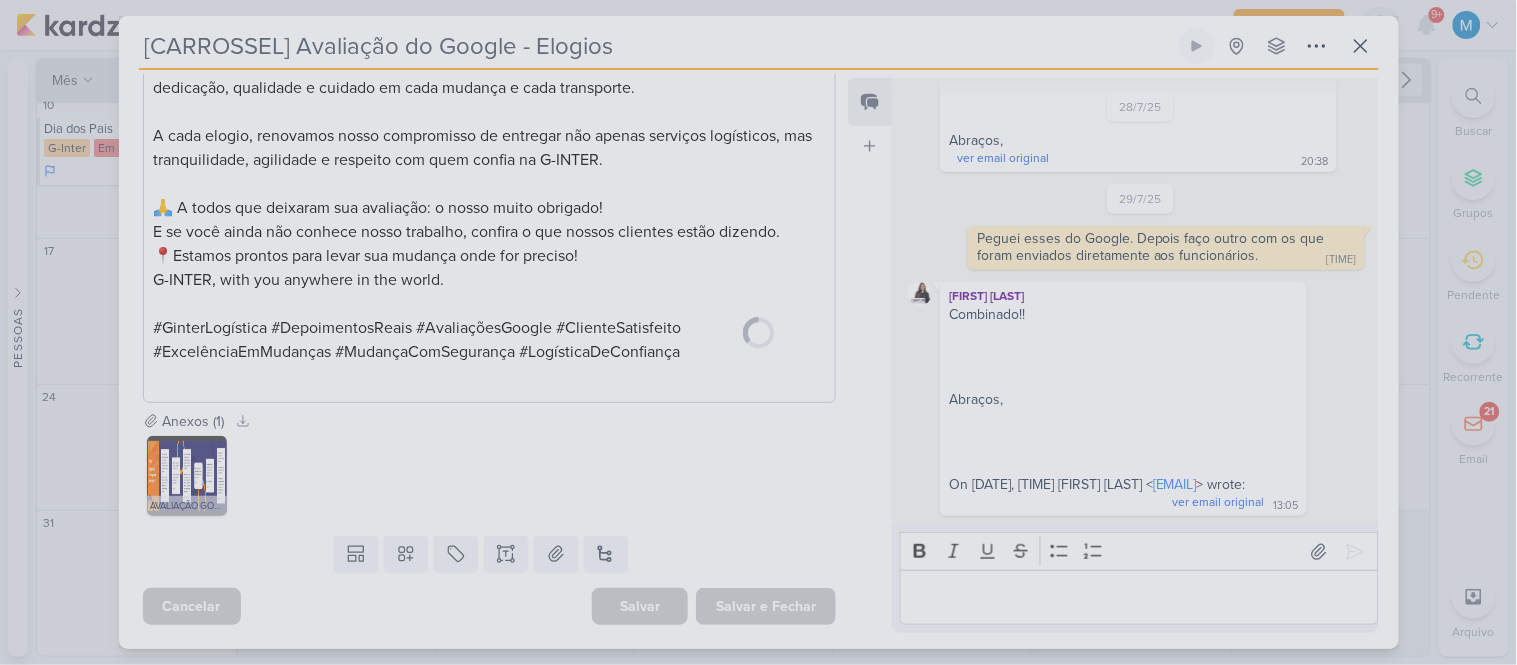 scroll, scrollTop: 1706, scrollLeft: 0, axis: vertical 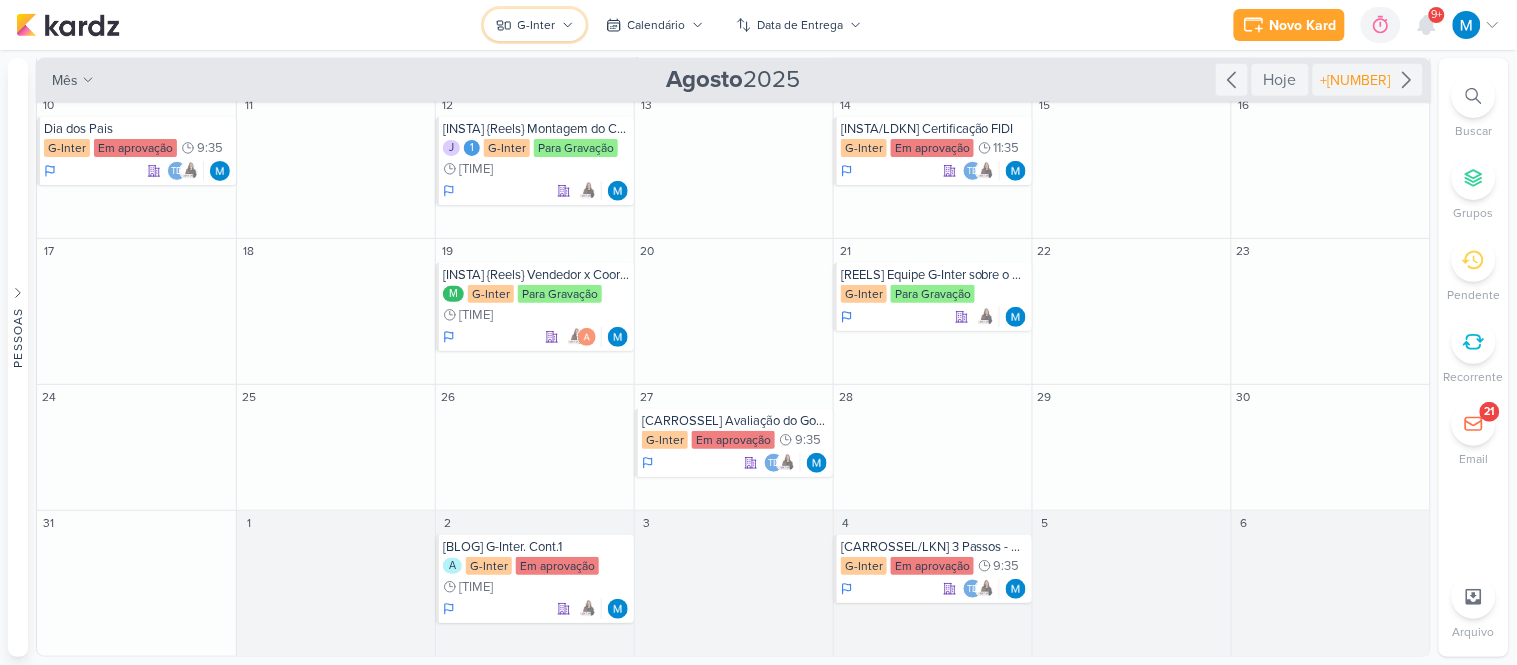 click 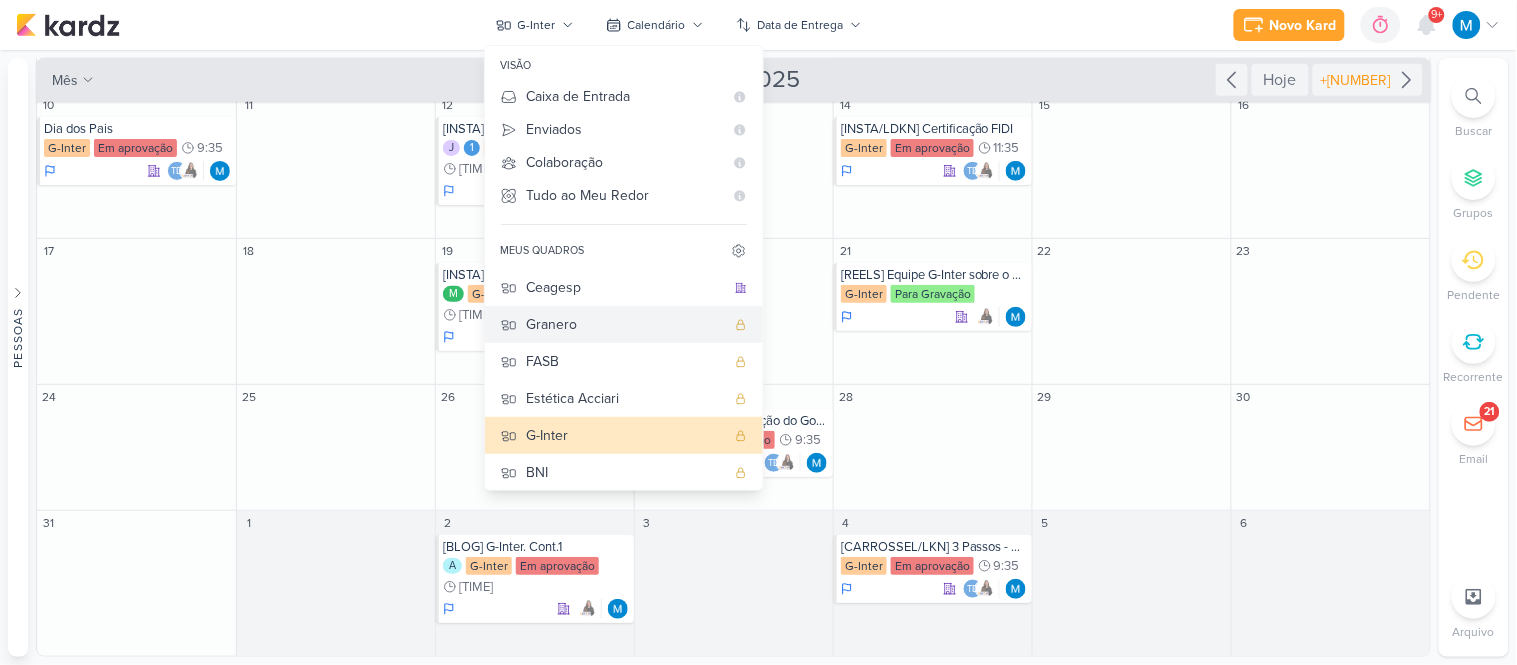 click on "Granero" at bounding box center [626, 324] 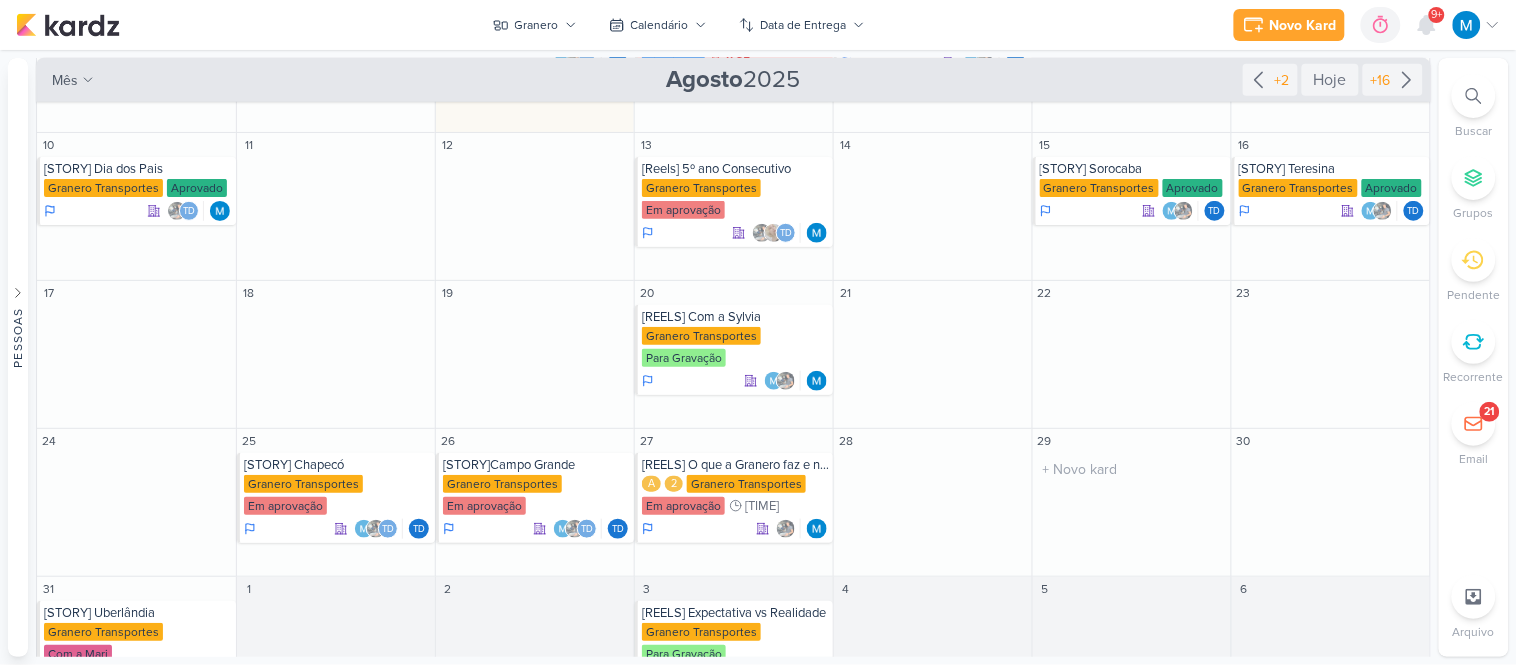 scroll, scrollTop: 334, scrollLeft: 0, axis: vertical 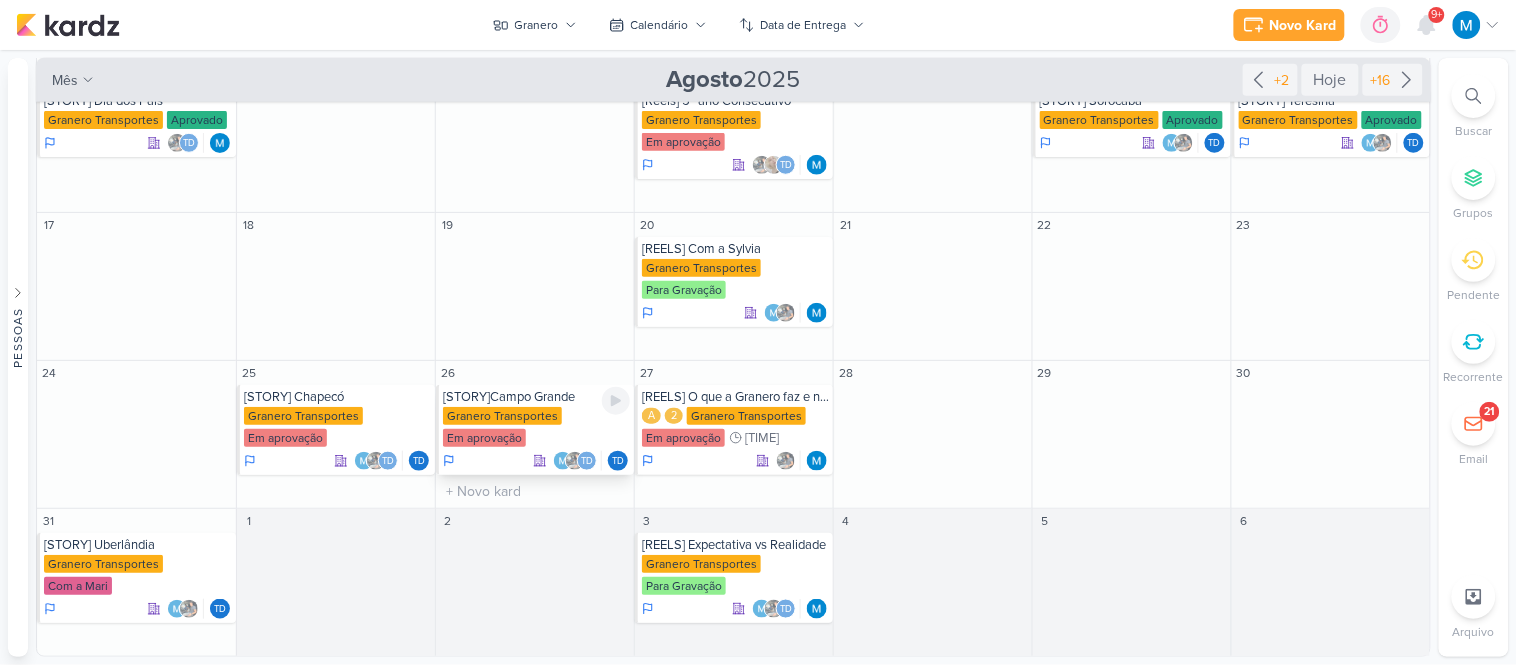click on "[STORY]Campo Grande" at bounding box center (536, 397) 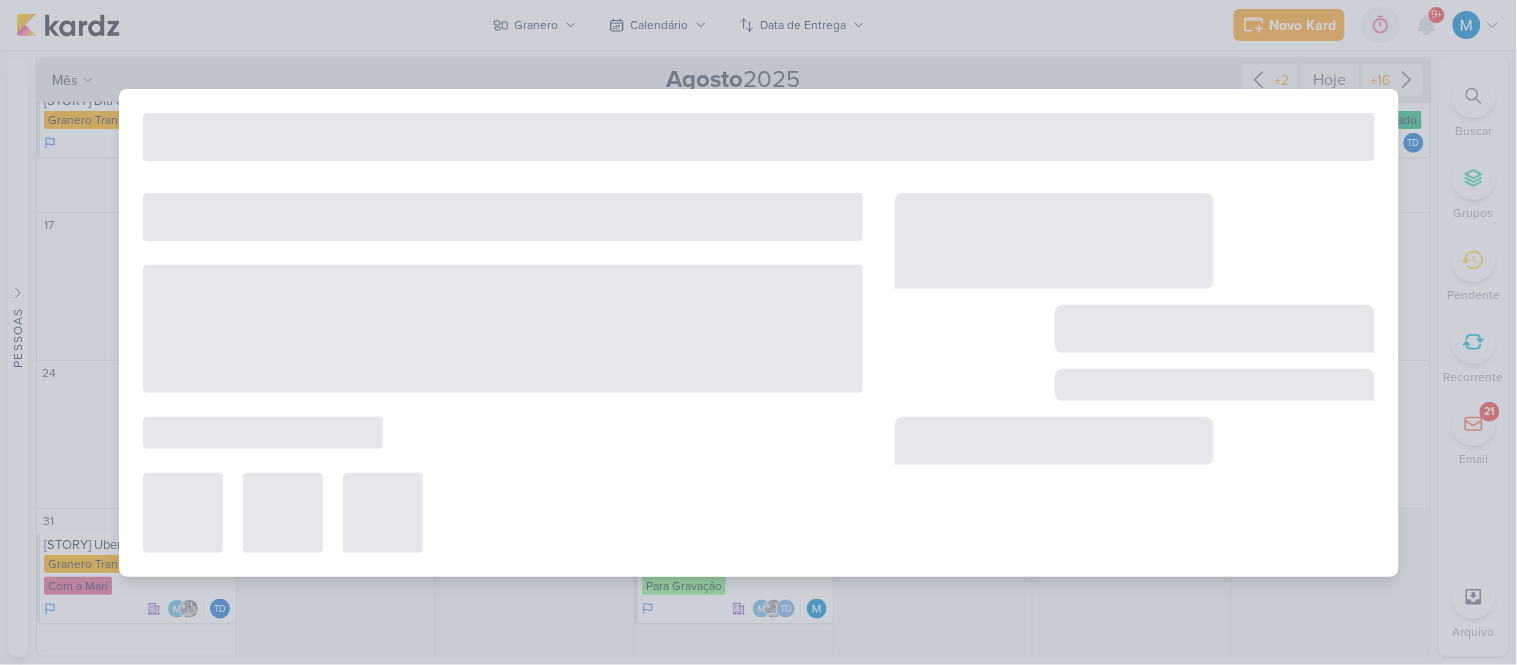type on "[STORY]Campo Grande" 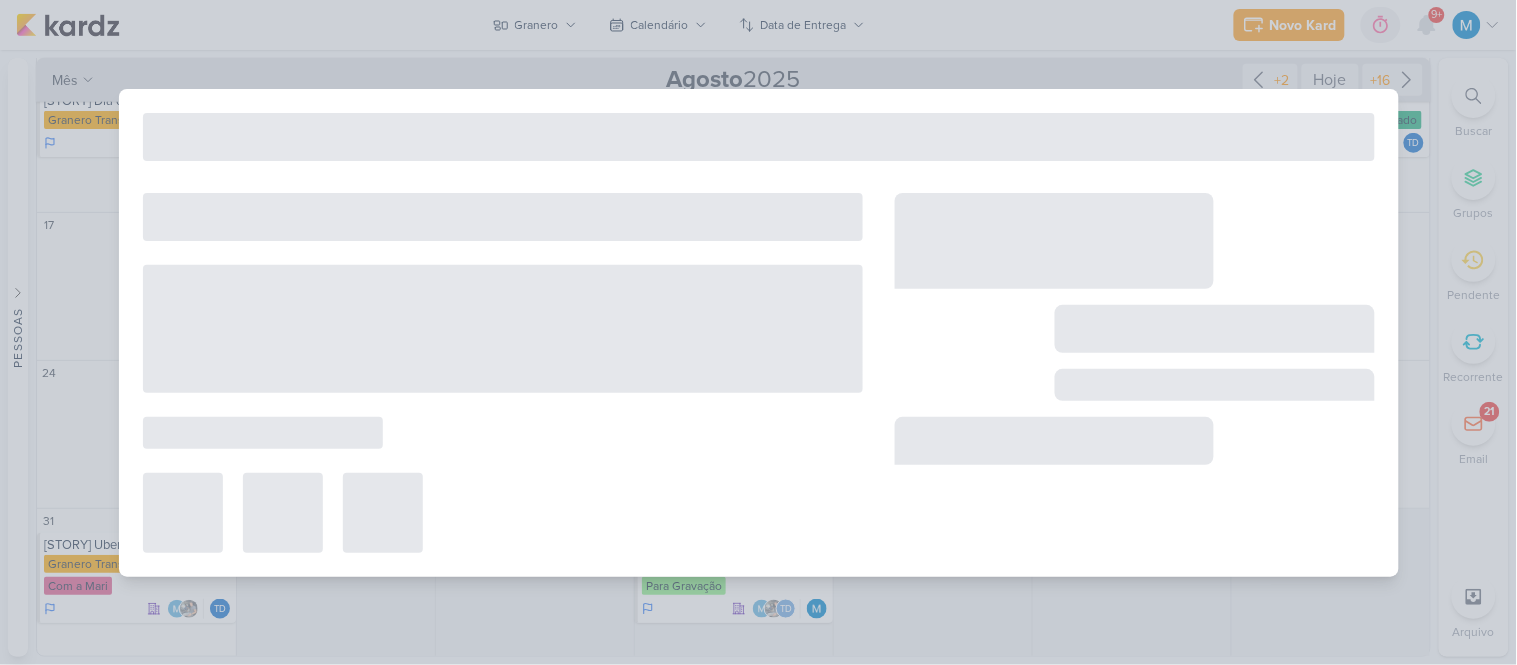 type on "26 de agosto de 2025 às 23:59" 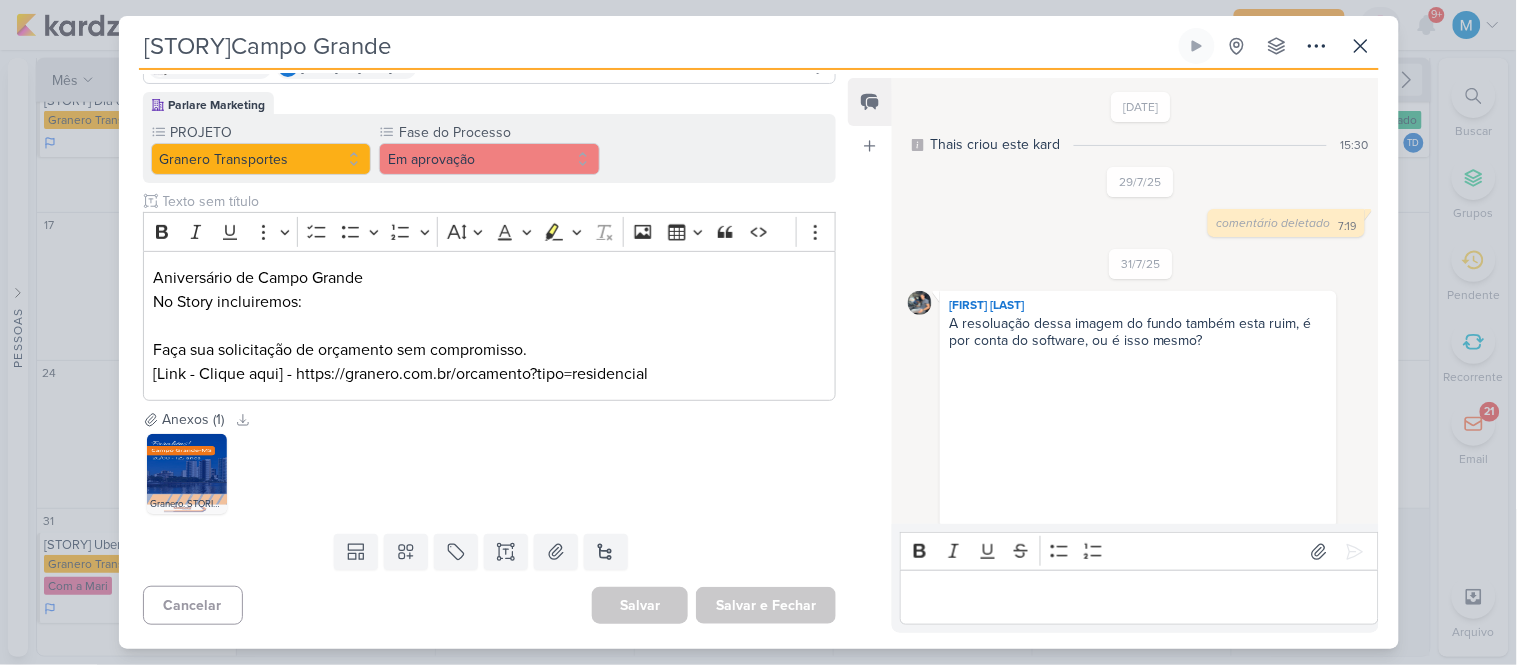 scroll, scrollTop: 0, scrollLeft: 0, axis: both 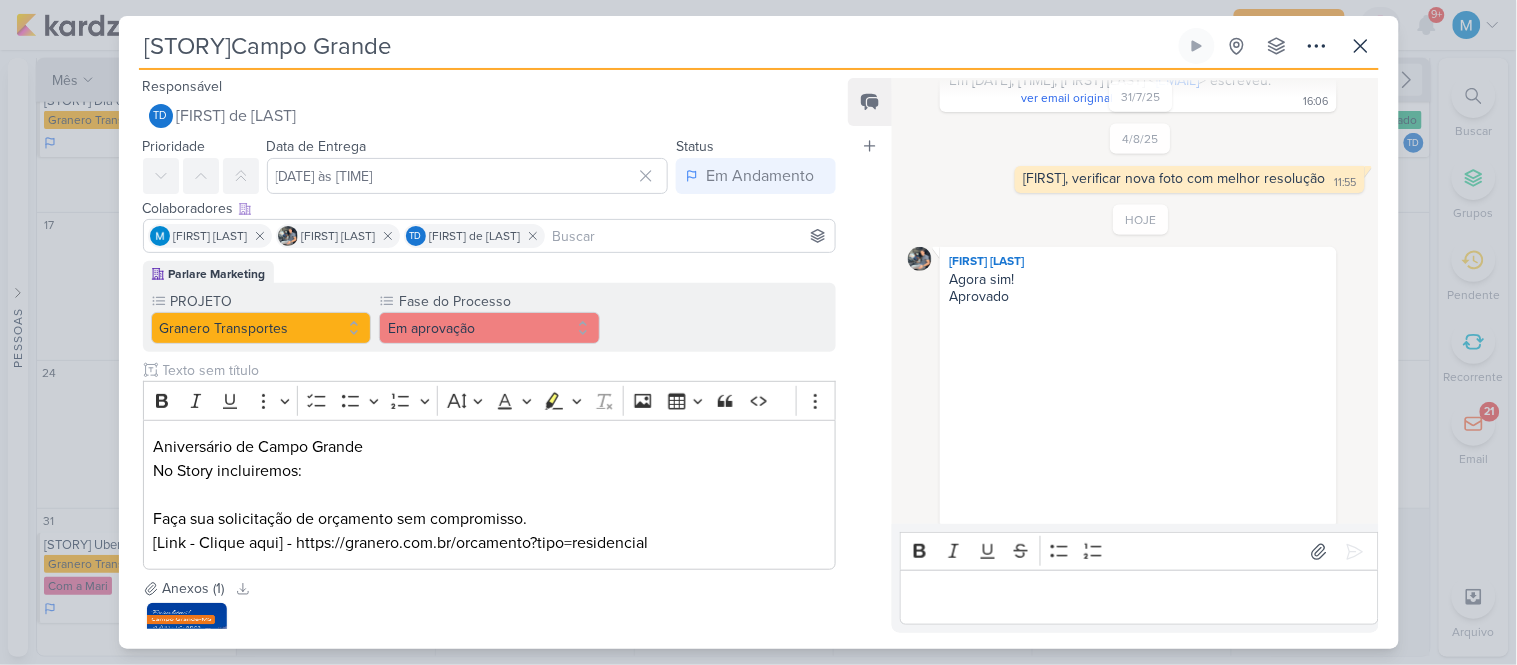 click on "[STORY]Campo Grande" at bounding box center (657, 46) 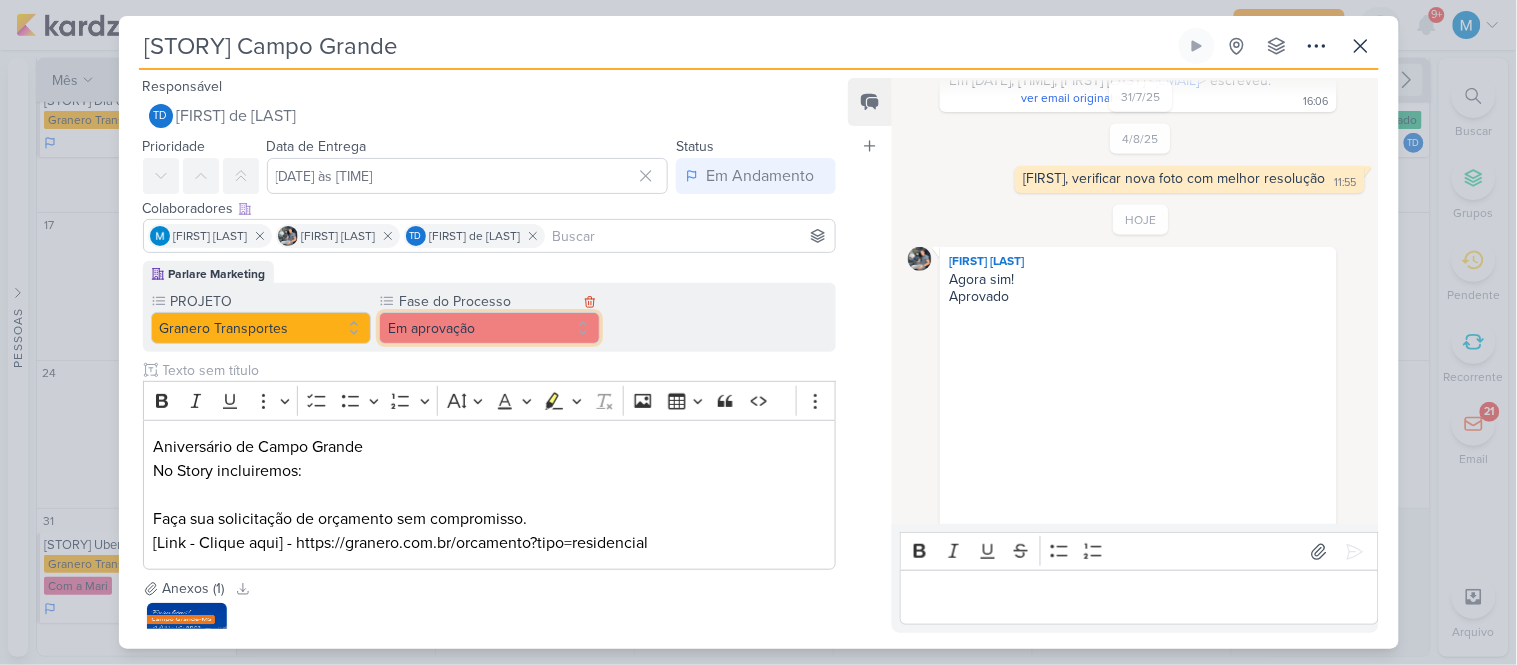 click on "Em aprovação" at bounding box center (489, 328) 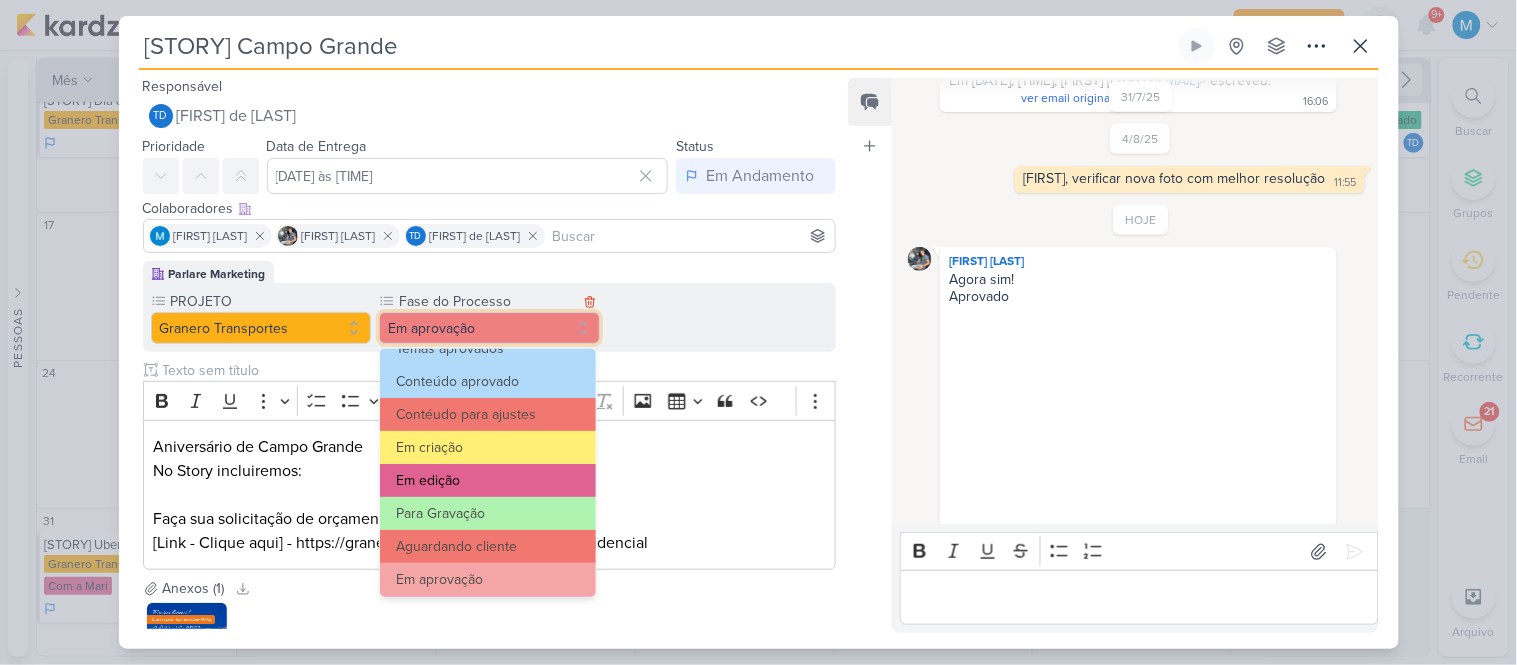 scroll, scrollTop: 111, scrollLeft: 0, axis: vertical 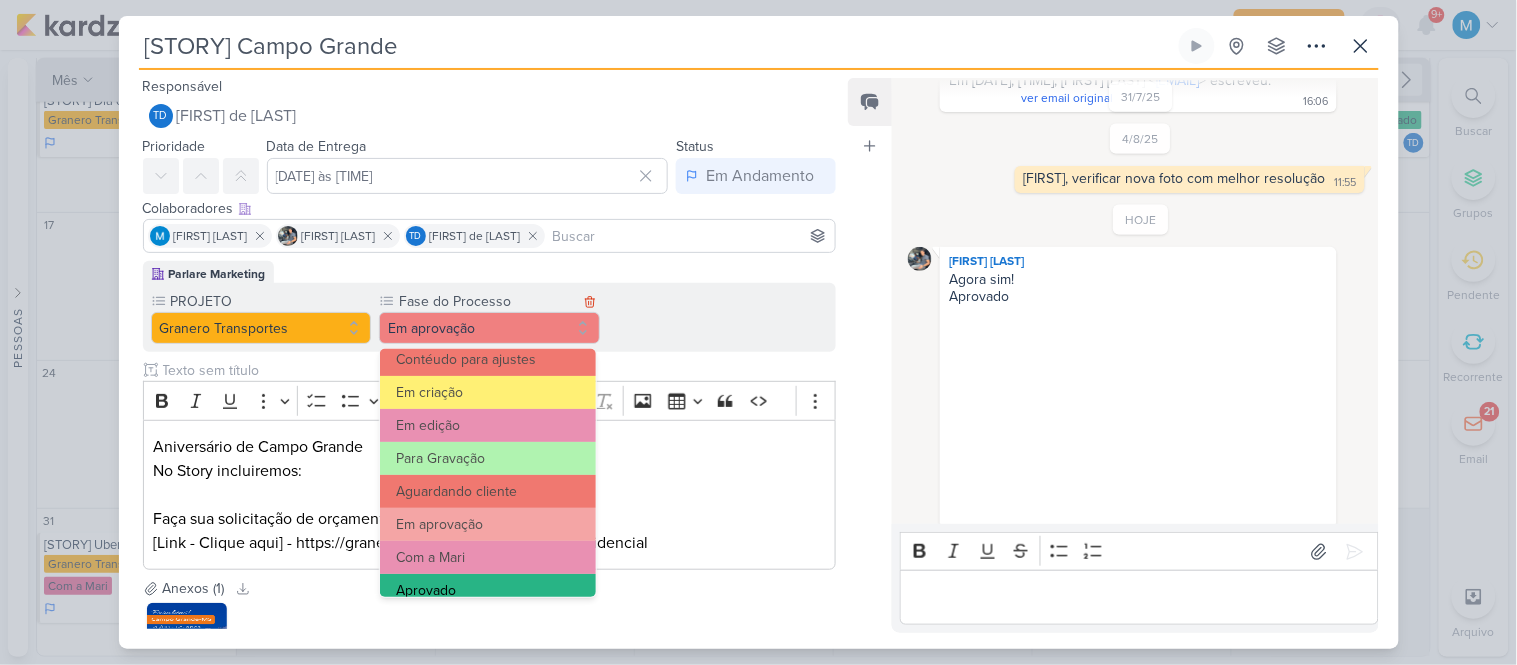 click on "Aprovado" at bounding box center (488, 590) 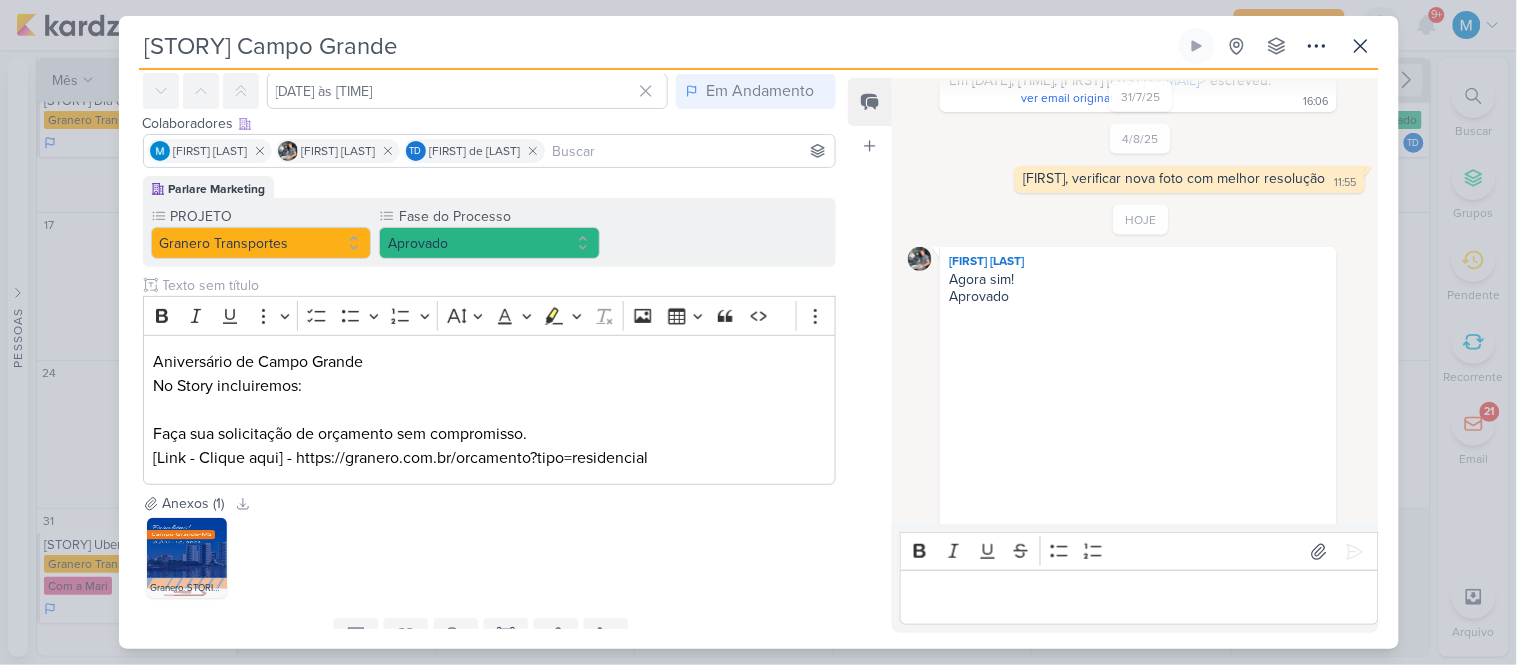 scroll, scrollTop: 170, scrollLeft: 0, axis: vertical 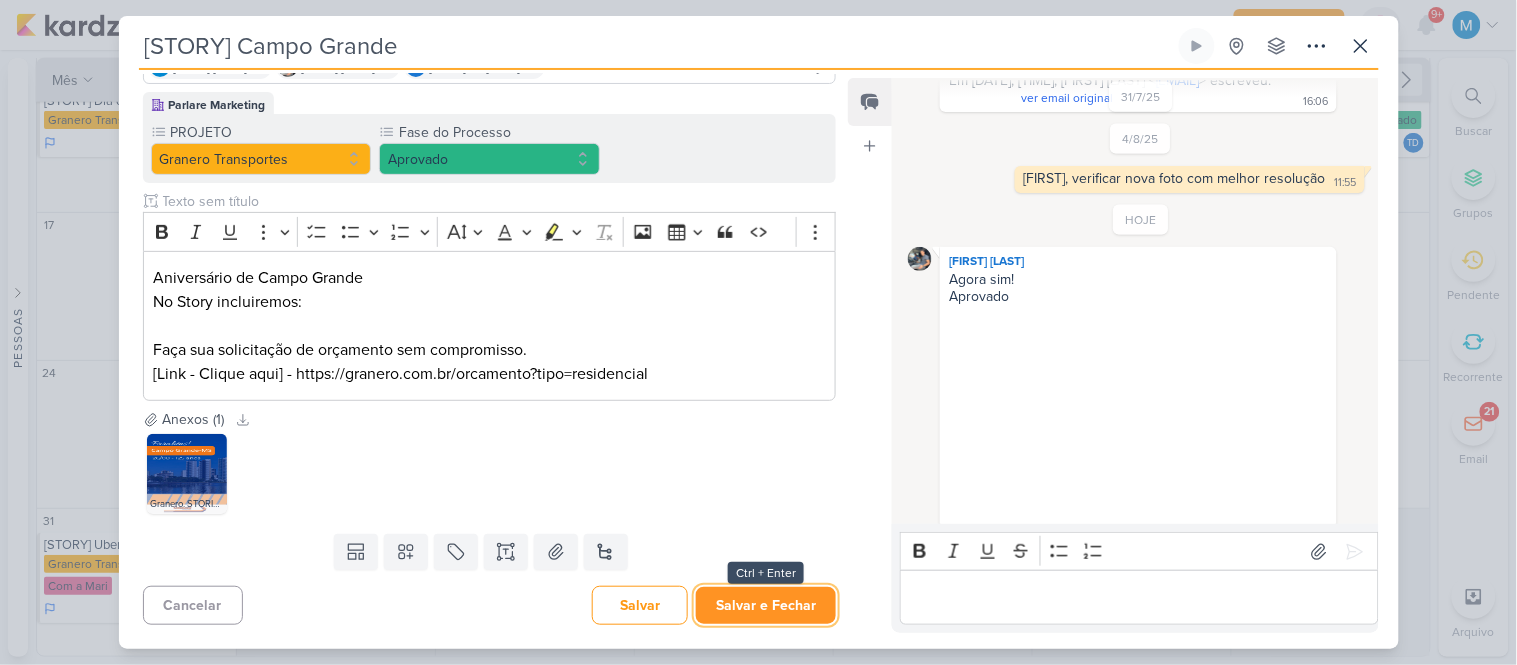 click on "Salvar e Fechar" at bounding box center (766, 605) 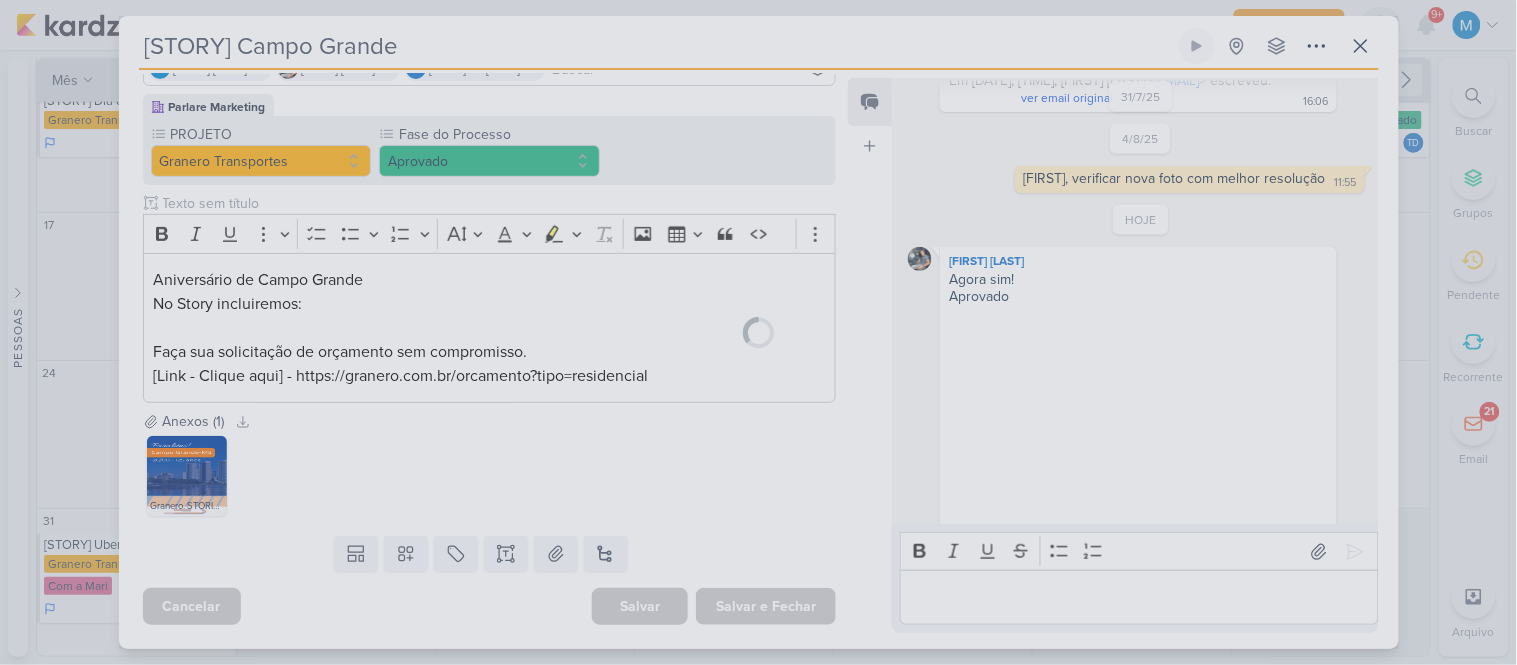scroll, scrollTop: 167, scrollLeft: 0, axis: vertical 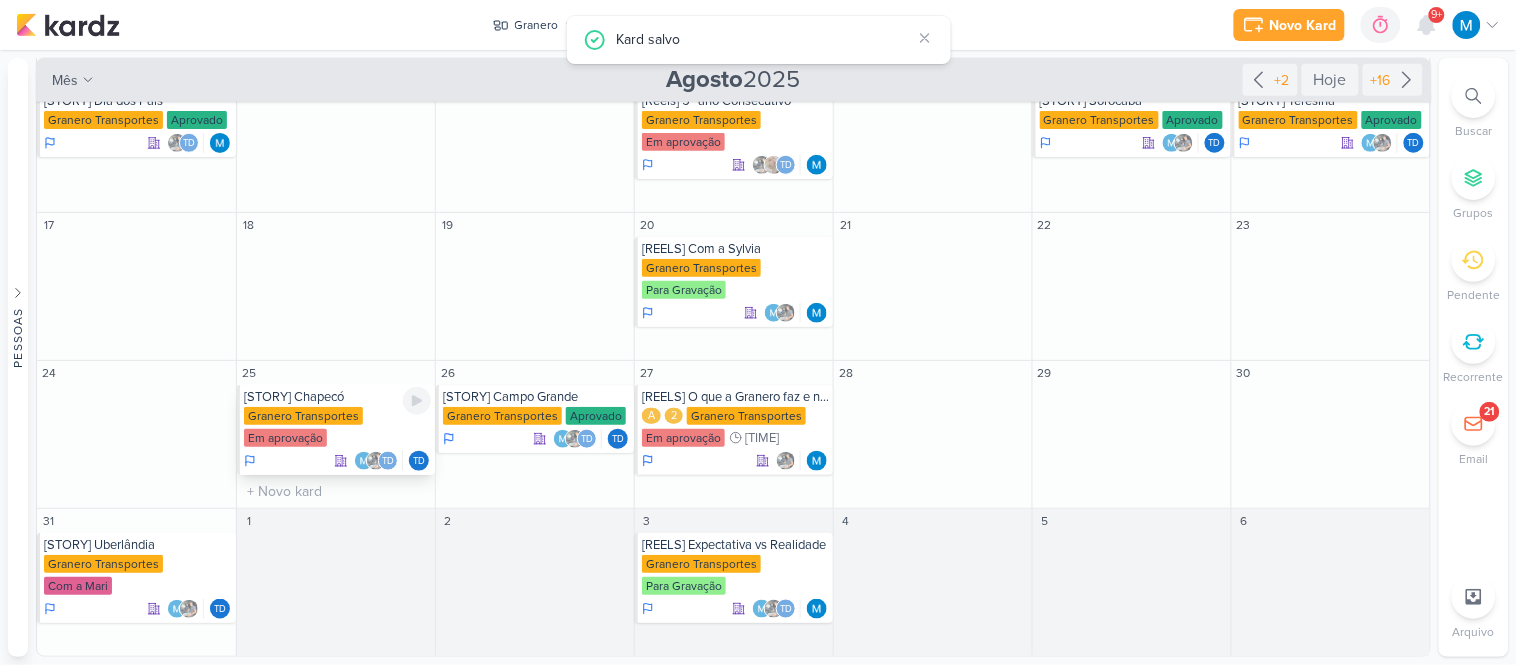 click on "[STORY] Chapecó" at bounding box center (337, 397) 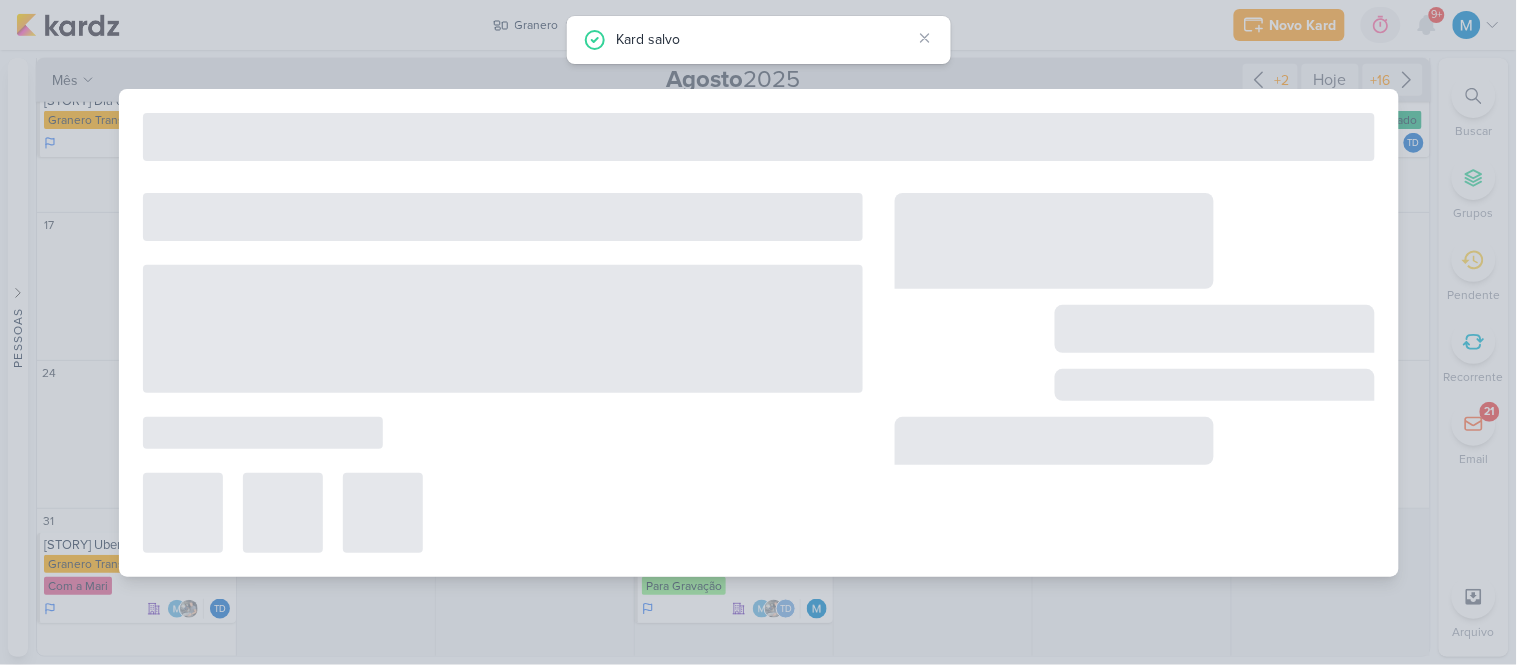 type on "[STORY] Chapecó" 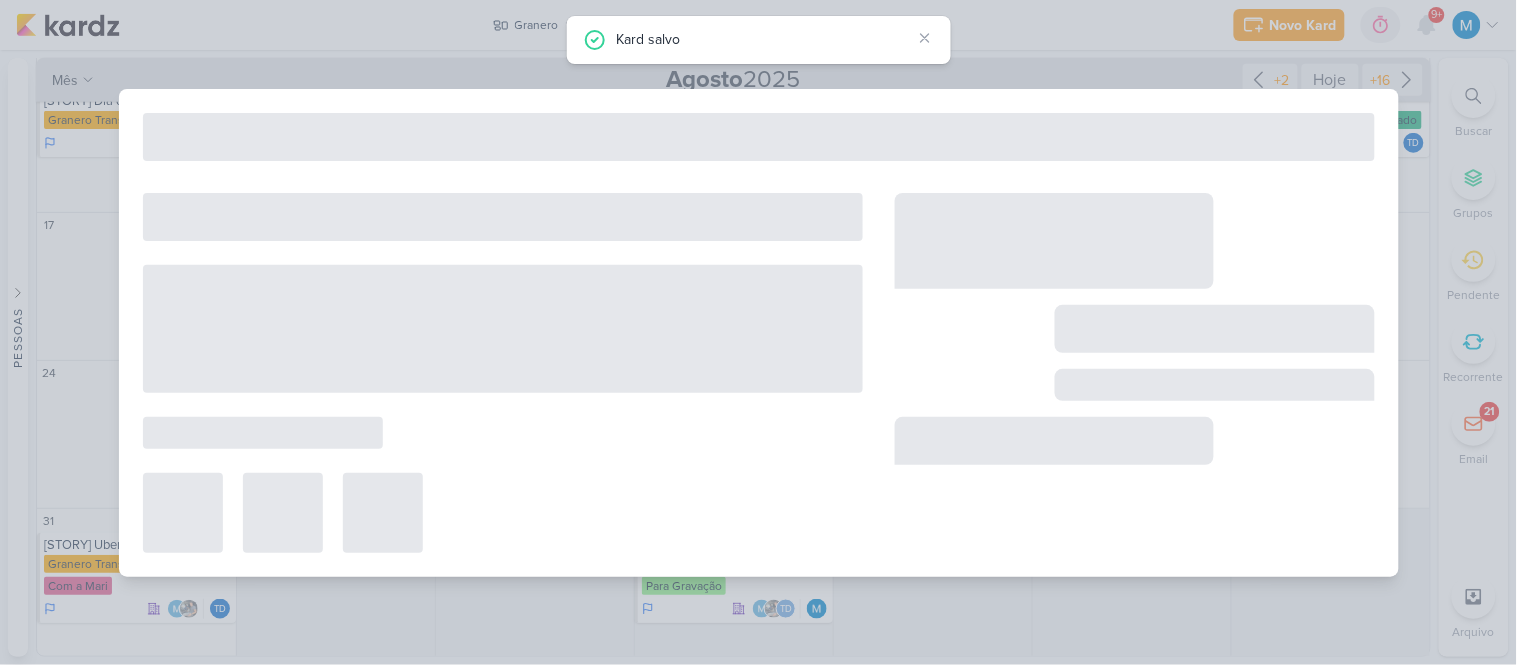 type on "25 de agosto de 2025 às 23:59" 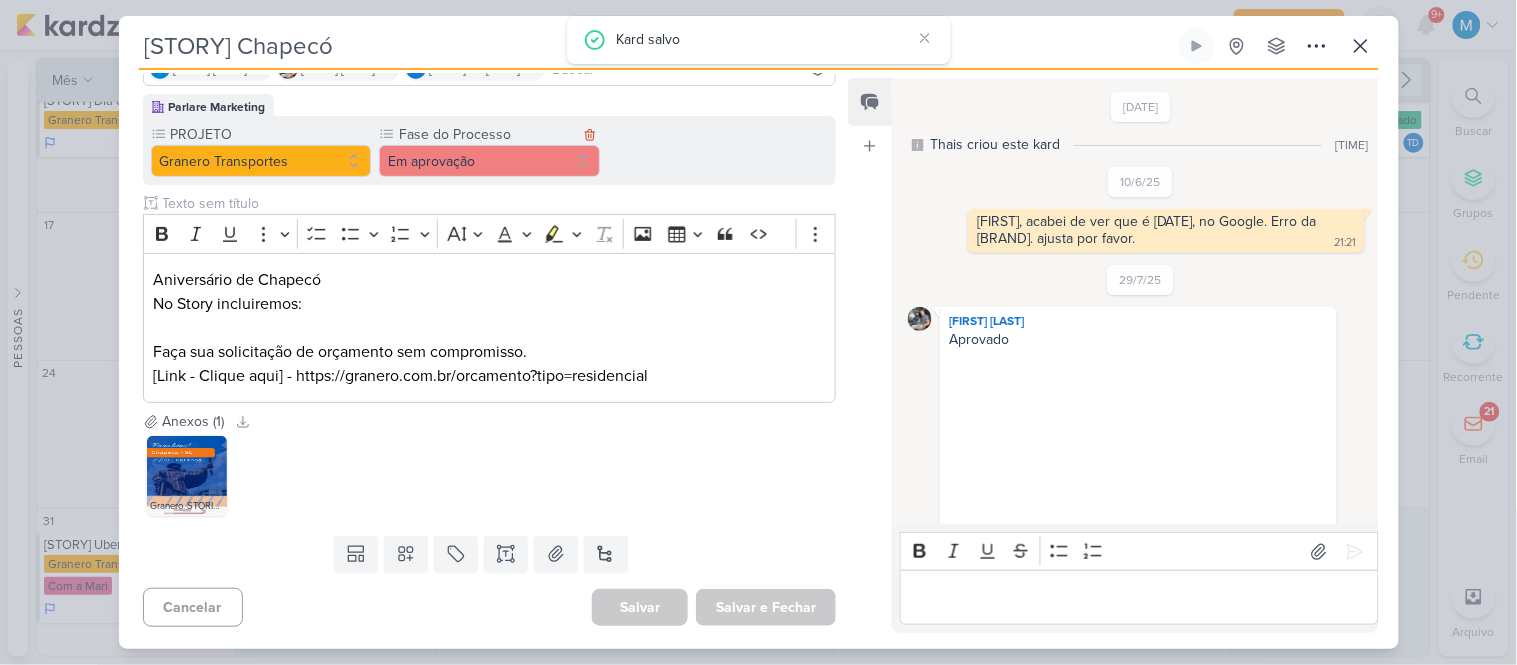 scroll, scrollTop: 0, scrollLeft: 0, axis: both 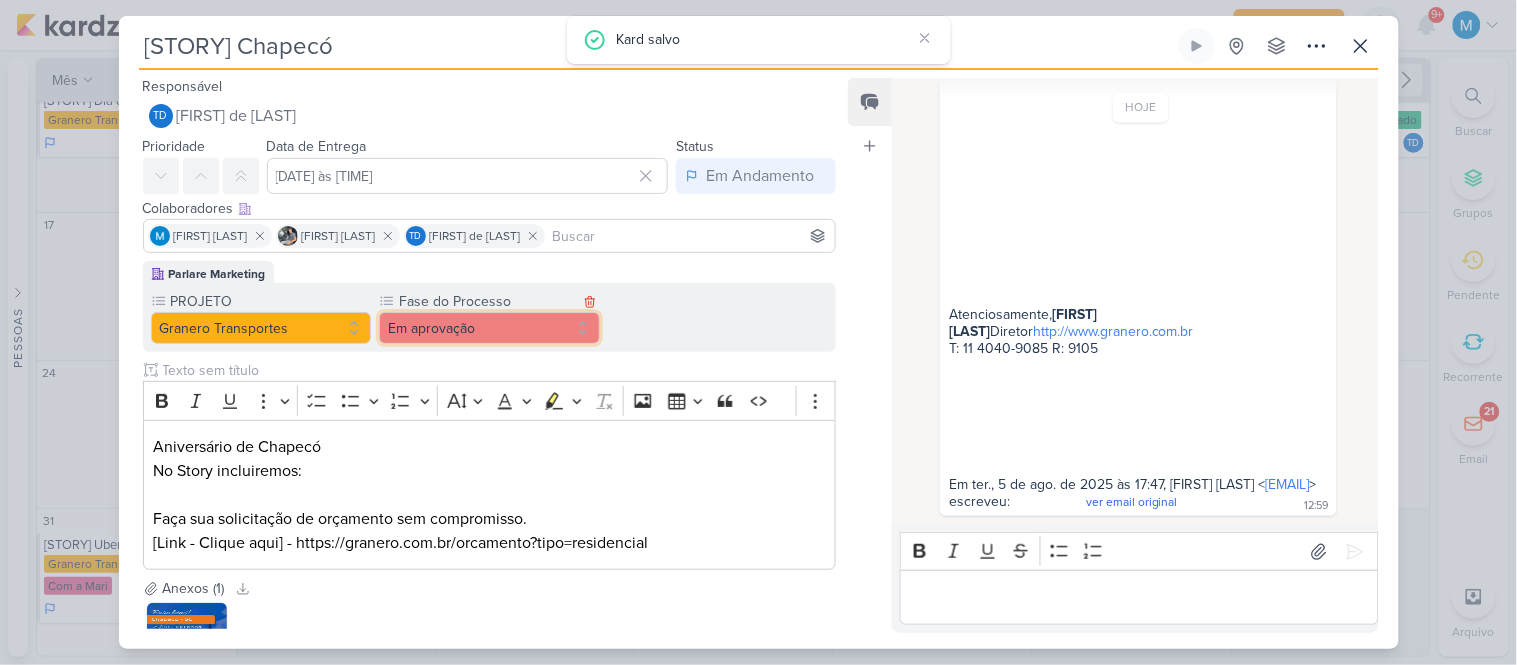 click on "Em aprovação" at bounding box center [489, 328] 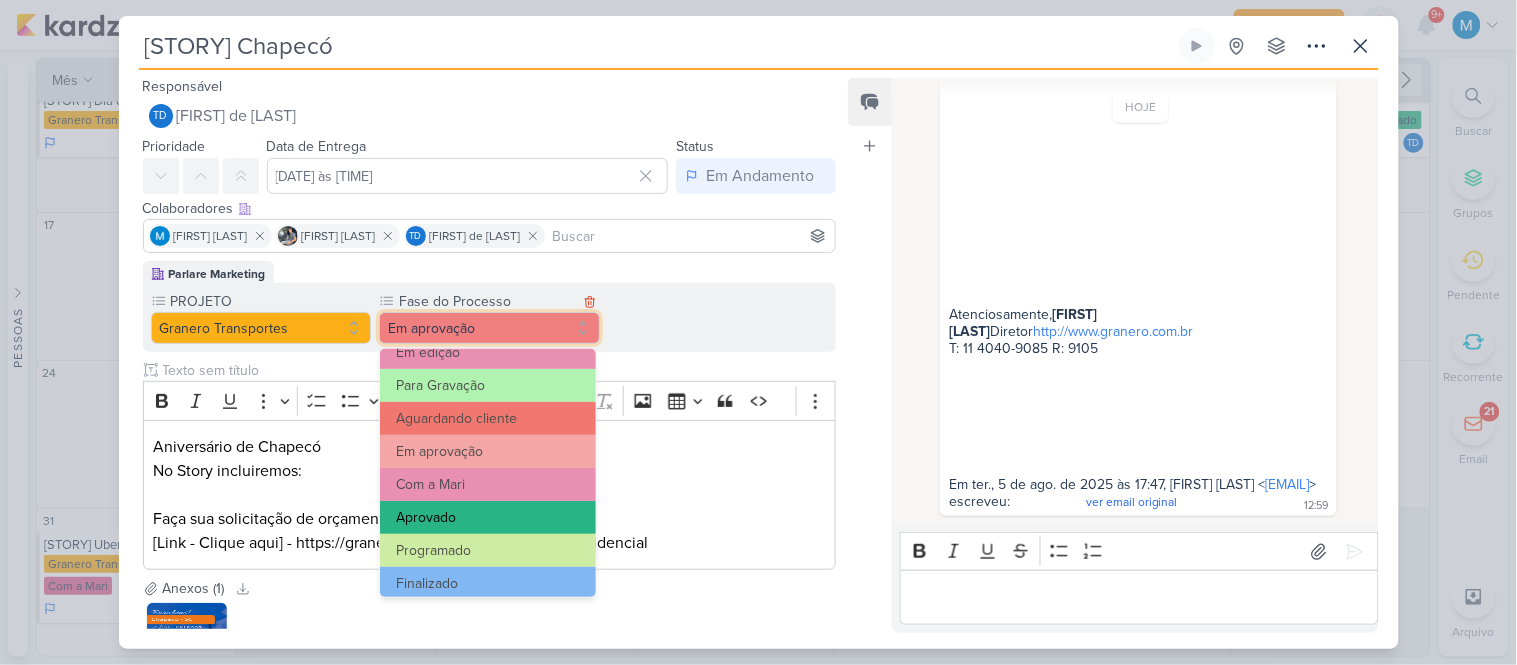 scroll, scrollTop: 192, scrollLeft: 0, axis: vertical 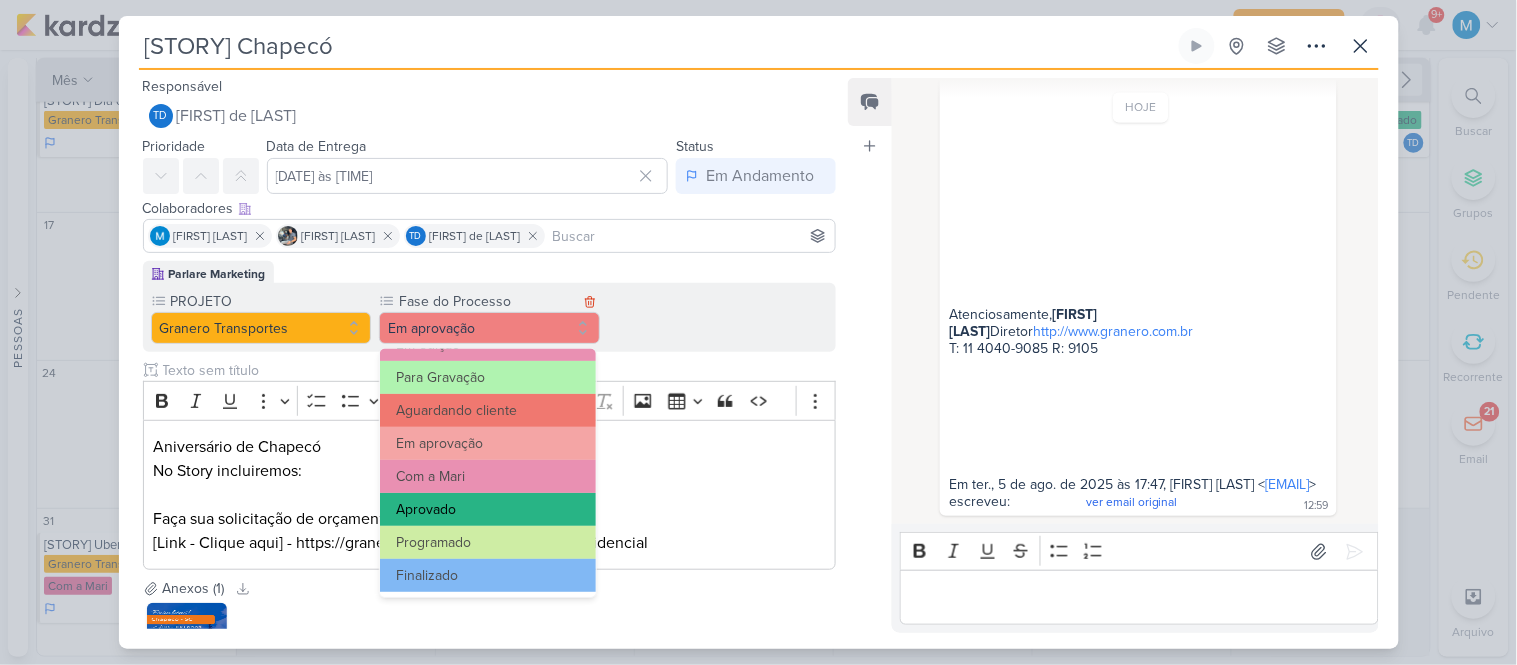click on "Aprovado" at bounding box center [488, 509] 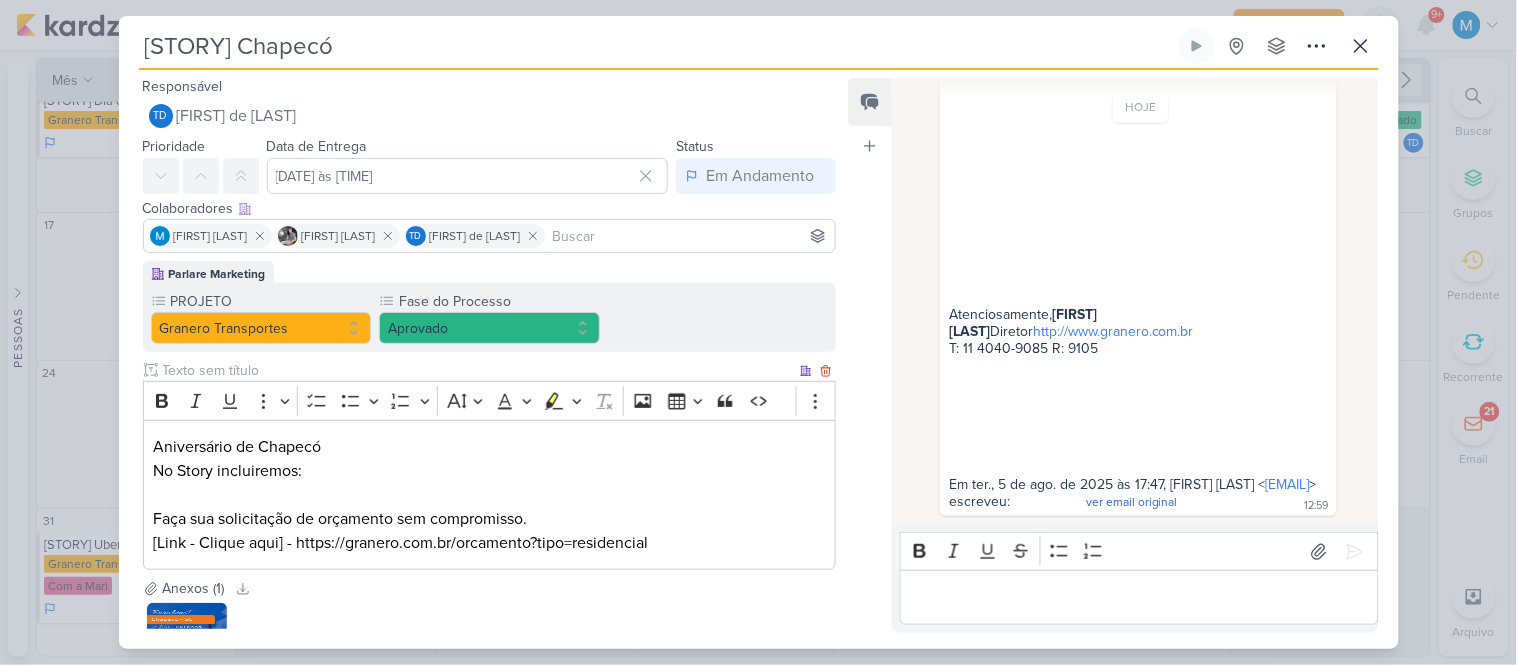 scroll, scrollTop: 170, scrollLeft: 0, axis: vertical 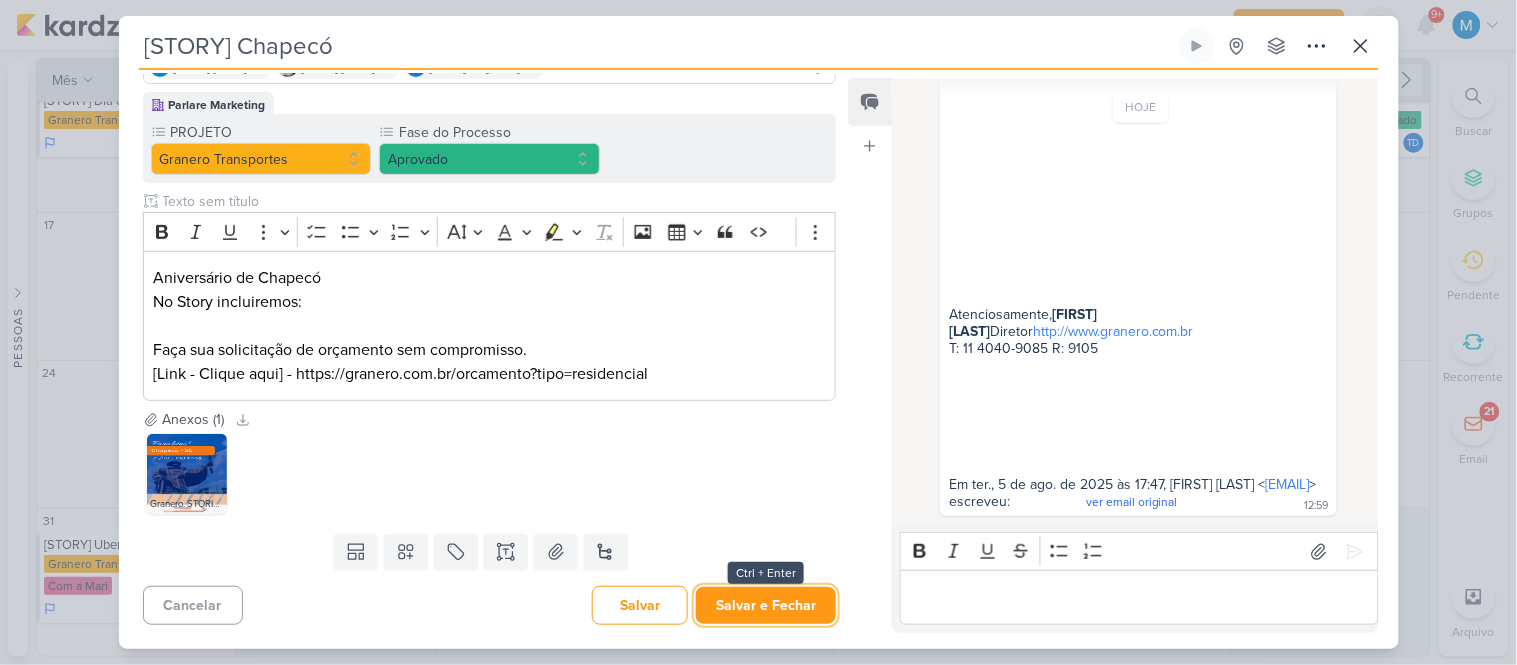 drag, startPoint x: 773, startPoint y: 597, endPoint x: 792, endPoint y: 600, distance: 19.235384 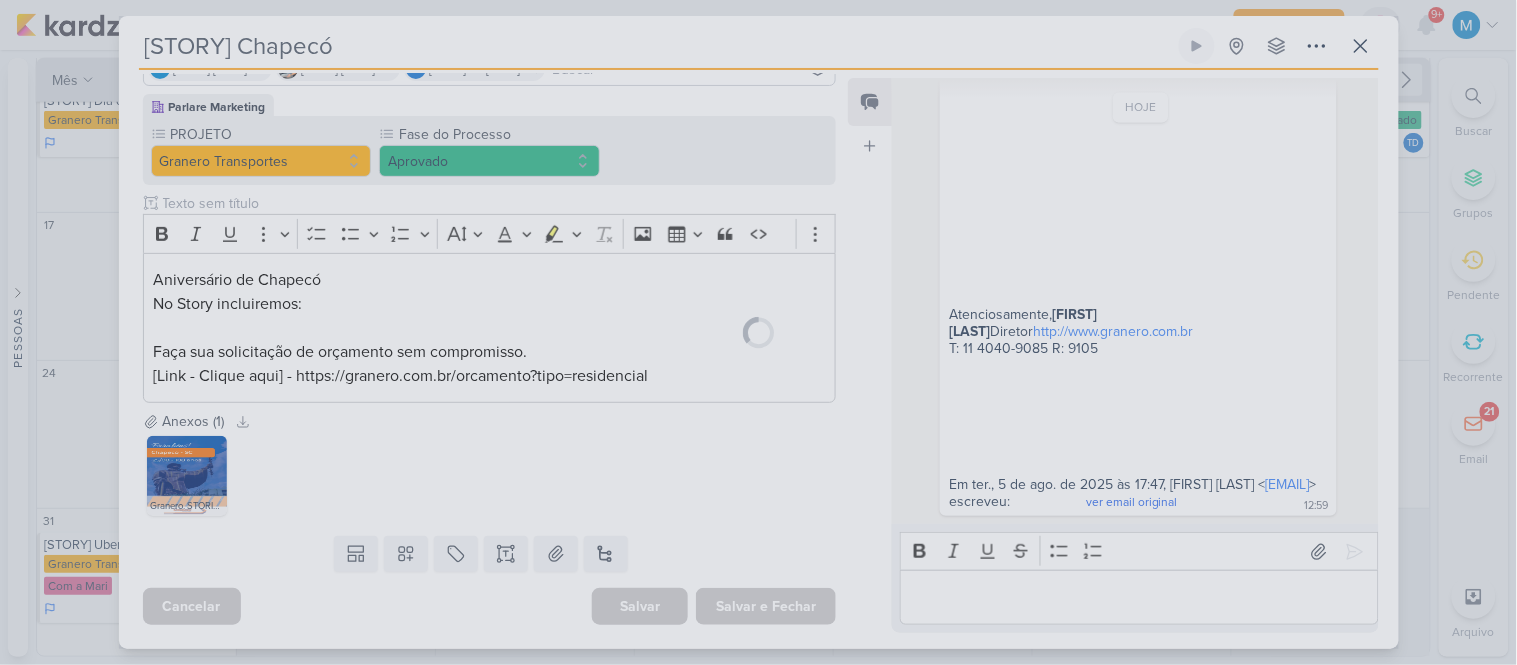 scroll, scrollTop: 167, scrollLeft: 0, axis: vertical 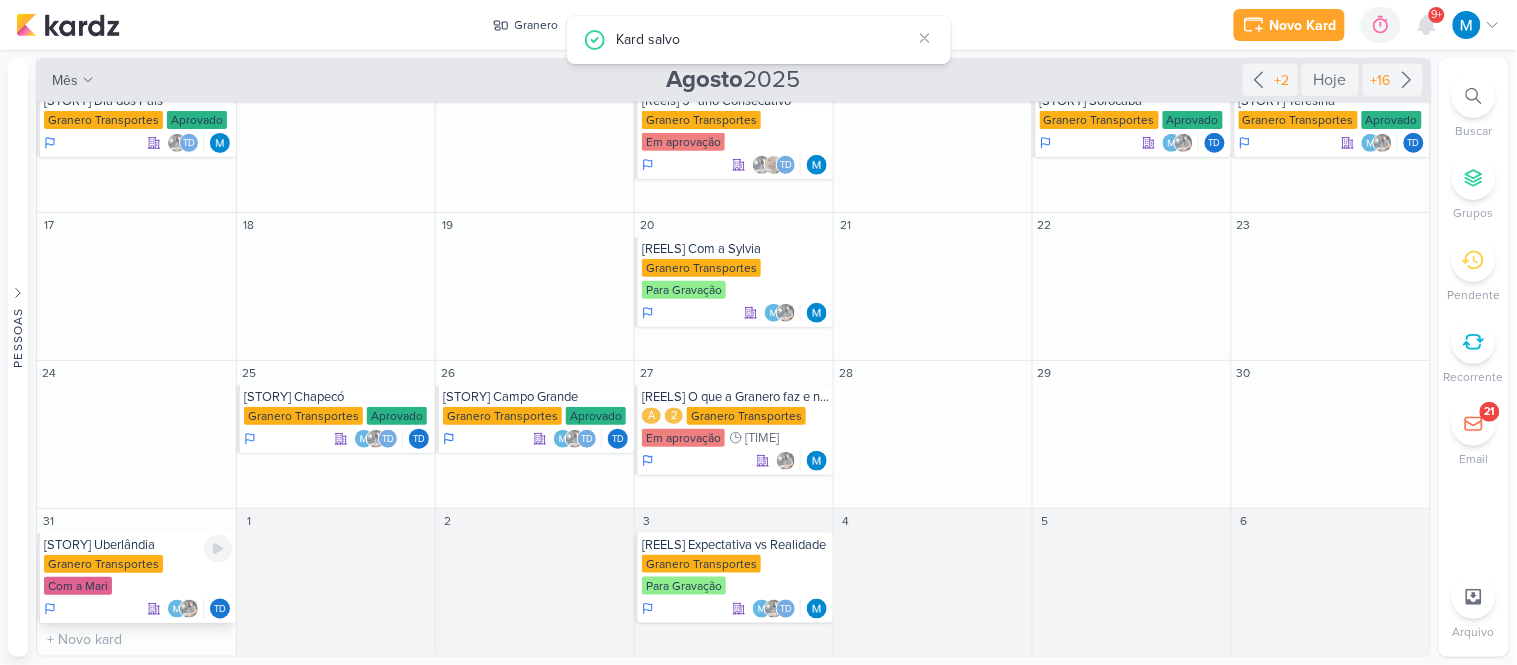 click on "[STORY] Uberlândia" at bounding box center [138, 545] 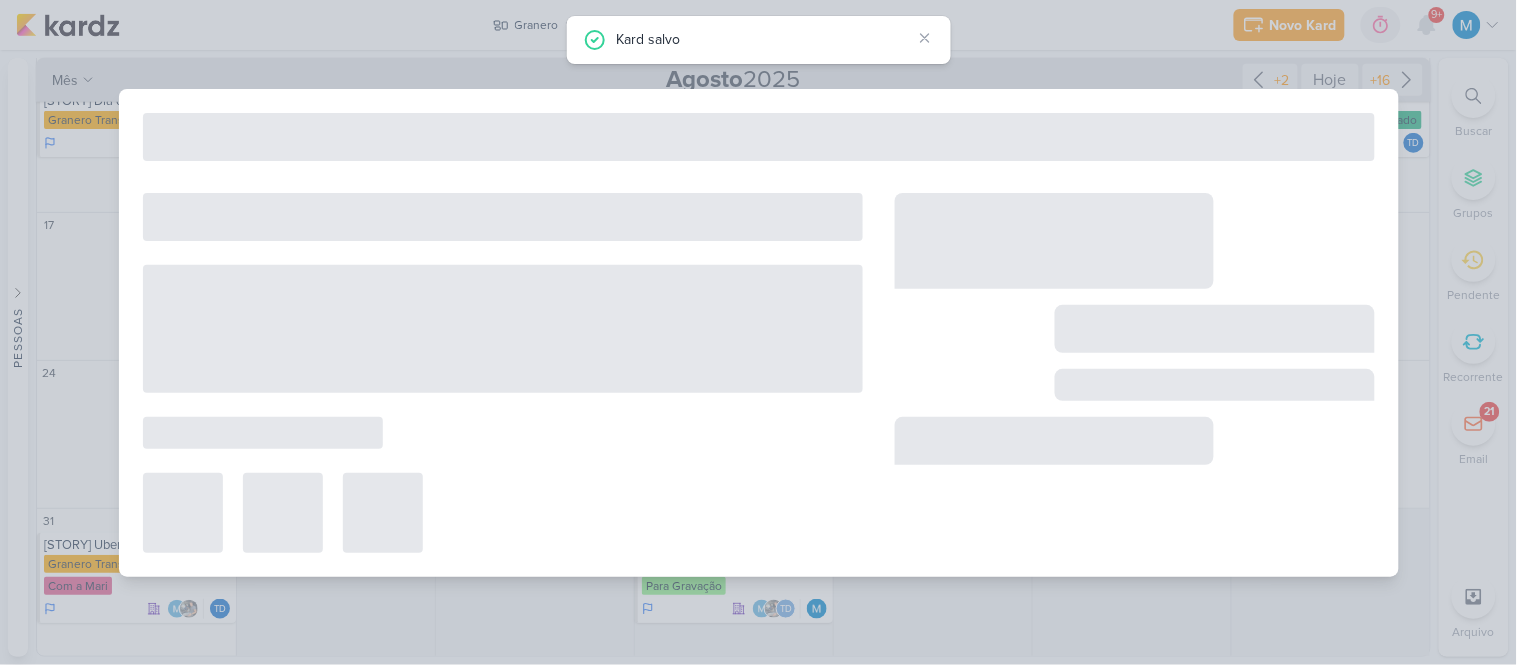 type on "[STORY] Uberlândia" 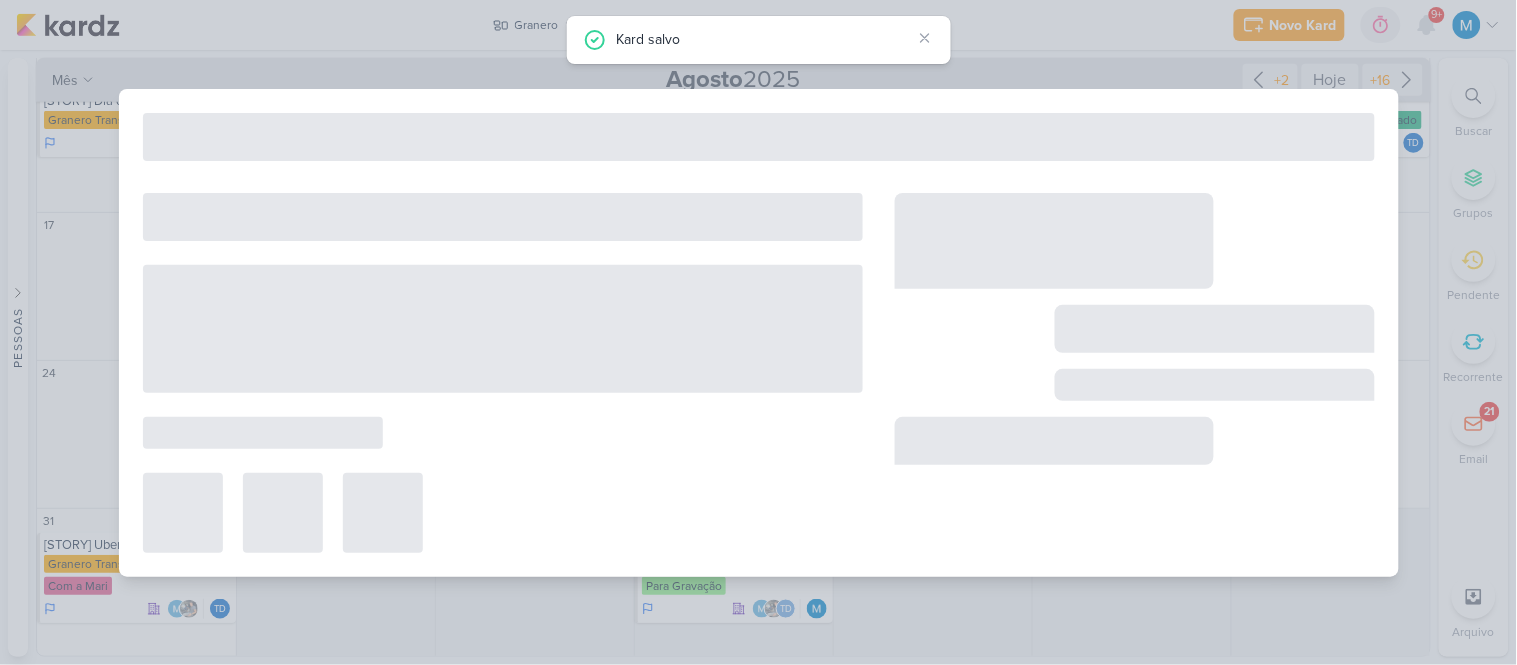 type on "31 de agosto de 2025 às 23:59" 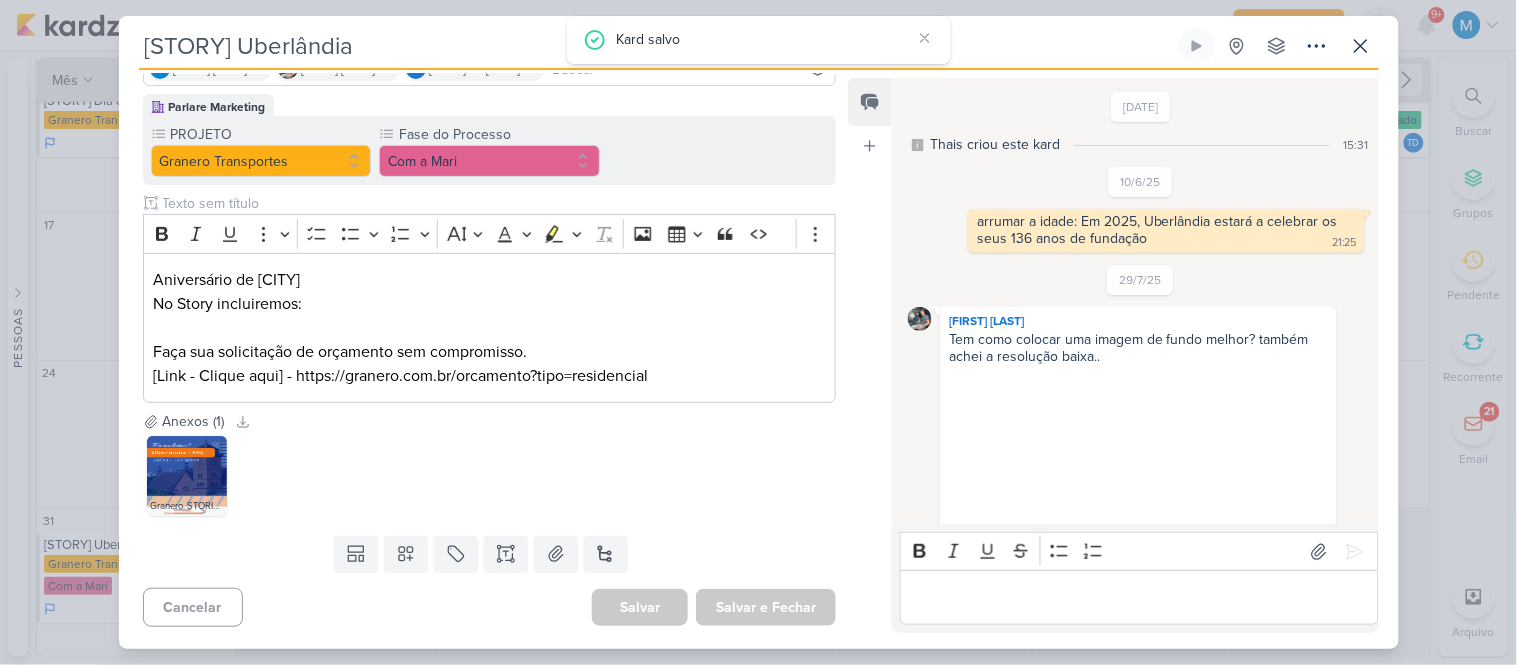 scroll, scrollTop: 0, scrollLeft: 0, axis: both 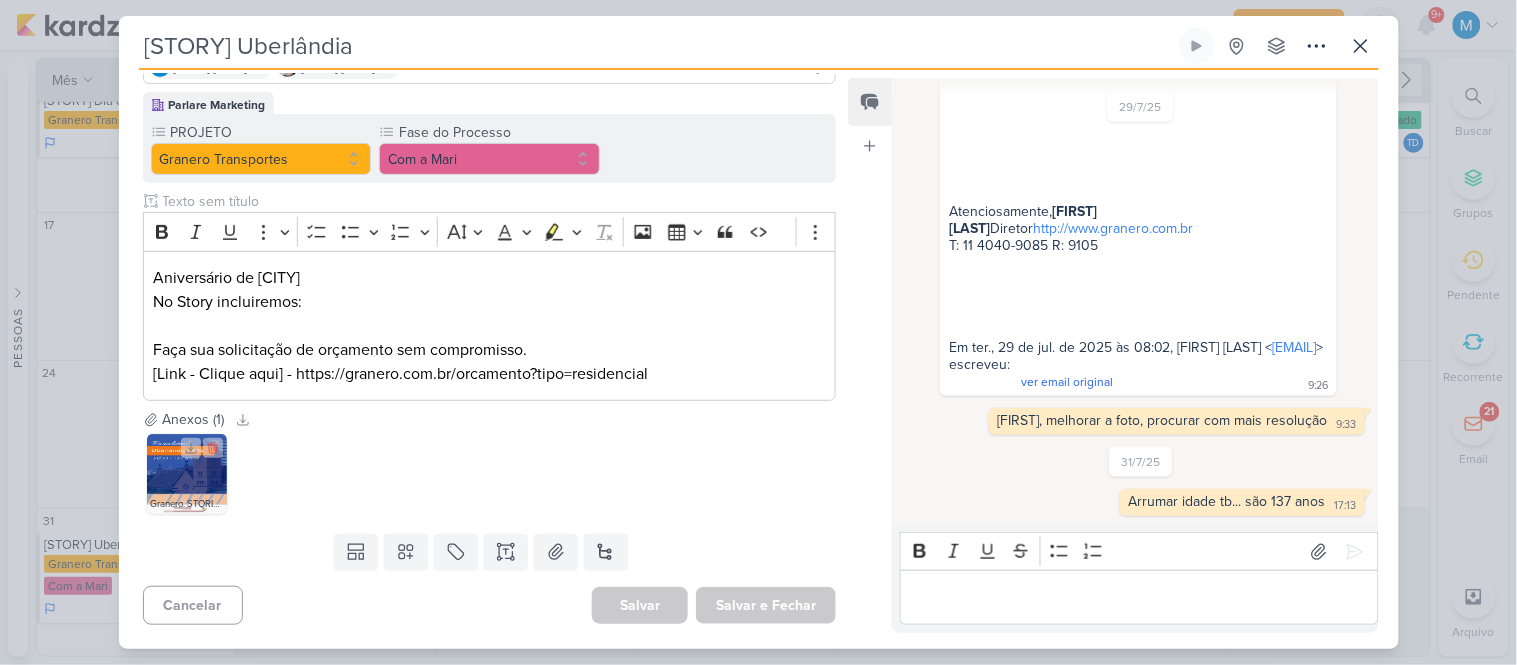 click at bounding box center (187, 474) 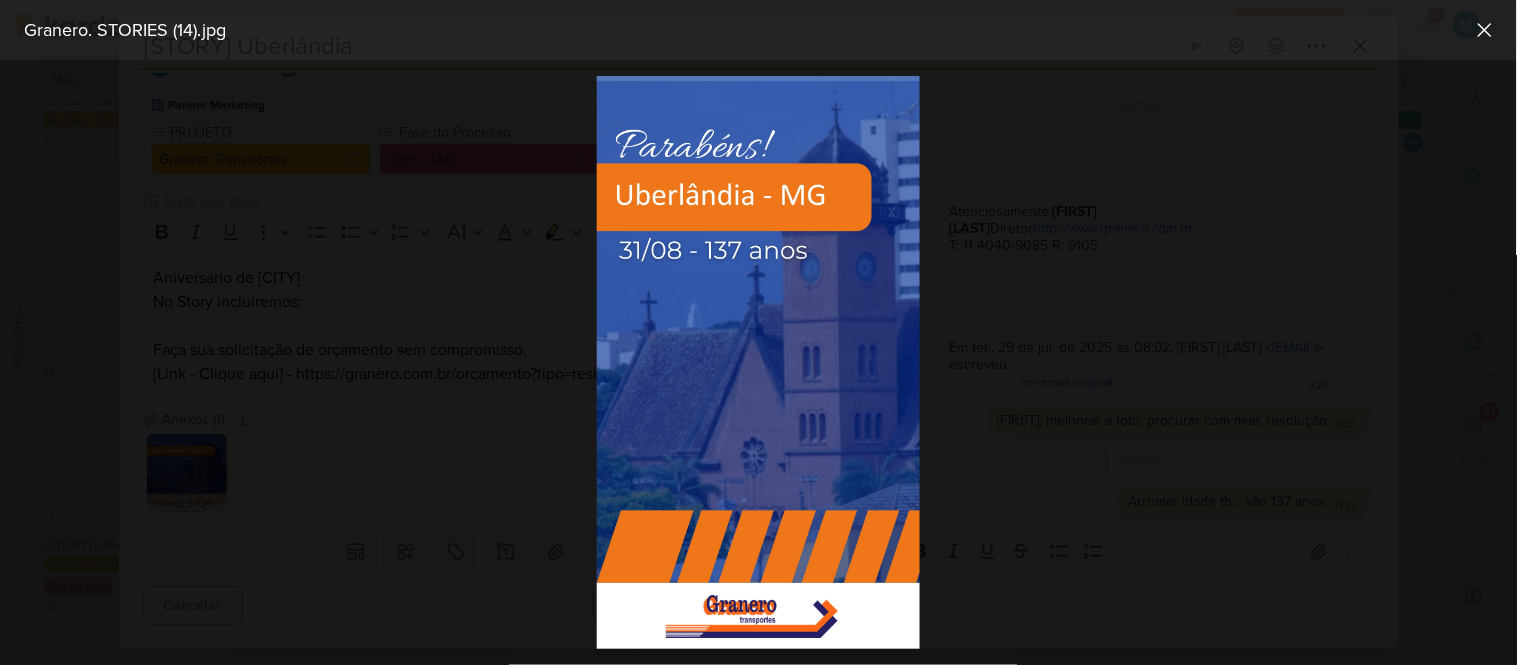 click at bounding box center [758, 362] 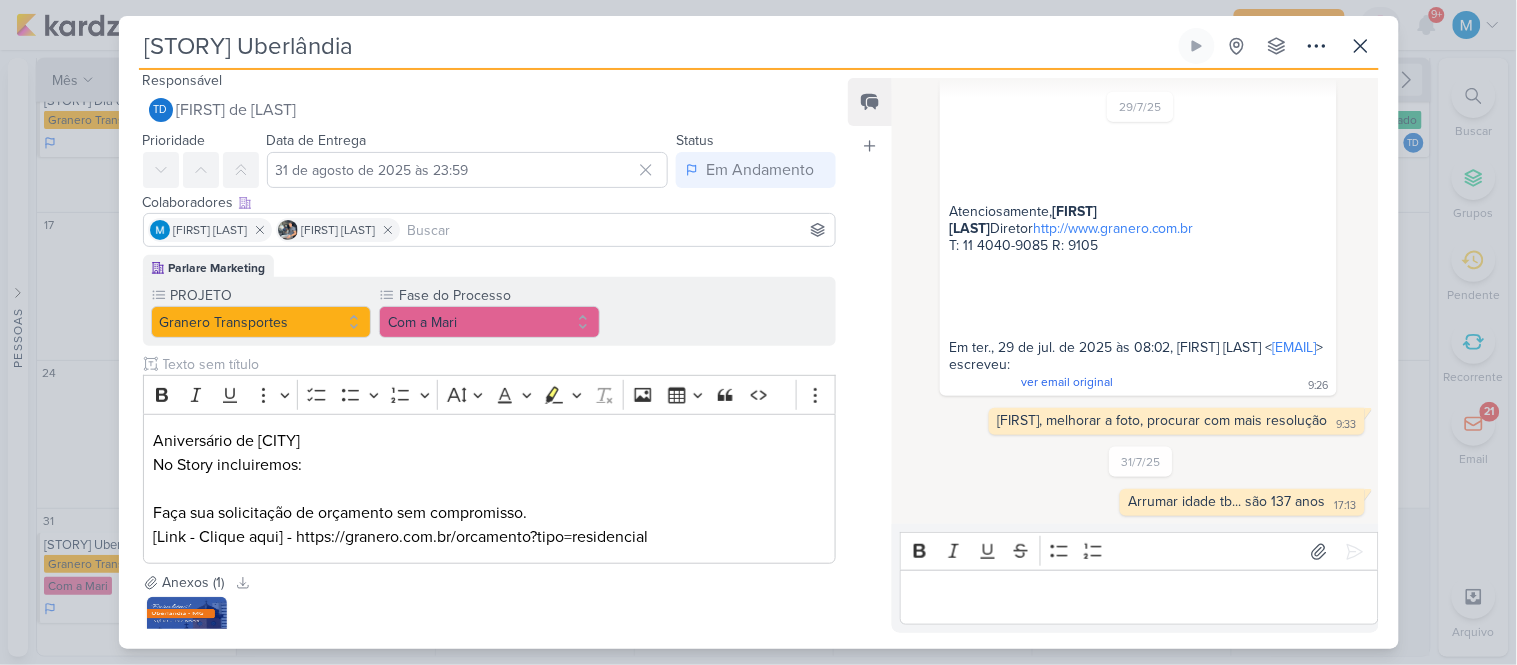scroll, scrollTop: 0, scrollLeft: 0, axis: both 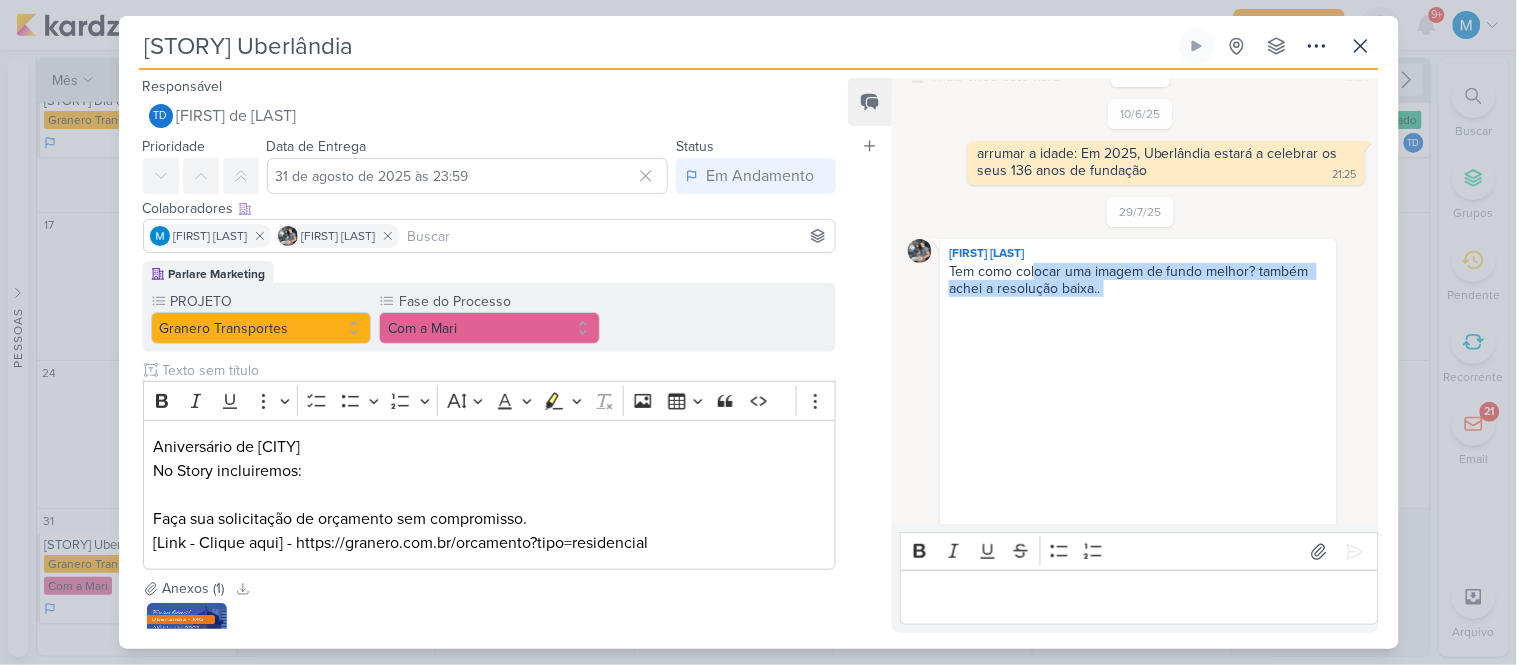 drag, startPoint x: 1034, startPoint y: 278, endPoint x: 1135, endPoint y: 298, distance: 102.96116 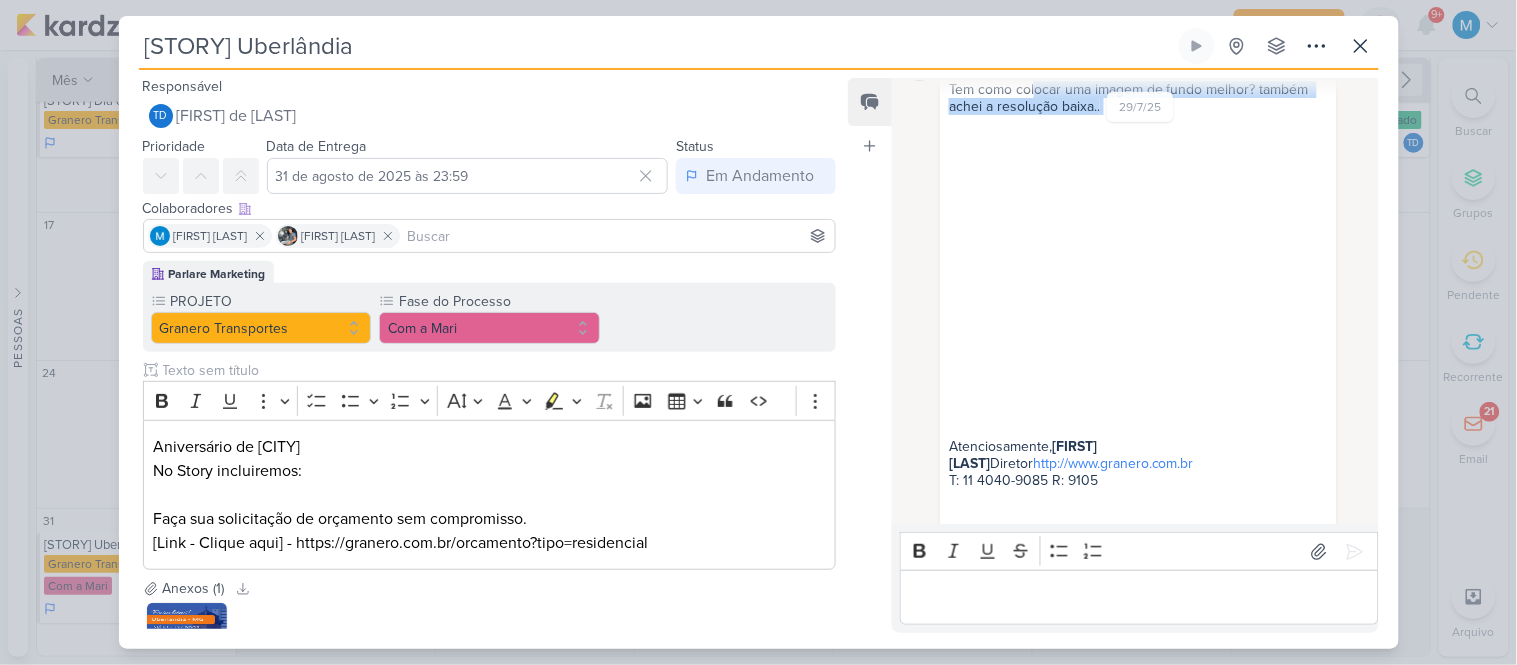 scroll, scrollTop: 513, scrollLeft: 0, axis: vertical 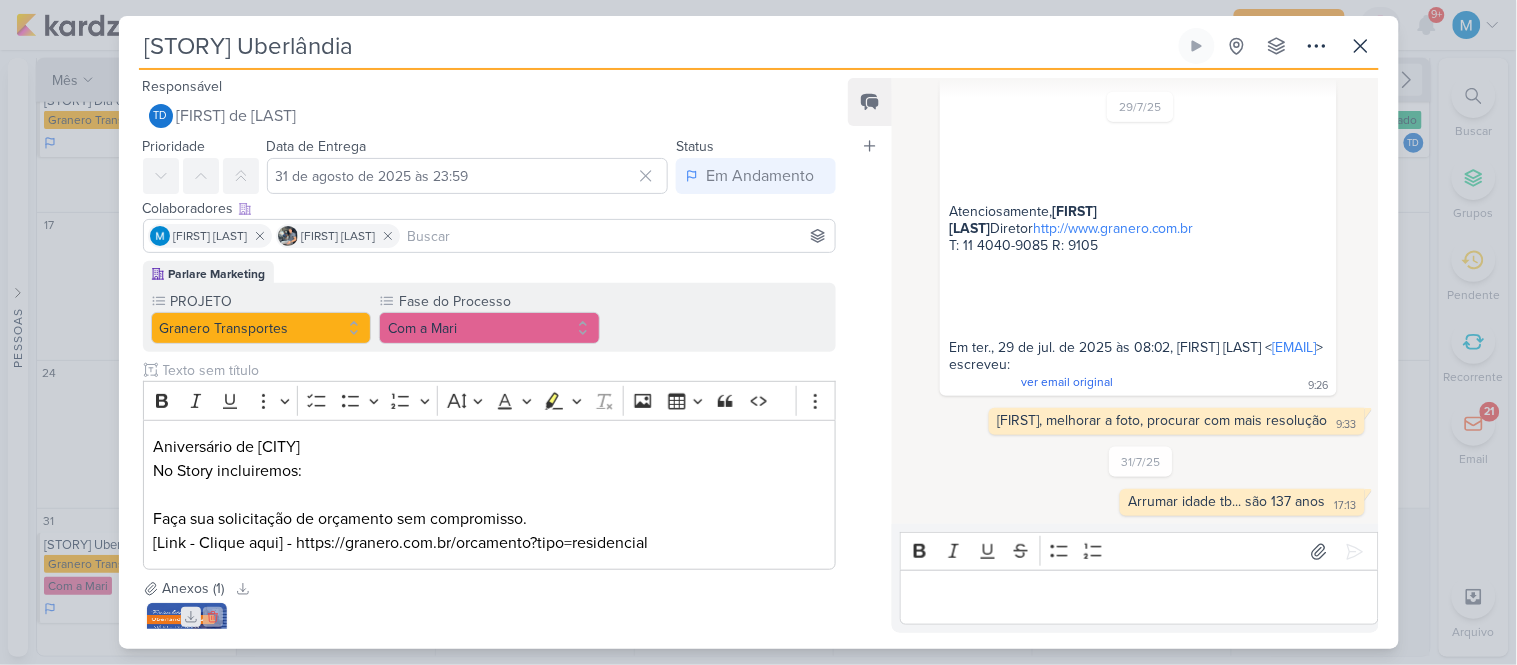 click 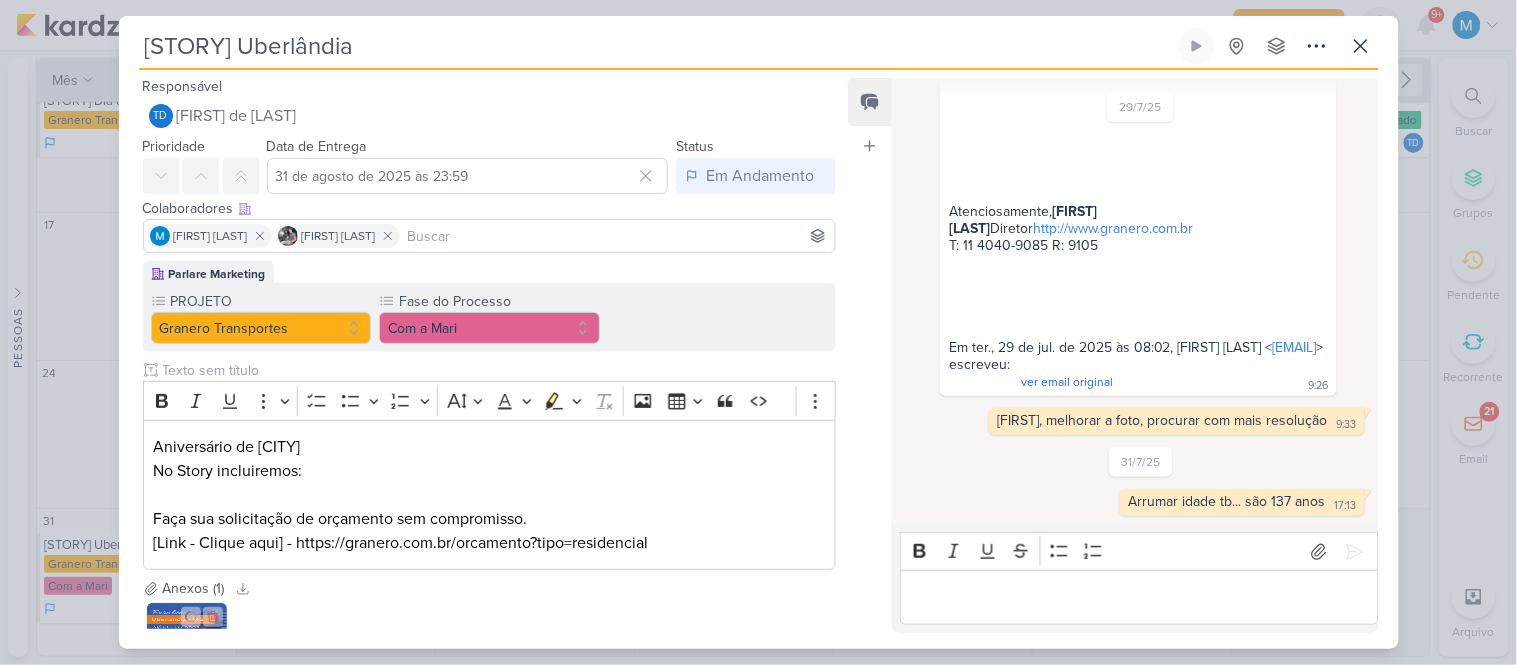 click at bounding box center [187, 643] 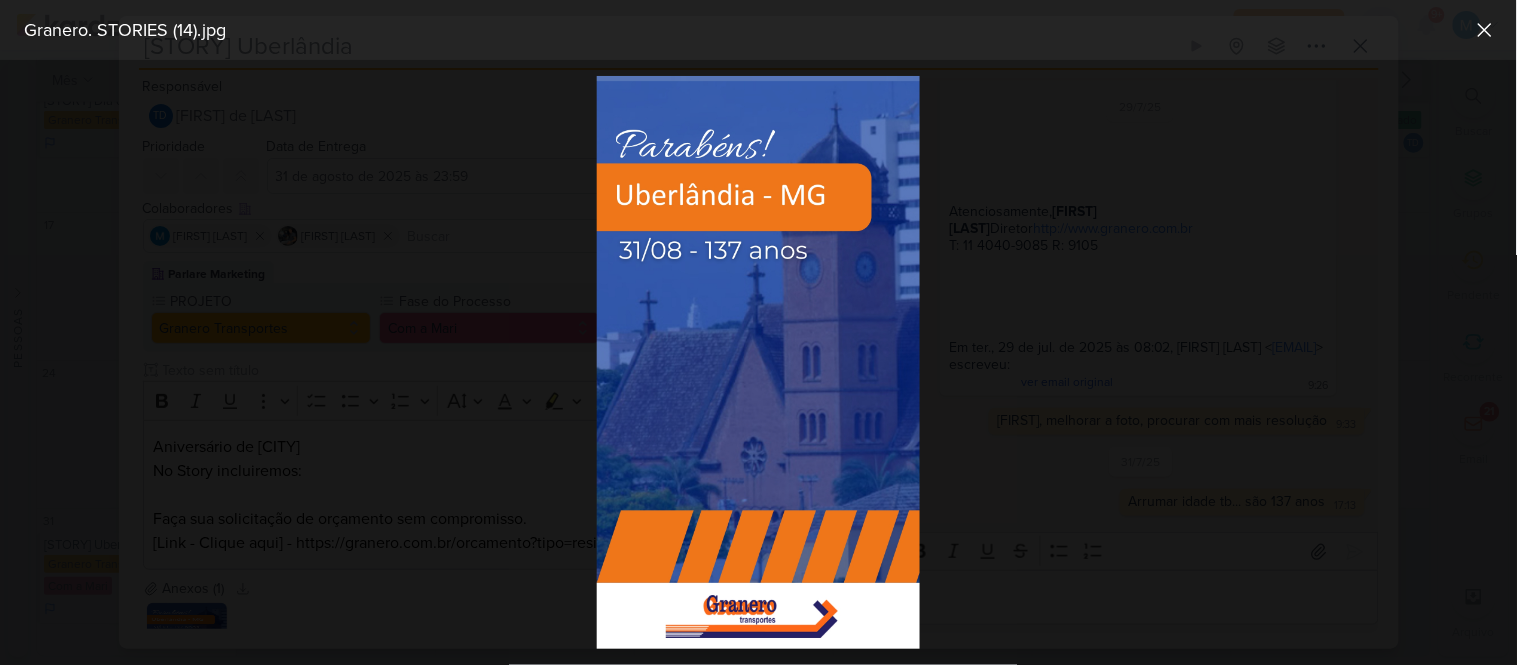 click at bounding box center [758, 362] 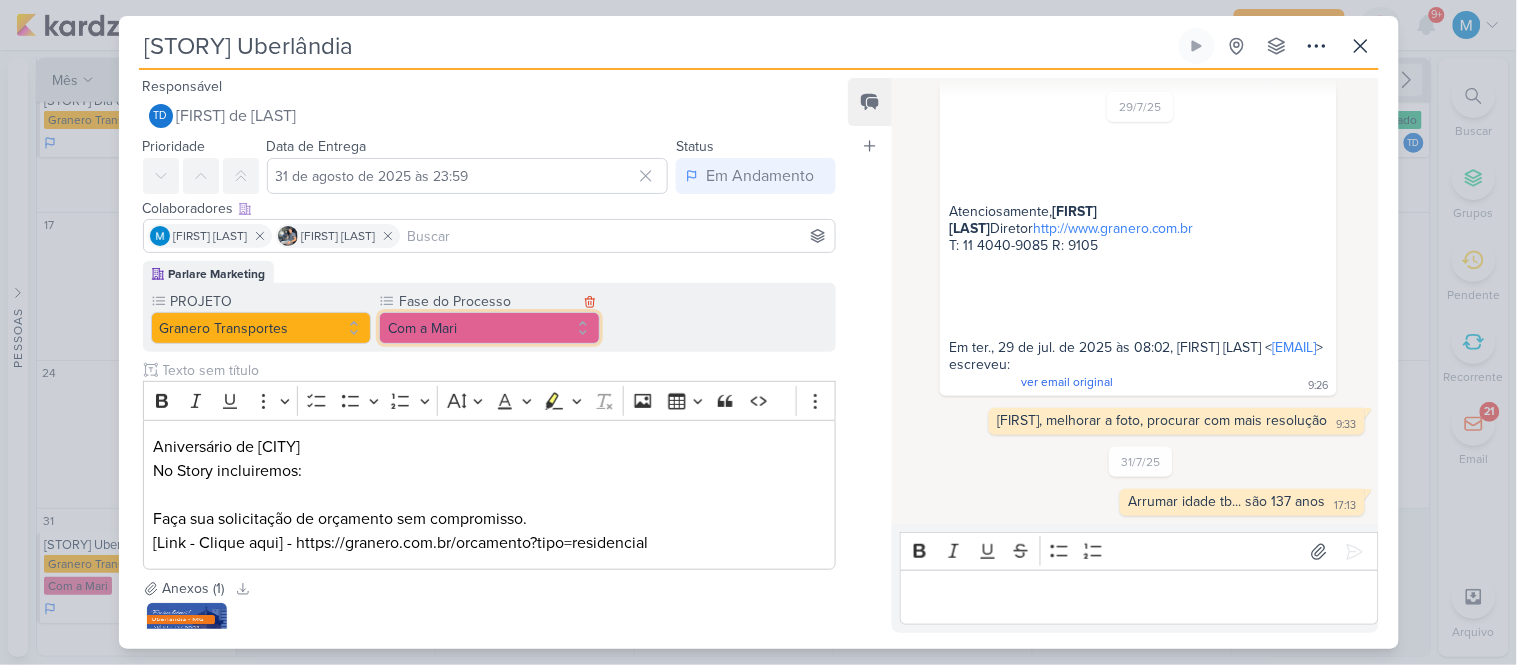 click on "Com a Mari" at bounding box center (489, 328) 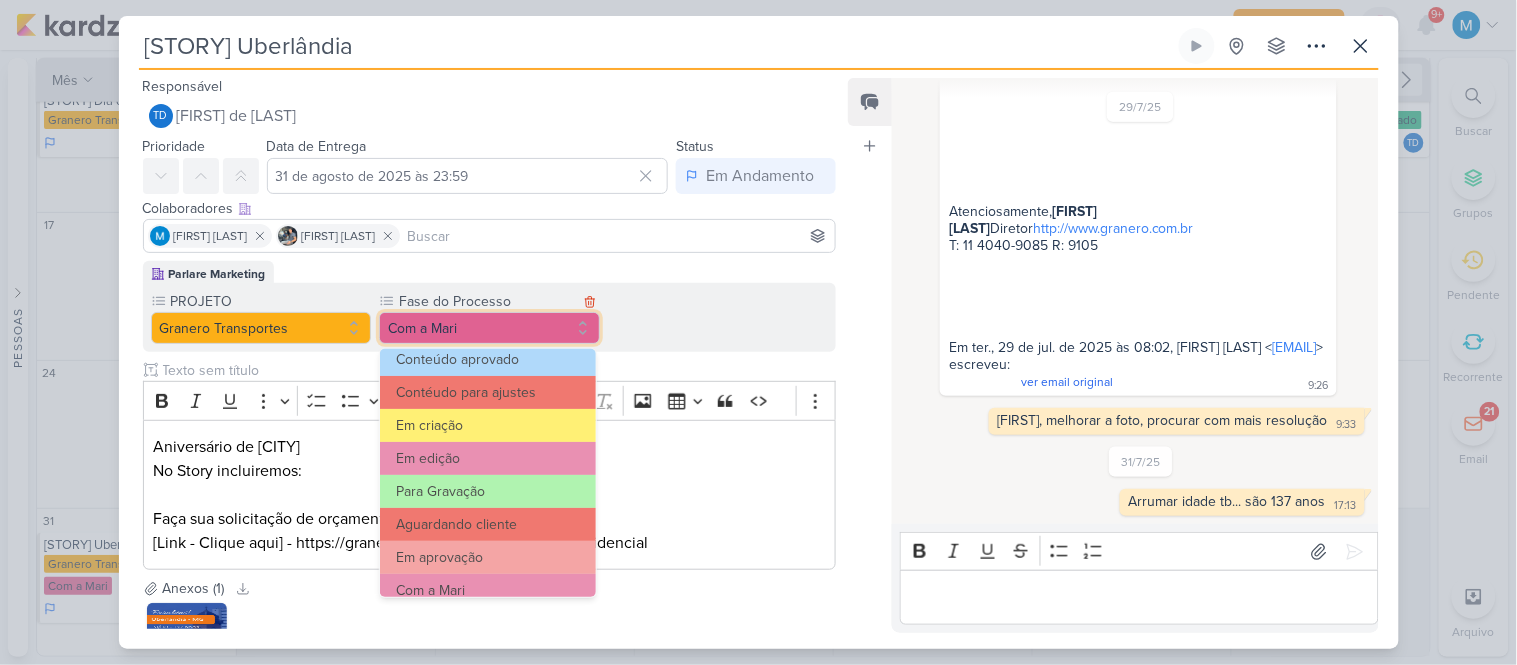 scroll, scrollTop: 192, scrollLeft: 0, axis: vertical 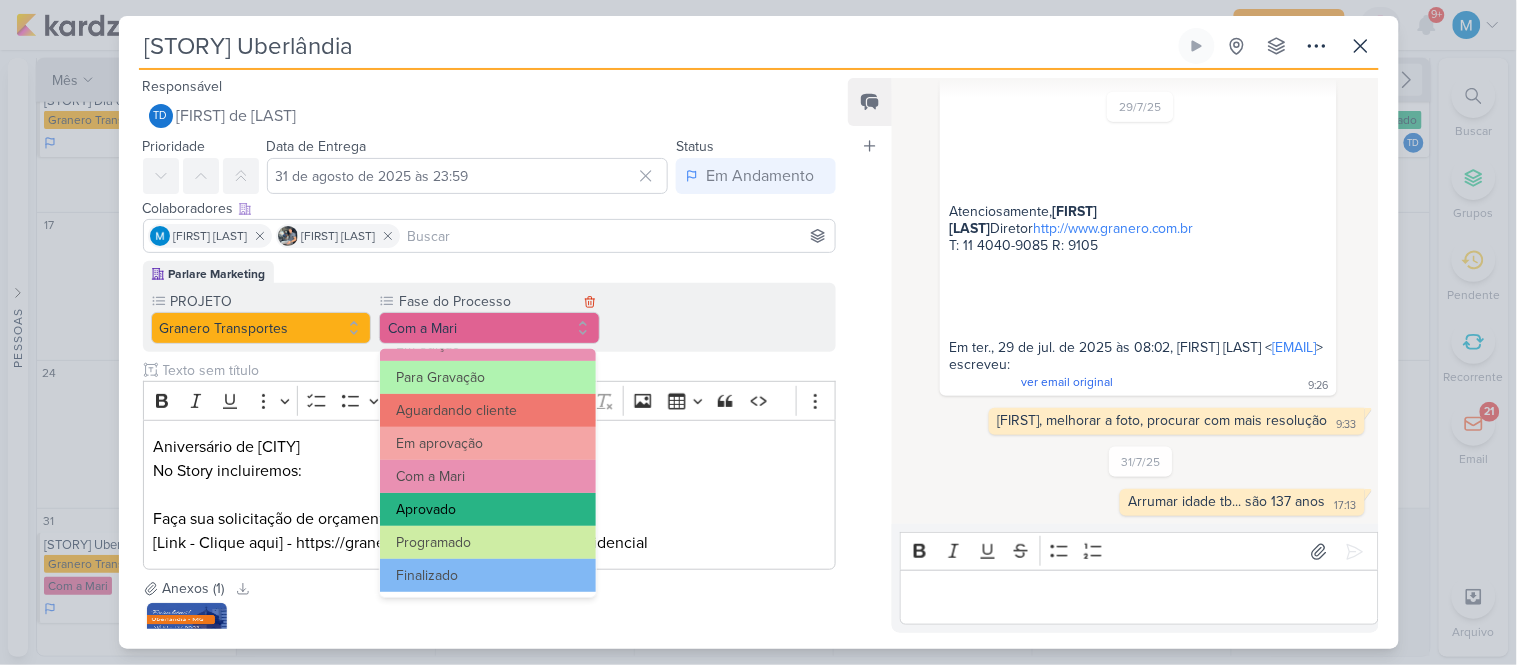 click on "Aprovado" at bounding box center [488, 509] 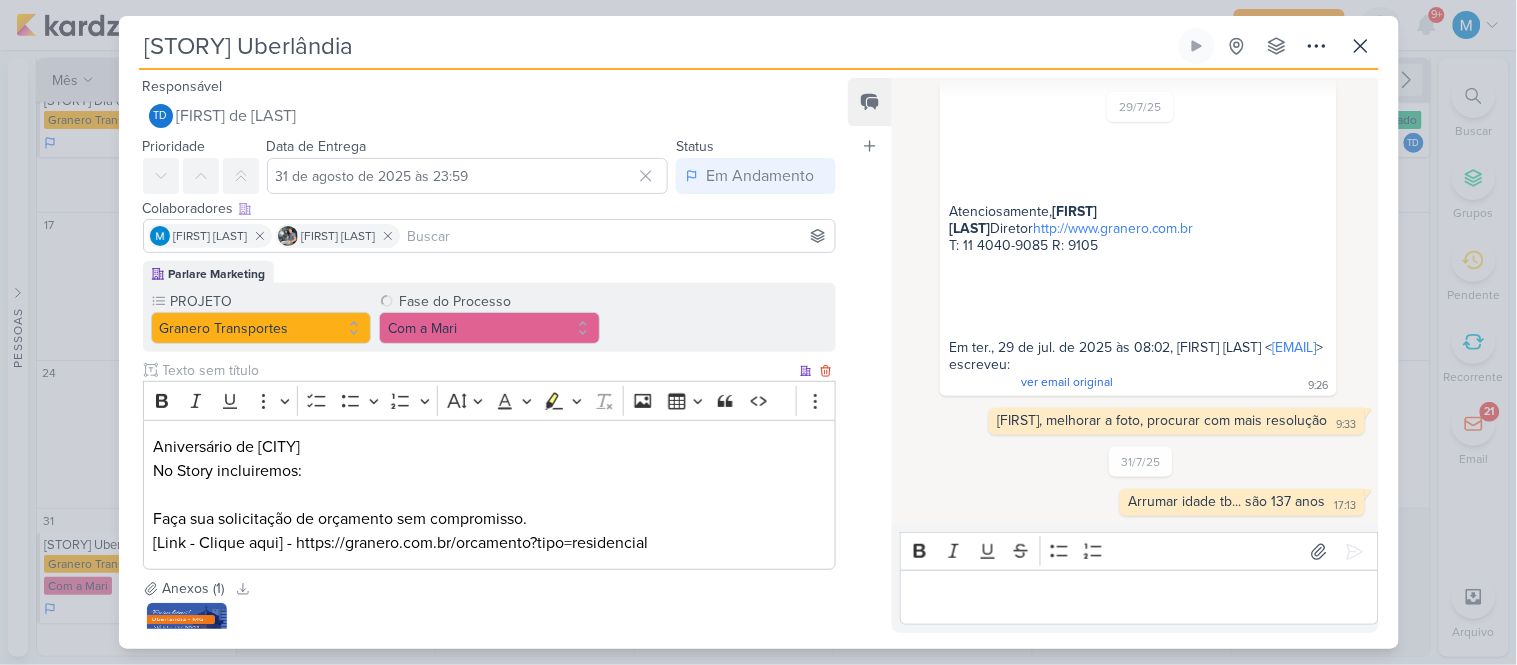 click on "No Story incluiremos: Faça sua solicitação de orçamento sem compromisso." at bounding box center [489, 495] 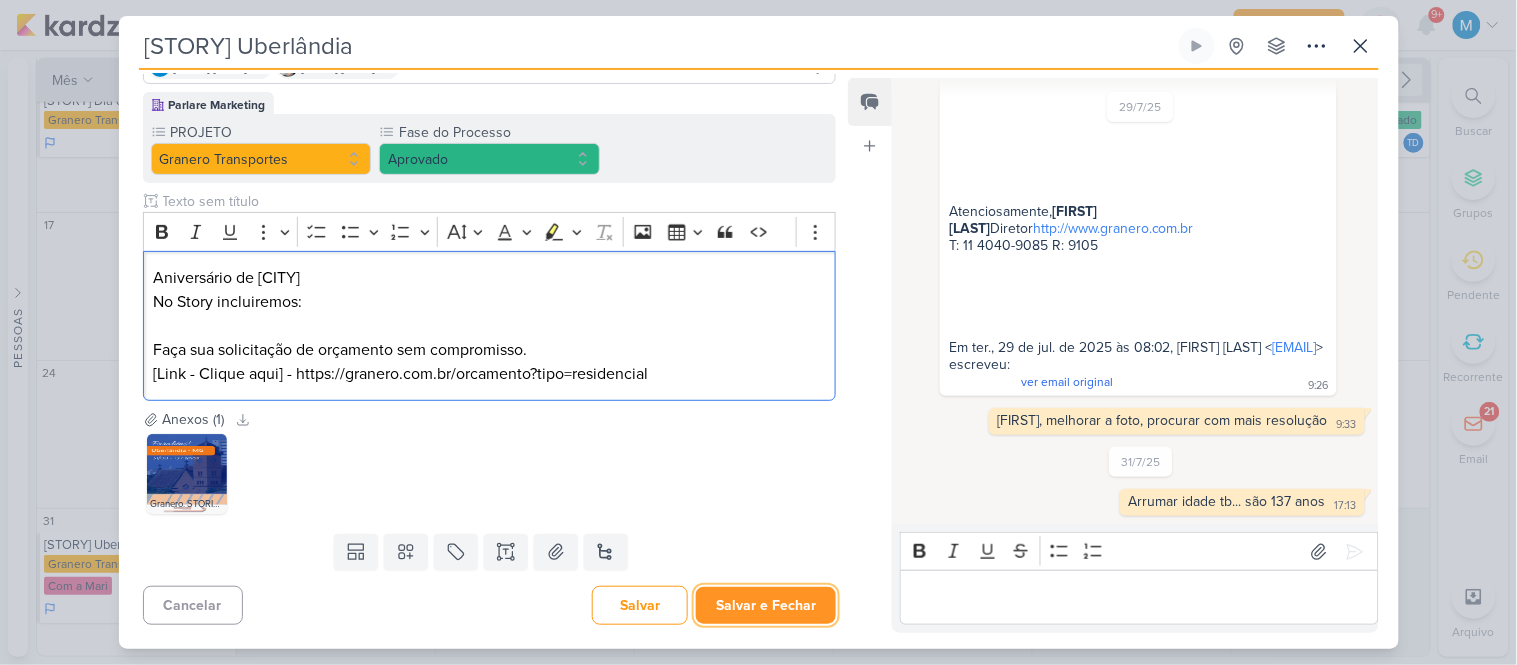 click on "Salvar e Fechar" at bounding box center [766, 605] 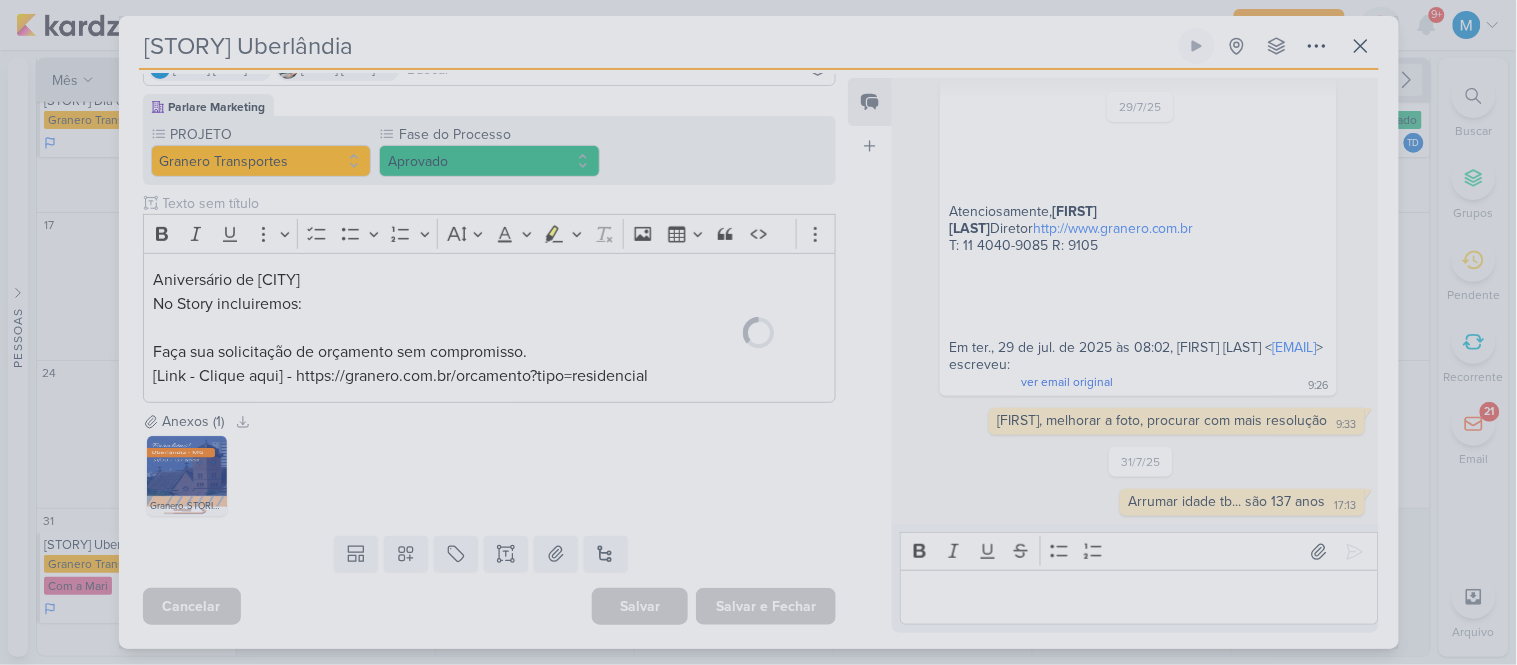 scroll, scrollTop: 167, scrollLeft: 0, axis: vertical 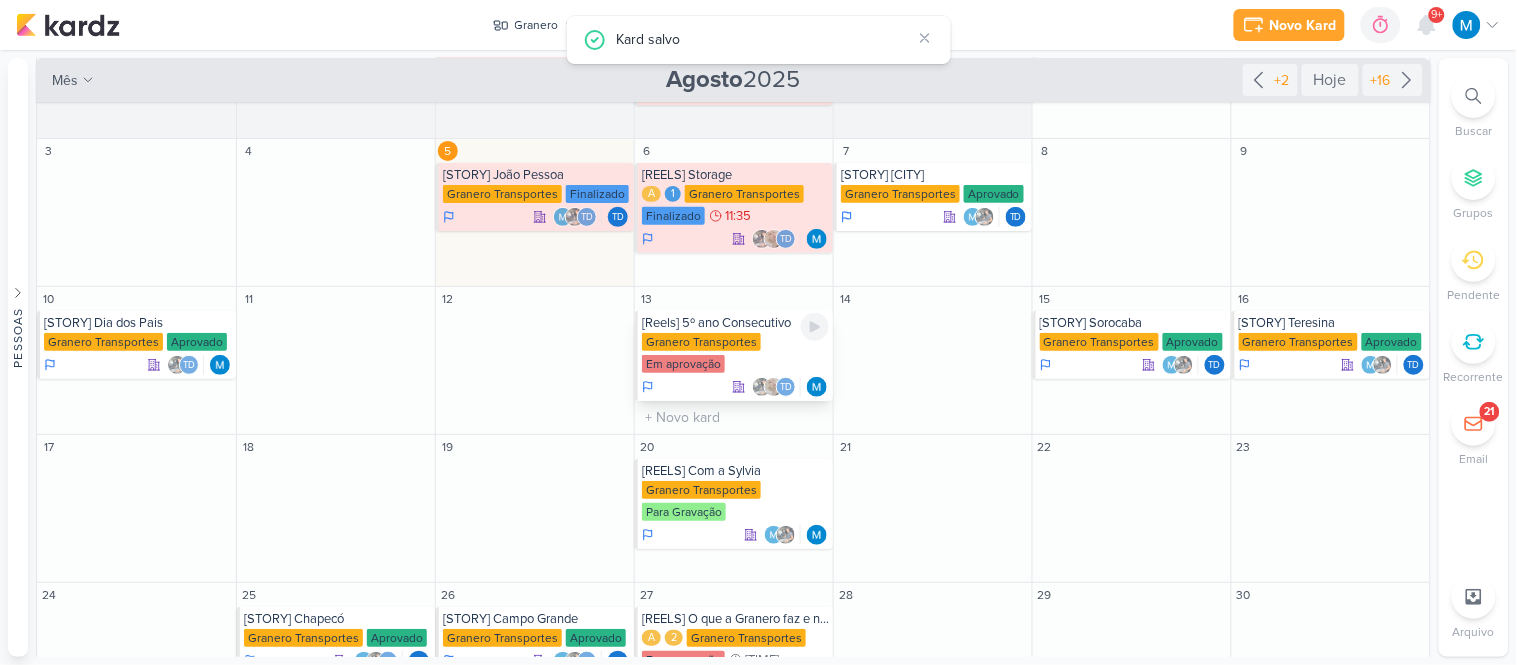 click on "[Reels] 5º ano Consecutivo" at bounding box center (735, 323) 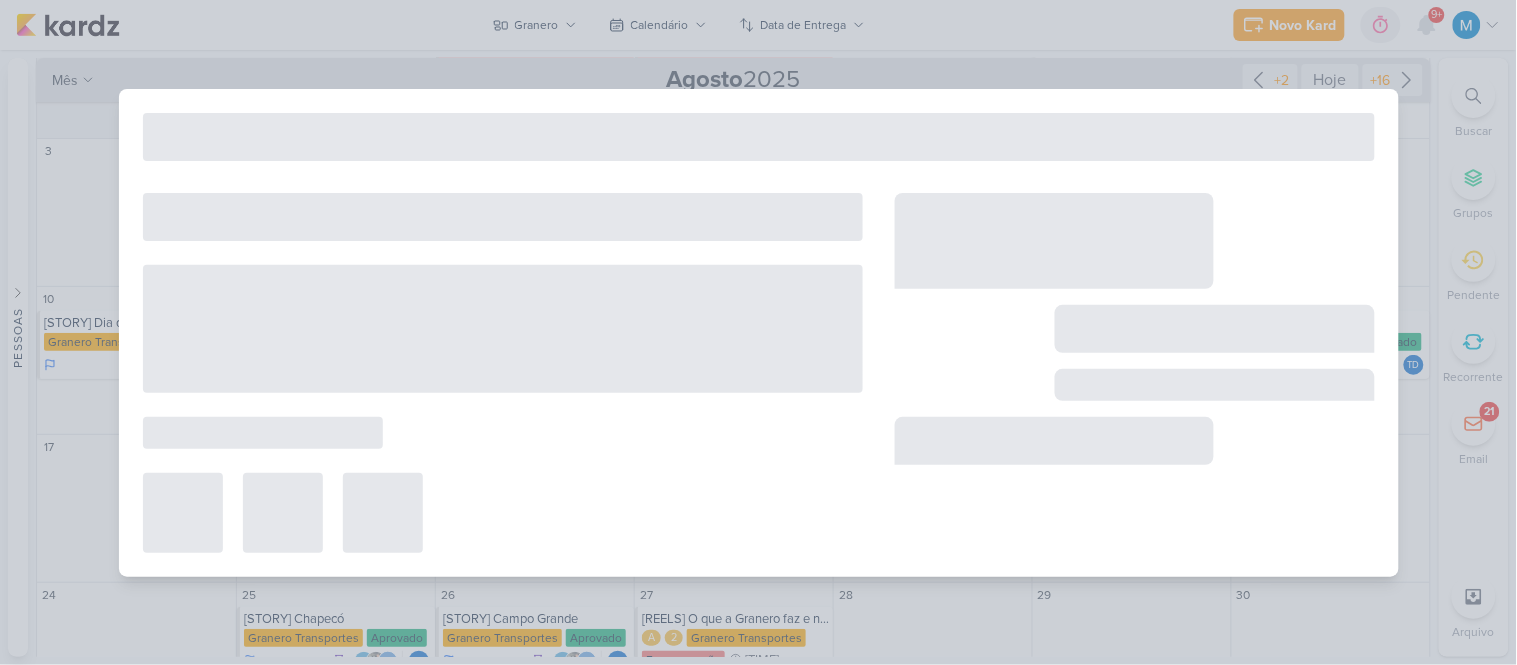 type on "[Reels] 5º ano Consecutivo" 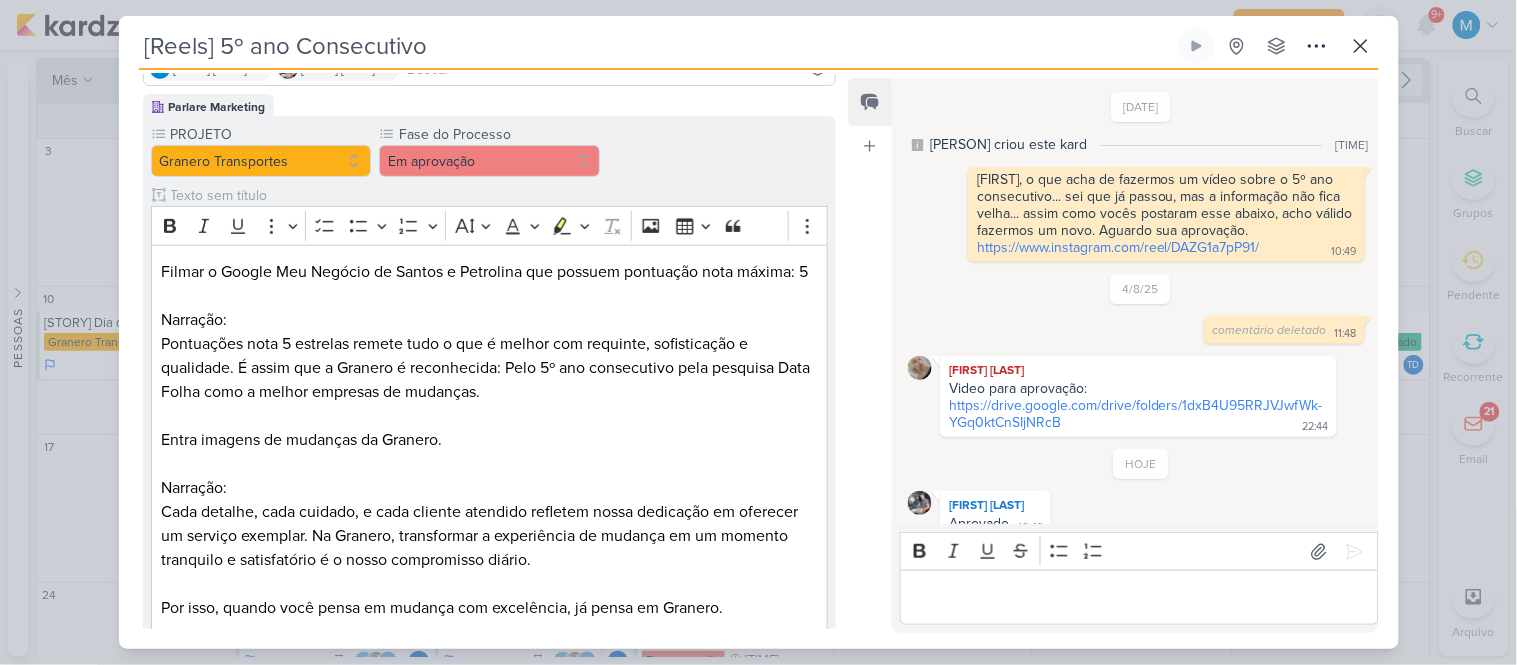 scroll, scrollTop: 0, scrollLeft: 0, axis: both 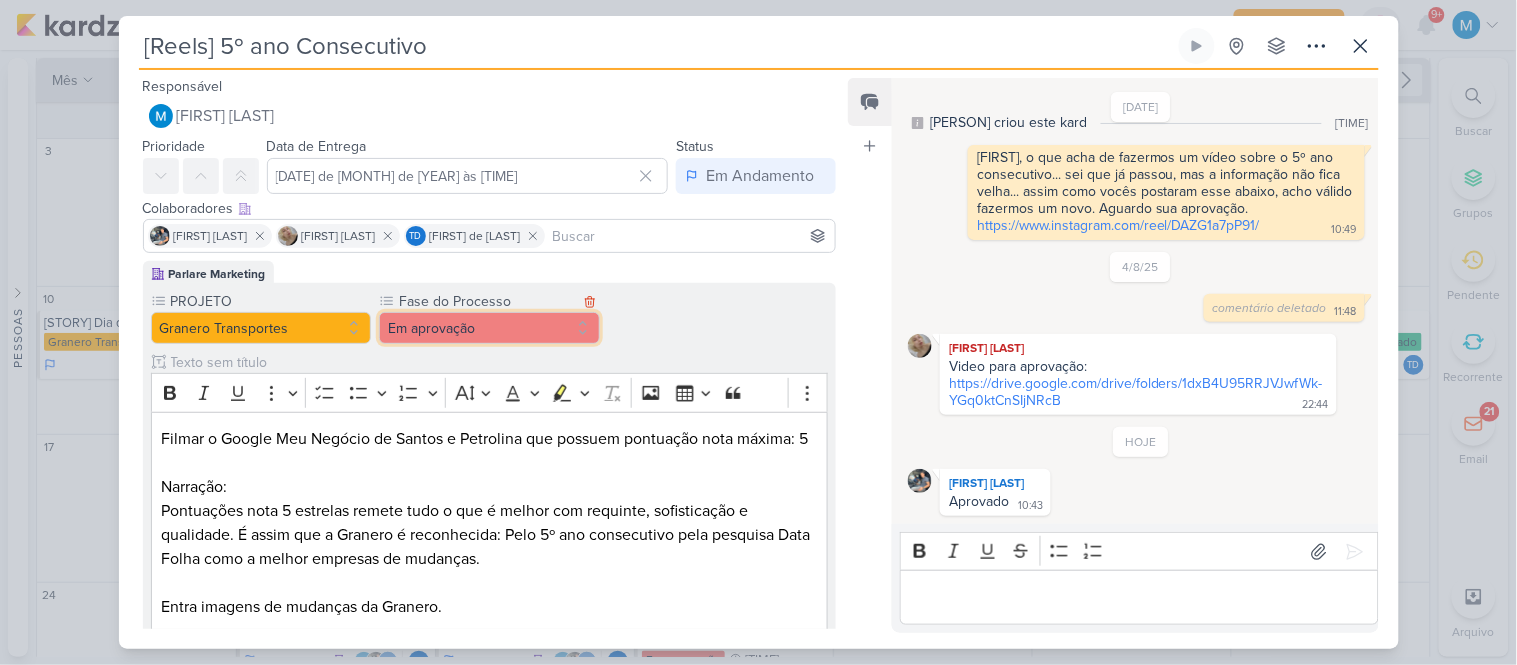 click on "Em aprovação" at bounding box center (489, 328) 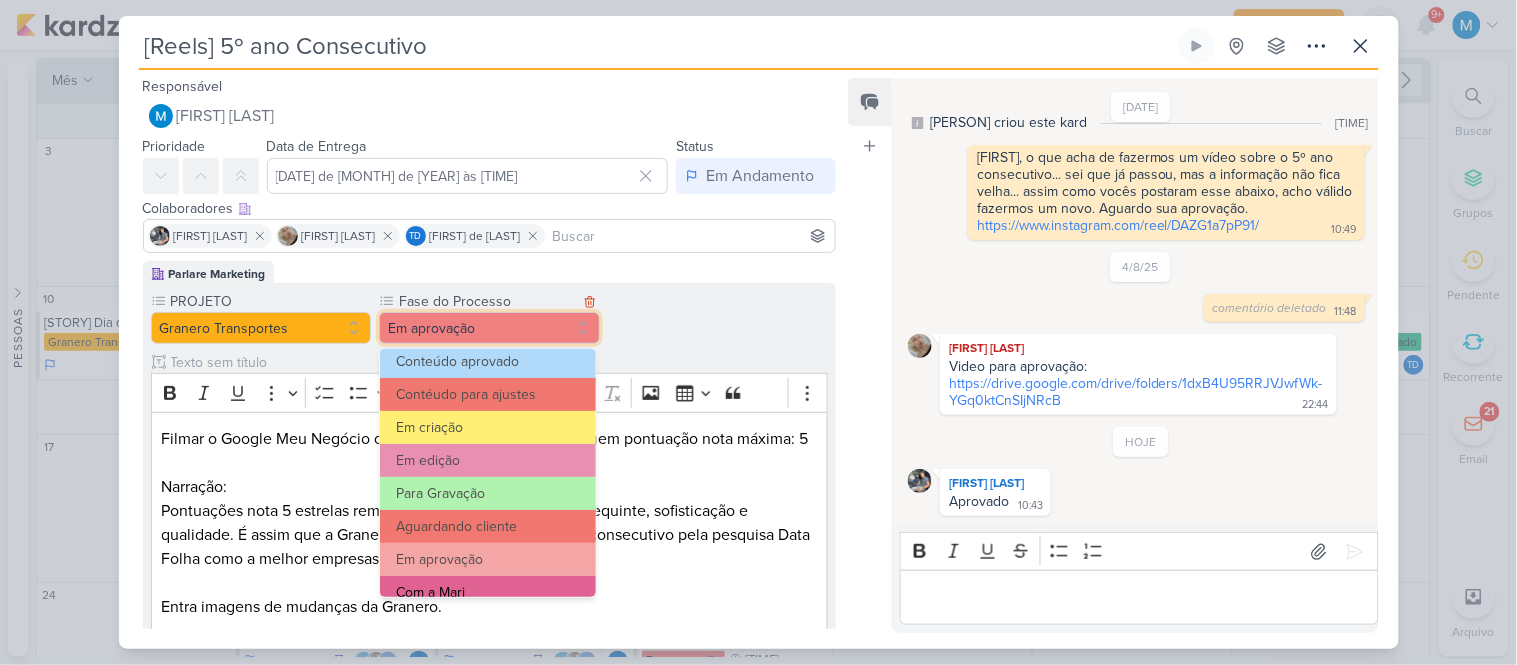 scroll, scrollTop: 192, scrollLeft: 0, axis: vertical 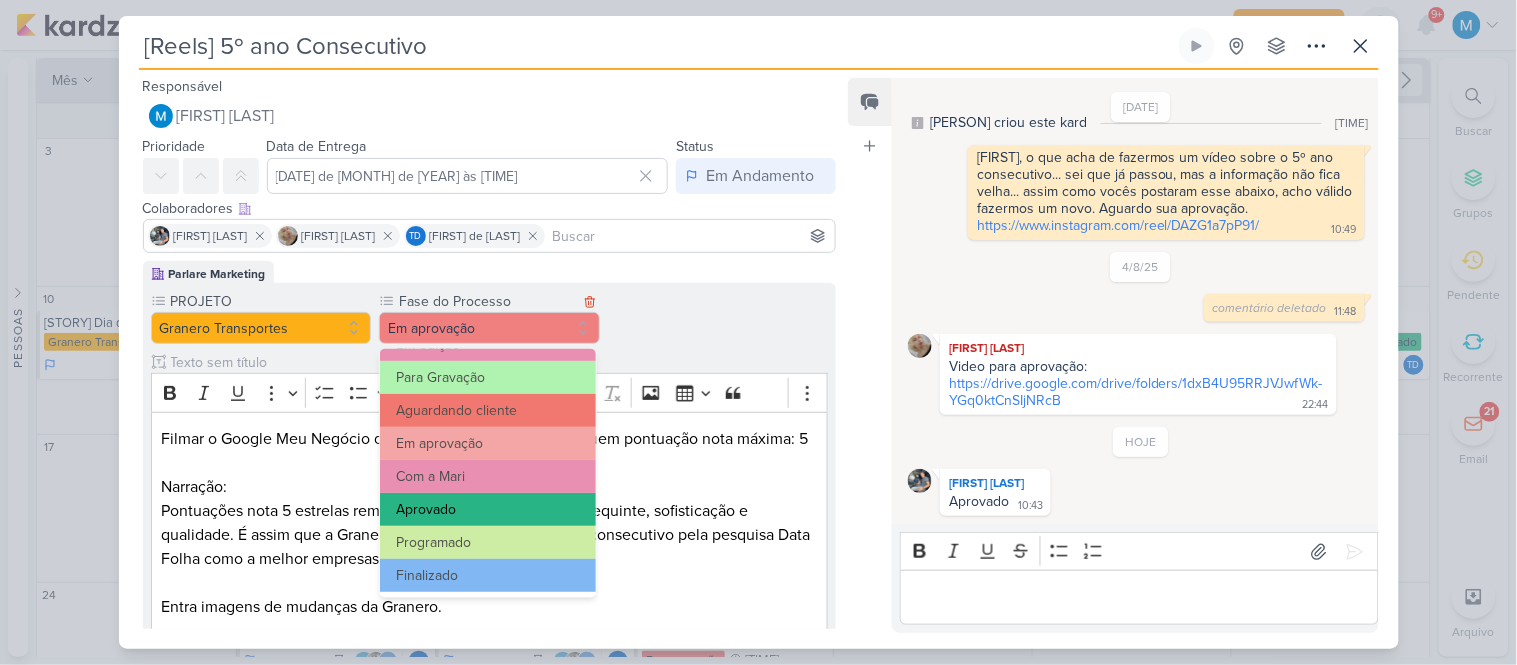 click on "Aprovado" at bounding box center (488, 509) 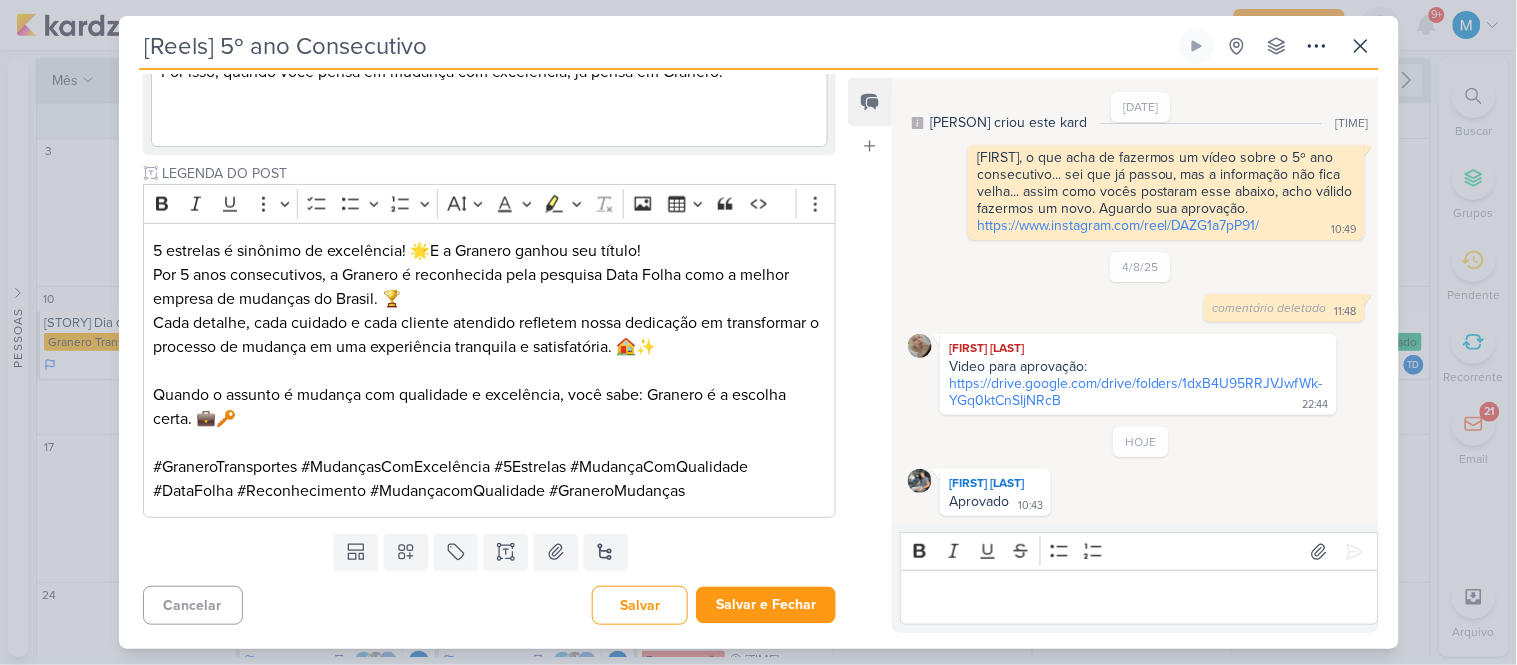 scroll, scrollTop: 727, scrollLeft: 0, axis: vertical 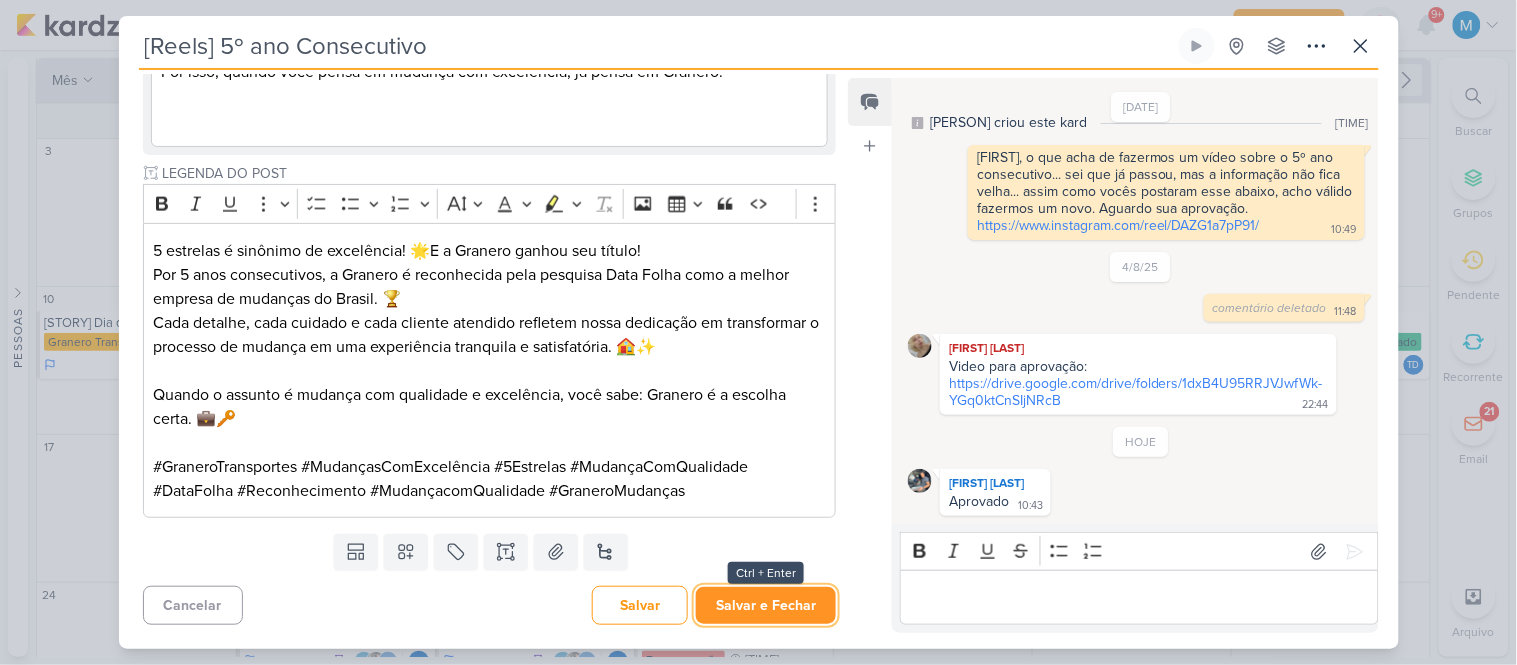 click on "Salvar e Fechar" at bounding box center (766, 605) 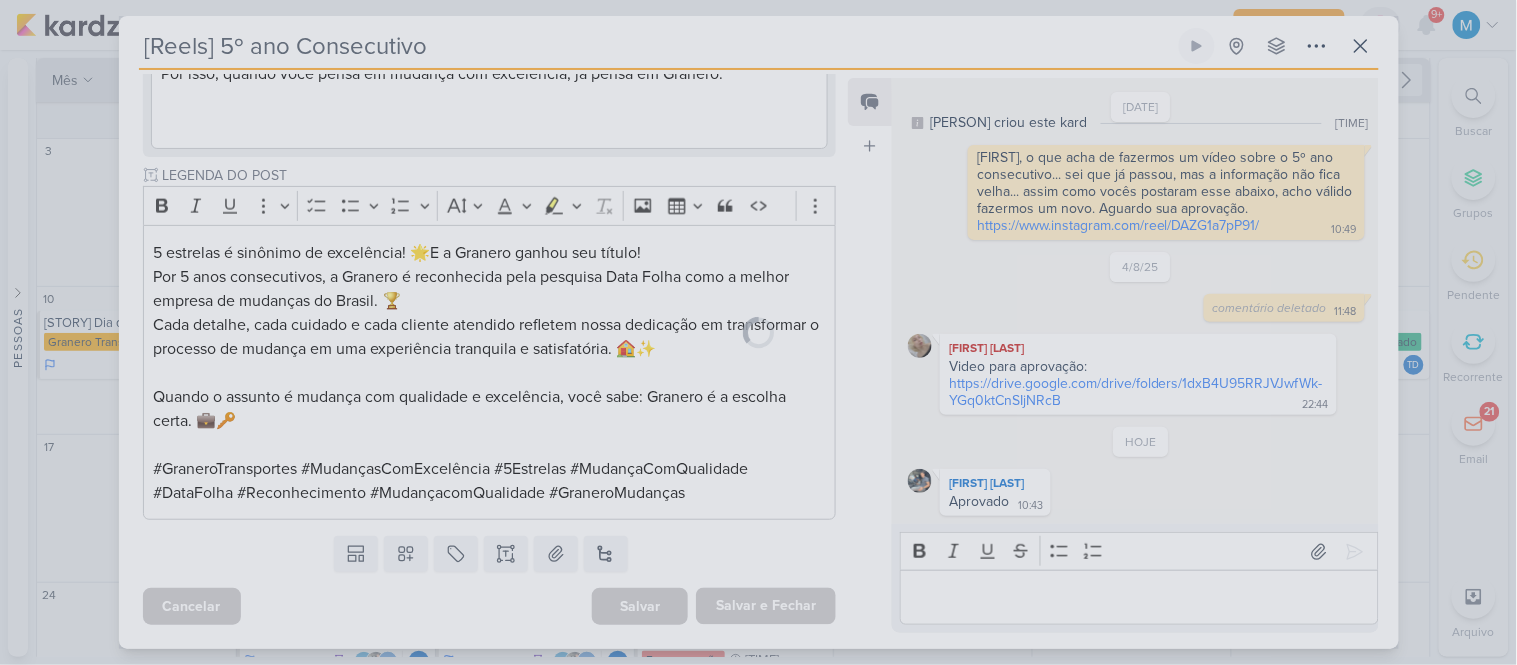scroll, scrollTop: 725, scrollLeft: 0, axis: vertical 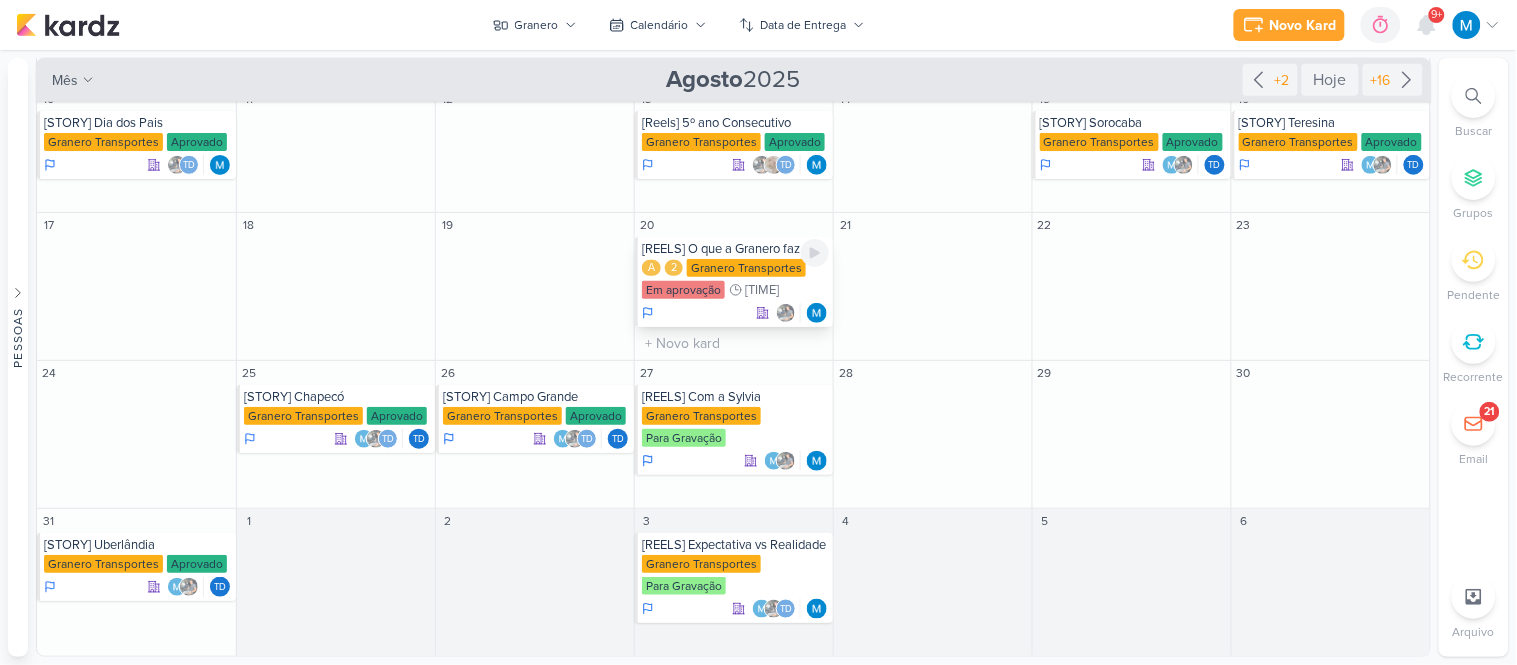 click on "[REELS] O que a Granero faz e não faz" at bounding box center (735, 249) 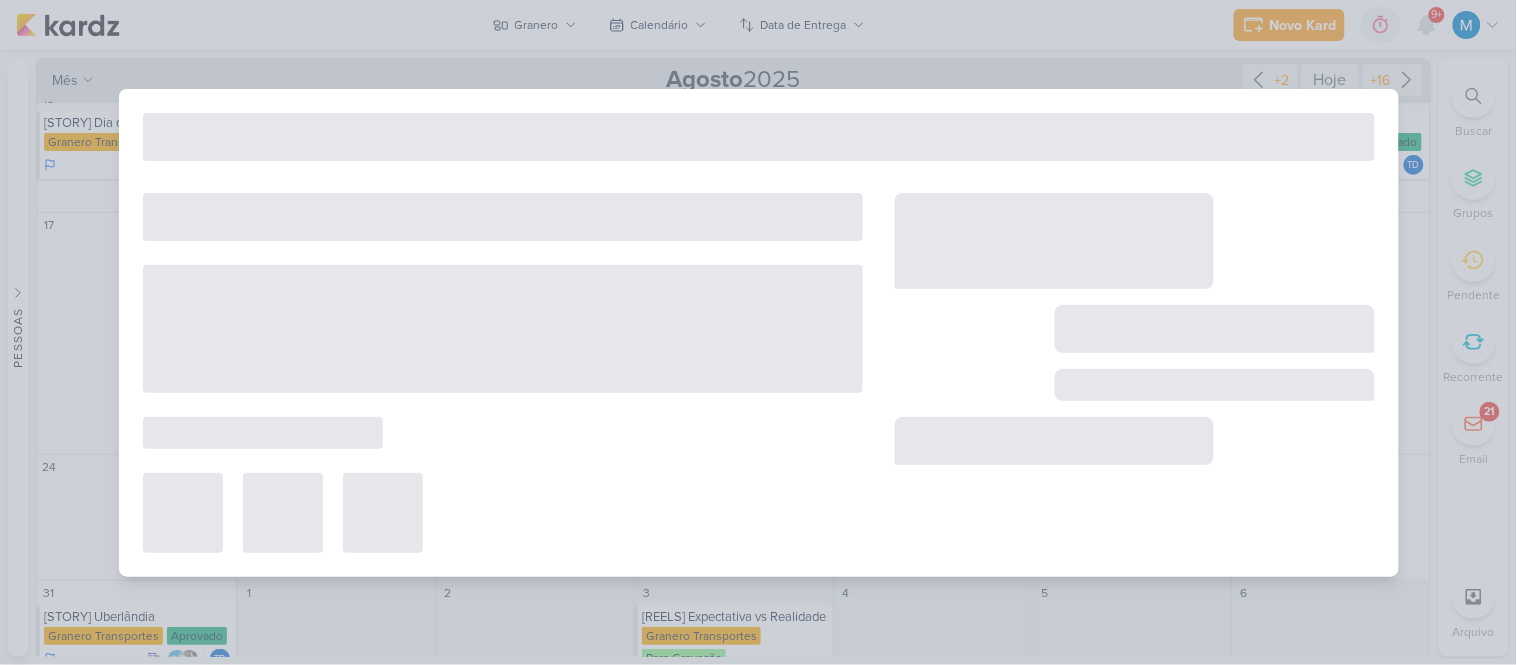 scroll, scrollTop: 334, scrollLeft: 0, axis: vertical 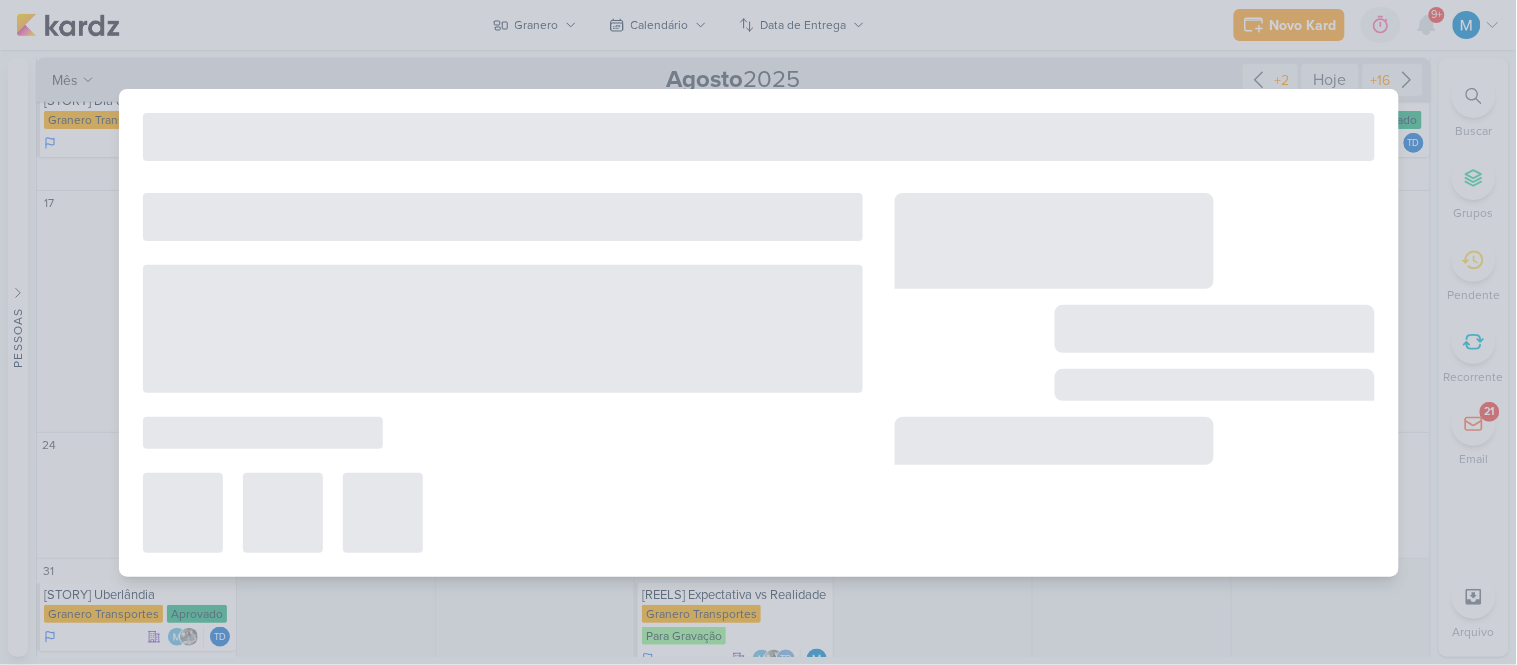 type on "[REELS] O que a Granero faz e não faz" 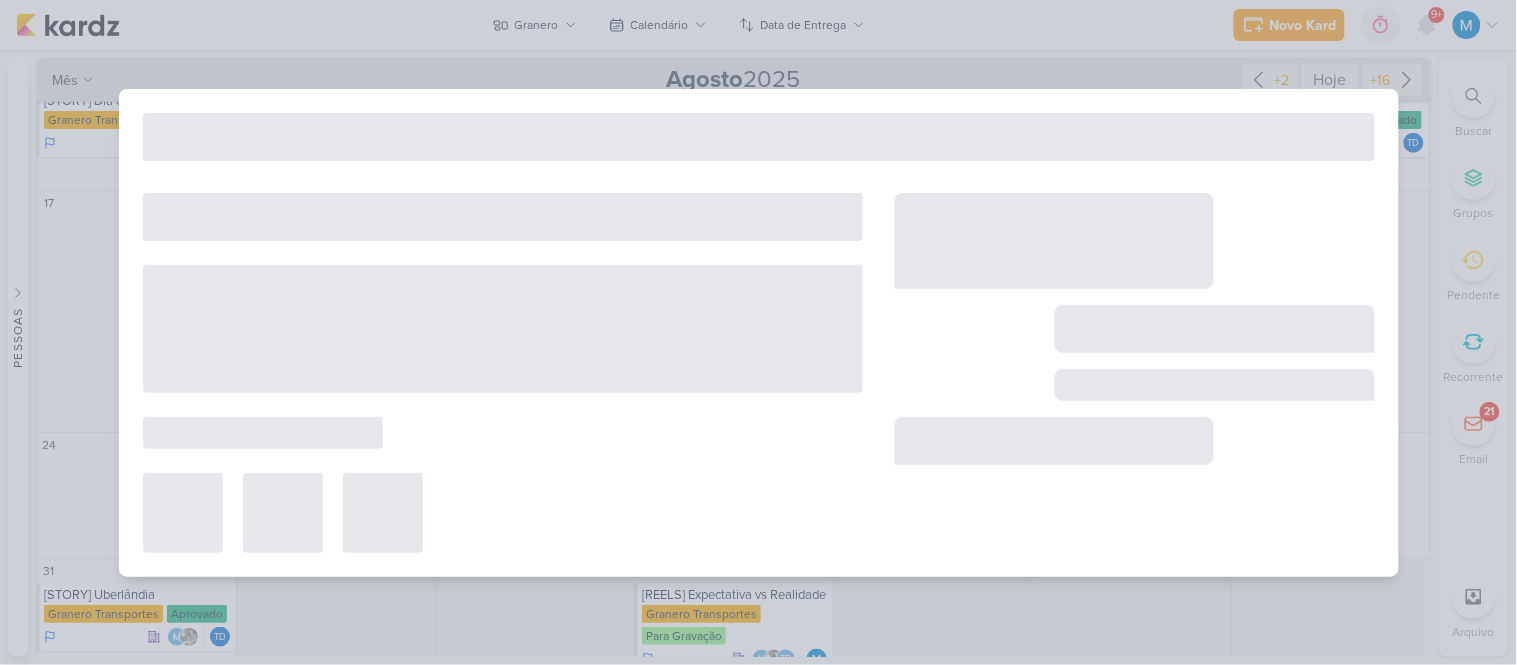 type on "20 de agosto de 2025 às 20:59" 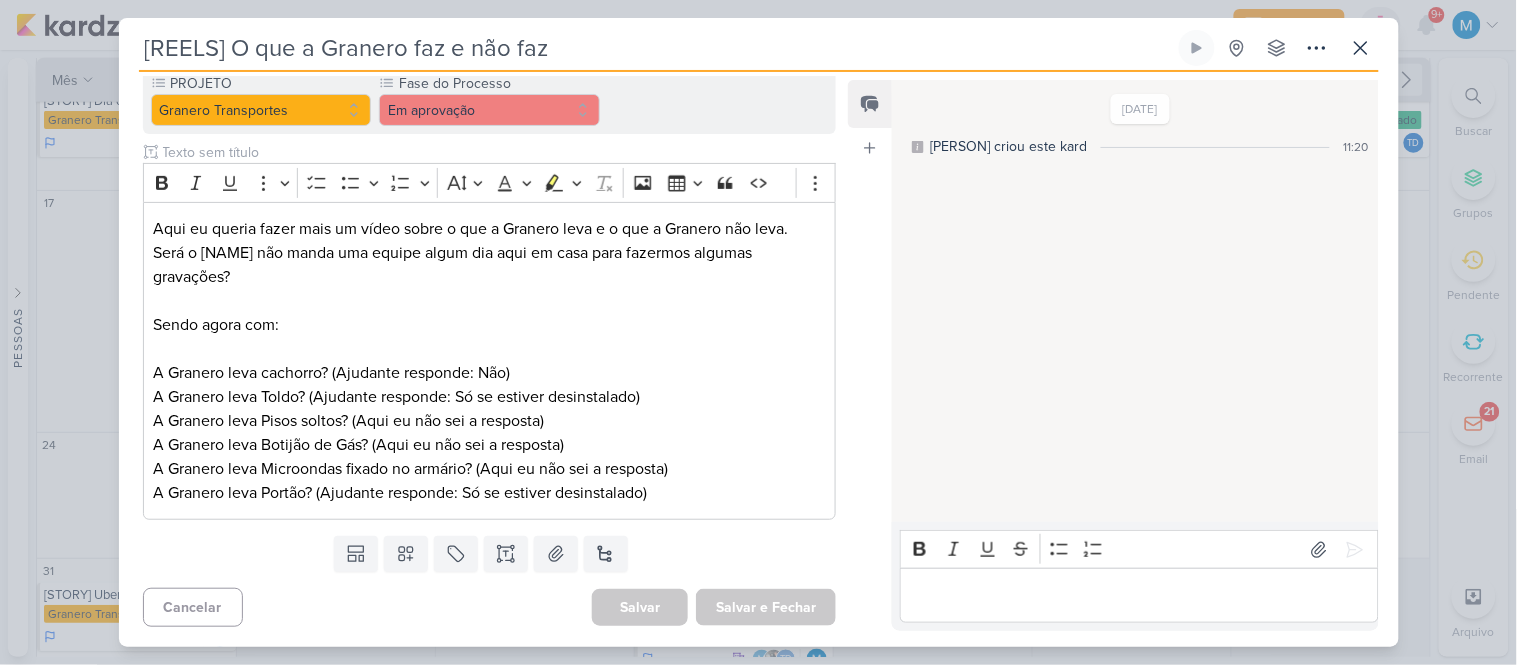 scroll, scrollTop: 0, scrollLeft: 0, axis: both 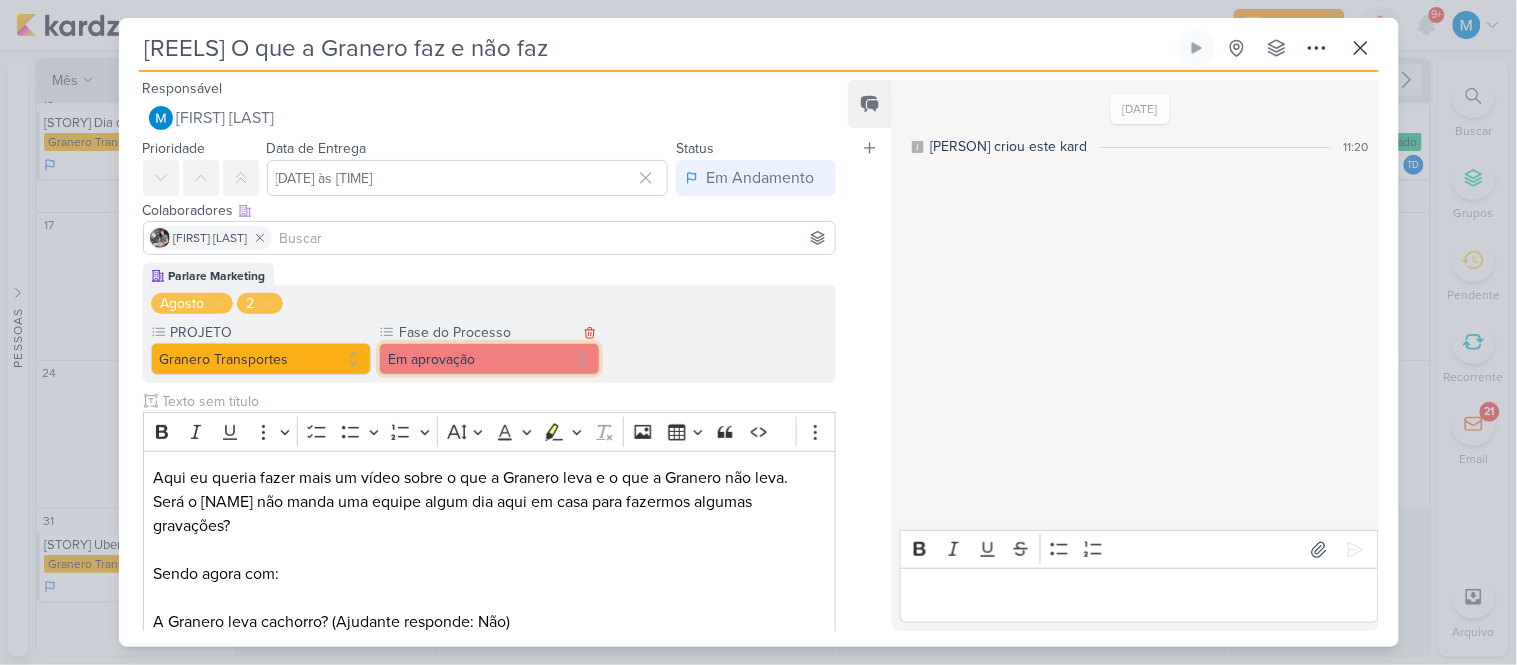 click on "Em aprovação" at bounding box center (489, 359) 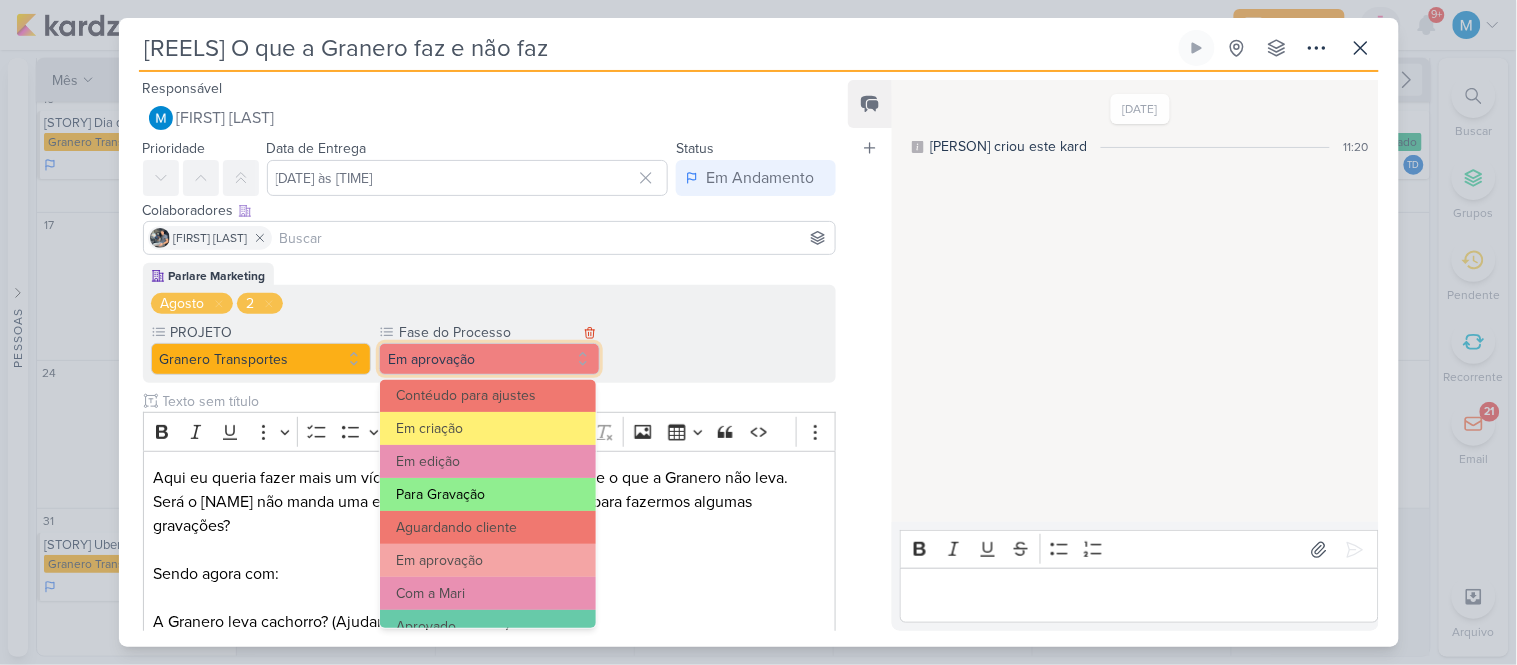 scroll, scrollTop: 111, scrollLeft: 0, axis: vertical 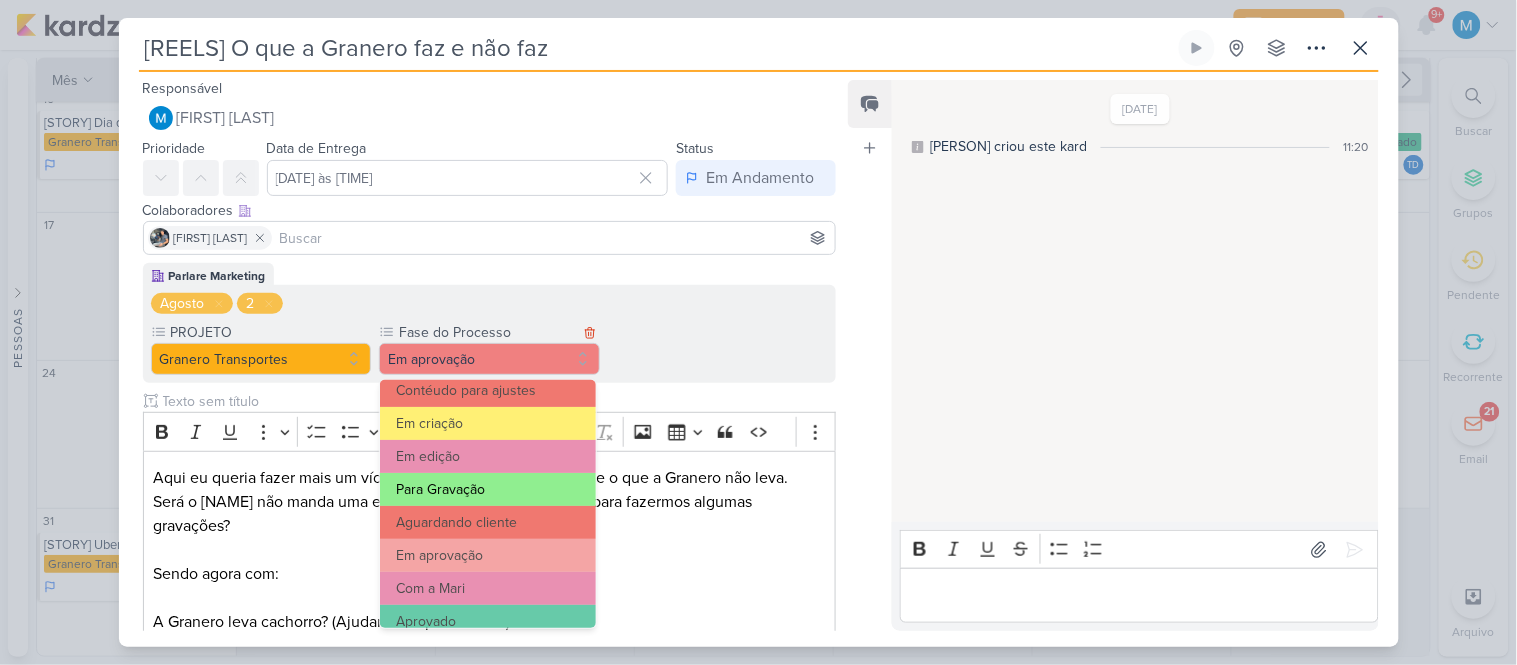 click on "Para Gravação" at bounding box center (488, 489) 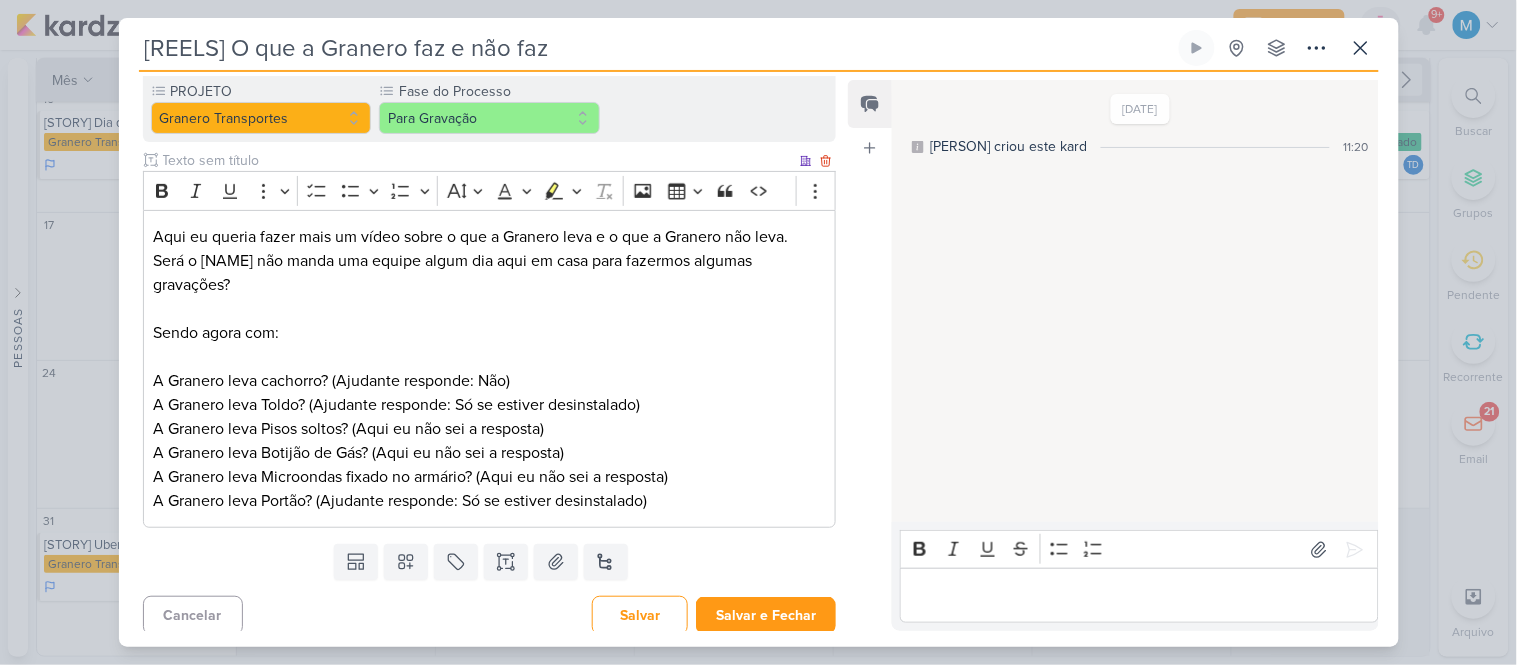 scroll, scrollTop: 250, scrollLeft: 0, axis: vertical 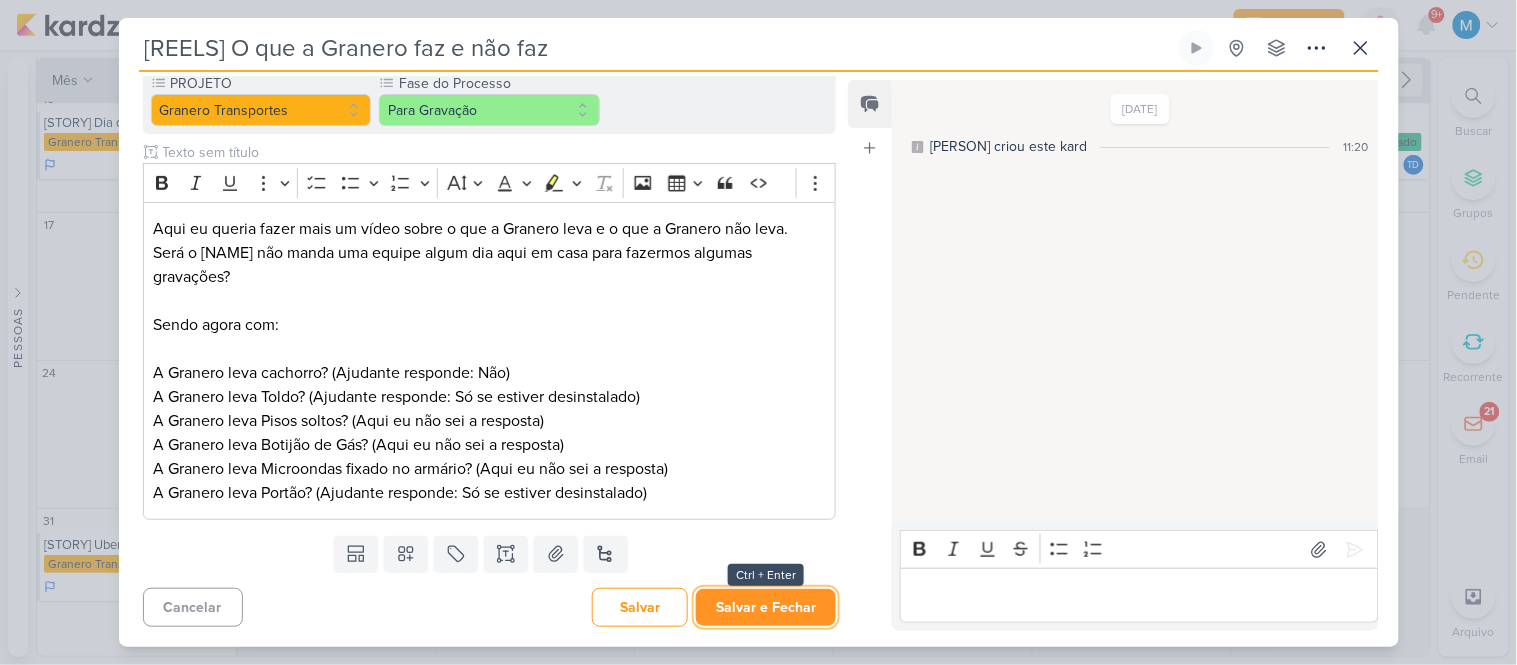 click on "Salvar e Fechar" at bounding box center (766, 607) 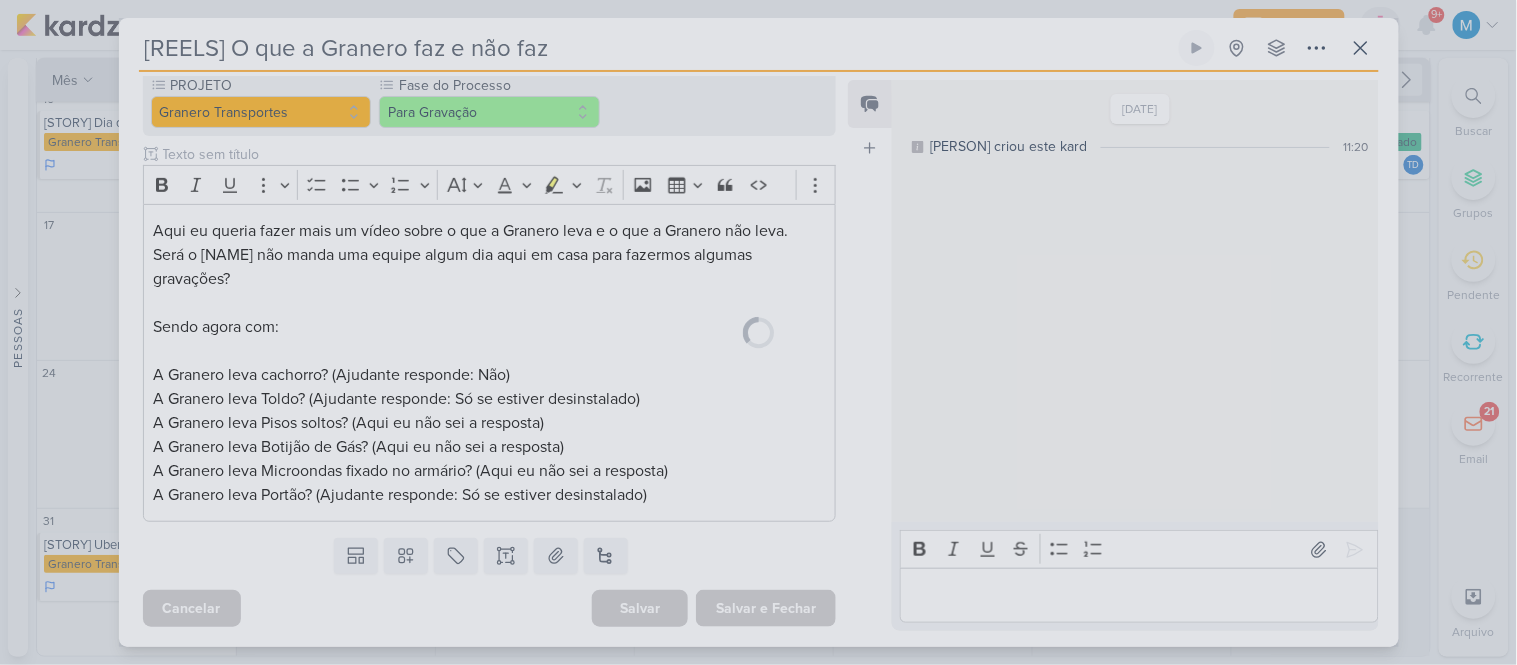 scroll, scrollTop: 247, scrollLeft: 0, axis: vertical 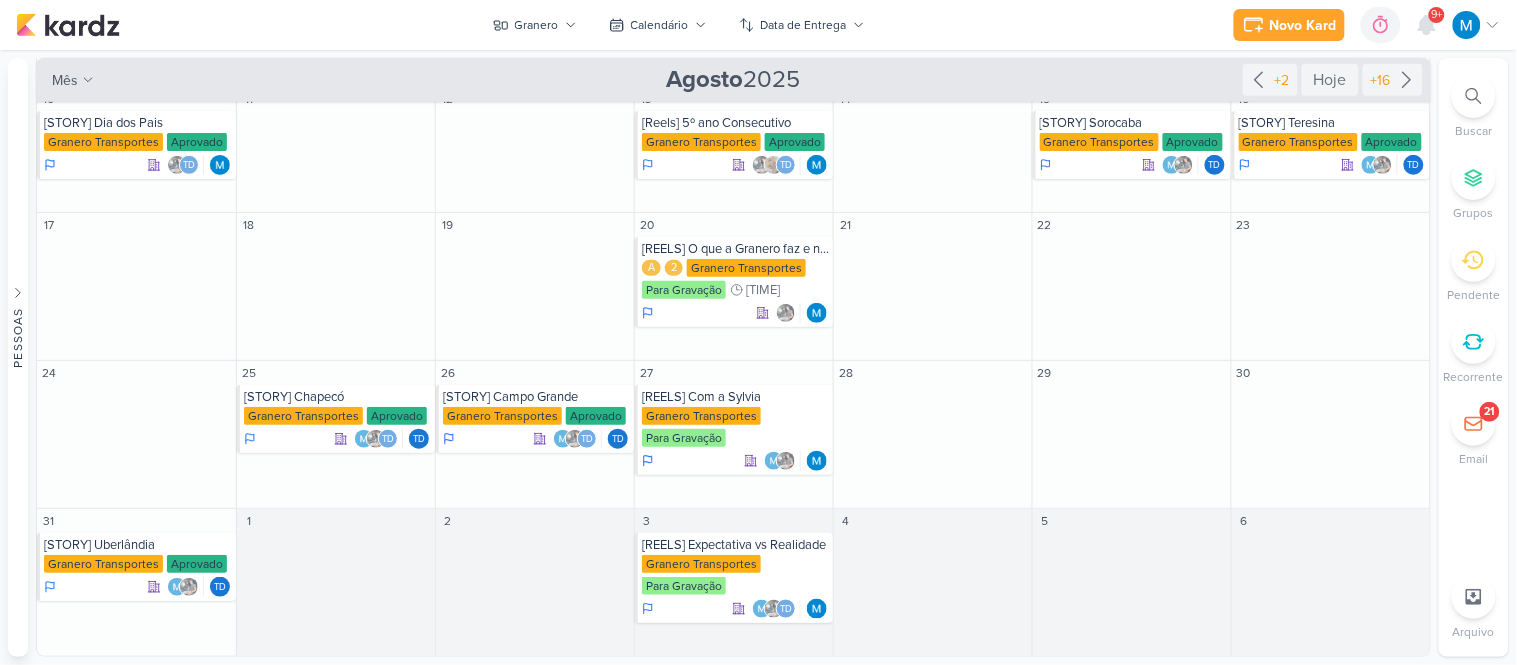 click on "Granero
visão
Caixa de Entrada
A caixa de entrada mostra todos os kardz que você é o responsável
Enviados
A visão de enviados contém os kardz que você criou e designou à outra pessoa
Colaboração" at bounding box center (678, 25) 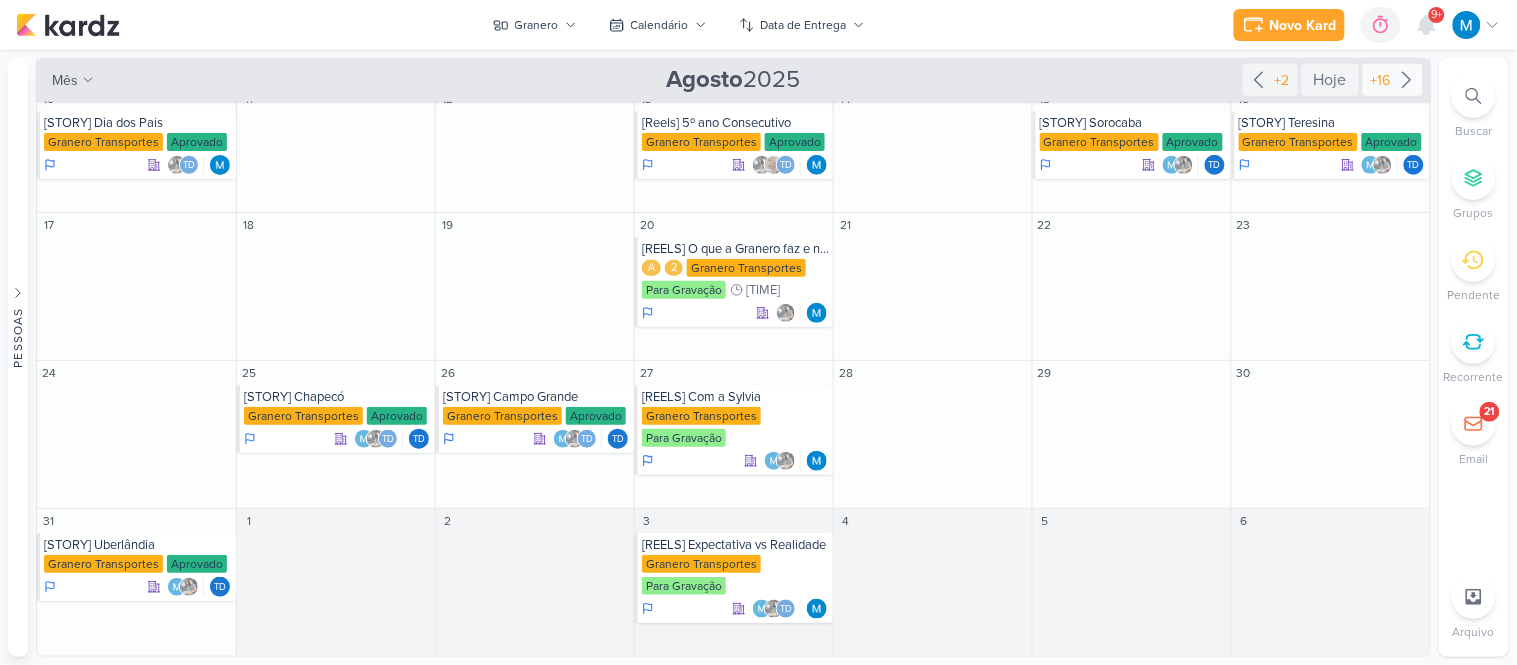 click 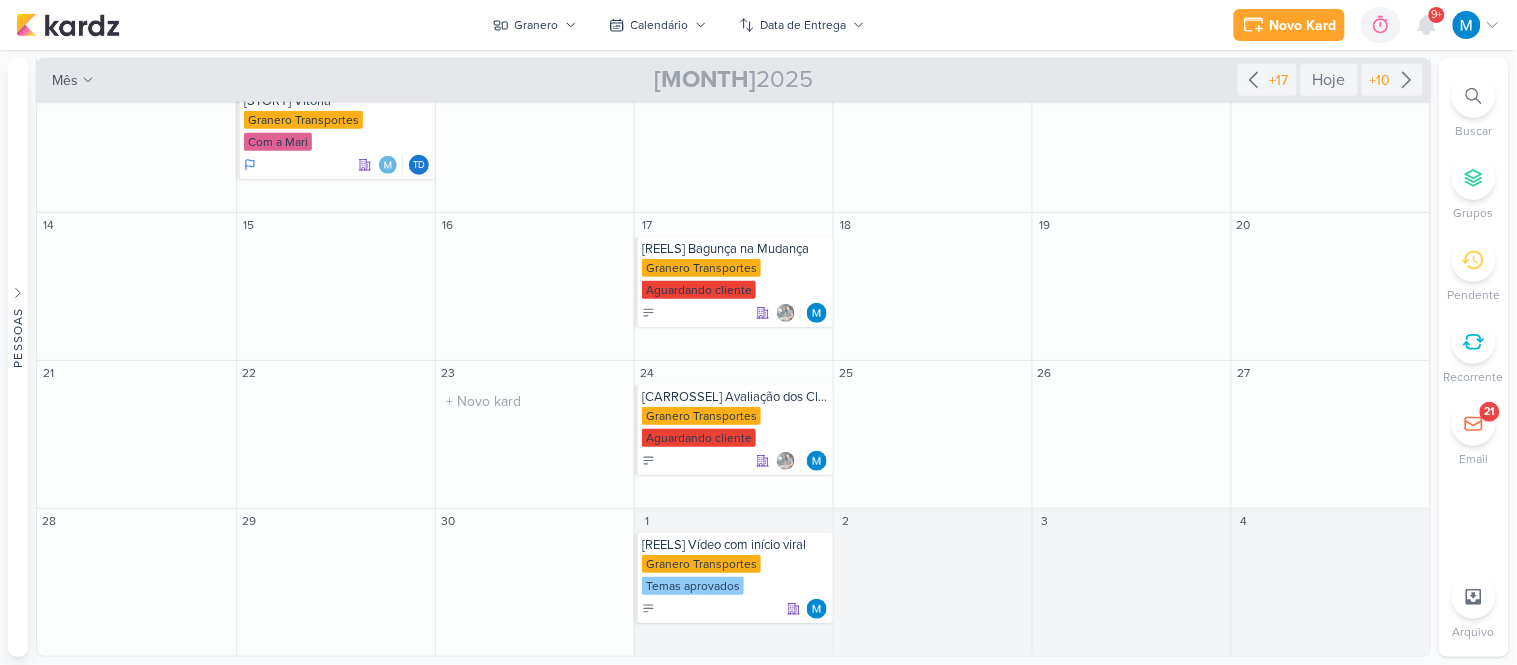 scroll, scrollTop: 280, scrollLeft: 0, axis: vertical 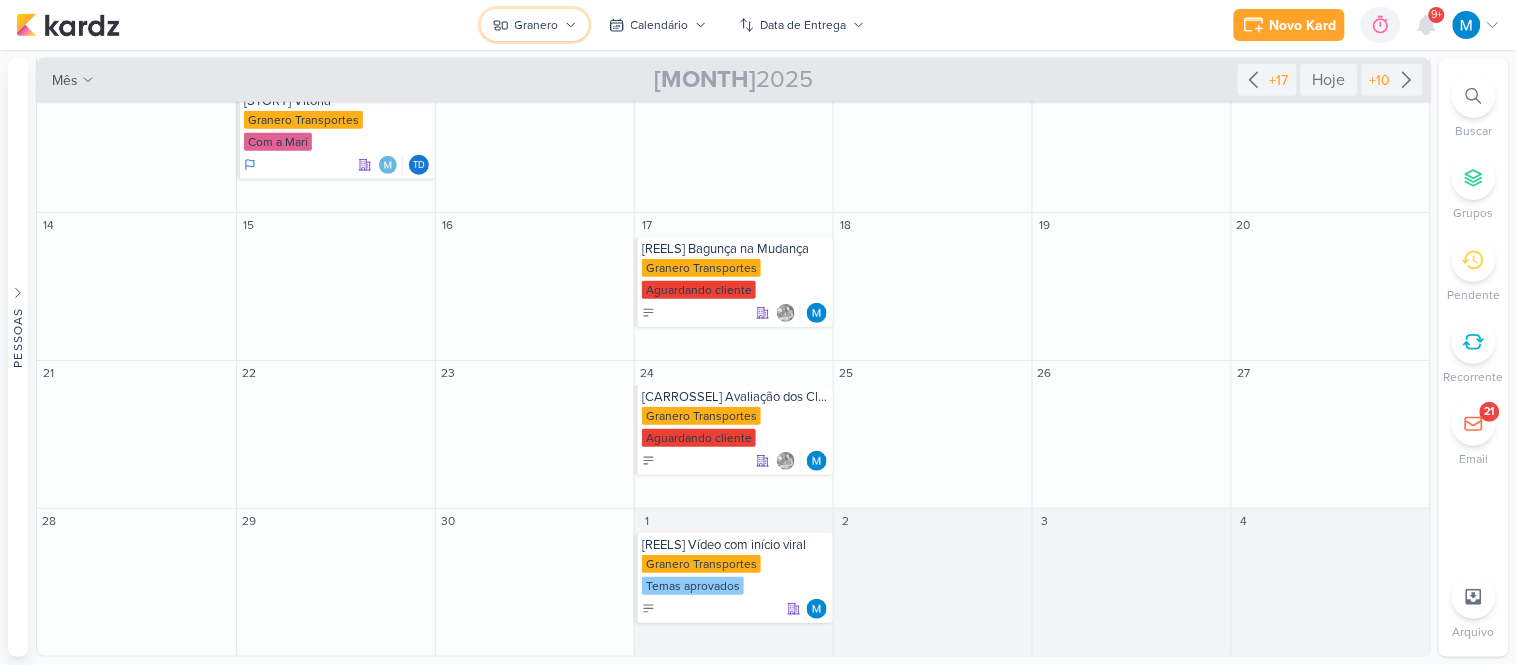 click on "Granero" at bounding box center (535, 25) 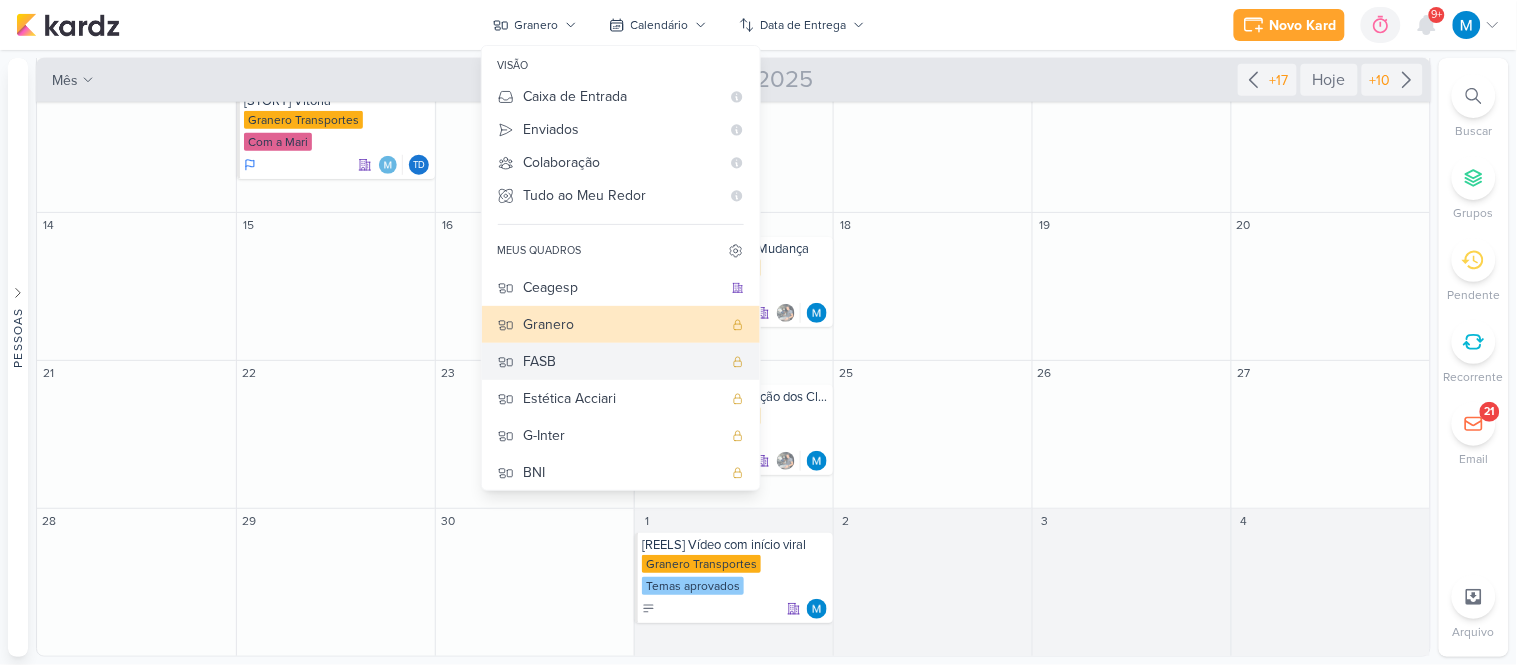 click on "FASB" at bounding box center [623, 361] 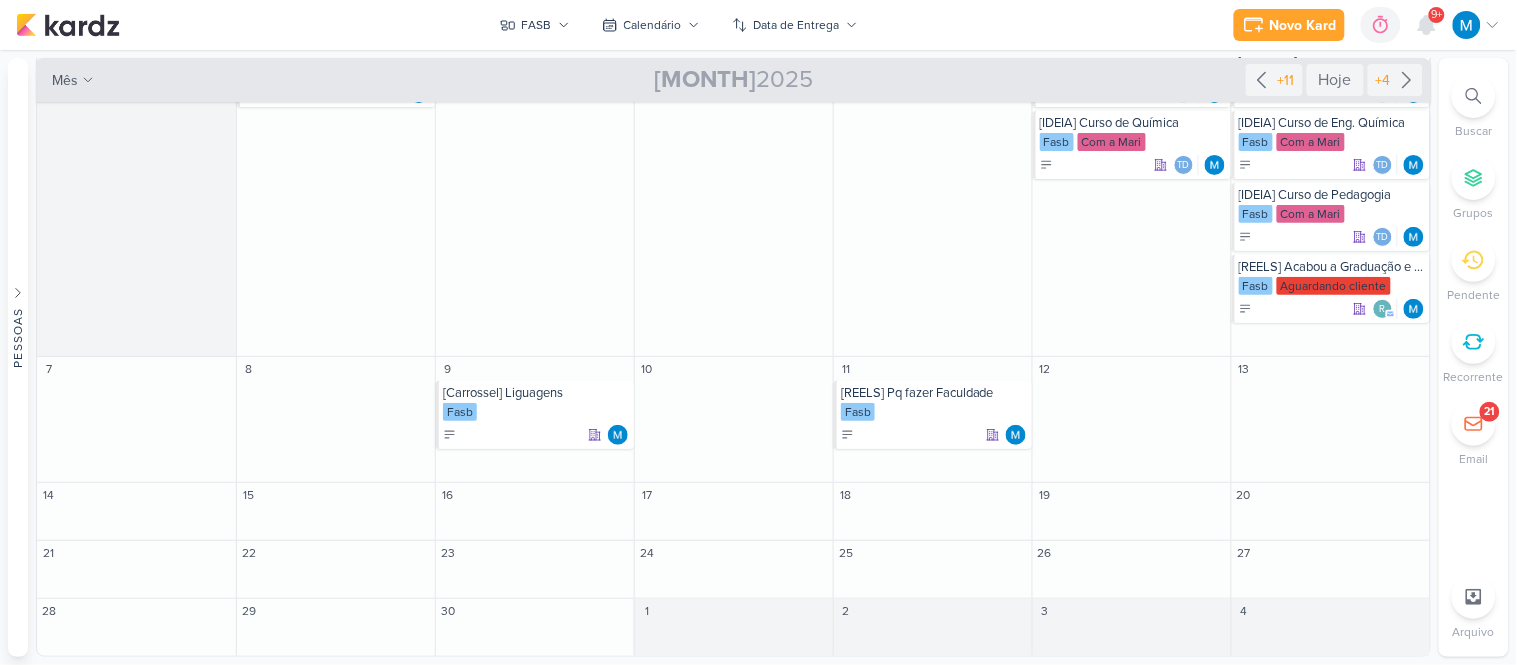 scroll, scrollTop: 88, scrollLeft: 0, axis: vertical 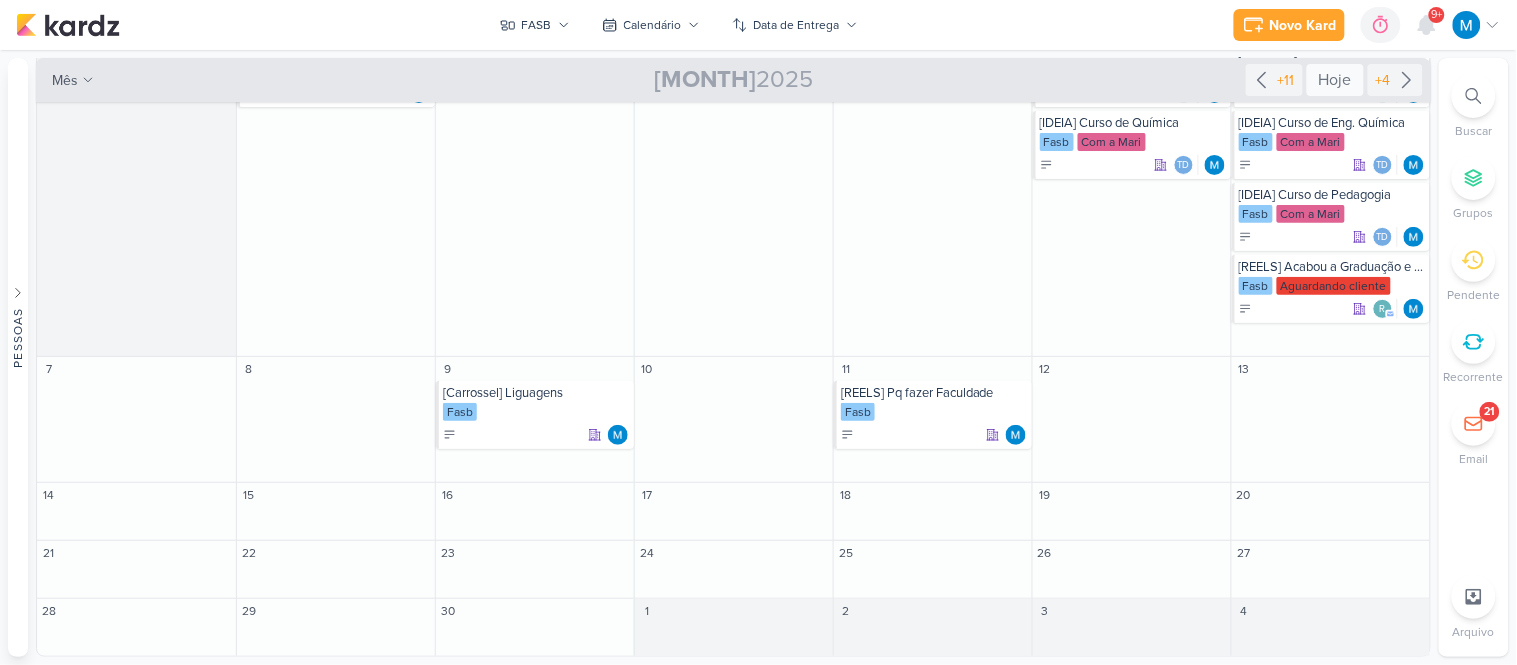 click on "Hoje" at bounding box center [1335, 80] 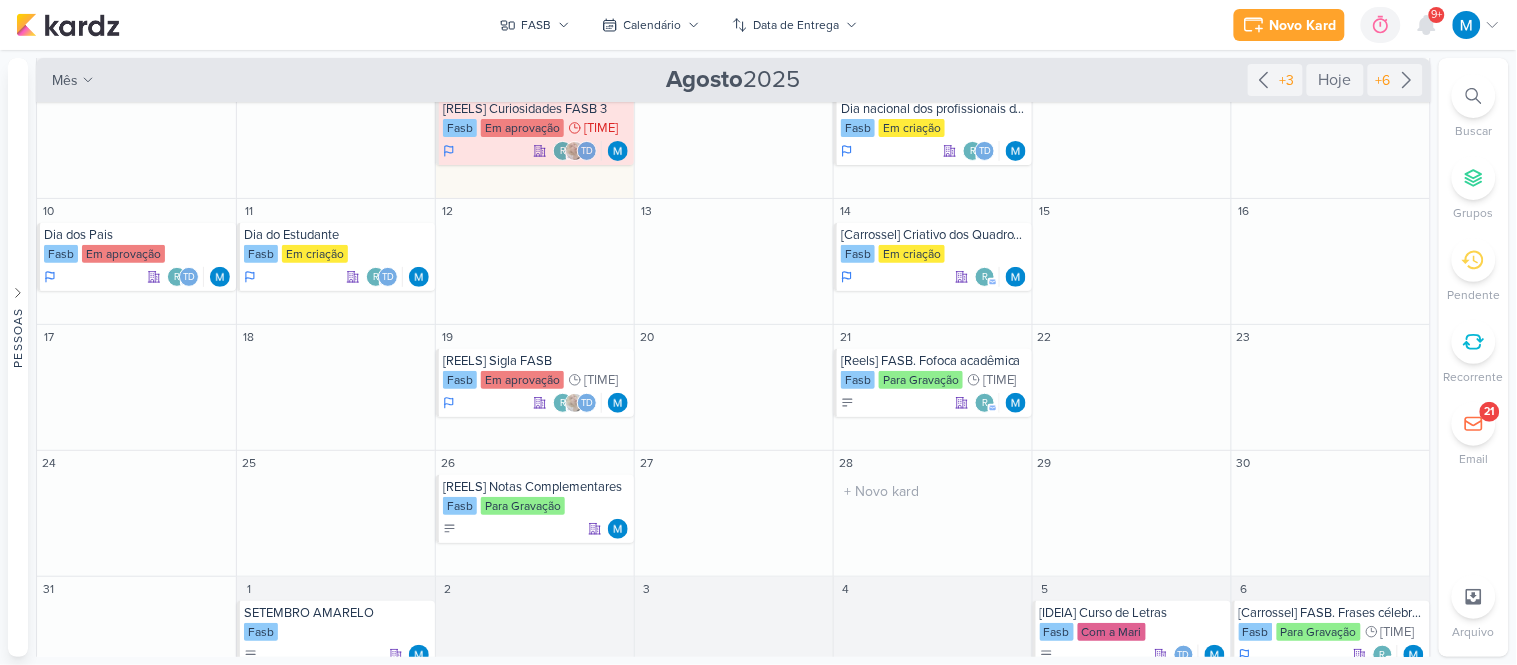 scroll, scrollTop: 0, scrollLeft: 0, axis: both 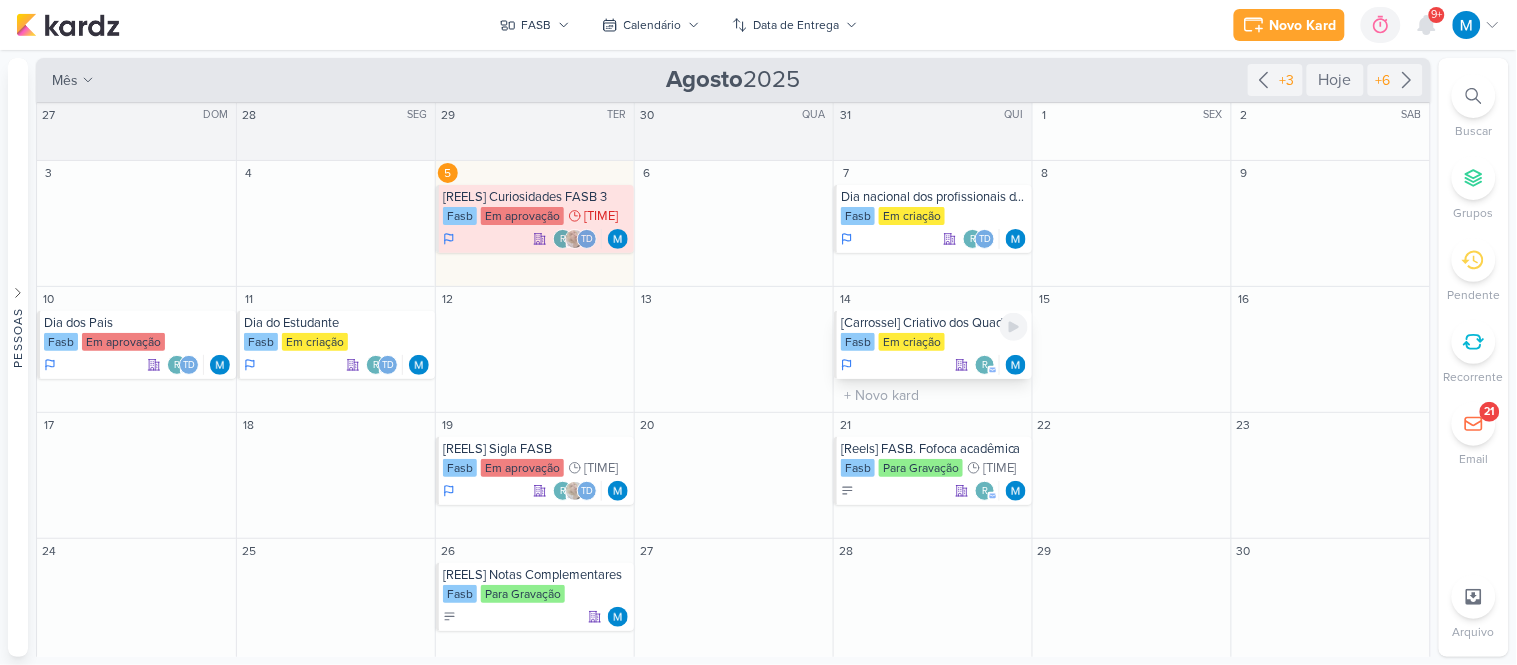 click on "[Carrossel] Criativo dos Quadros e Corredores" at bounding box center [934, 323] 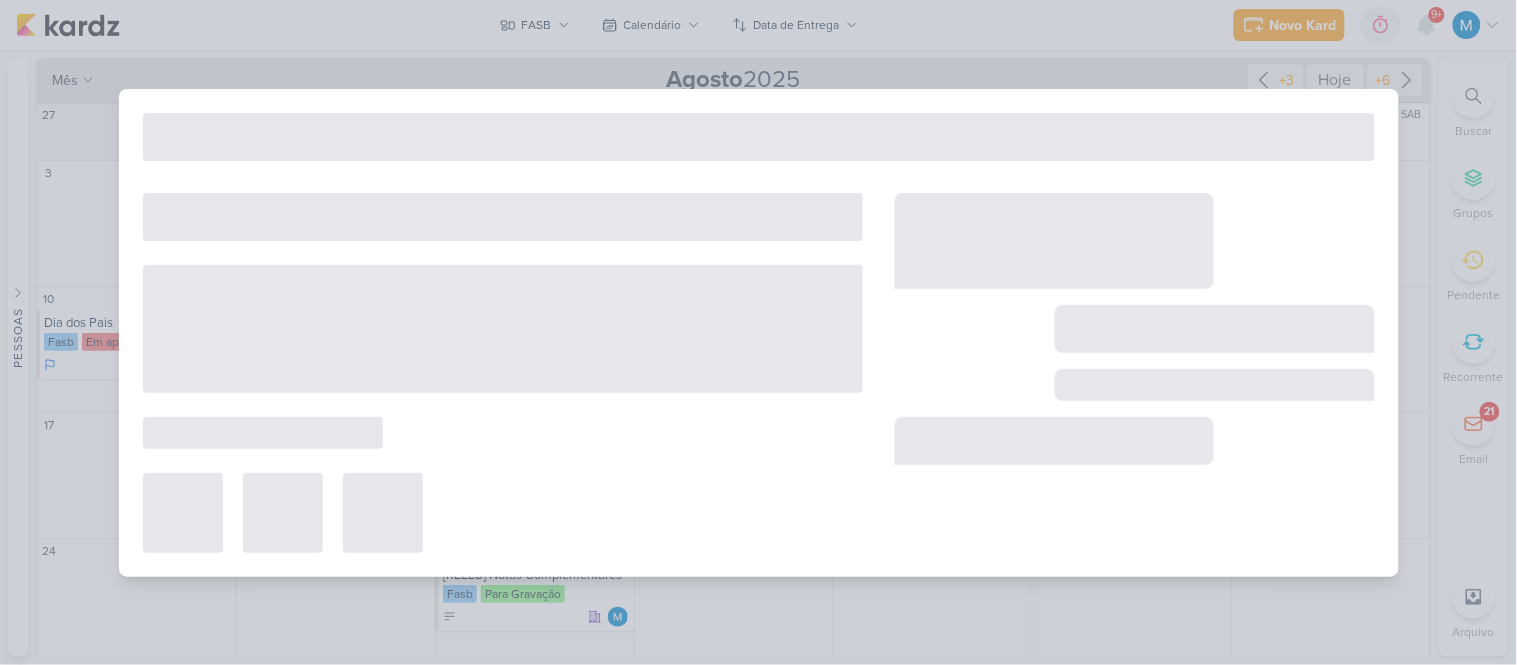 type on "[Carrossel] Criativo dos Quadros e Corredores" 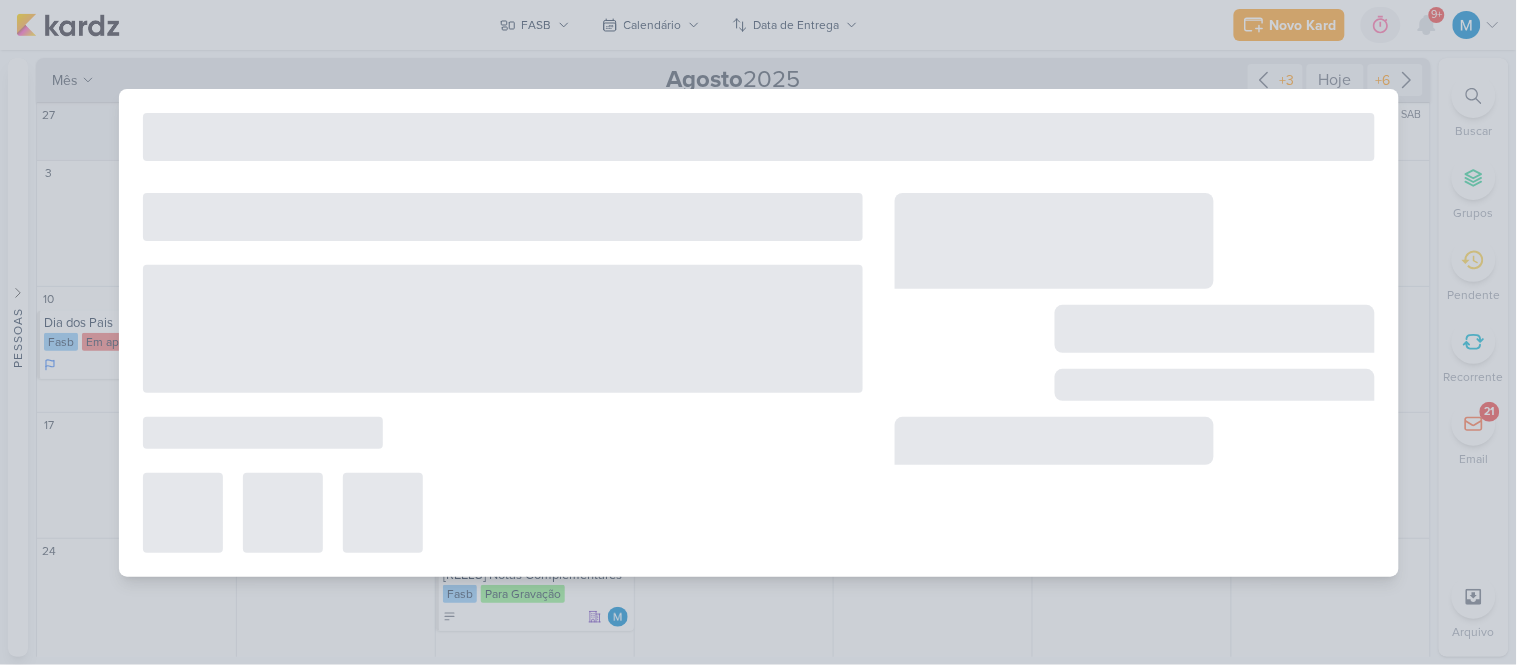 type on "14 de agosto de 2025 às 23:59" 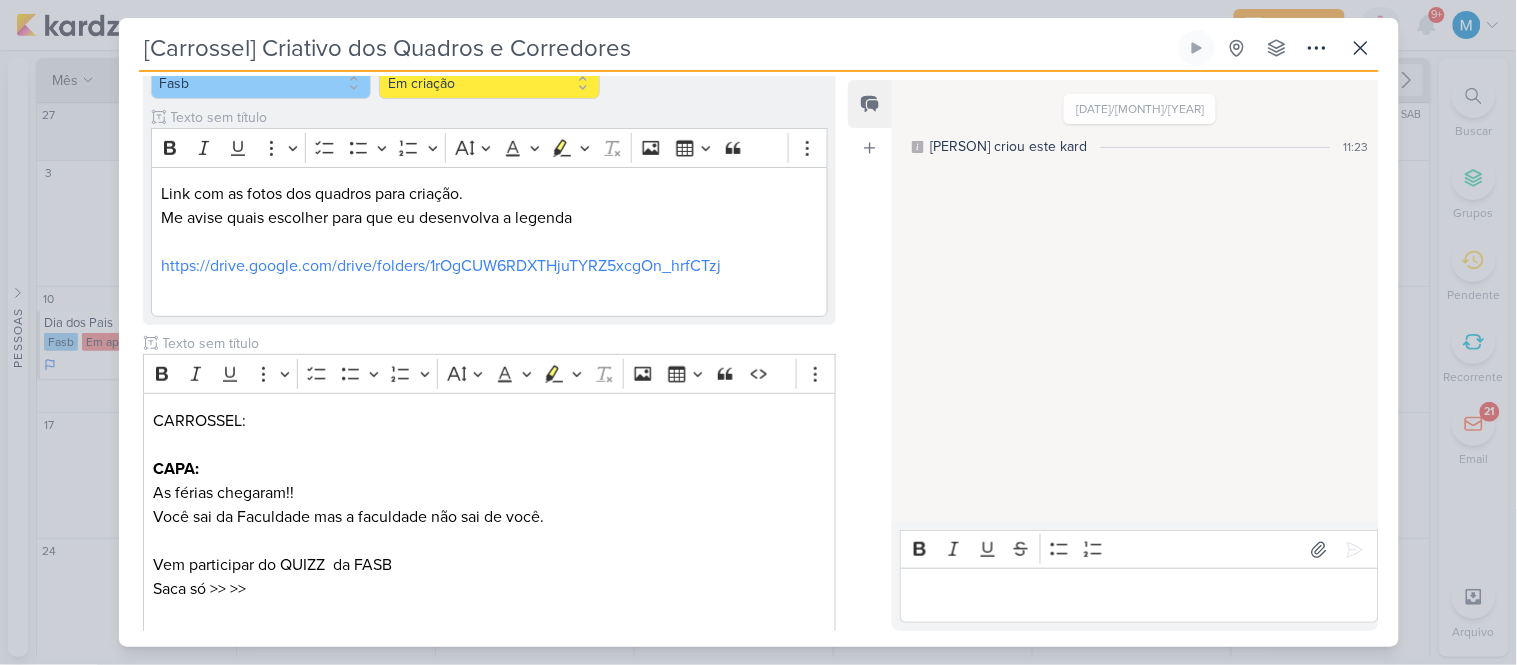 scroll, scrollTop: 0, scrollLeft: 0, axis: both 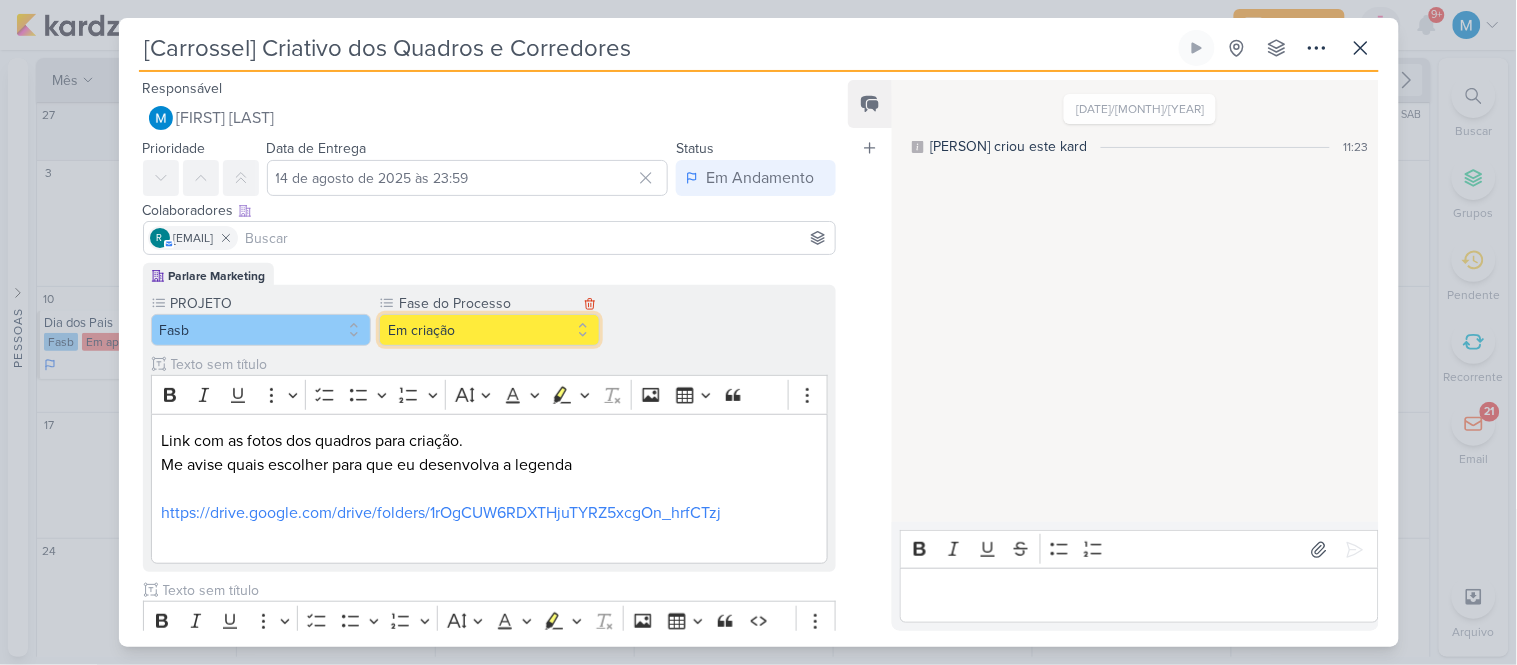 click on "Em criação" at bounding box center (489, 330) 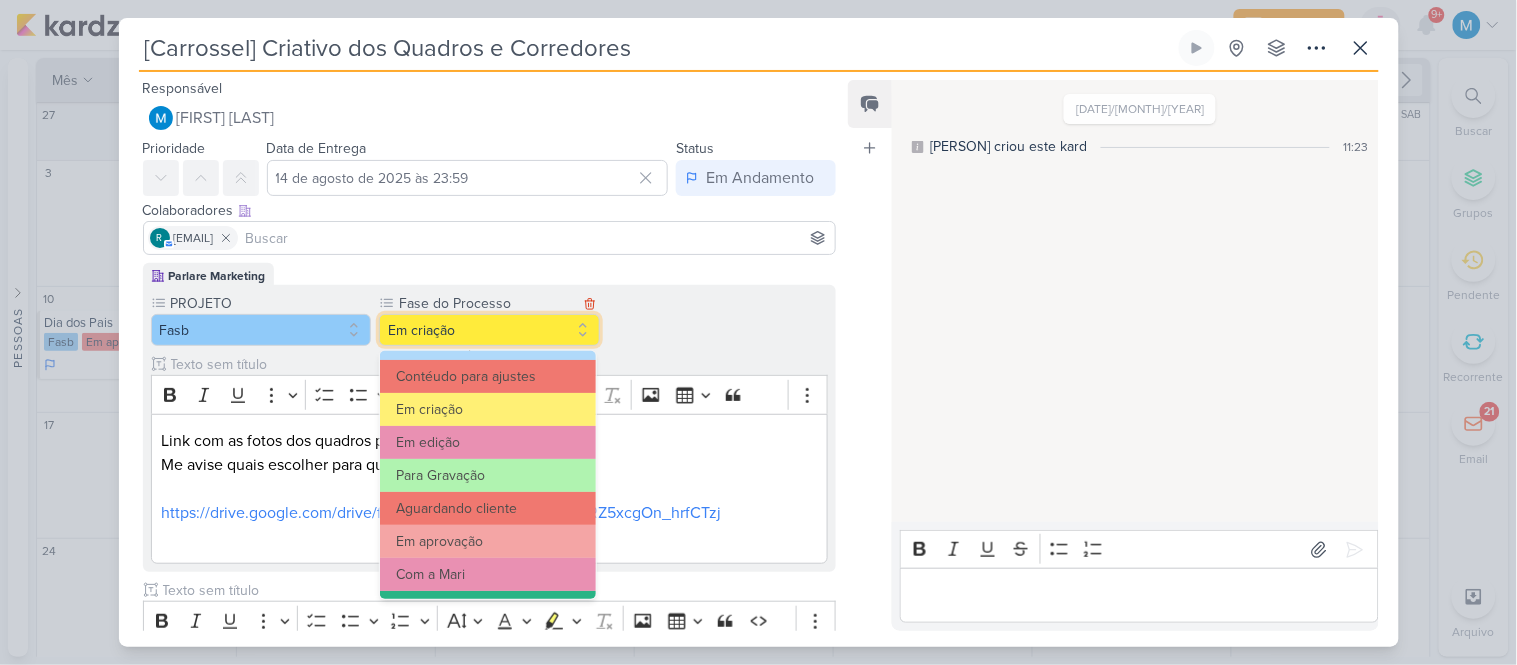scroll, scrollTop: 192, scrollLeft: 0, axis: vertical 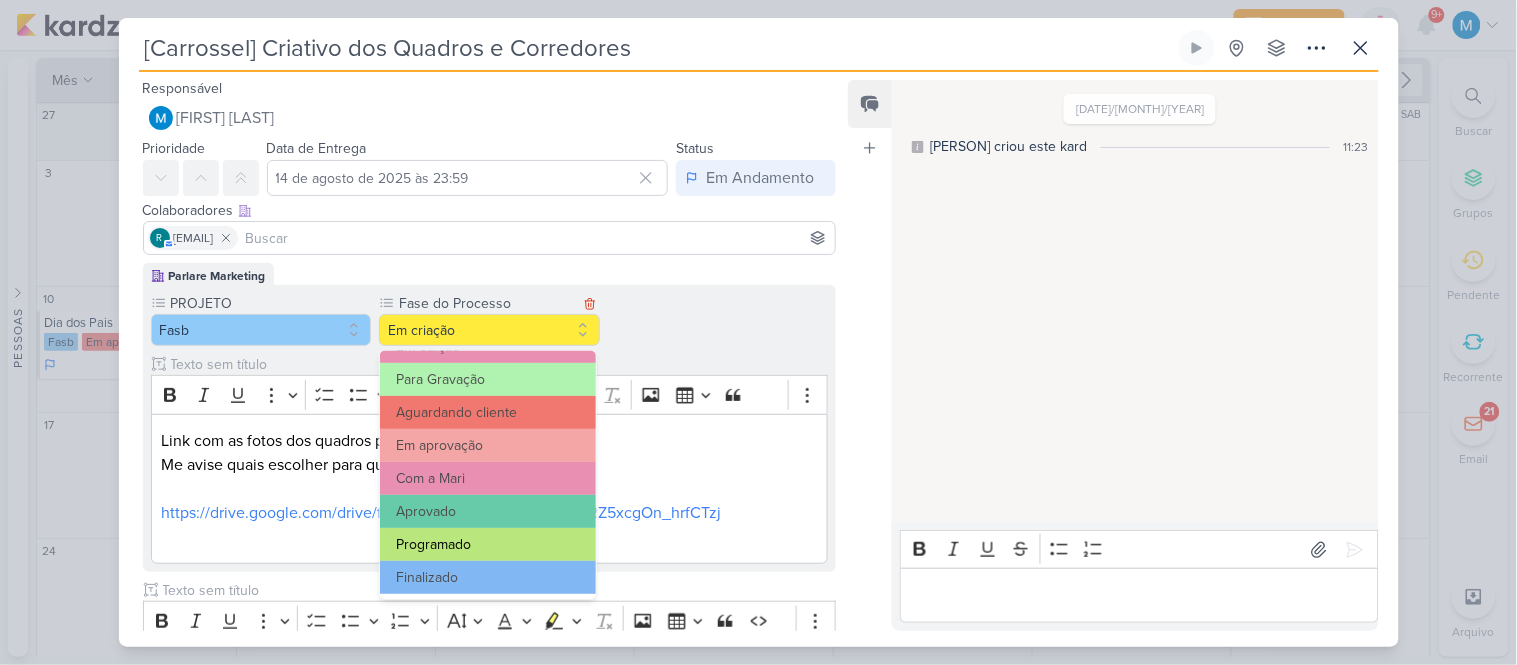 click on "Programado" at bounding box center [488, 544] 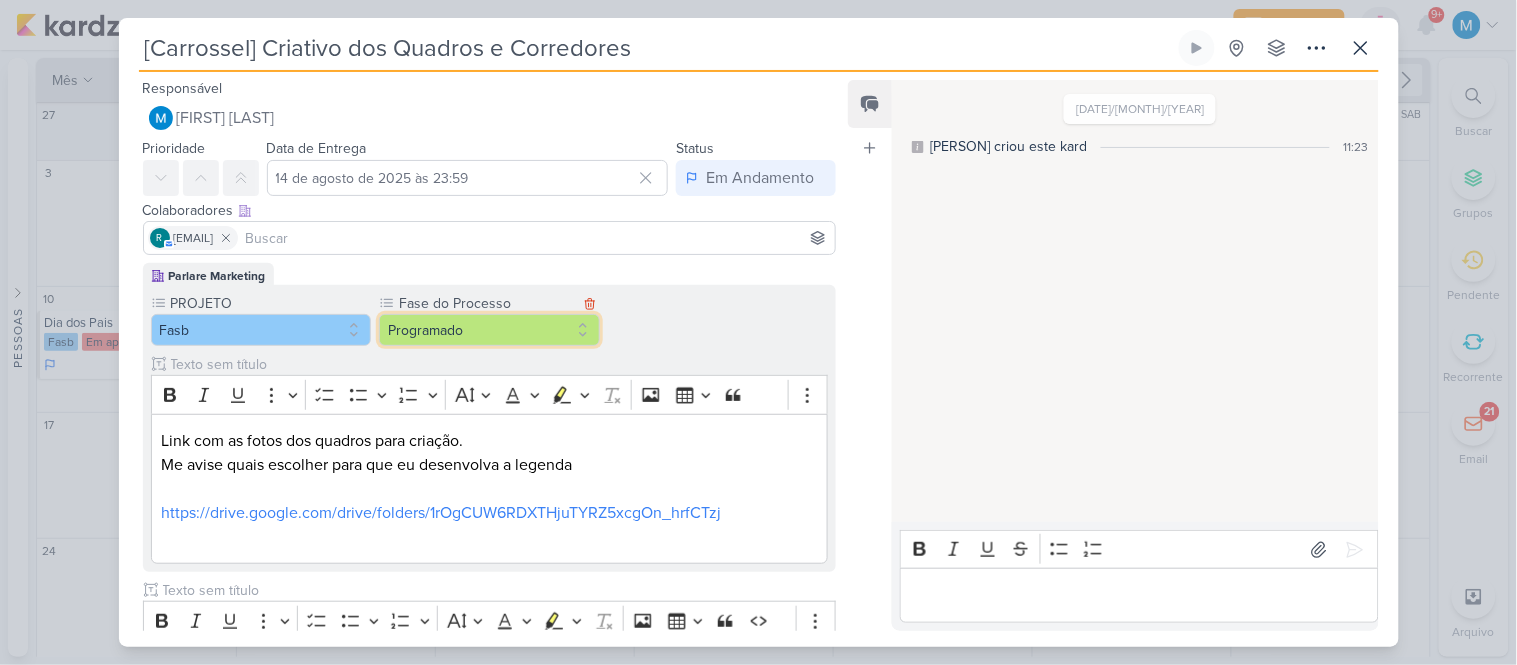 click on "Programado" at bounding box center [489, 330] 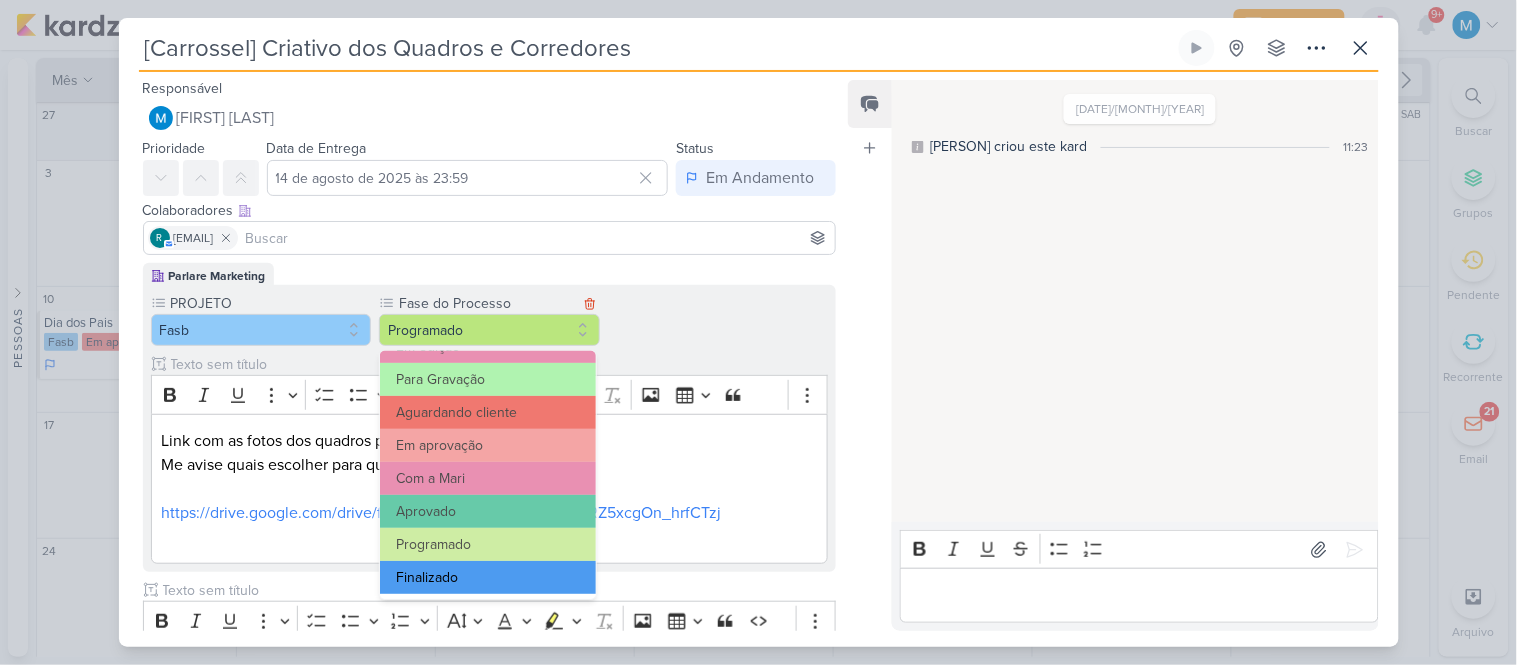 click on "Finalizado" at bounding box center (488, 577) 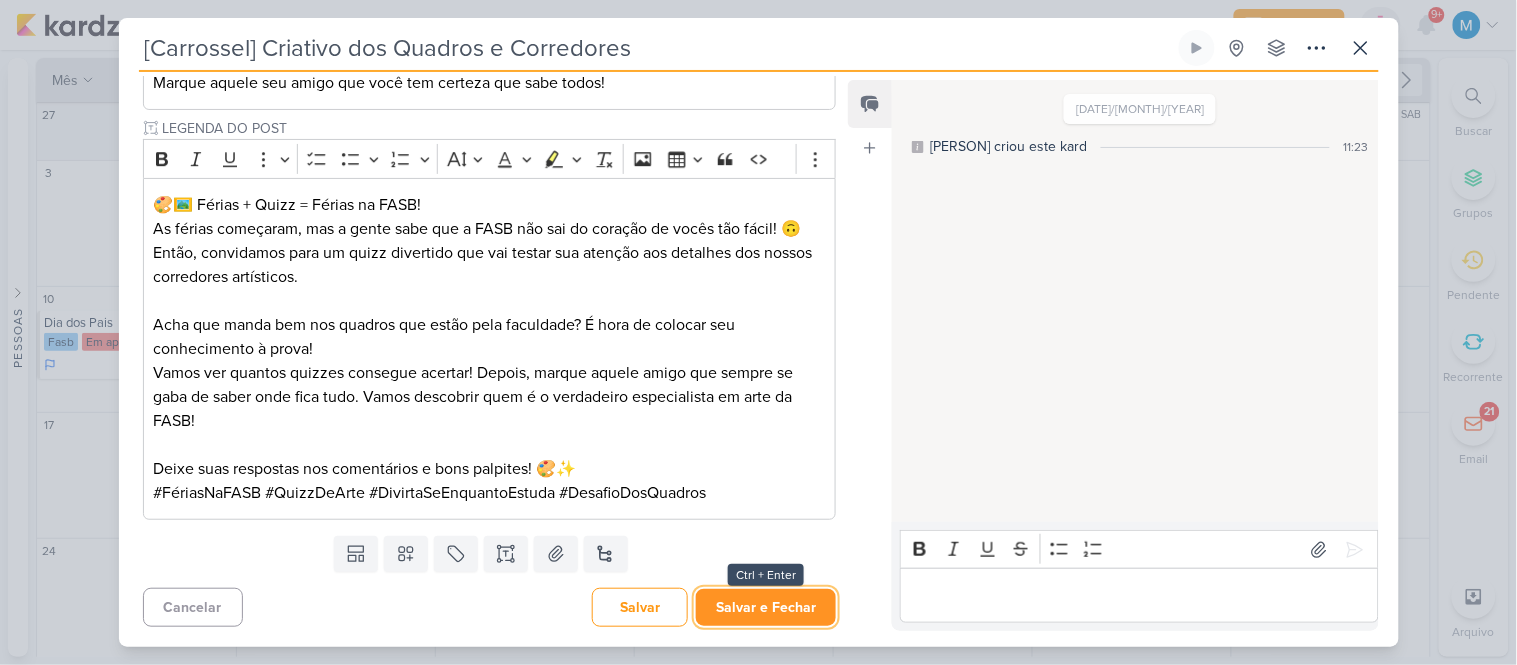 click on "Salvar e Fechar" at bounding box center [766, 607] 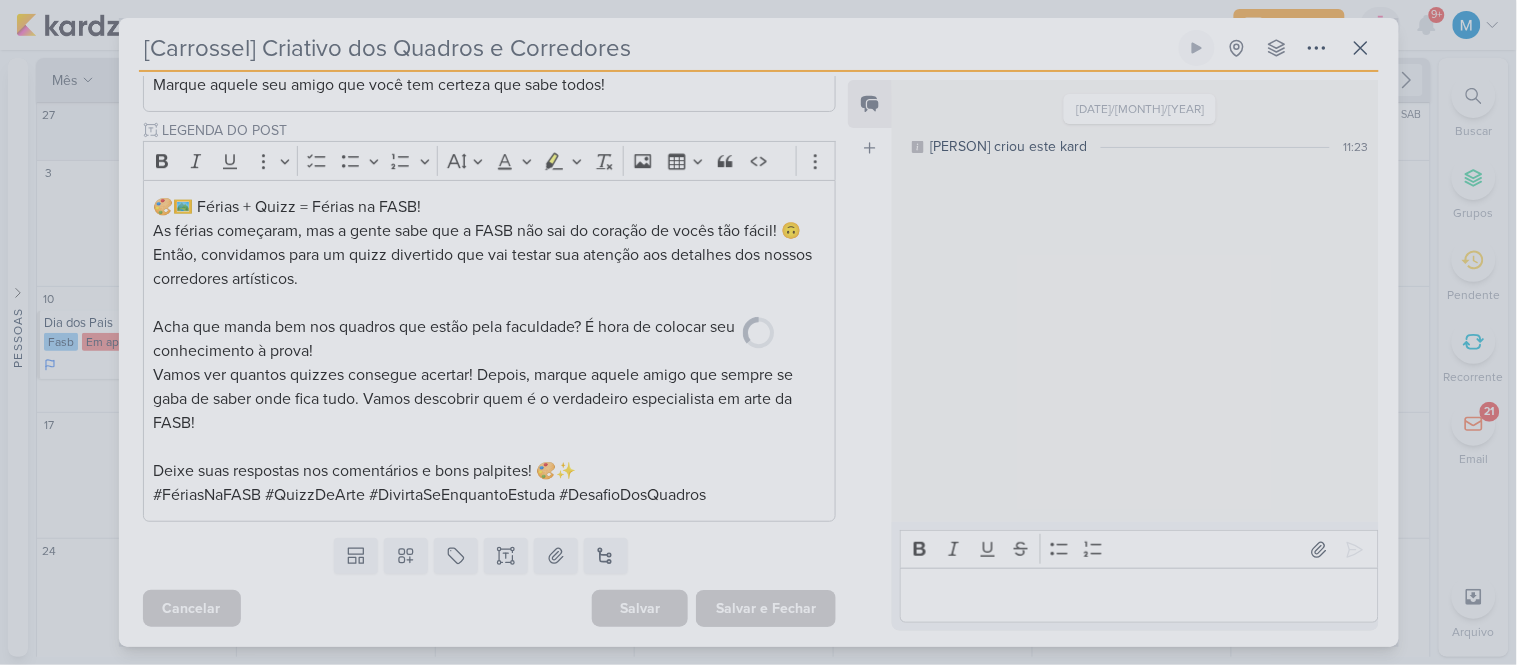 scroll, scrollTop: 1592, scrollLeft: 0, axis: vertical 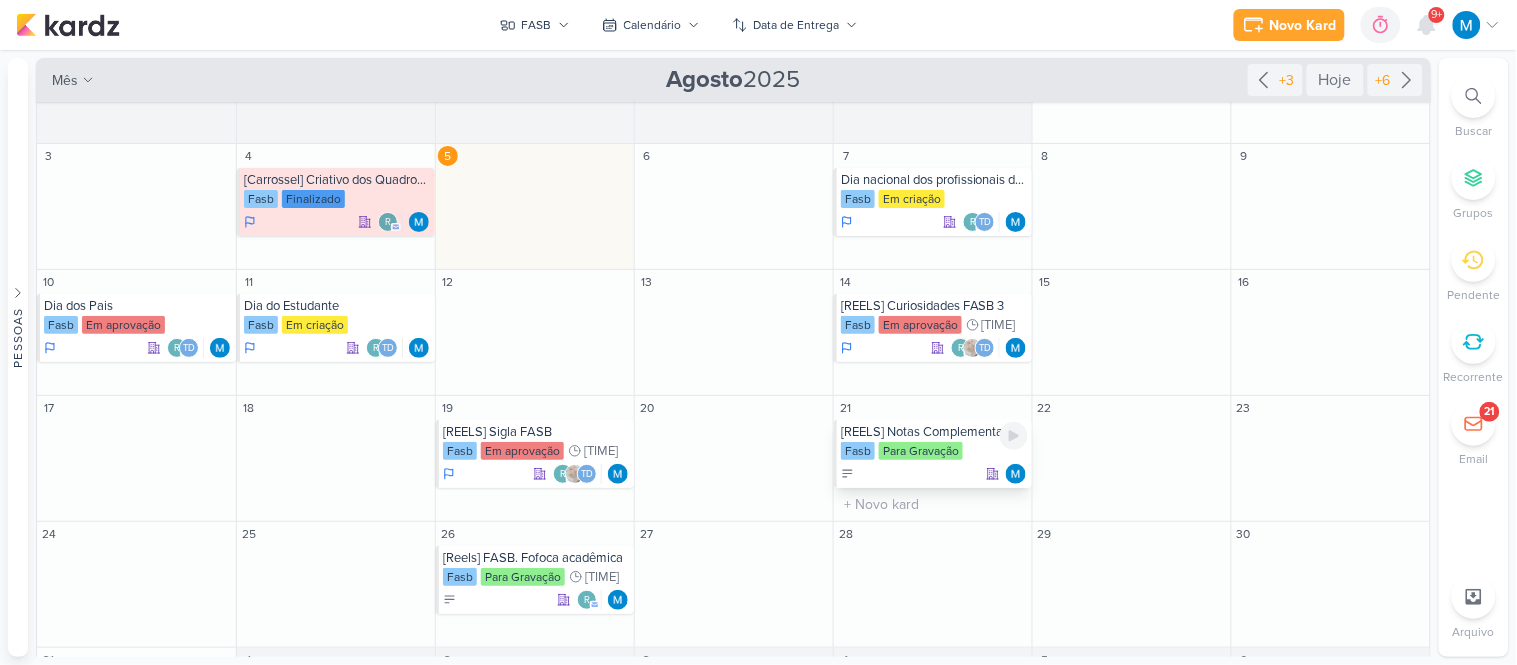 click on "[REELS] Notas Complementares" at bounding box center [934, 432] 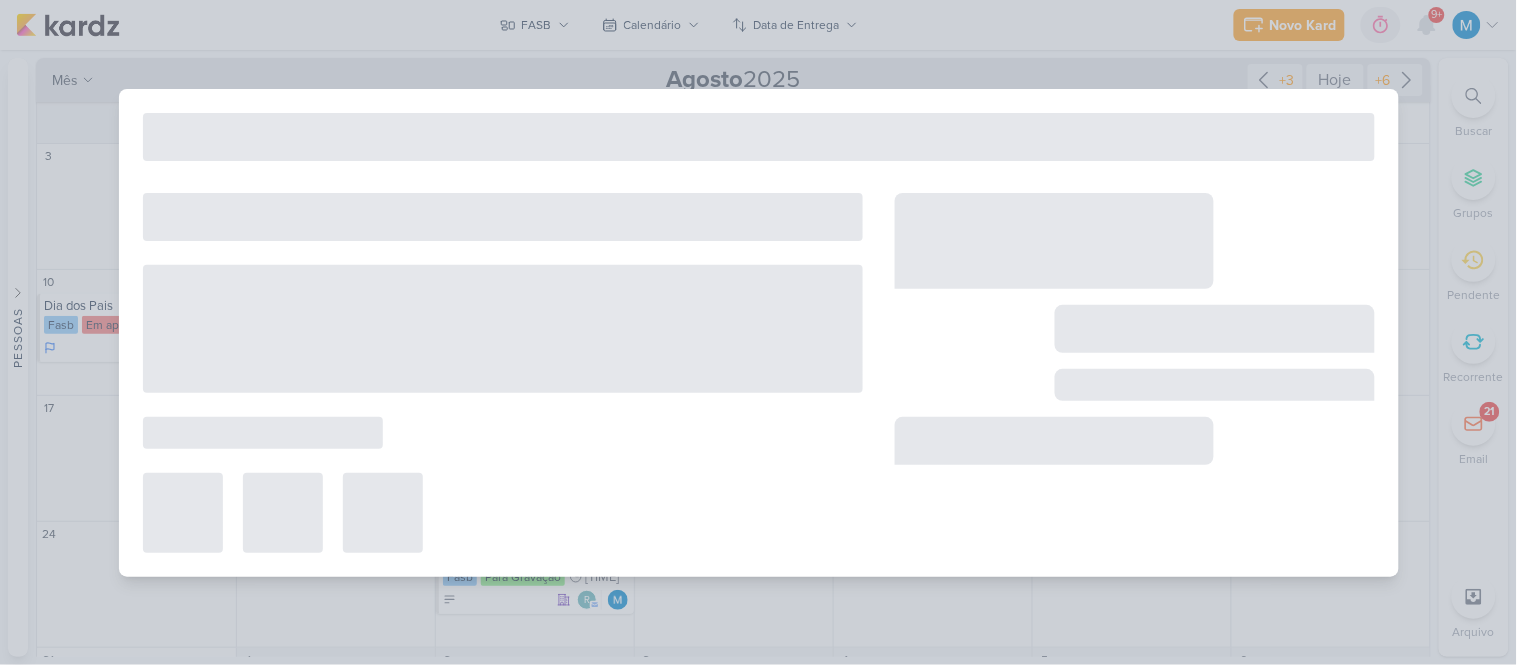 type on "[REELS] Notas Complementares" 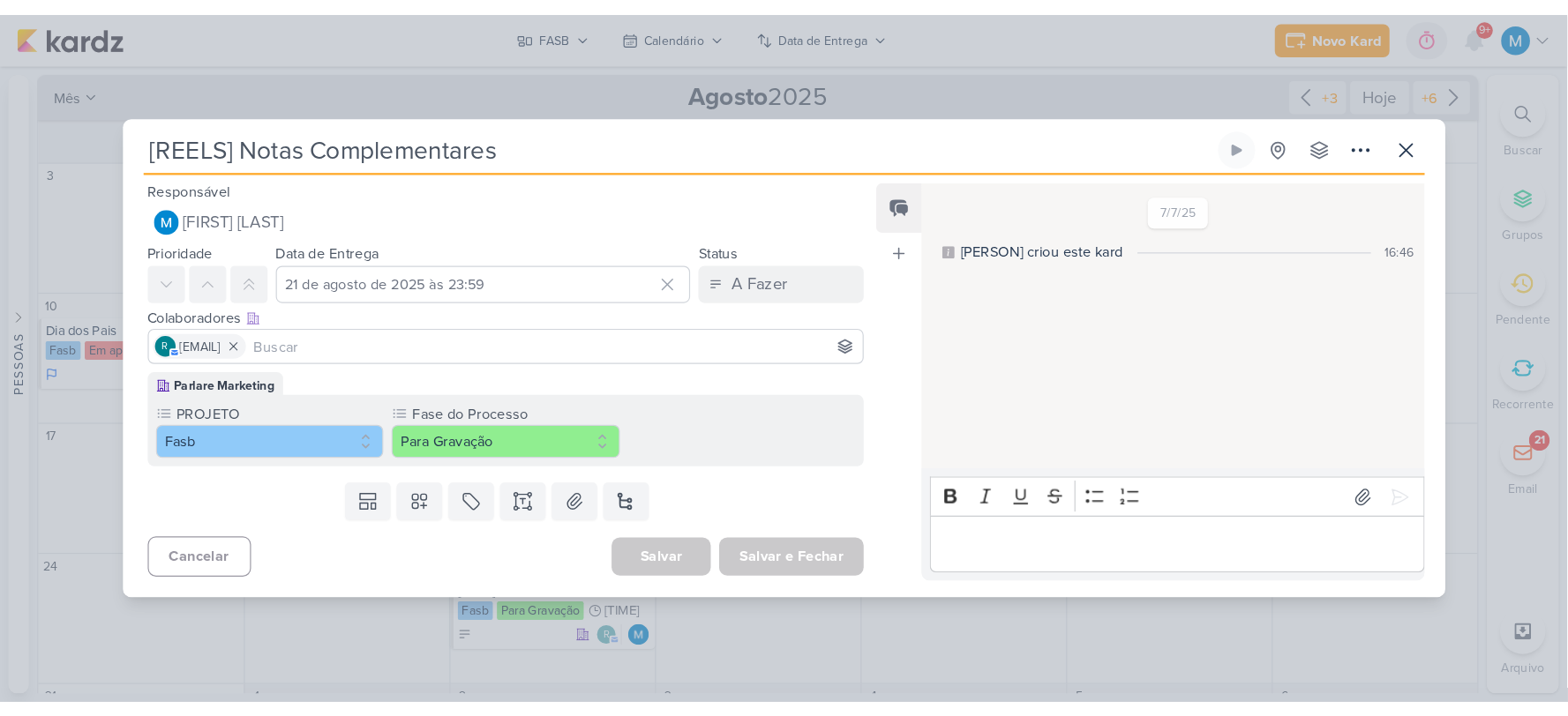 scroll, scrollTop: 0, scrollLeft: 0, axis: both 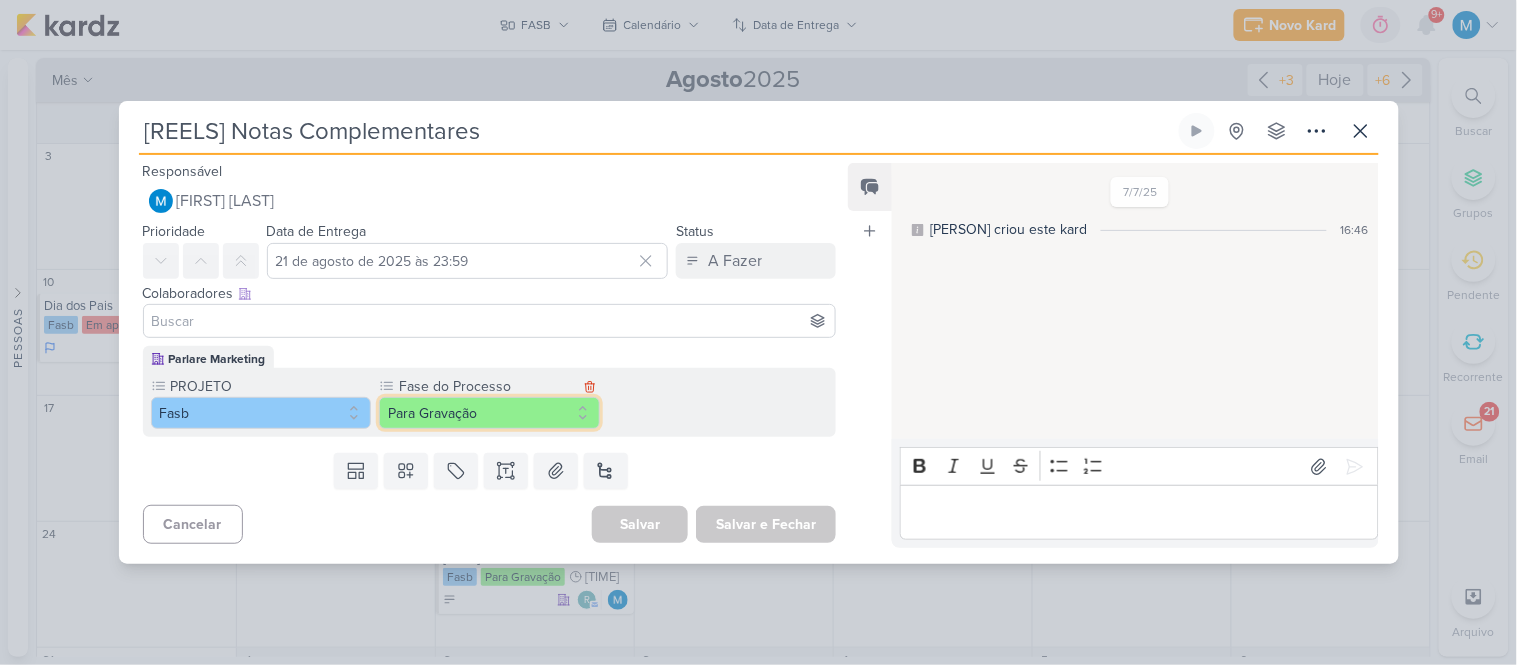 click on "Para Gravação" at bounding box center (489, 413) 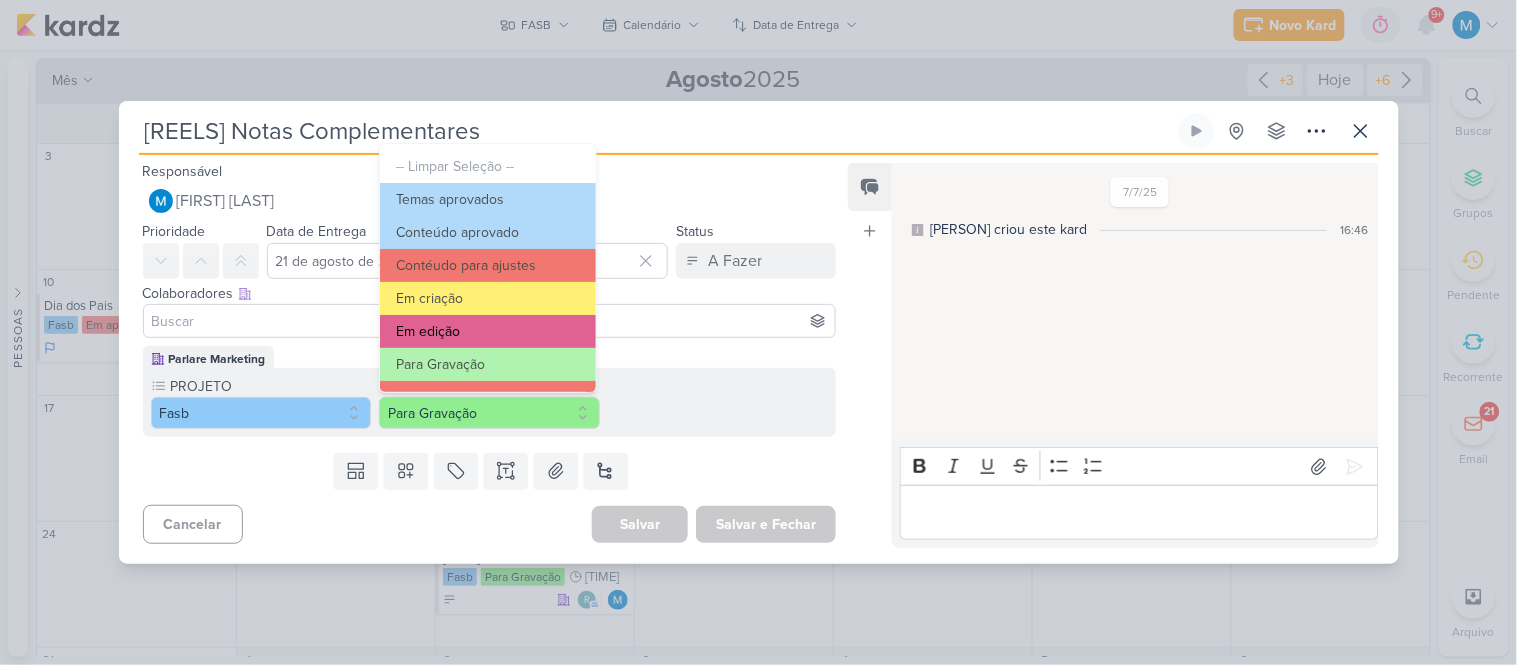 click on "Em edição" at bounding box center (488, 331) 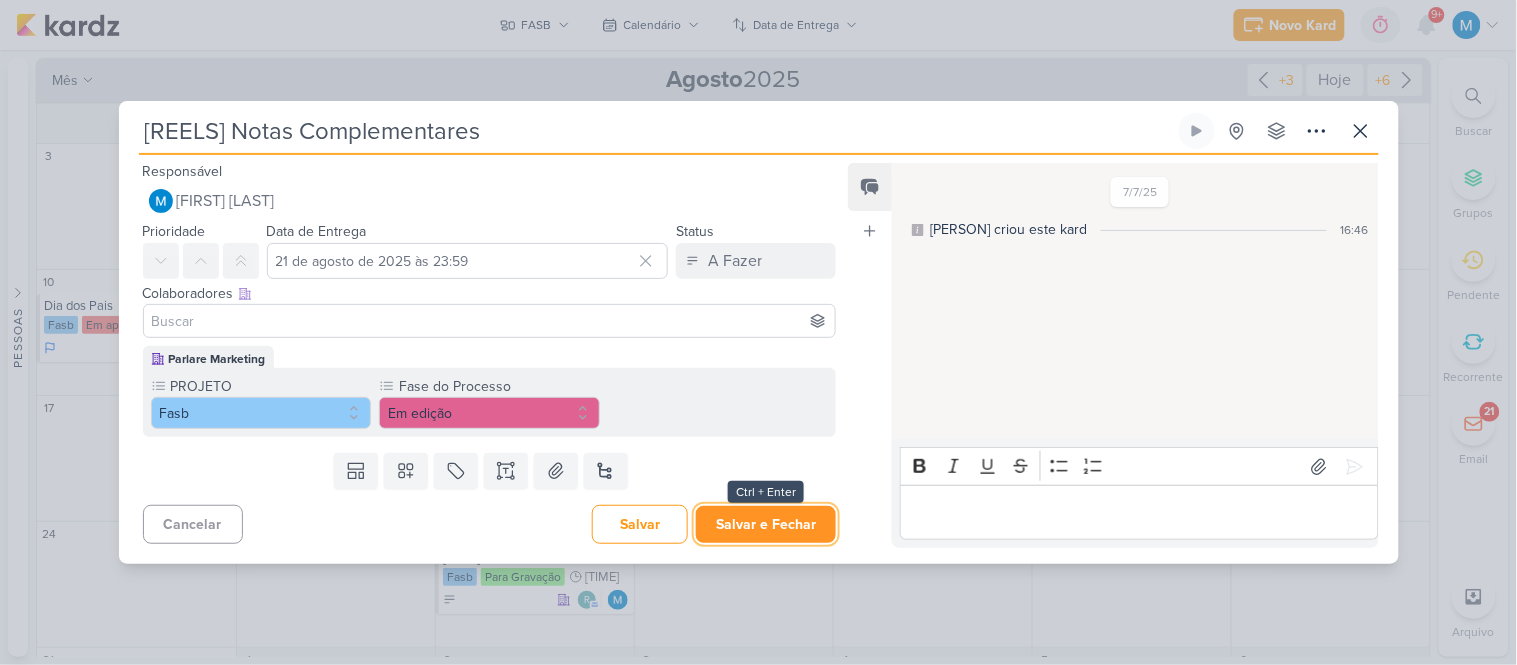 click on "Salvar e Fechar" at bounding box center [766, 524] 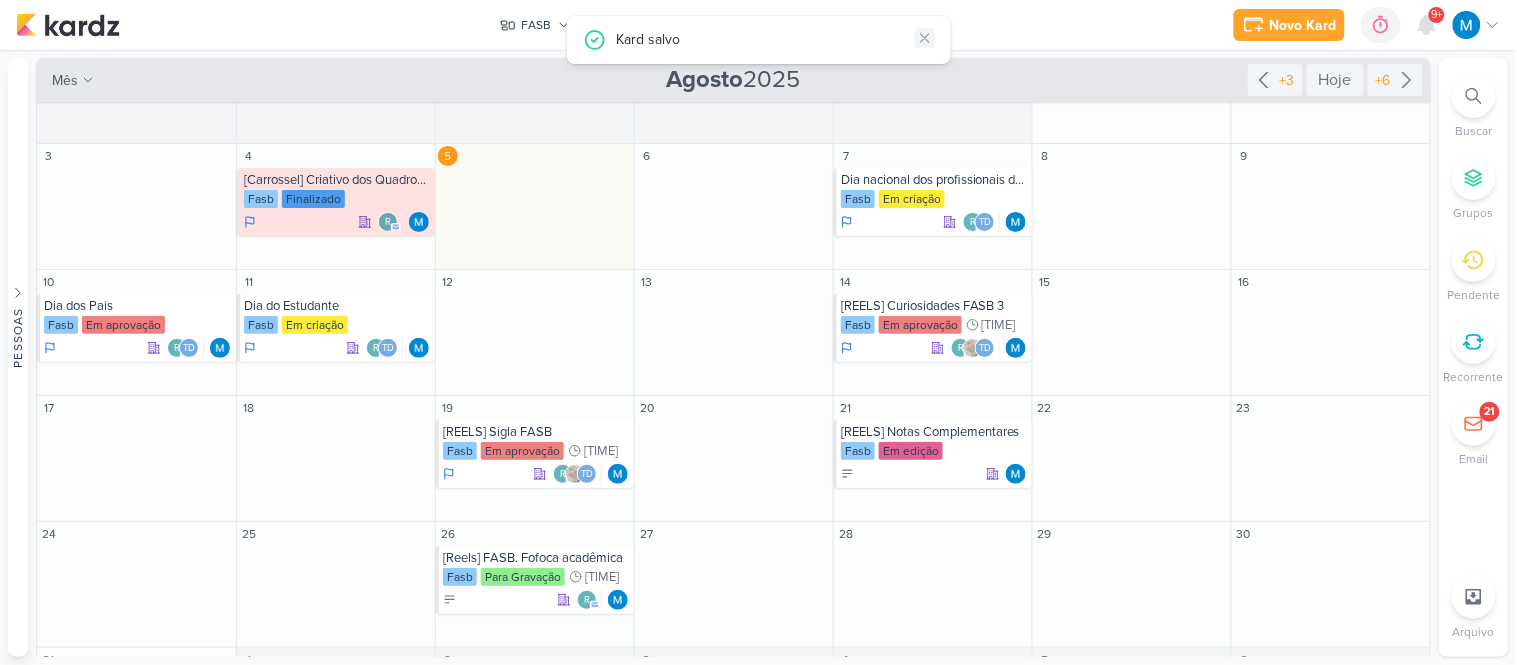 click 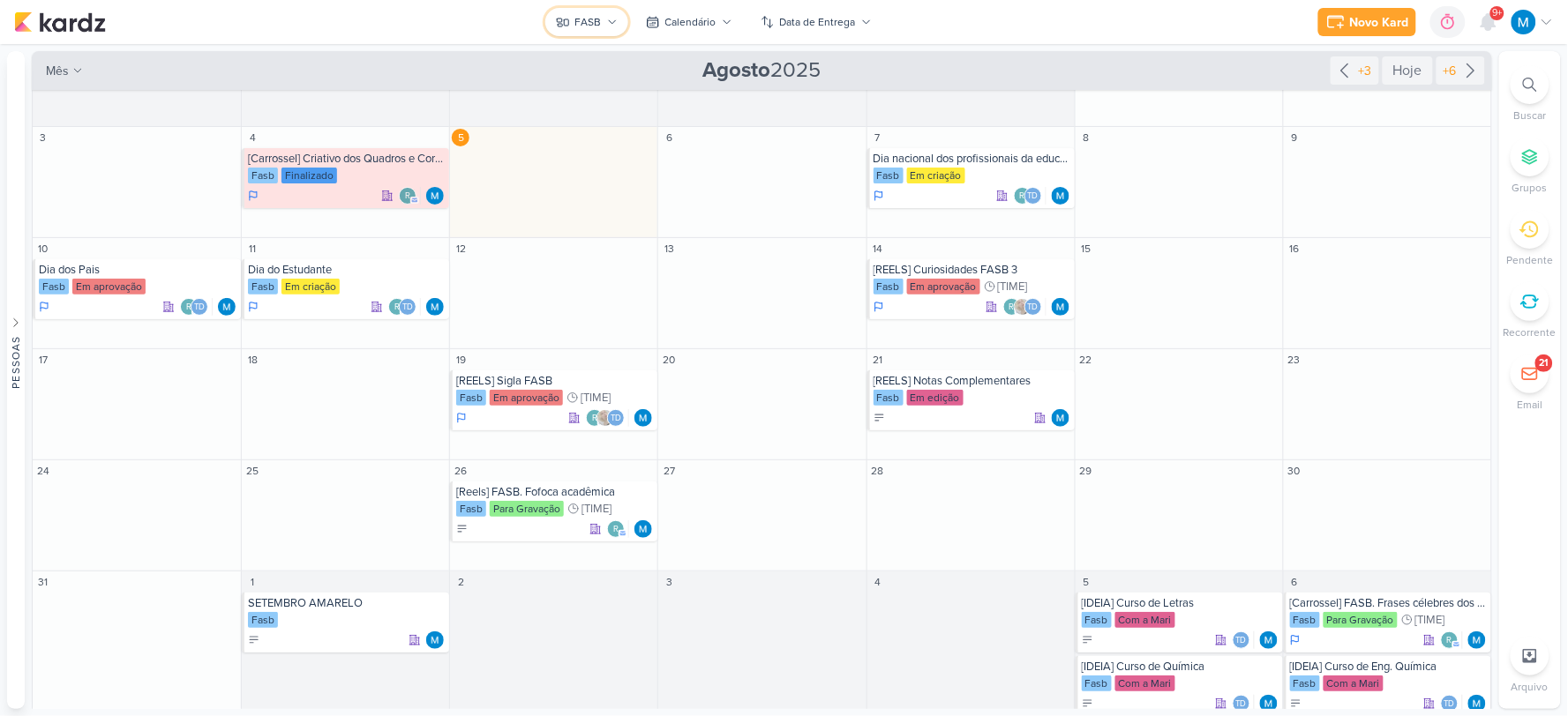 click on "FASB" at bounding box center (587, 22) 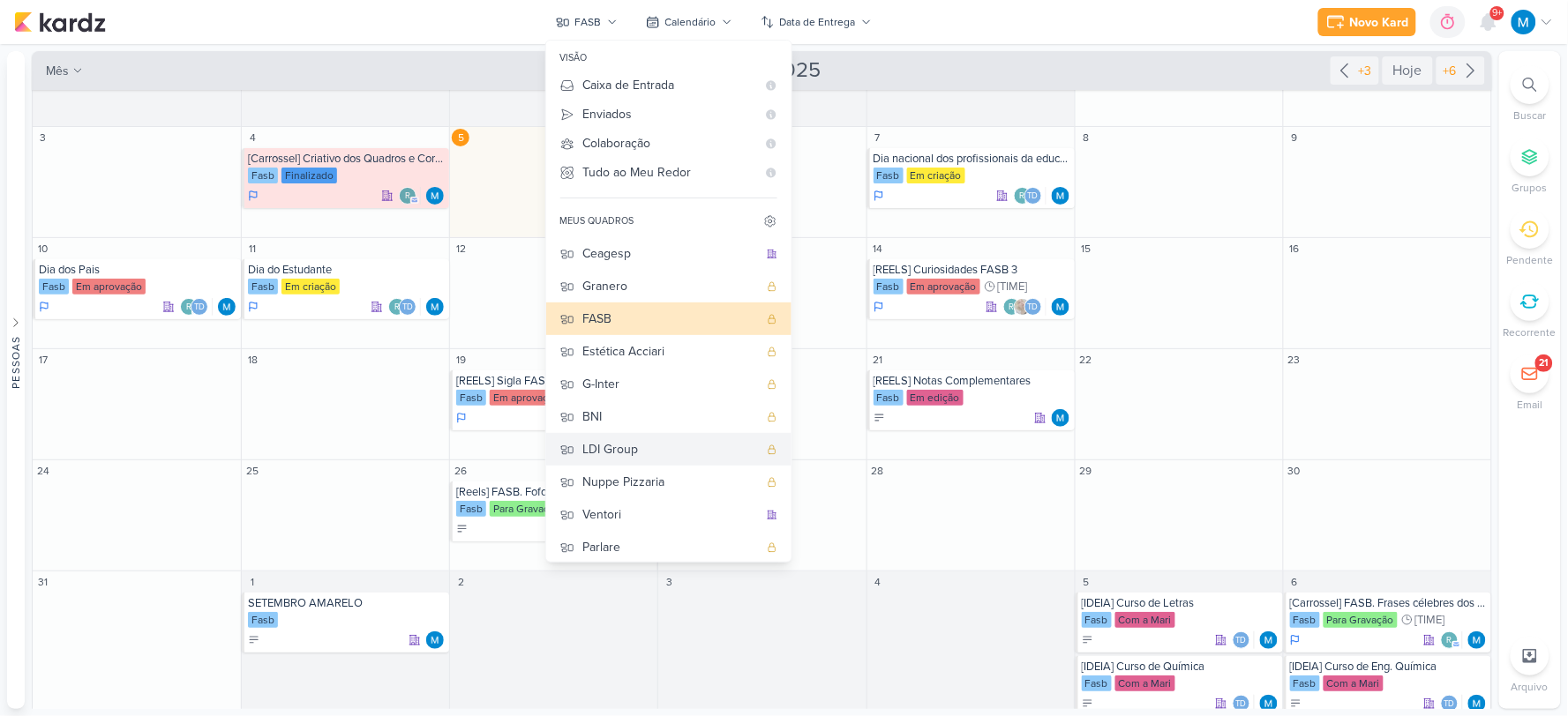 click on "LDI Group" at bounding box center [671, 449] 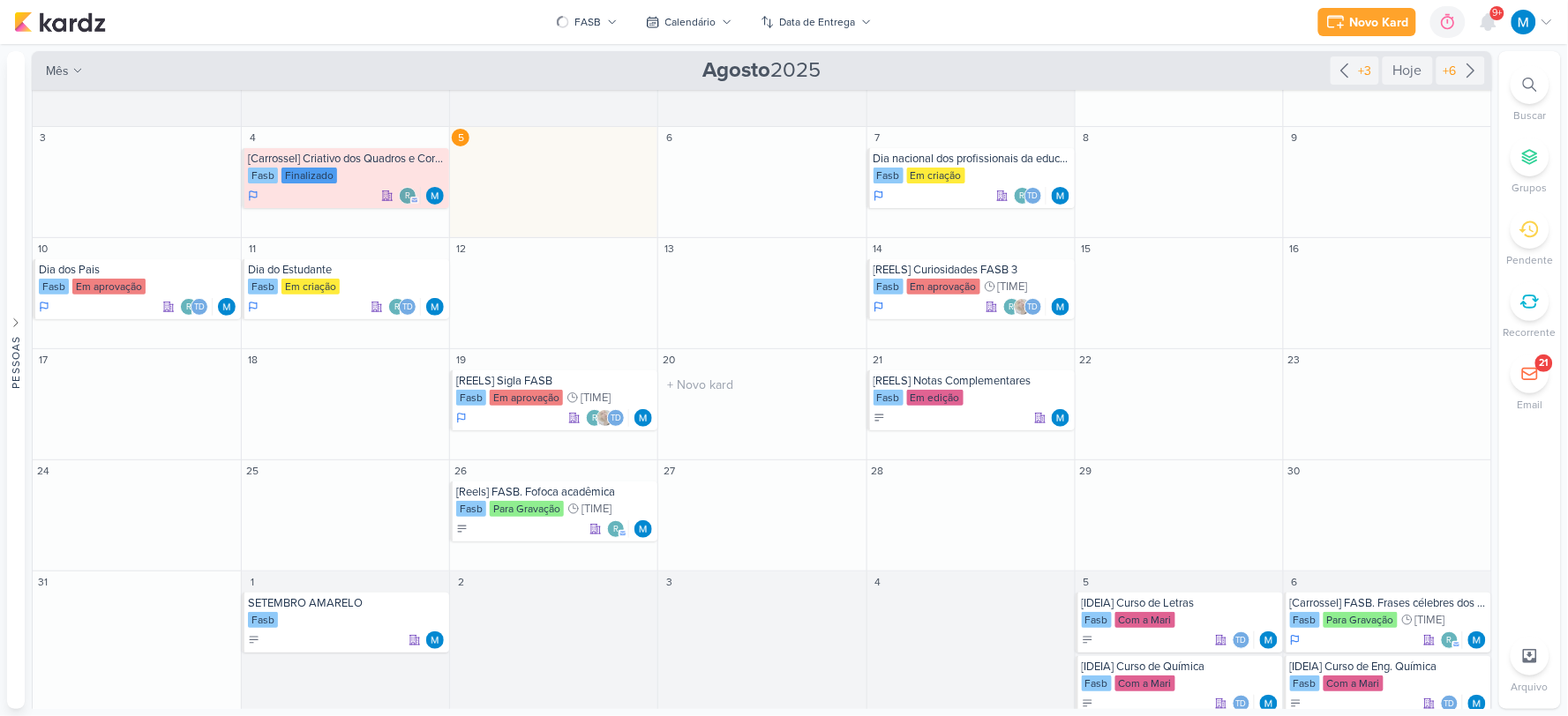 scroll, scrollTop: 0, scrollLeft: 0, axis: both 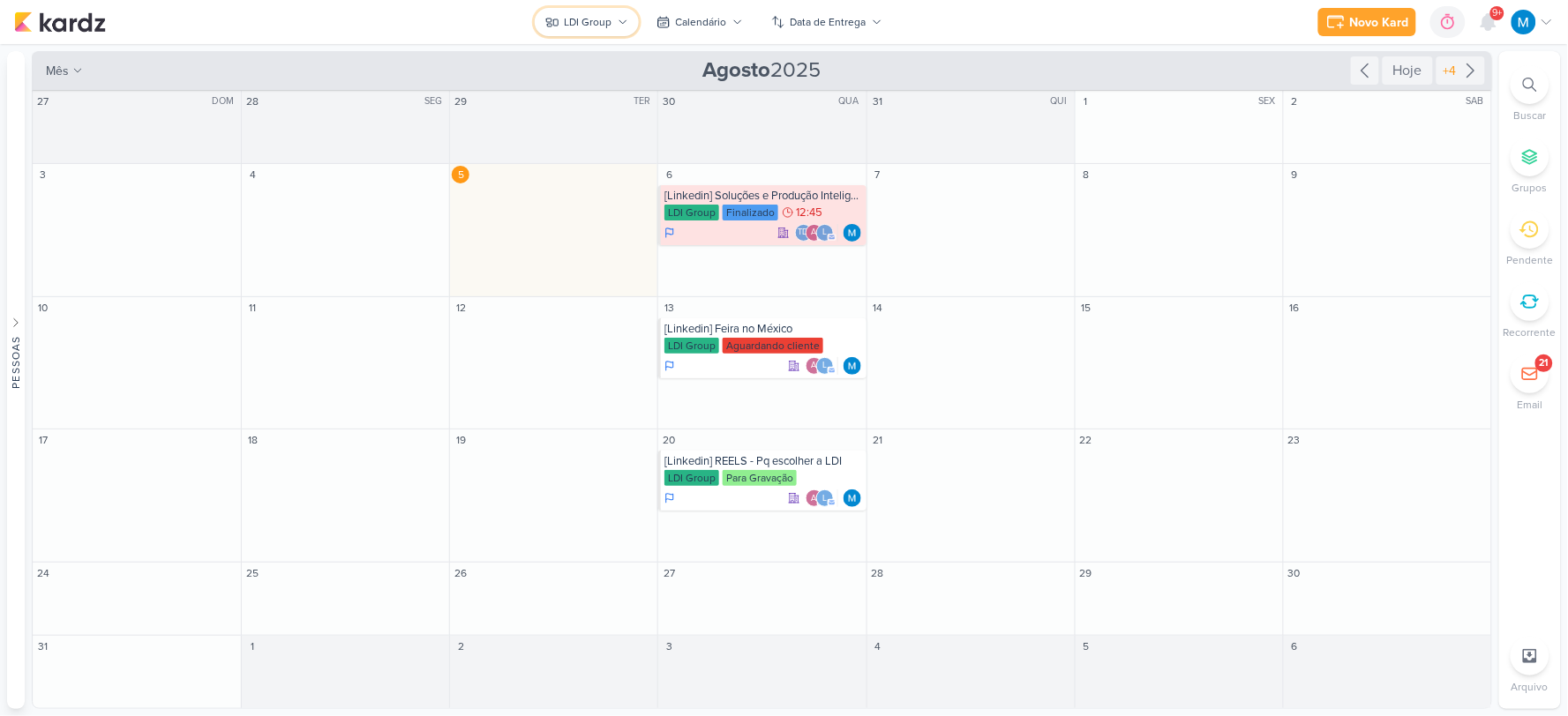 click on "LDI Group" at bounding box center (587, 22) 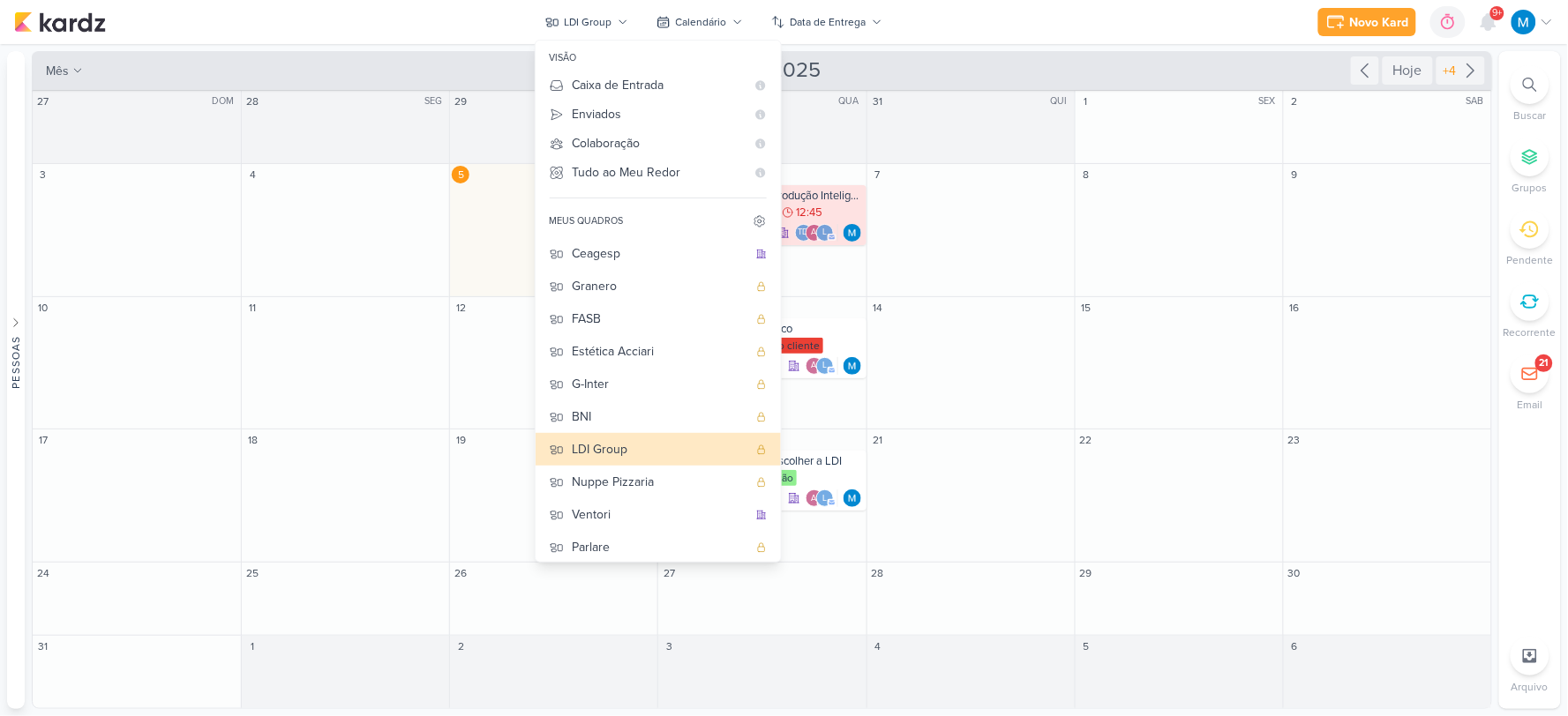 click on "LDI Group
visão
Caixa de Entrada
A caixa de entrada mostra todos os kardz que você é o responsável
Enviados
A visão de enviados contém os kardz que você criou e designou à outra pessoa
Colaboração" at bounding box center [713, 22] 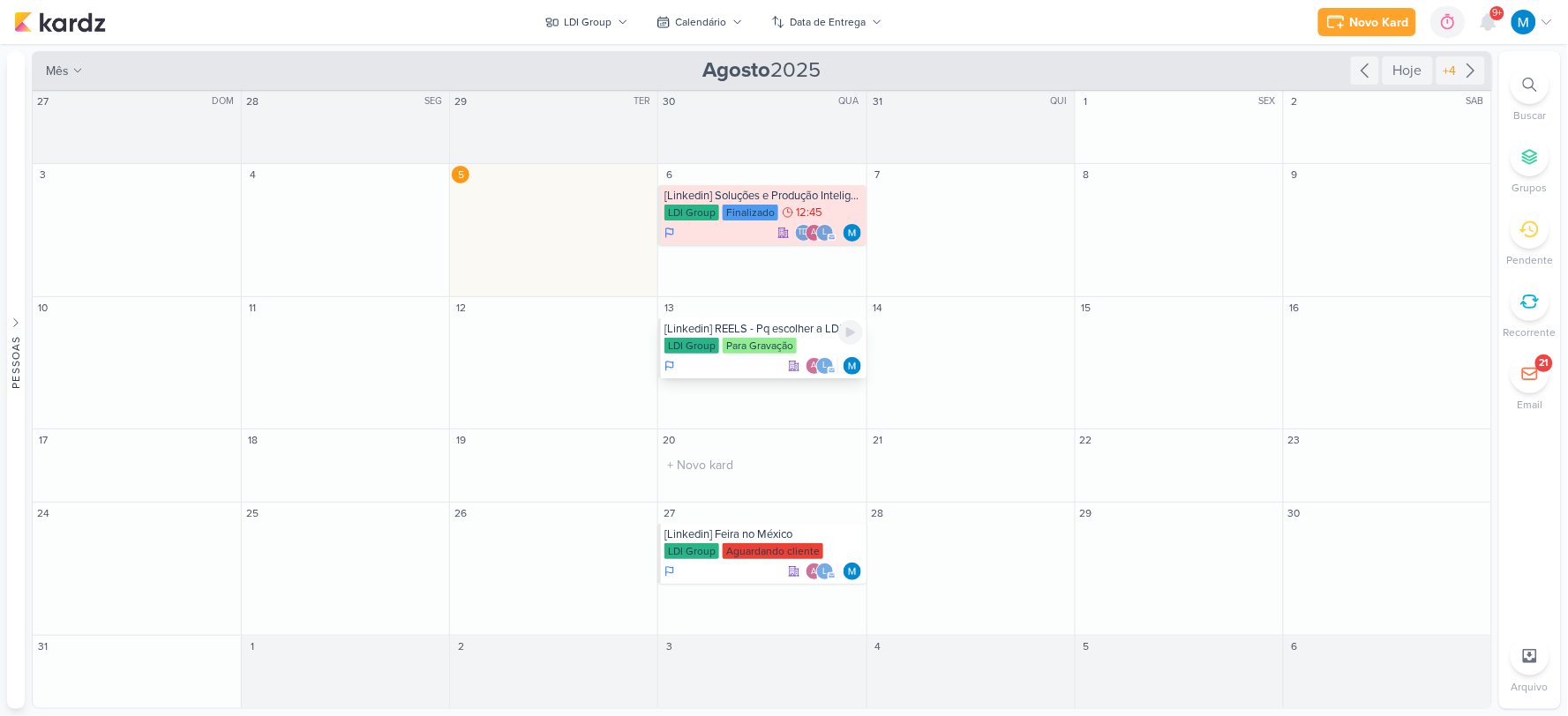 click on "[Linkedin] REELS - Pq escolher a LDI" at bounding box center [763, 329] 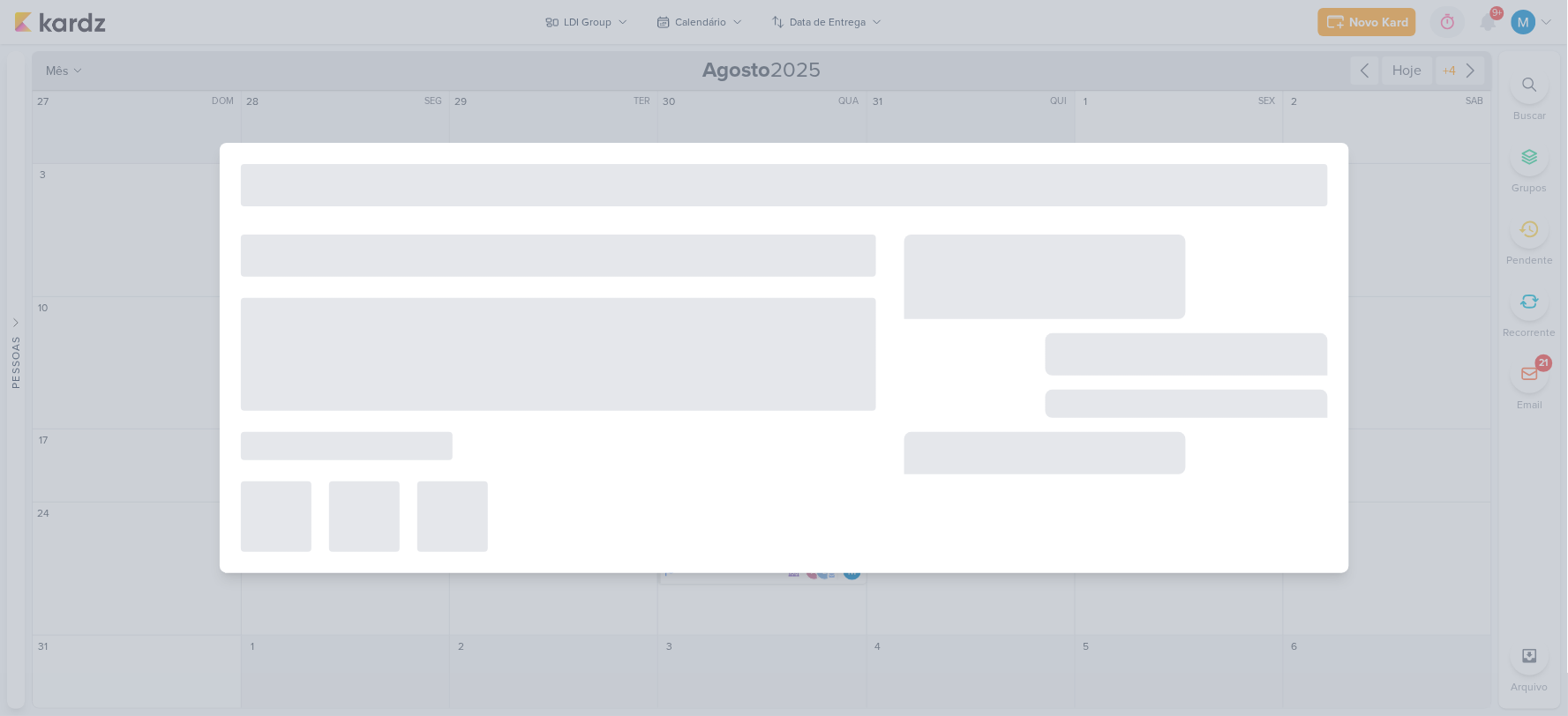 type on "[Linkedin] REELS - Pq escolher a LDI" 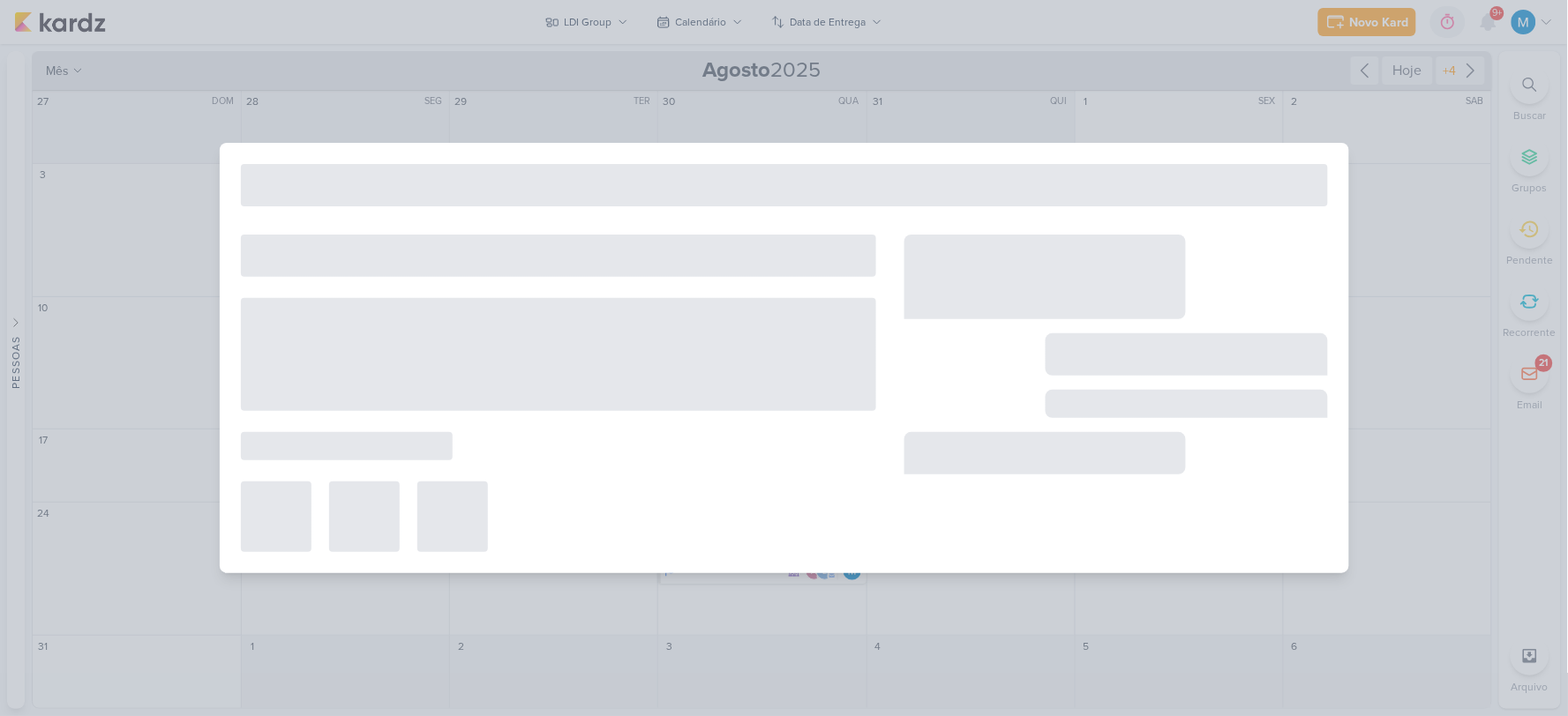 type on "13 de agosto de 2025 às 23:59" 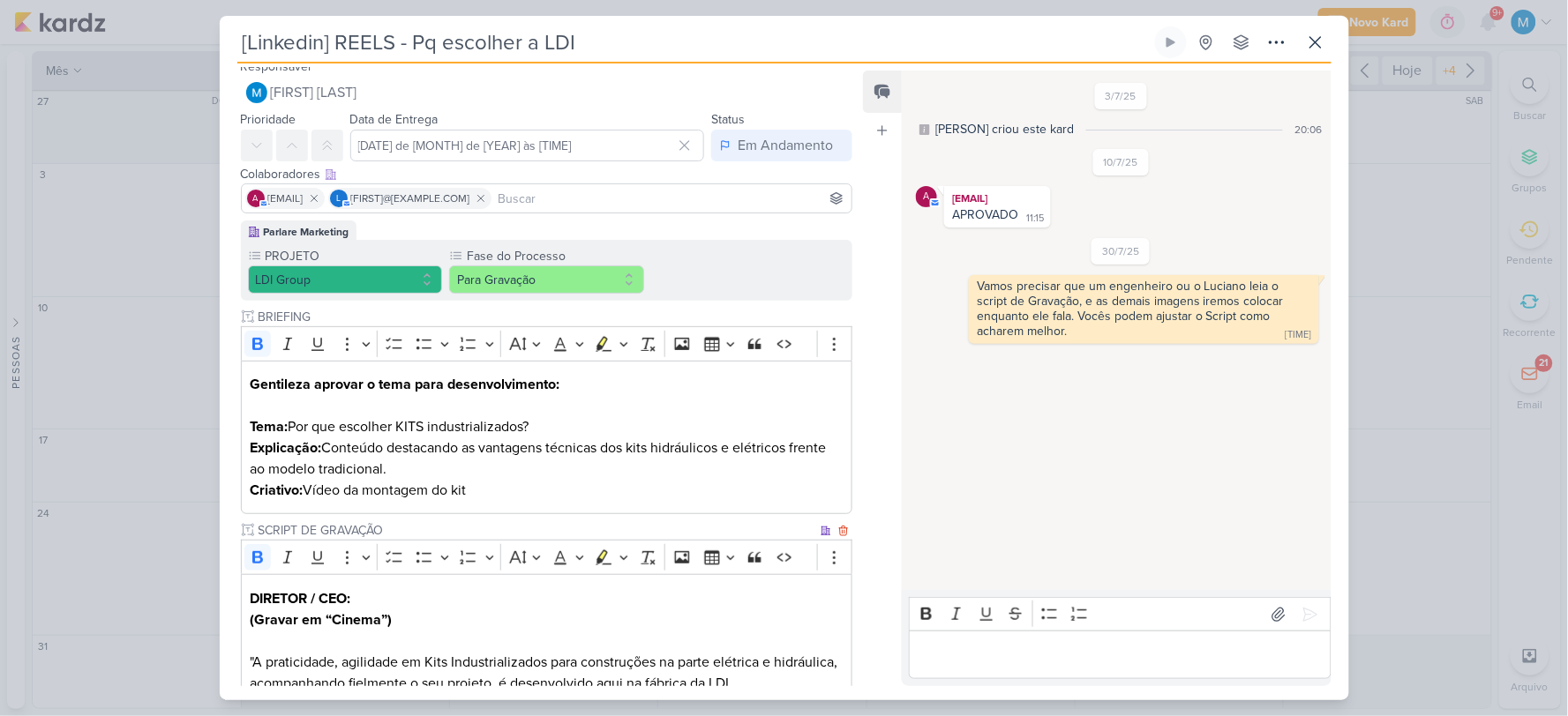 scroll, scrollTop: 0, scrollLeft: 0, axis: both 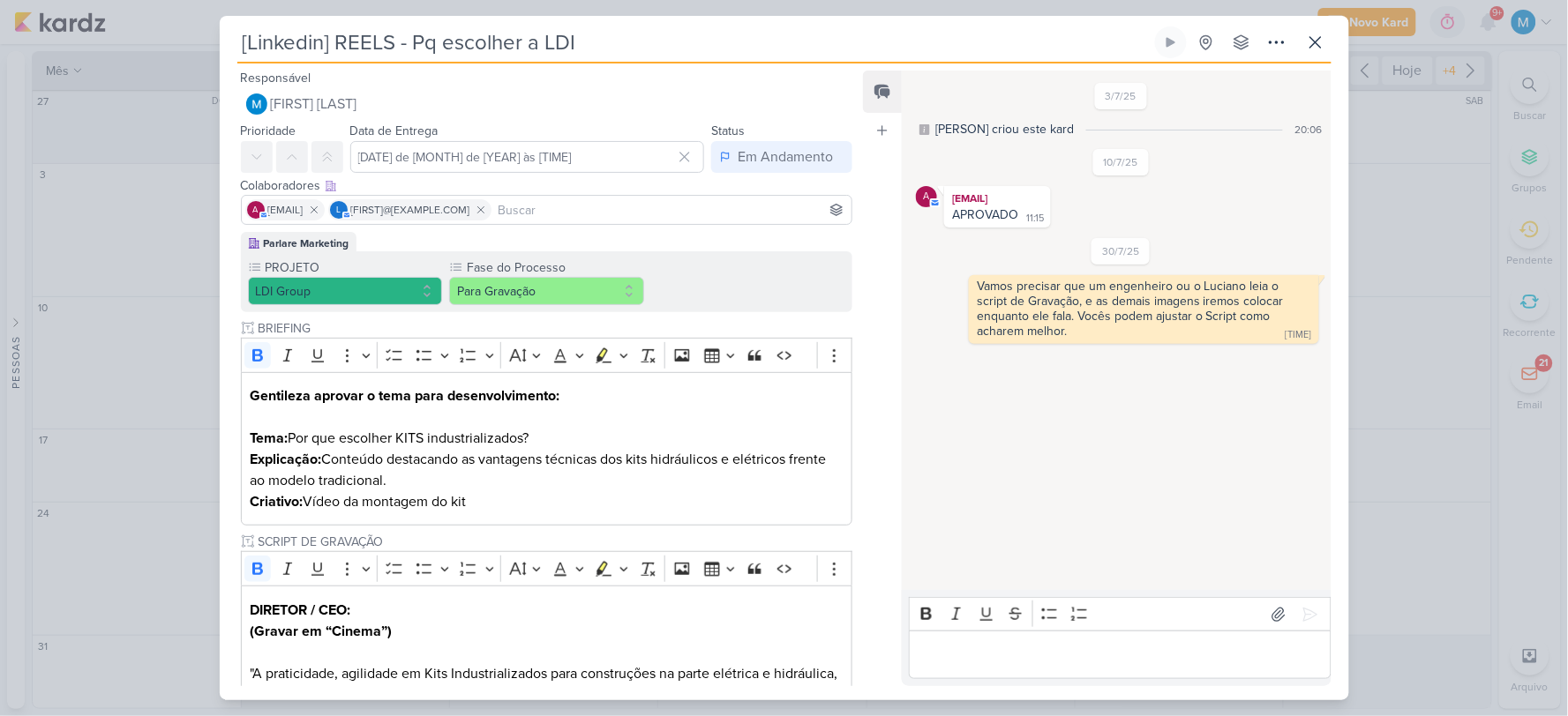 drag, startPoint x: 637, startPoint y: 49, endPoint x: 199, endPoint y: 16, distance: 439.2414 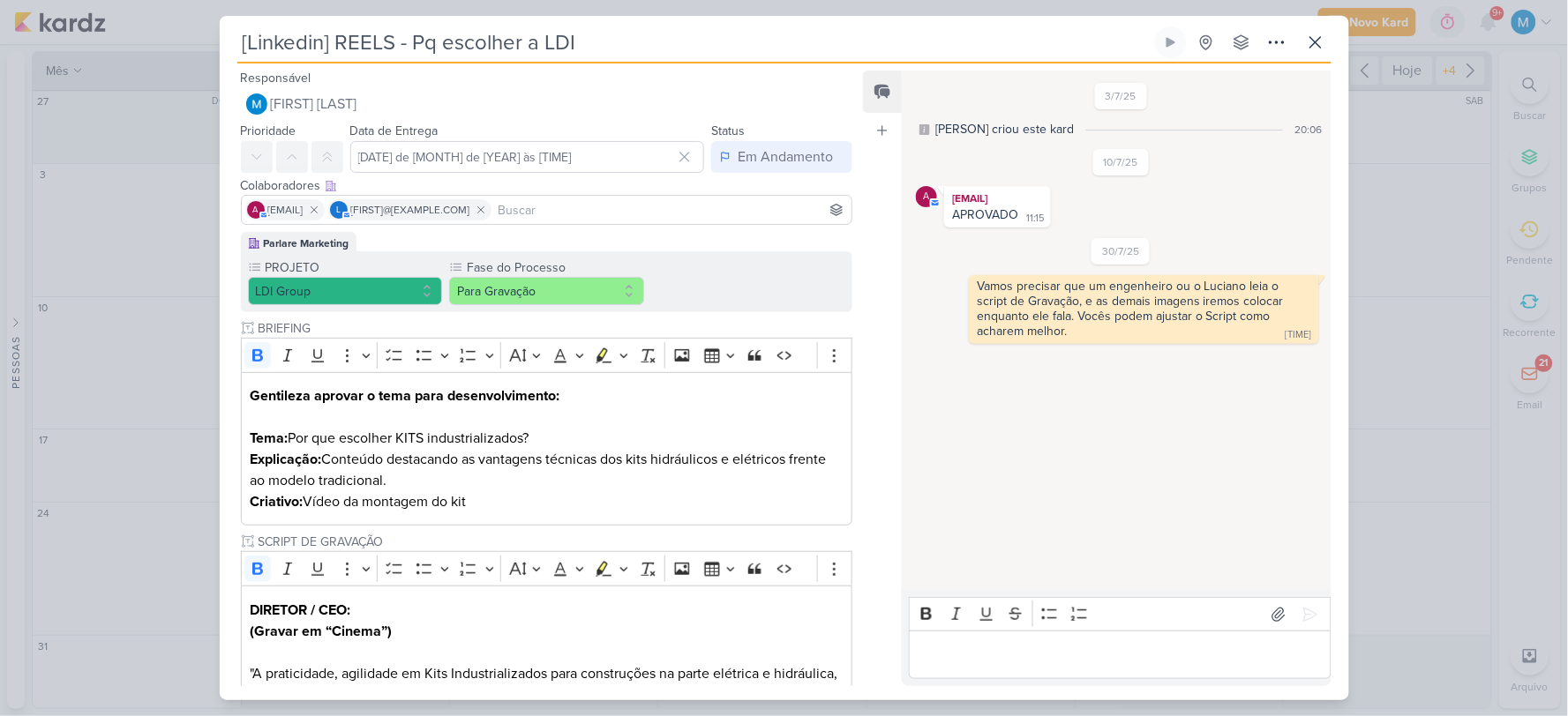 click on "[Linkedin] REELS - Pq escolher a LDI
Criado por mim" at bounding box center [784, 358] 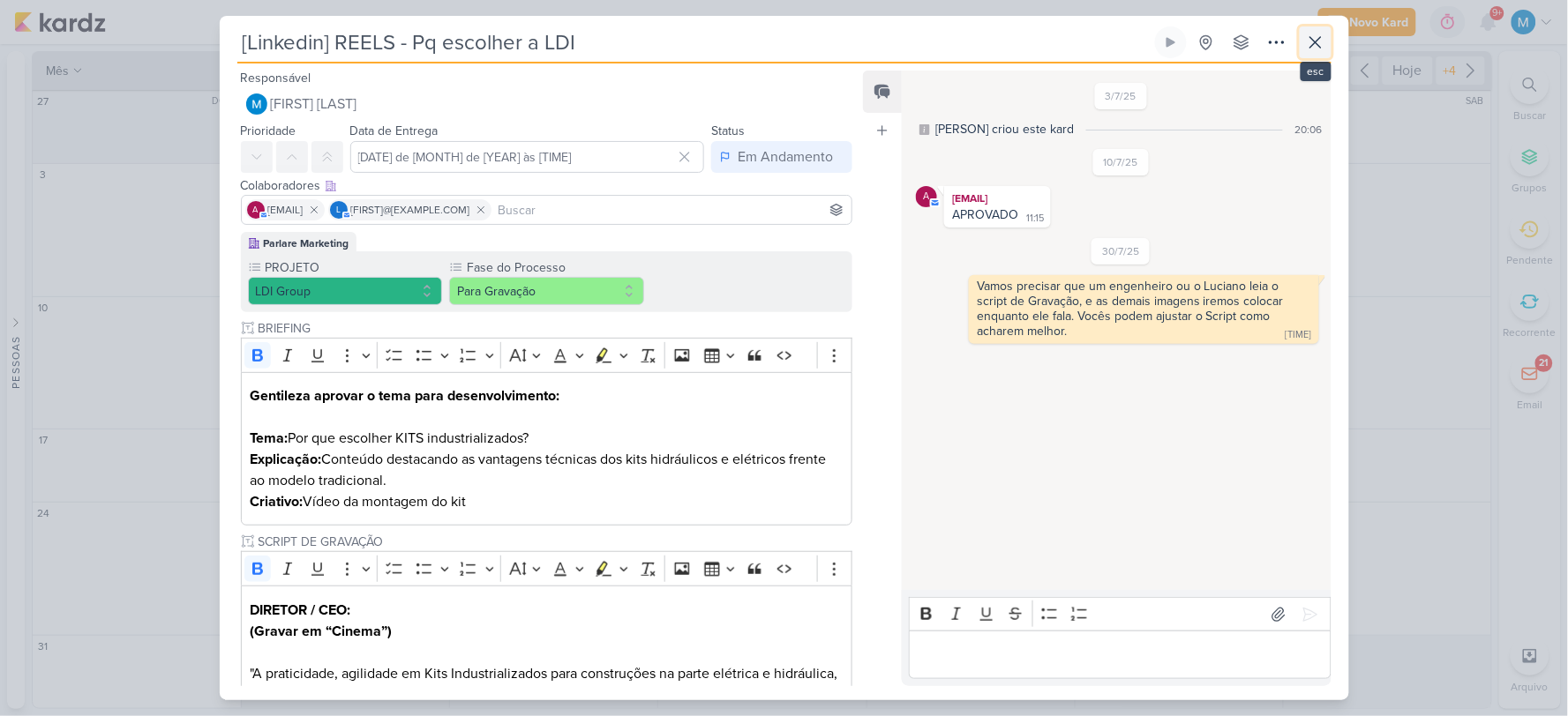 click 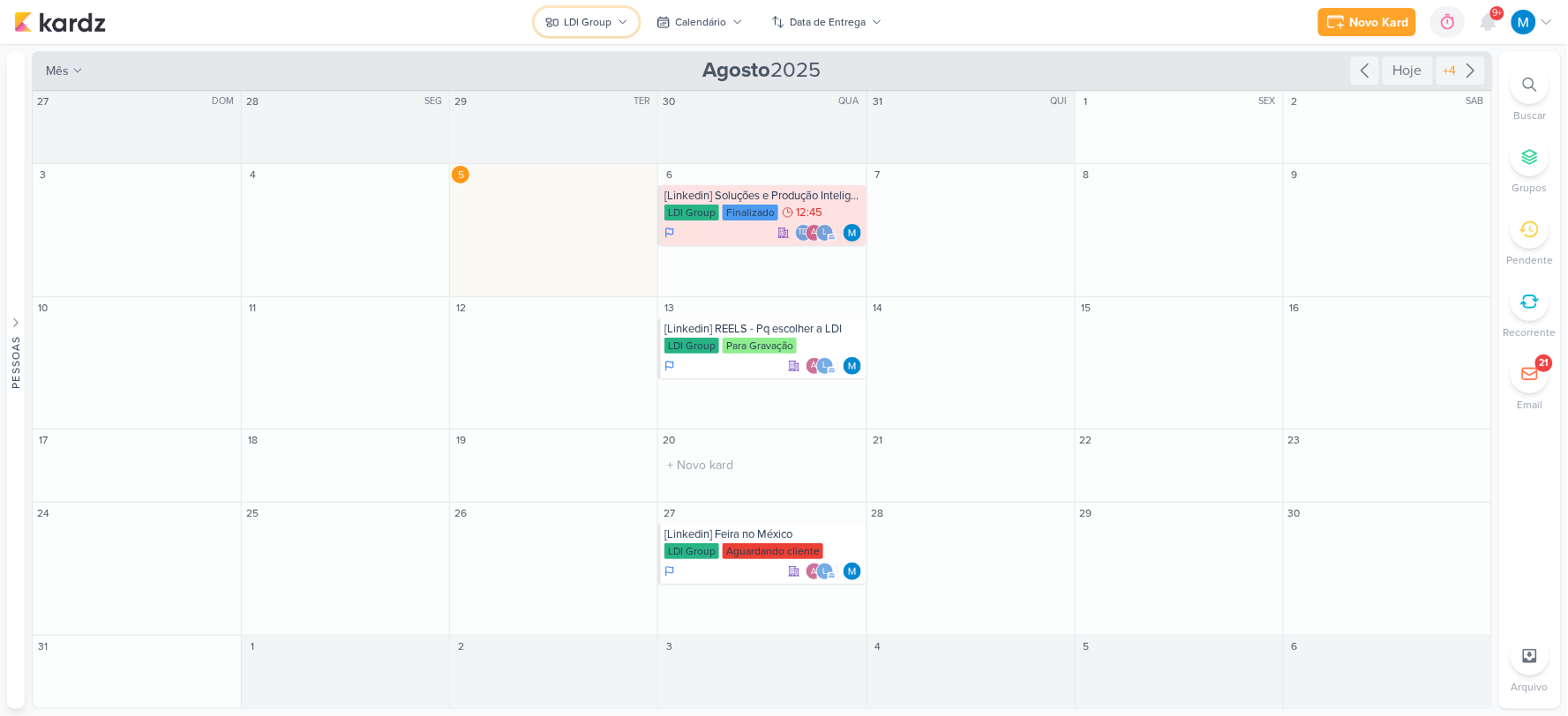 click 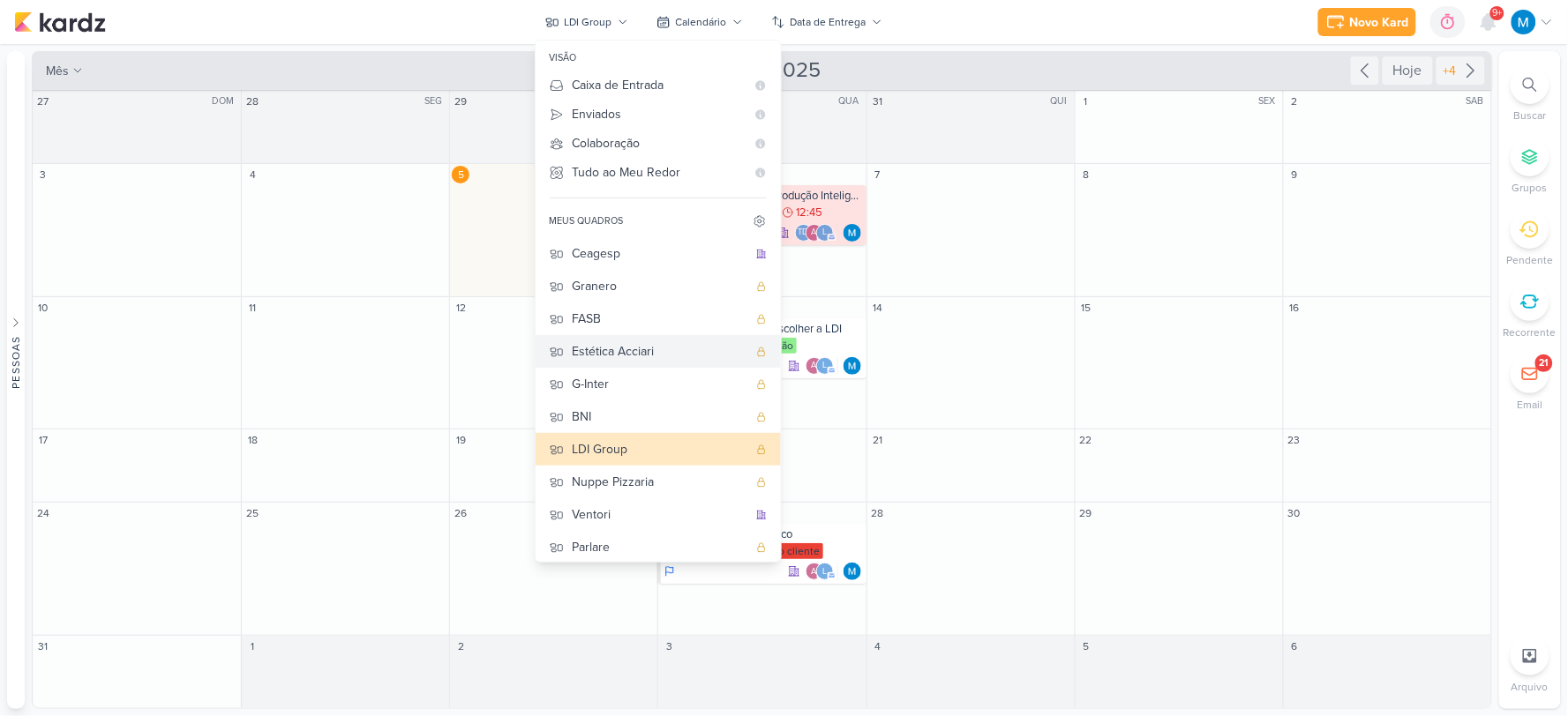 click on "Estética Acciari" at bounding box center [660, 351] 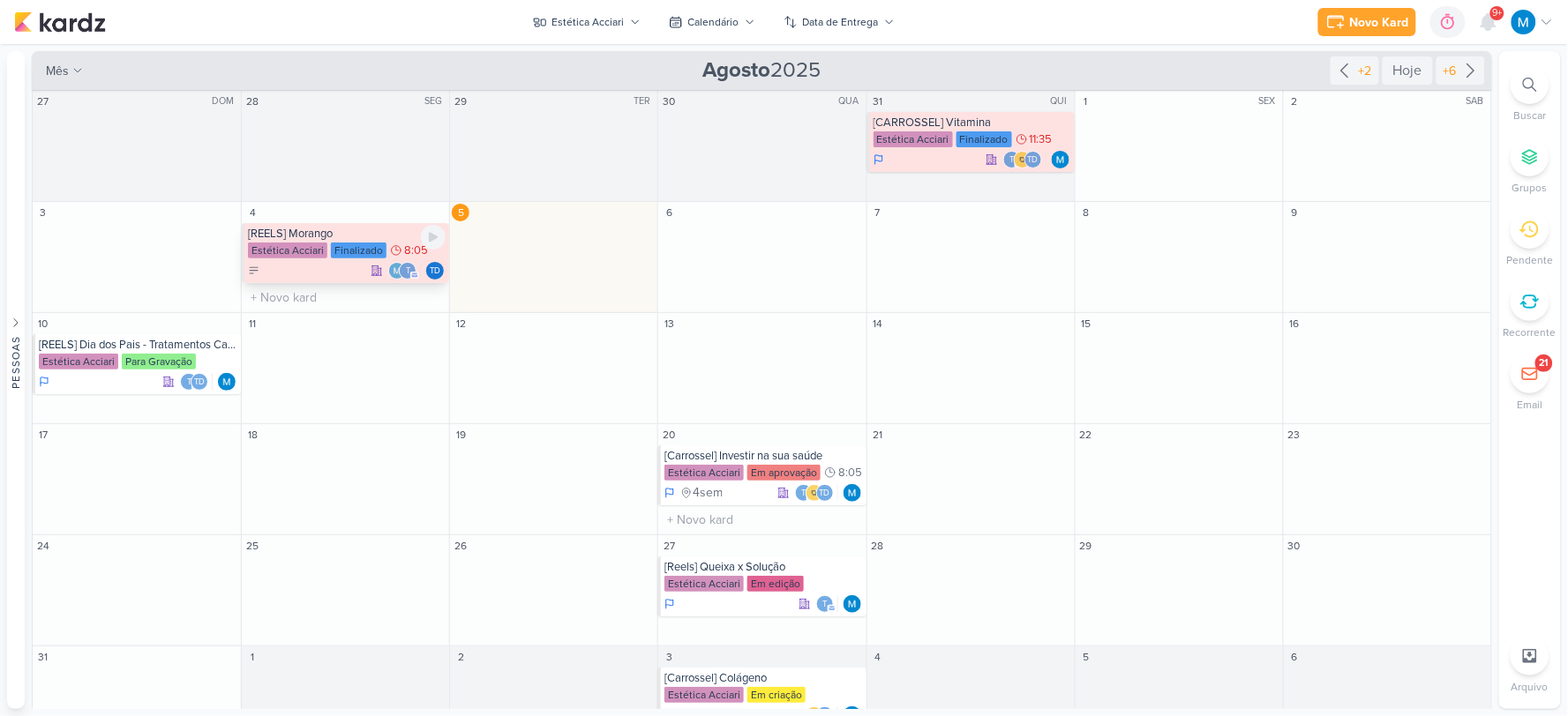 click on "[REELS] Morango" at bounding box center [347, 234] 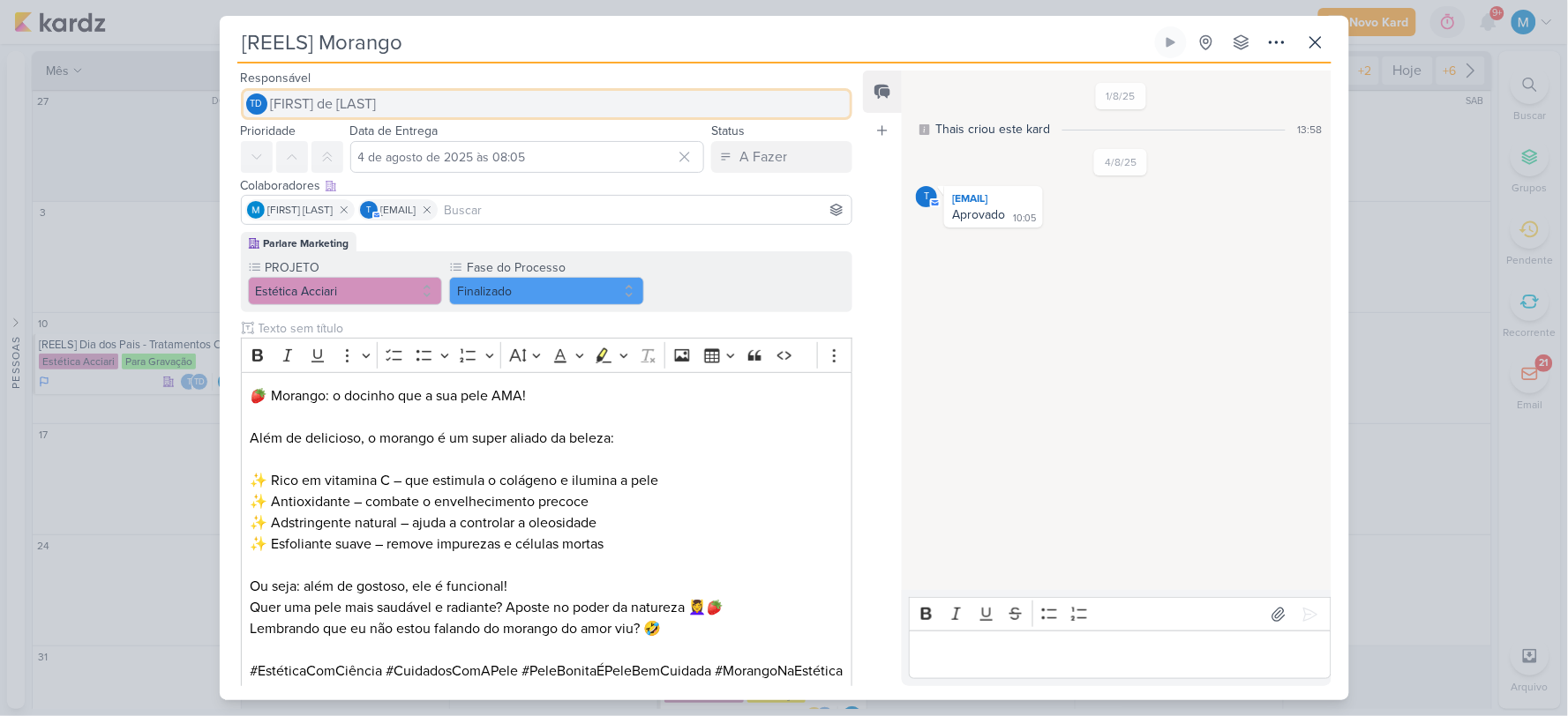click on "[FIRST] de carvalho" at bounding box center [324, 104] 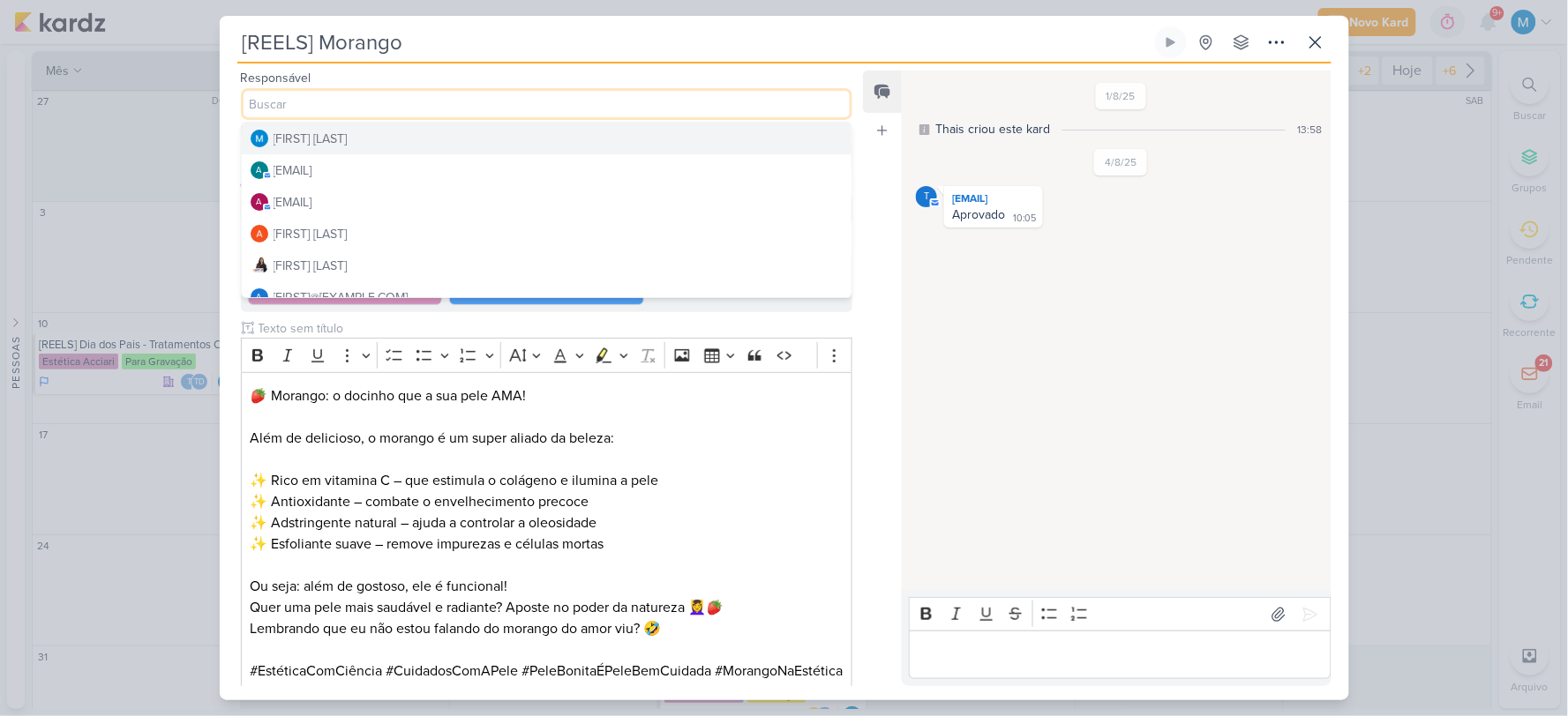 click on "[FIRST] [LAST]" at bounding box center (311, 138) 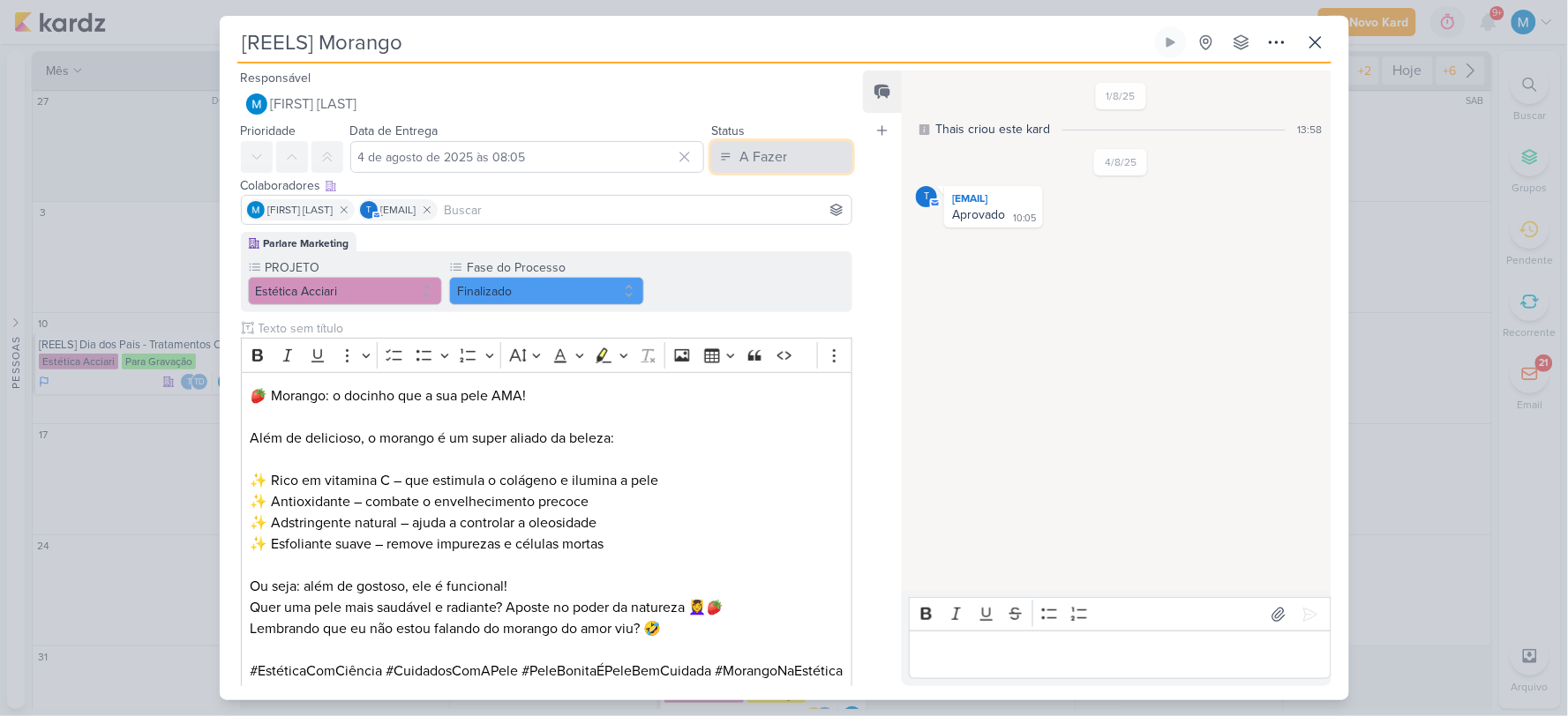 click on "A Fazer" at bounding box center (782, 157) 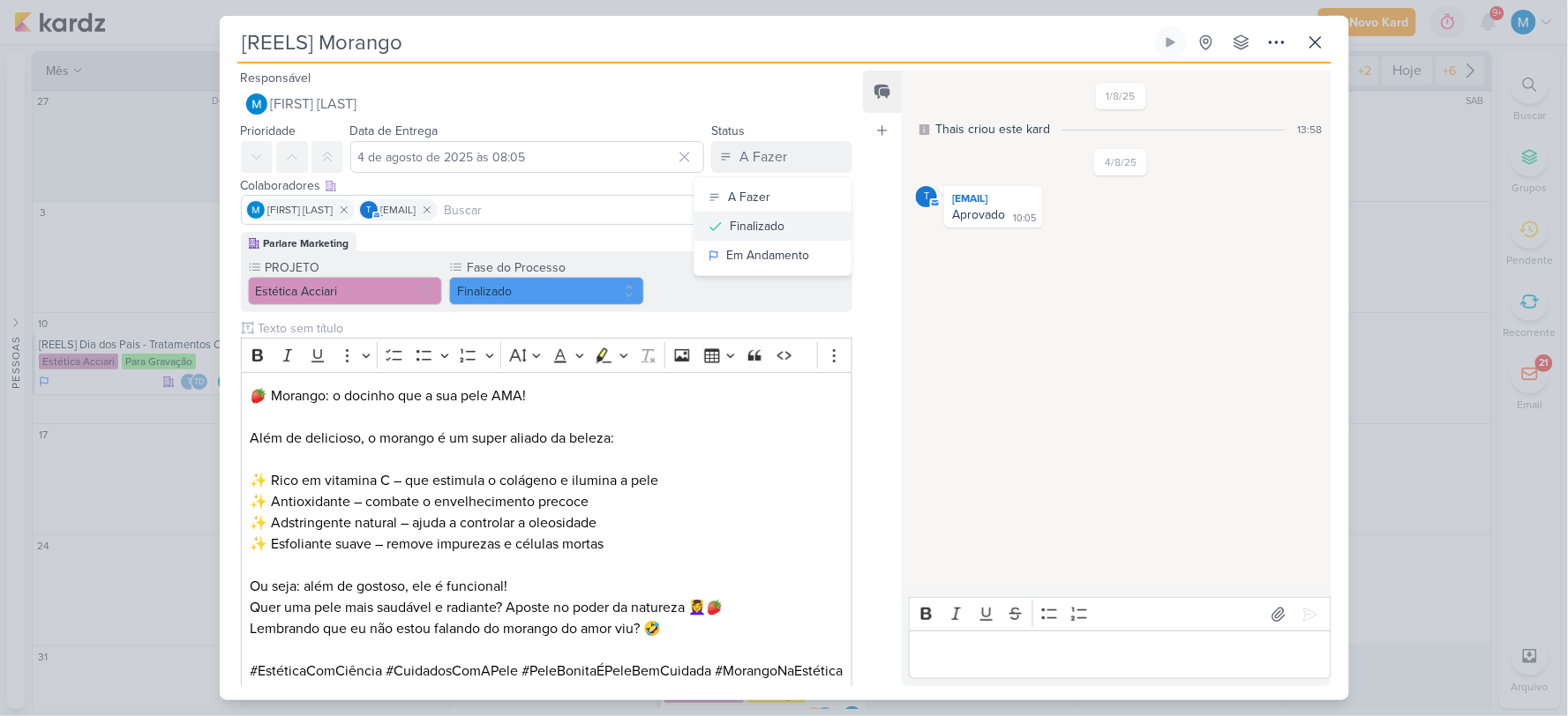 click on "Finalizado" at bounding box center [773, 226] 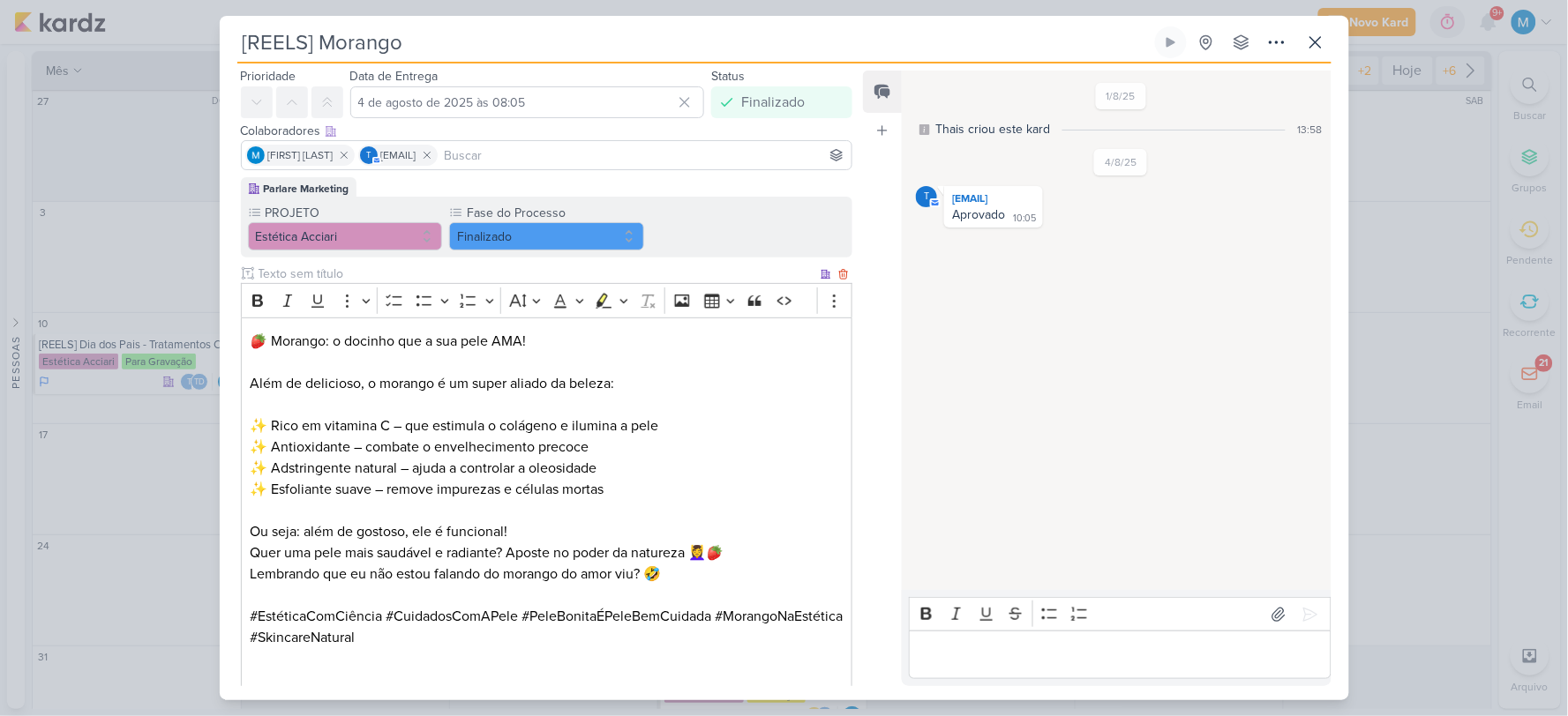 scroll, scrollTop: 274, scrollLeft: 0, axis: vertical 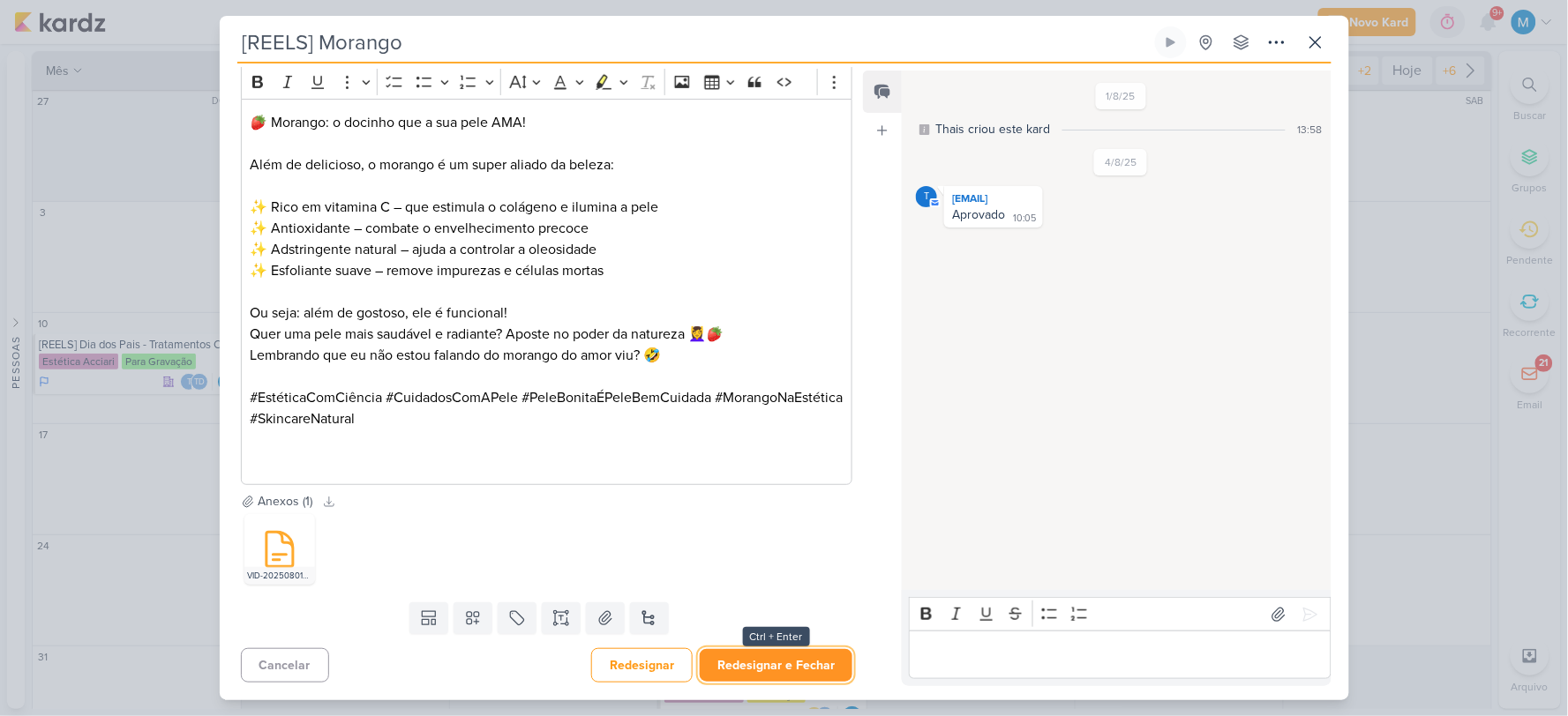 click on "Redesignar e Fechar" at bounding box center (776, 665) 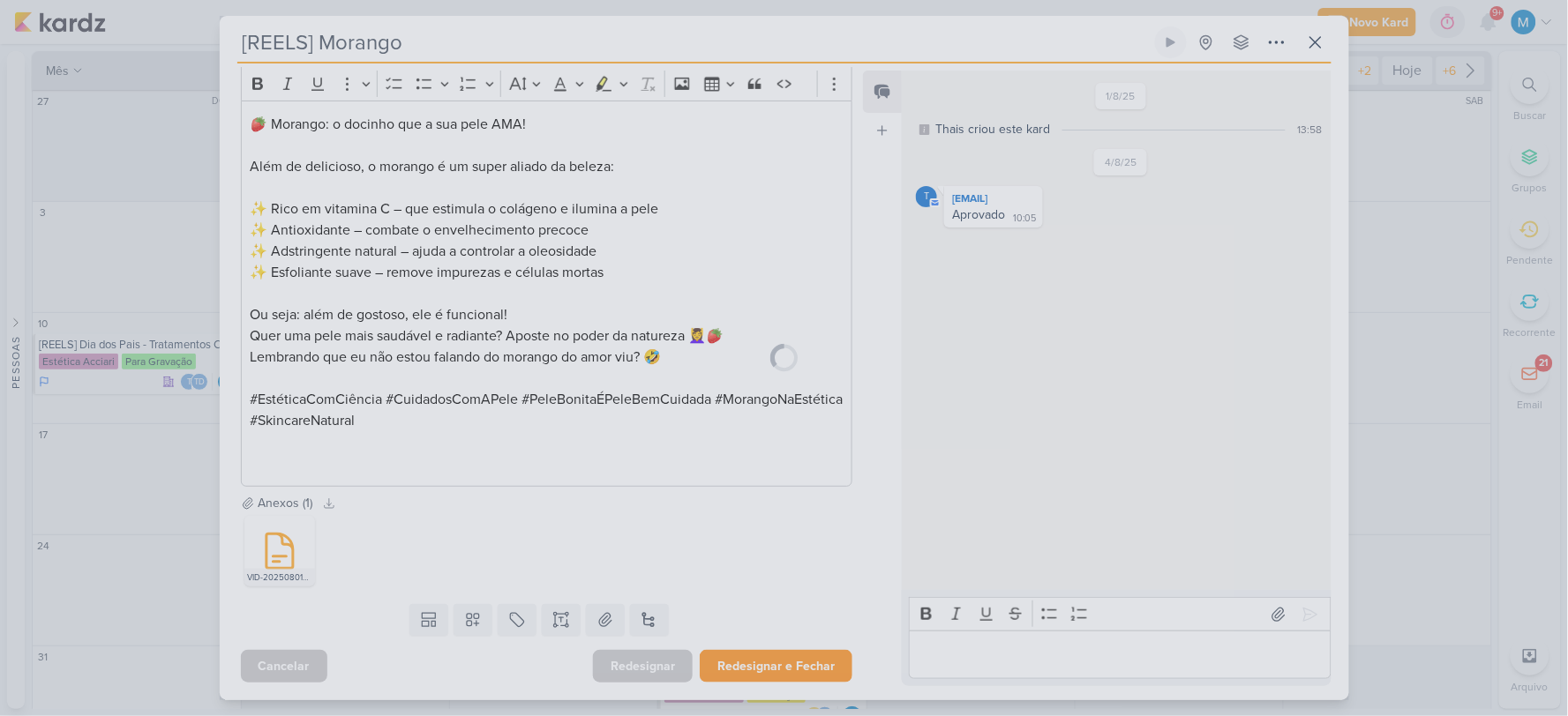 scroll, scrollTop: 272, scrollLeft: 0, axis: vertical 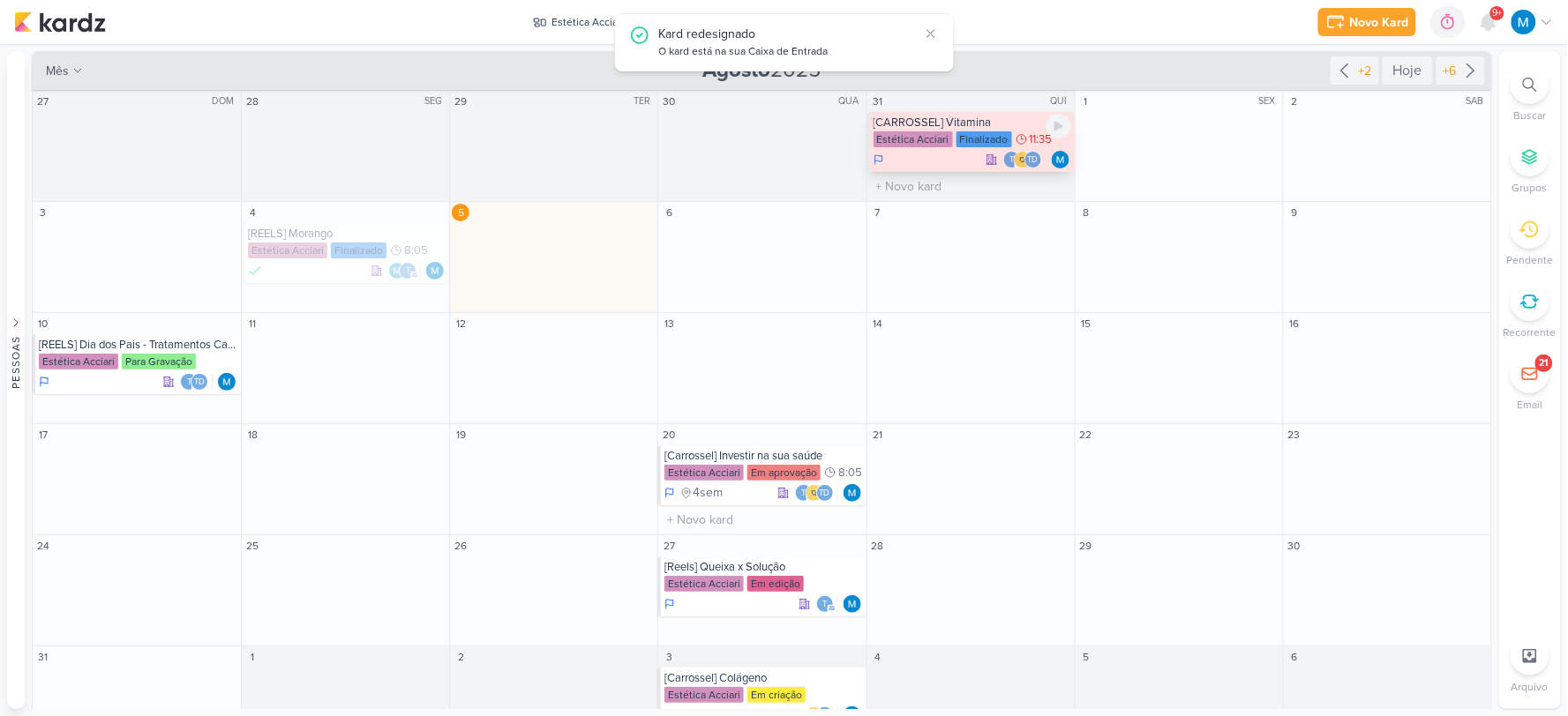 click on "[CARROSSEL] Vitamina" at bounding box center (972, 123) 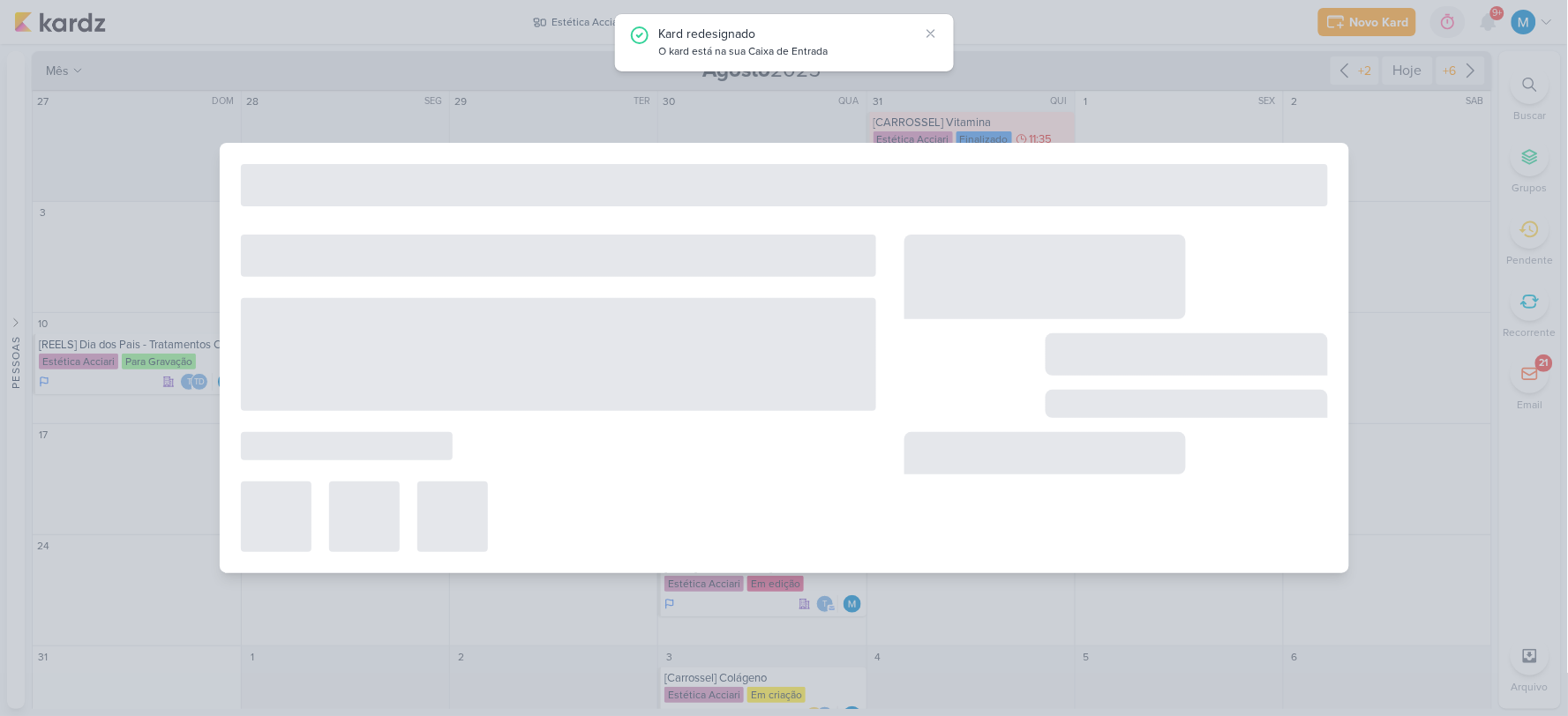 type on "[CARROSSEL] Vitamina" 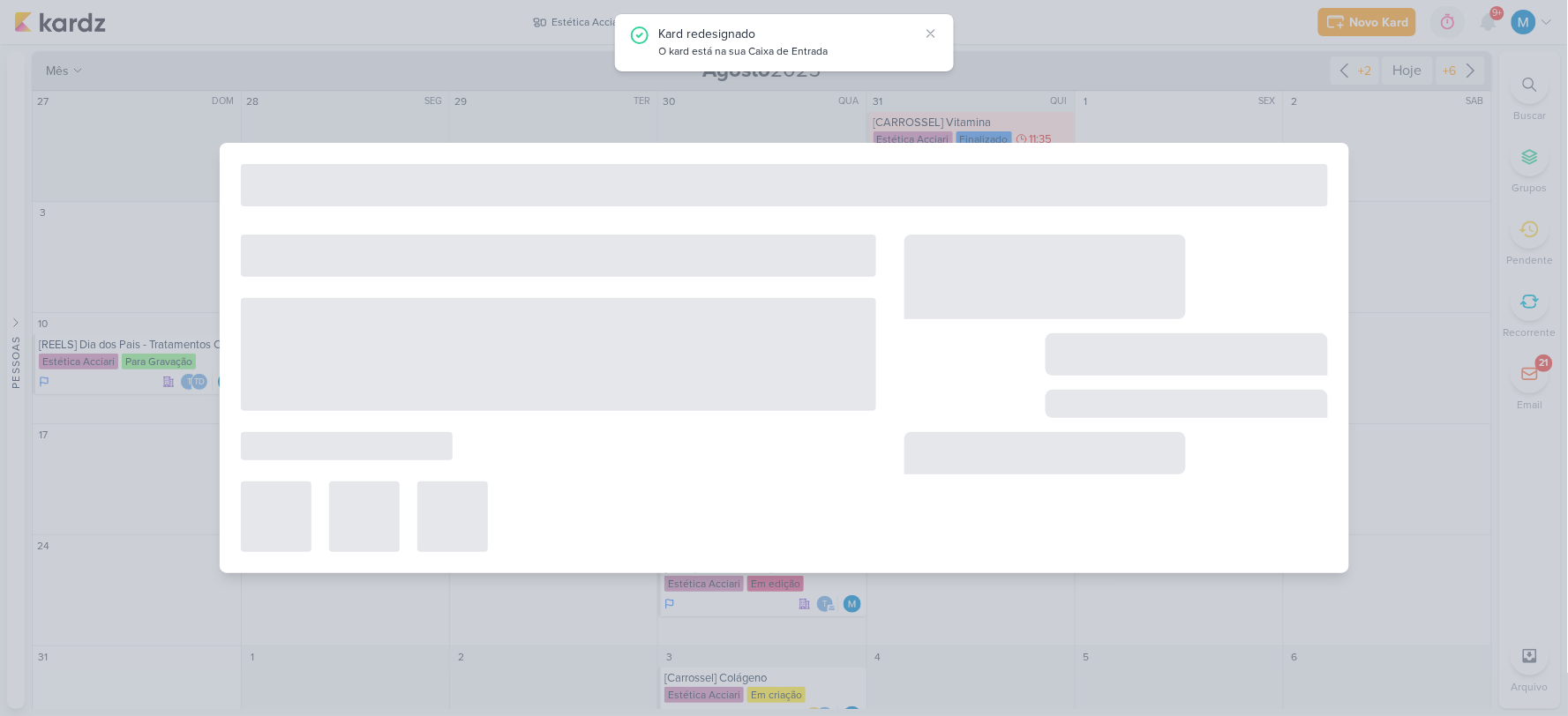 type on "31 de julho de 2025 às 11:35" 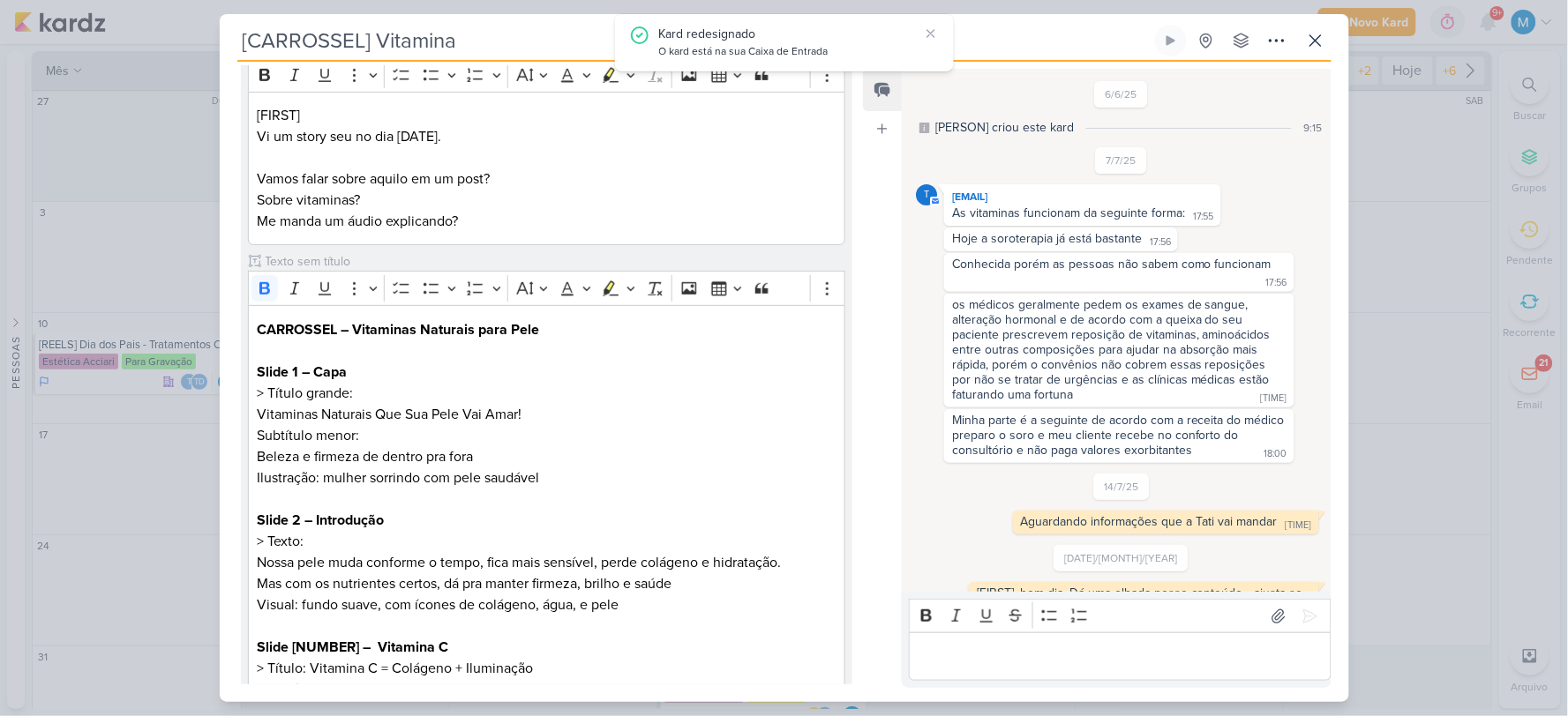 scroll, scrollTop: 0, scrollLeft: 0, axis: both 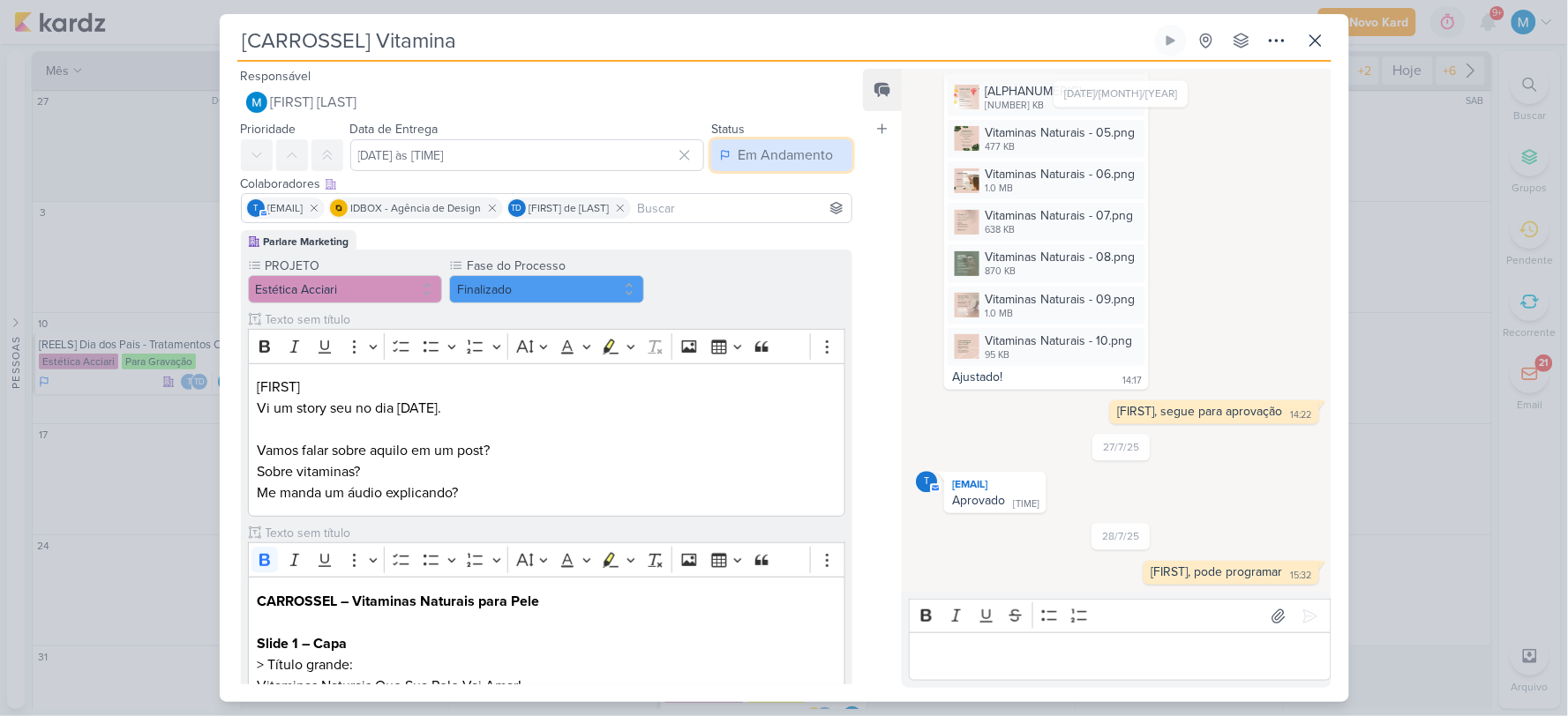 click on "Em Andamento" at bounding box center (785, 155) 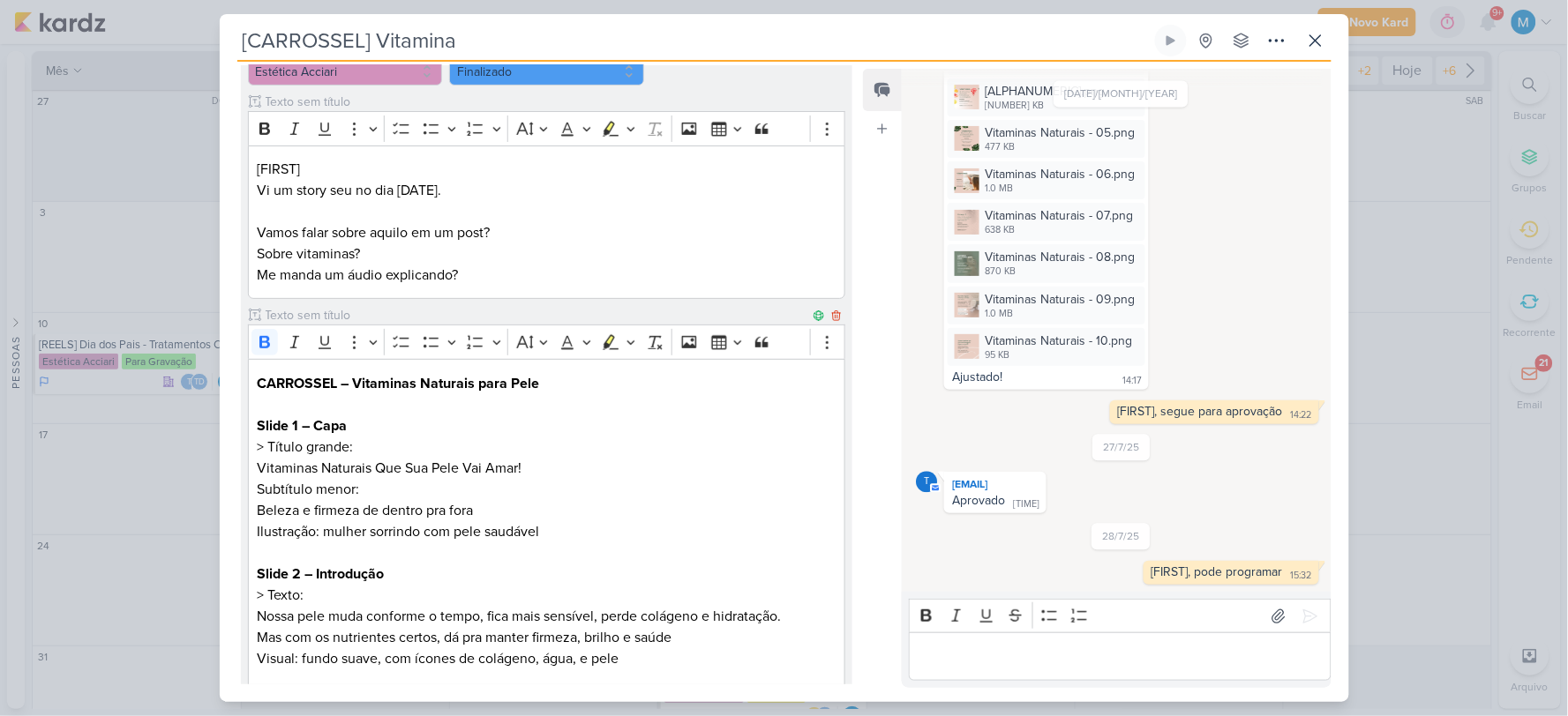 scroll, scrollTop: 0, scrollLeft: 0, axis: both 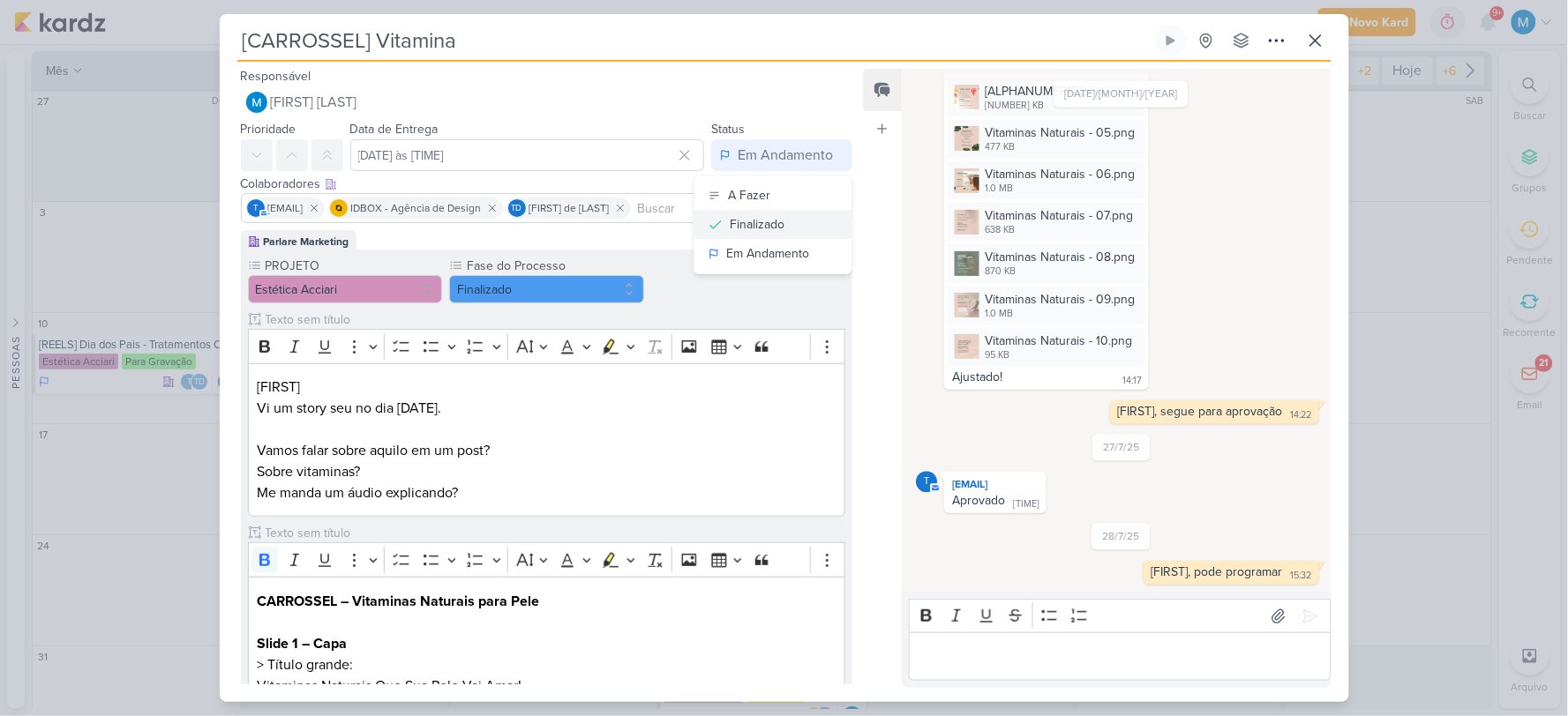 click on "Finalizado" at bounding box center (757, 224) 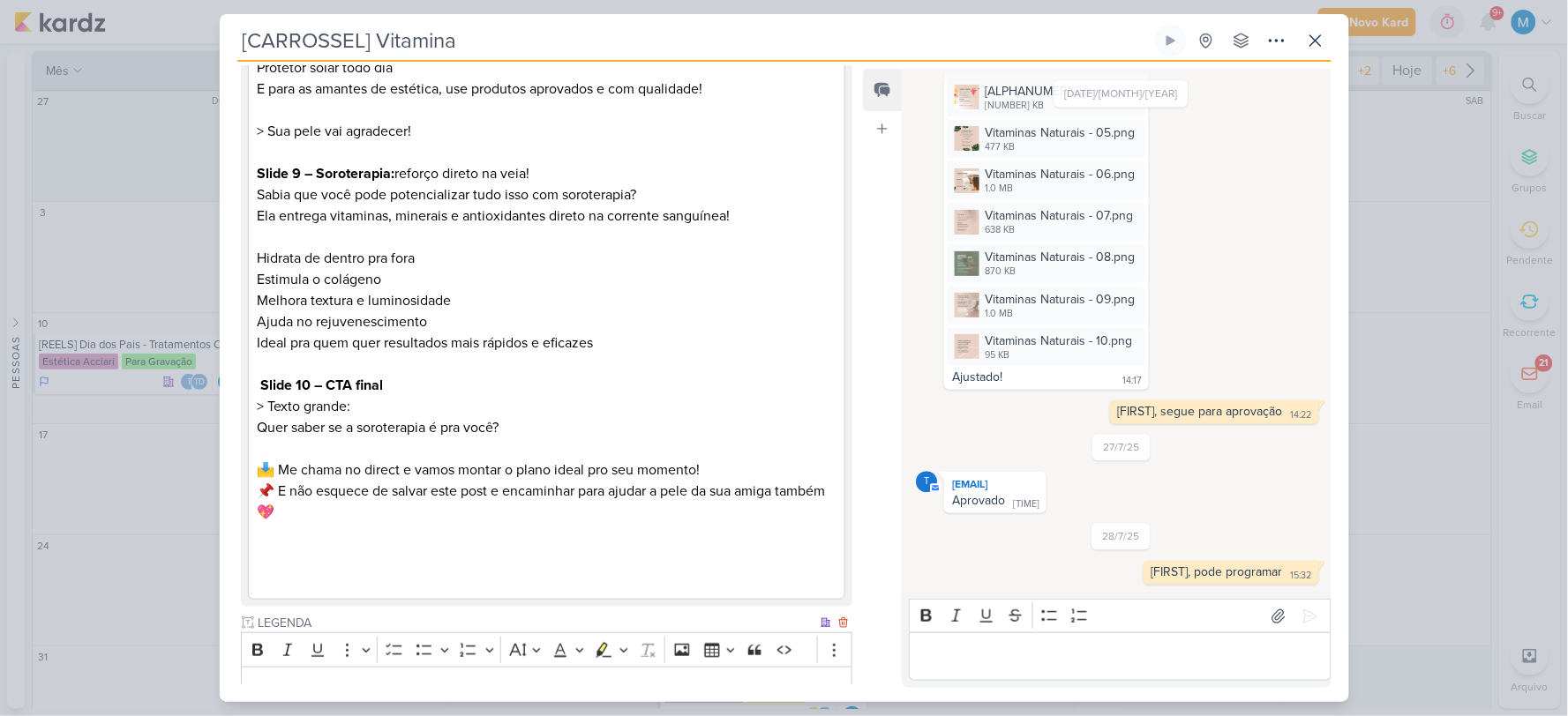 scroll, scrollTop: 2611, scrollLeft: 0, axis: vertical 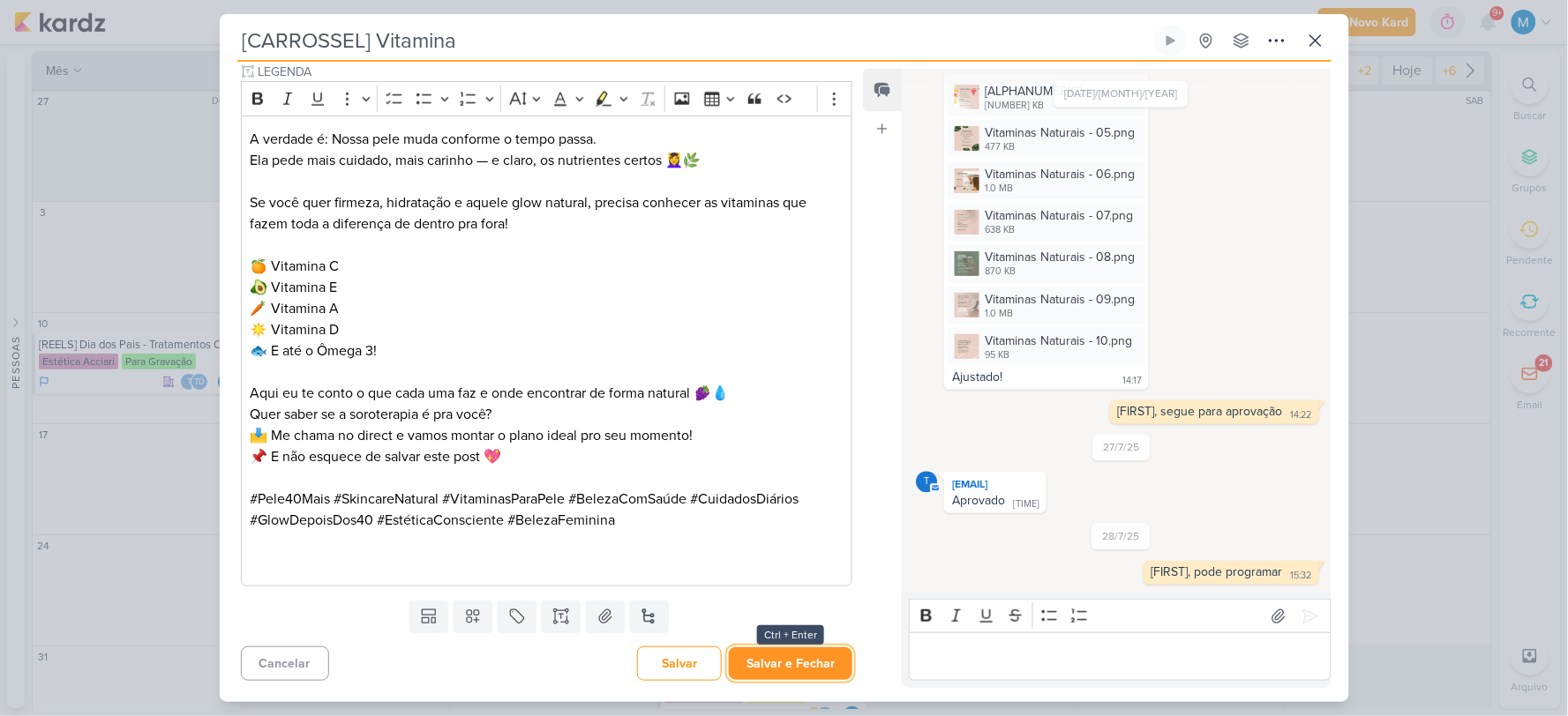 click on "Salvar e Fechar" at bounding box center (791, 663) 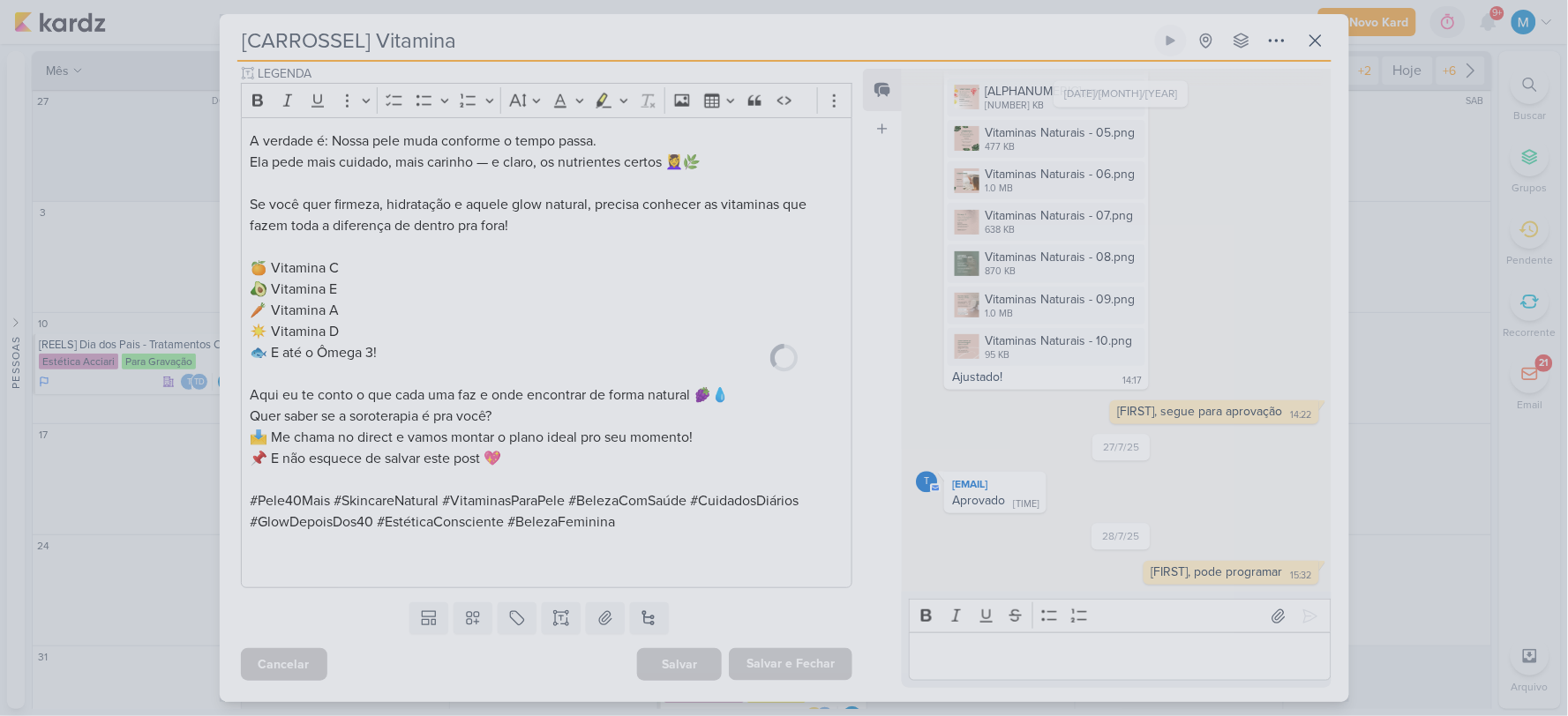 scroll, scrollTop: 2608, scrollLeft: 0, axis: vertical 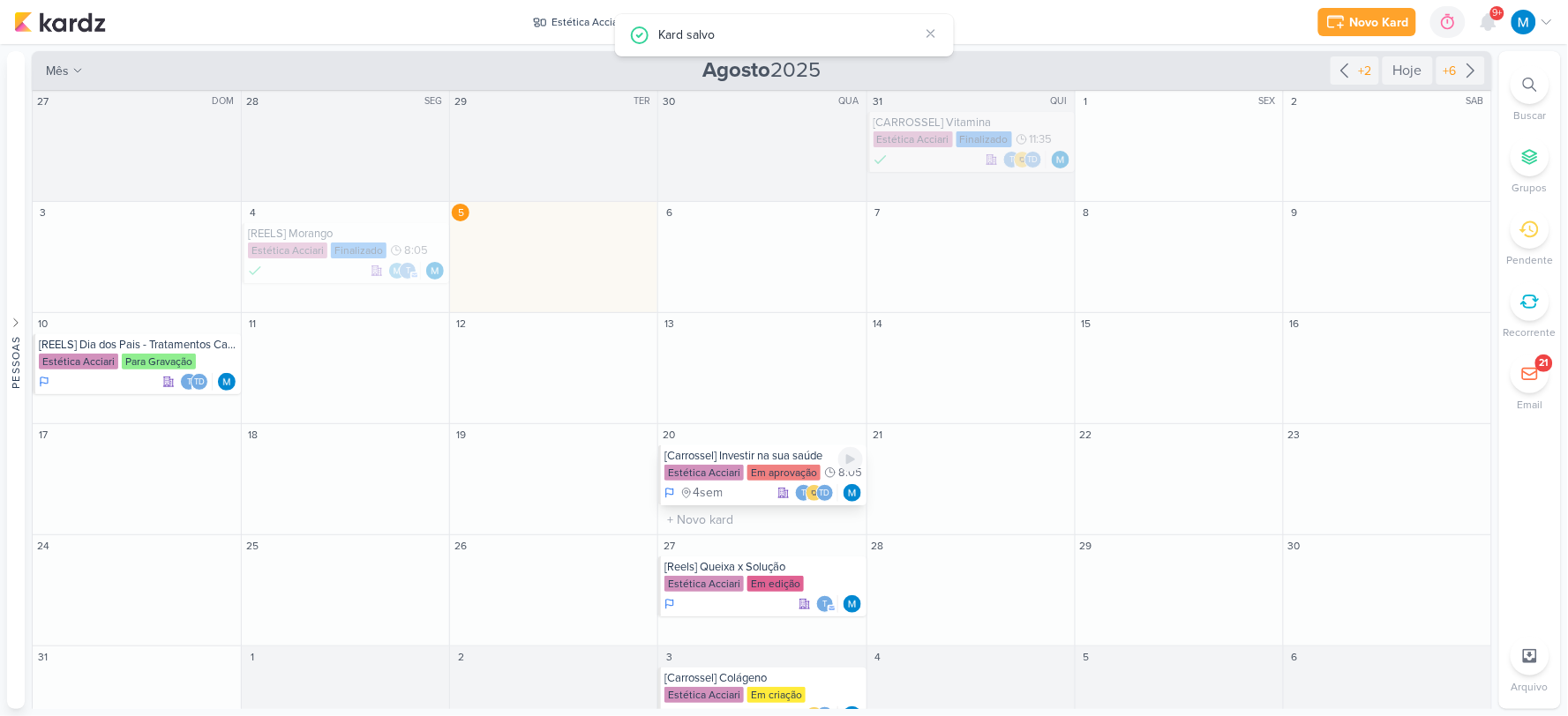 click on "[Carrossel] Investir na sua saúde" at bounding box center [763, 456] 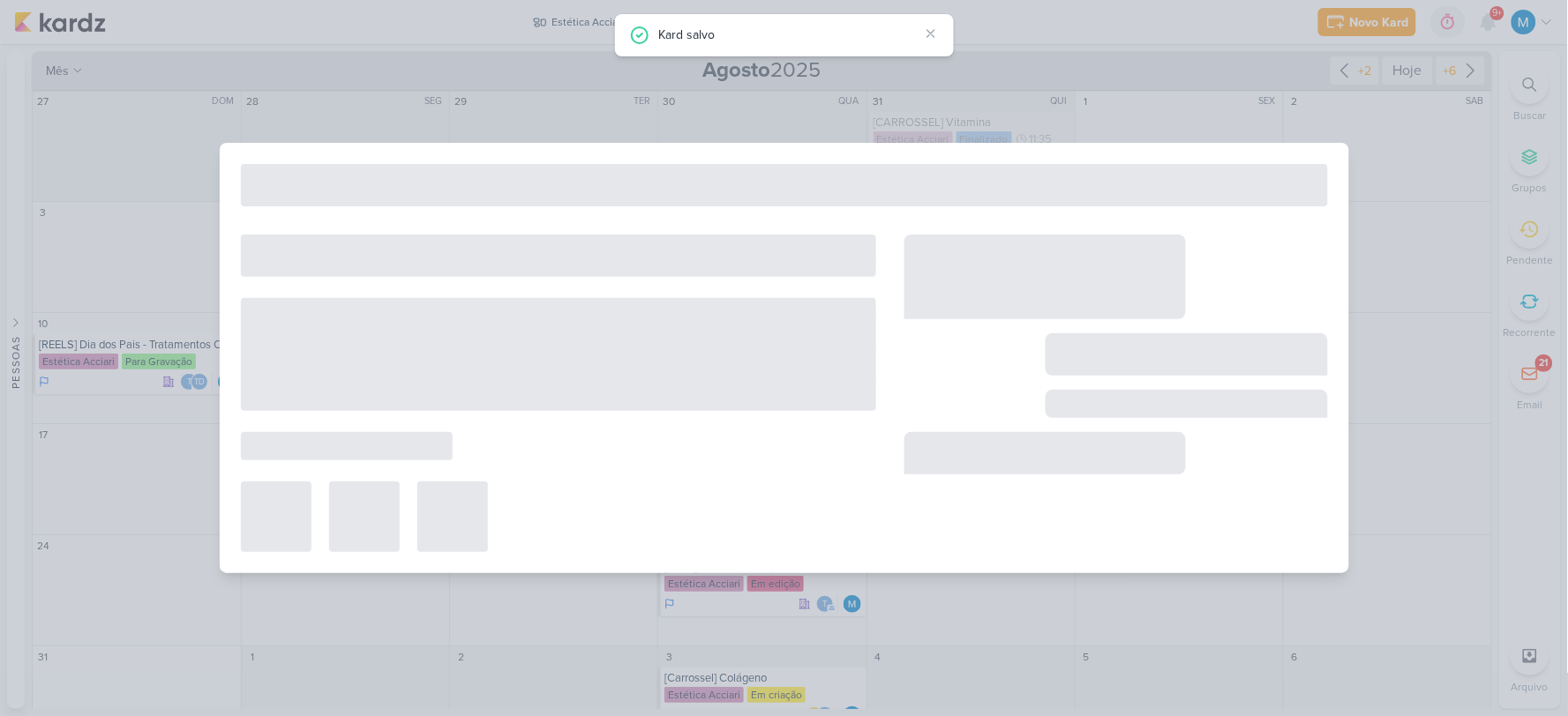 type on "[Carrossel] Investir na sua saúde" 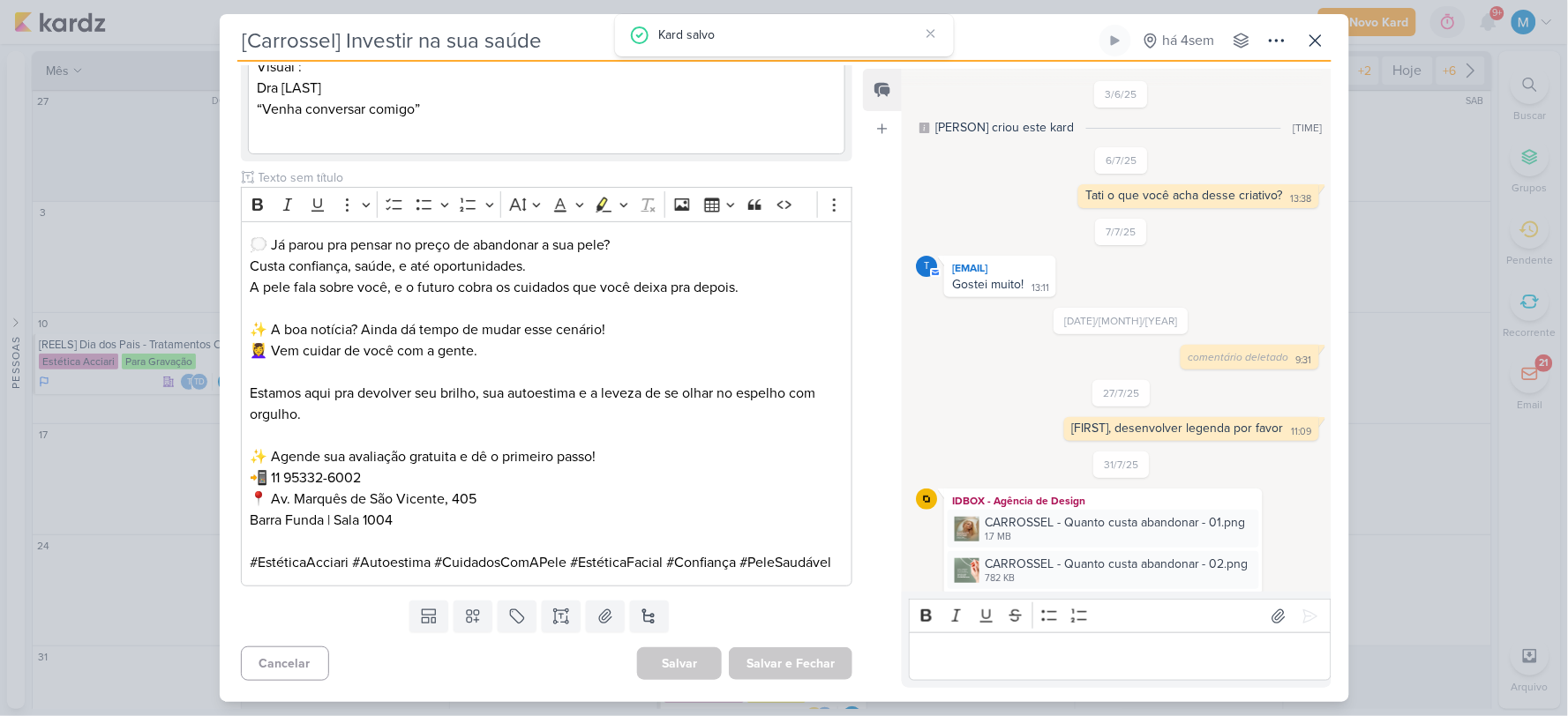scroll, scrollTop: 0, scrollLeft: 0, axis: both 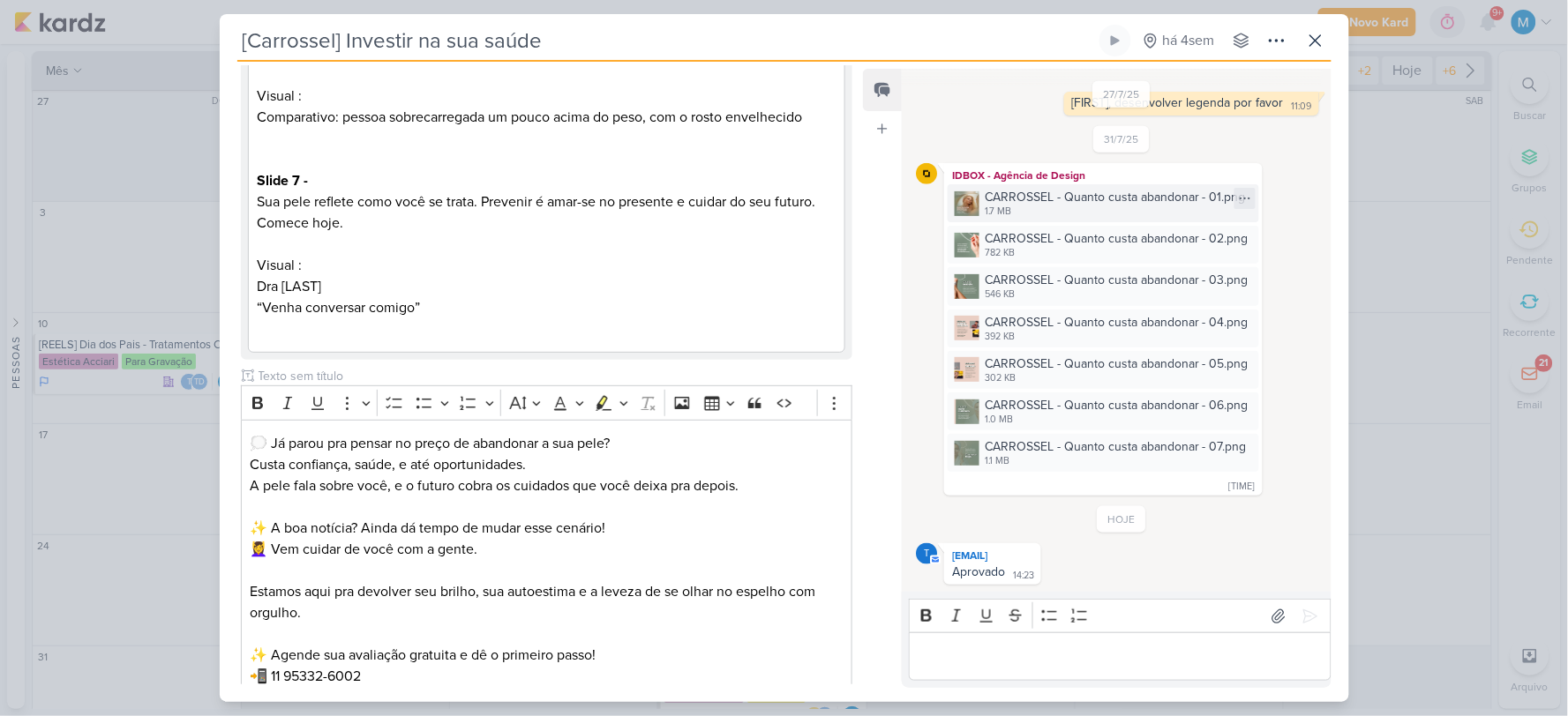 click at bounding box center (967, 204) 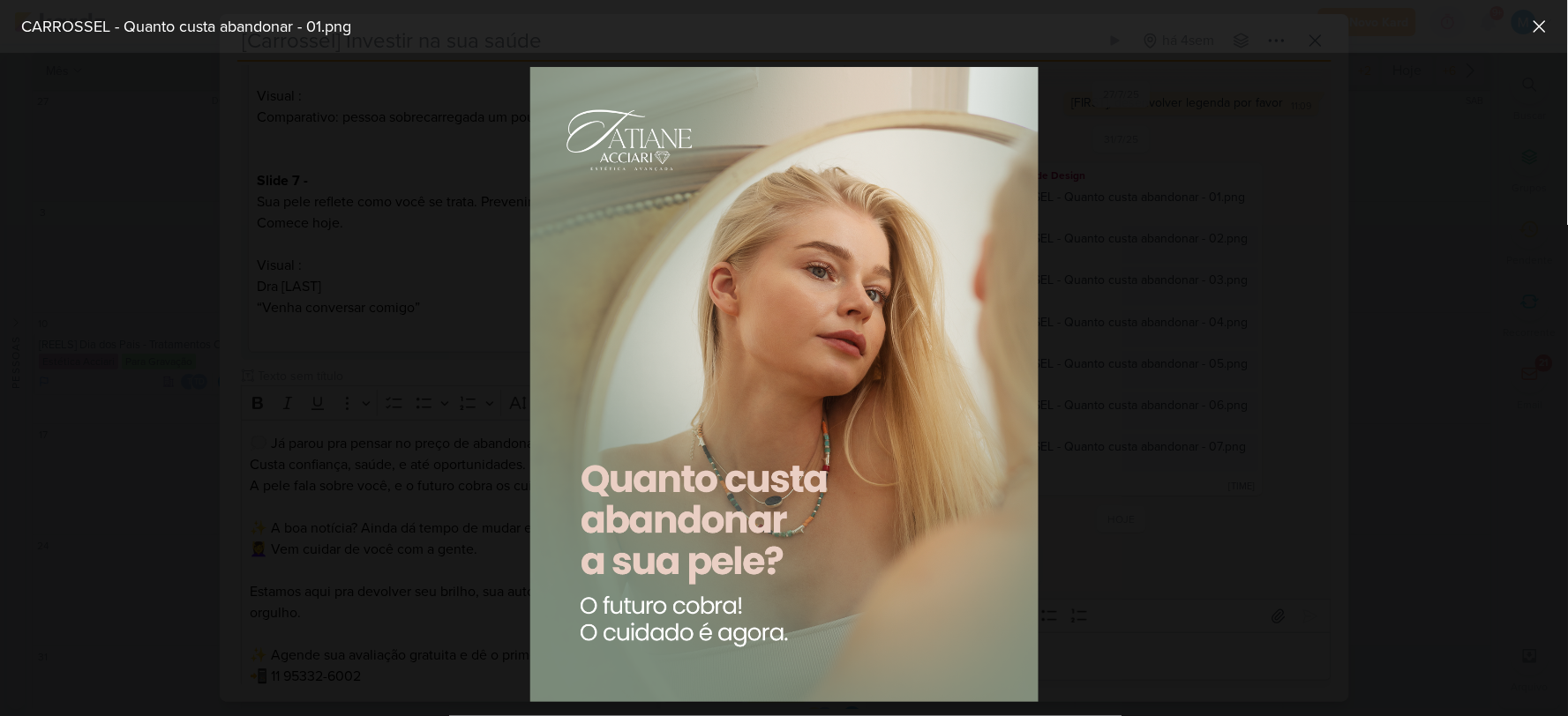 click at bounding box center [784, 384] 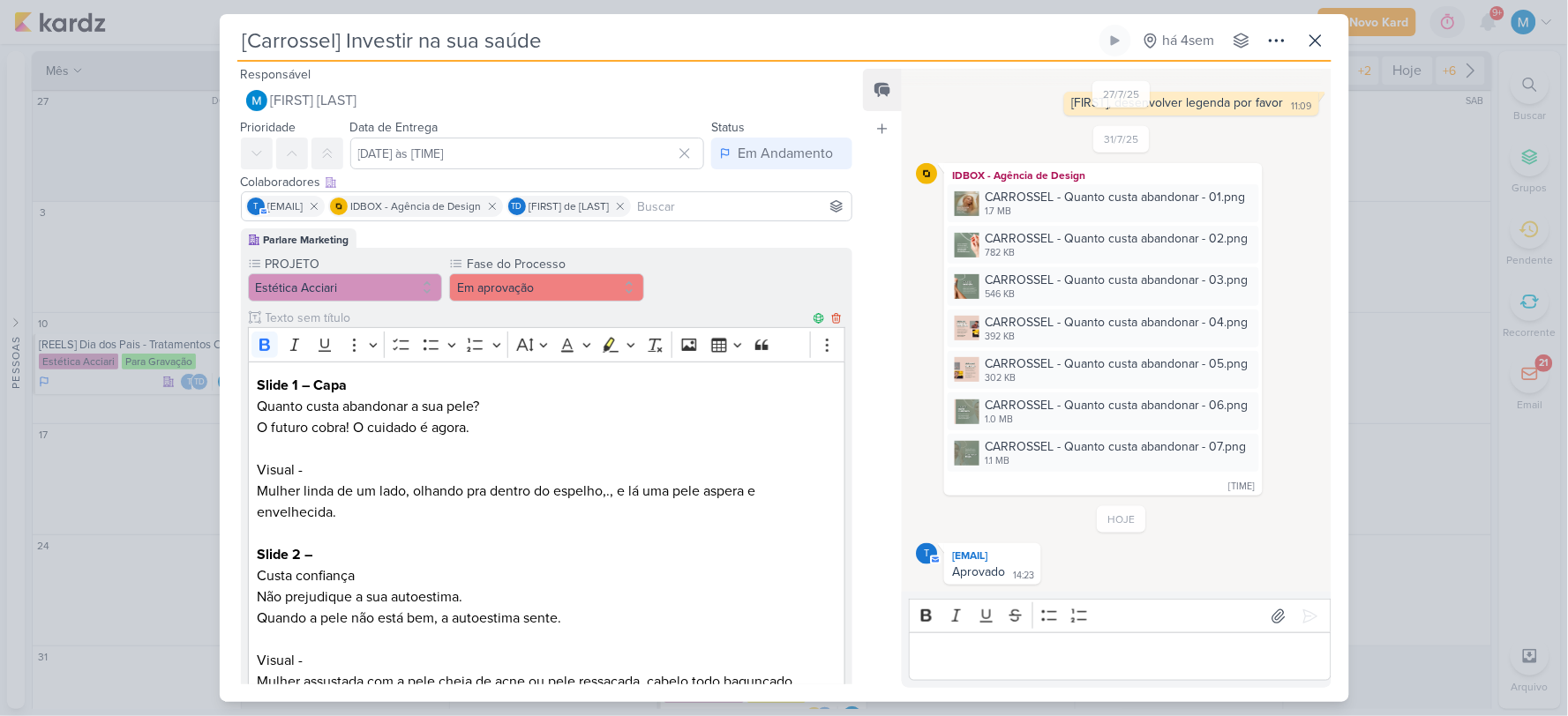 scroll, scrollTop: 0, scrollLeft: 0, axis: both 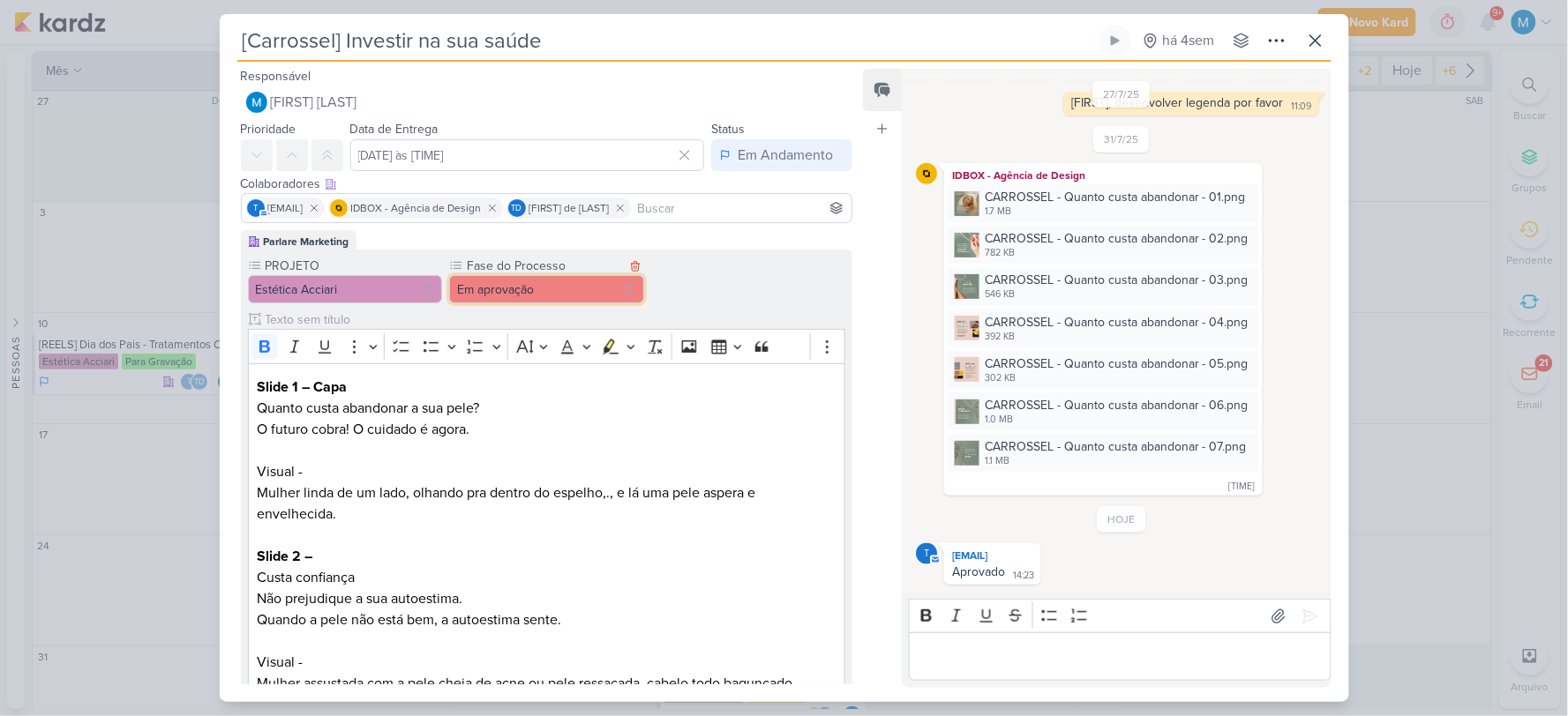click on "Em aprovação" at bounding box center (546, 289) 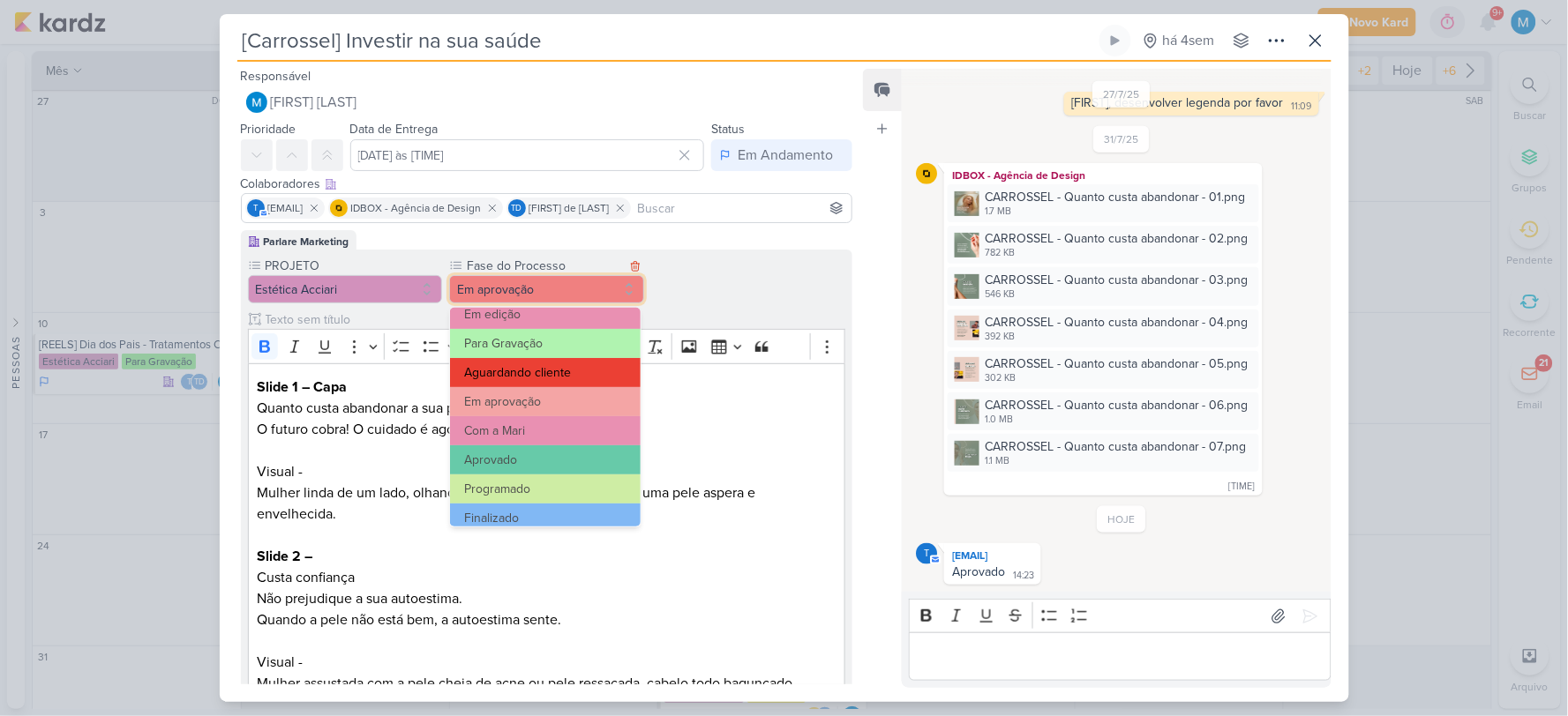 scroll, scrollTop: 169, scrollLeft: 0, axis: vertical 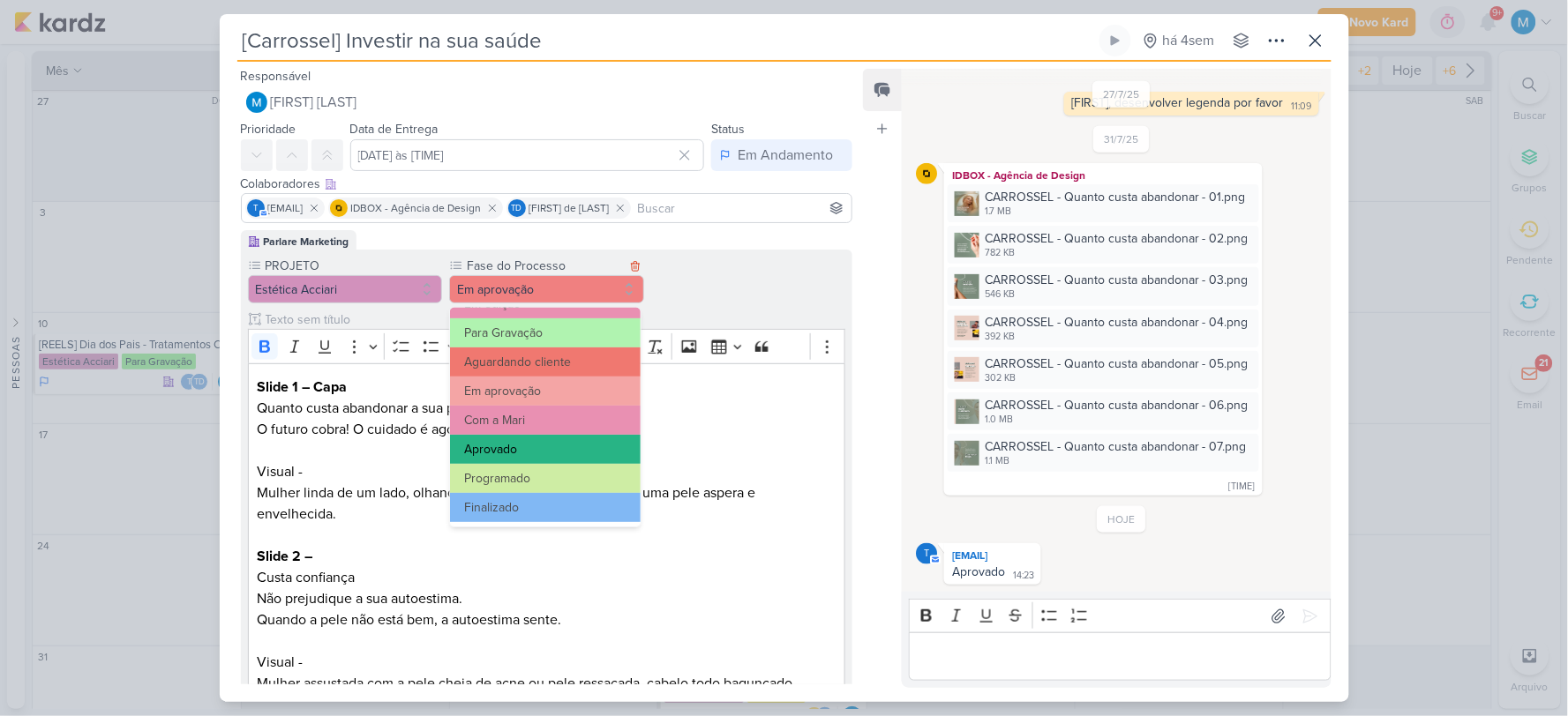 click on "Aprovado" at bounding box center (545, 449) 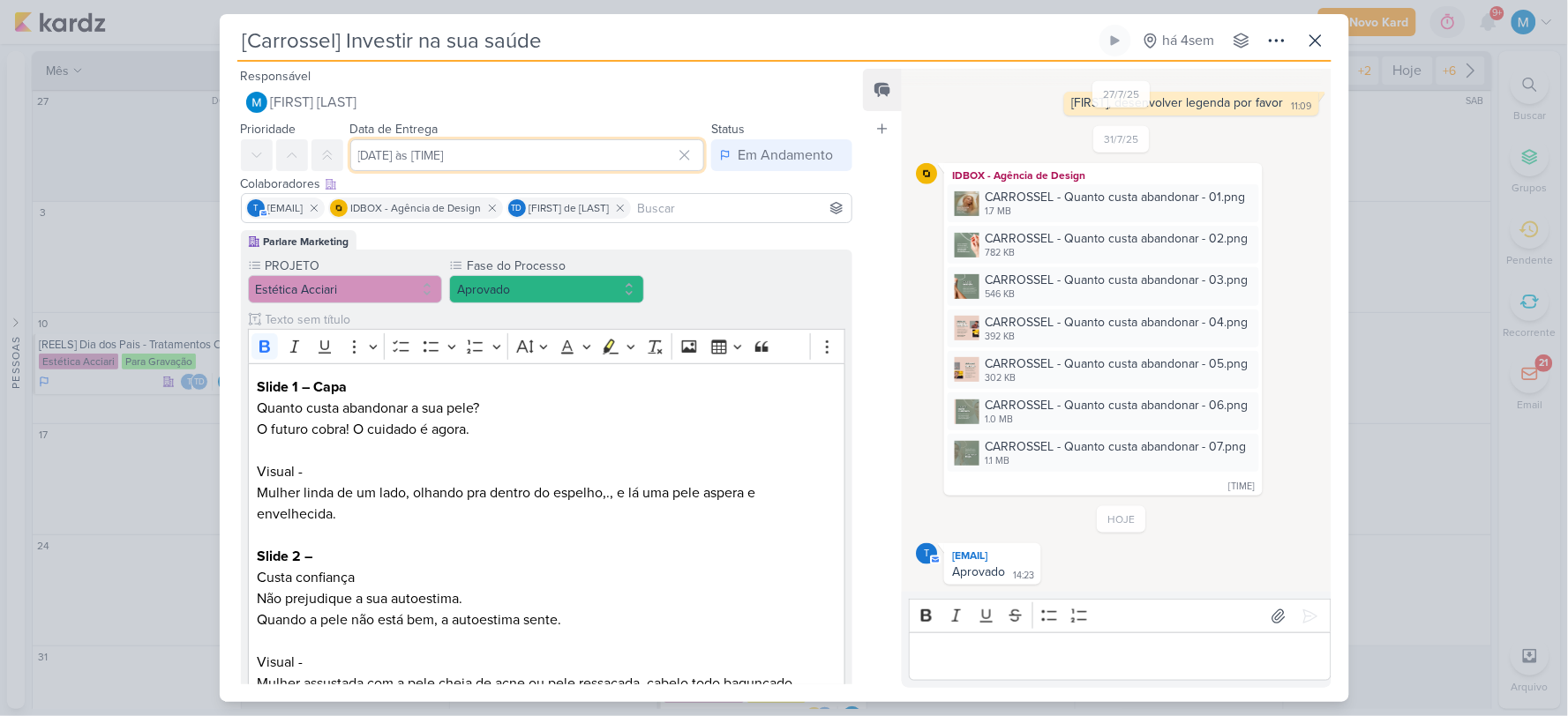 click on "20 de agosto de 2025 às 08:05" at bounding box center (528, 155) 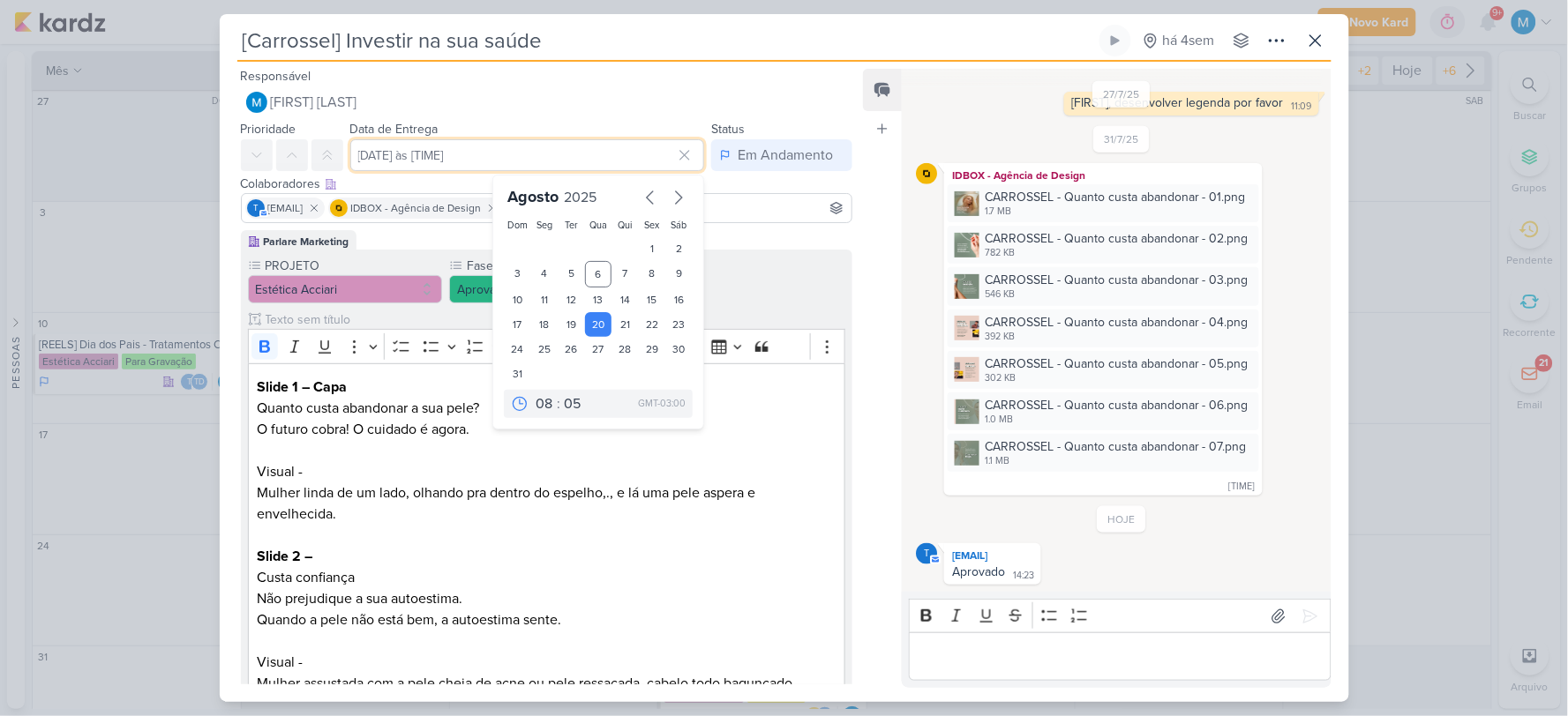 click on "20 de agosto de 2025 às 08:05" at bounding box center (528, 155) 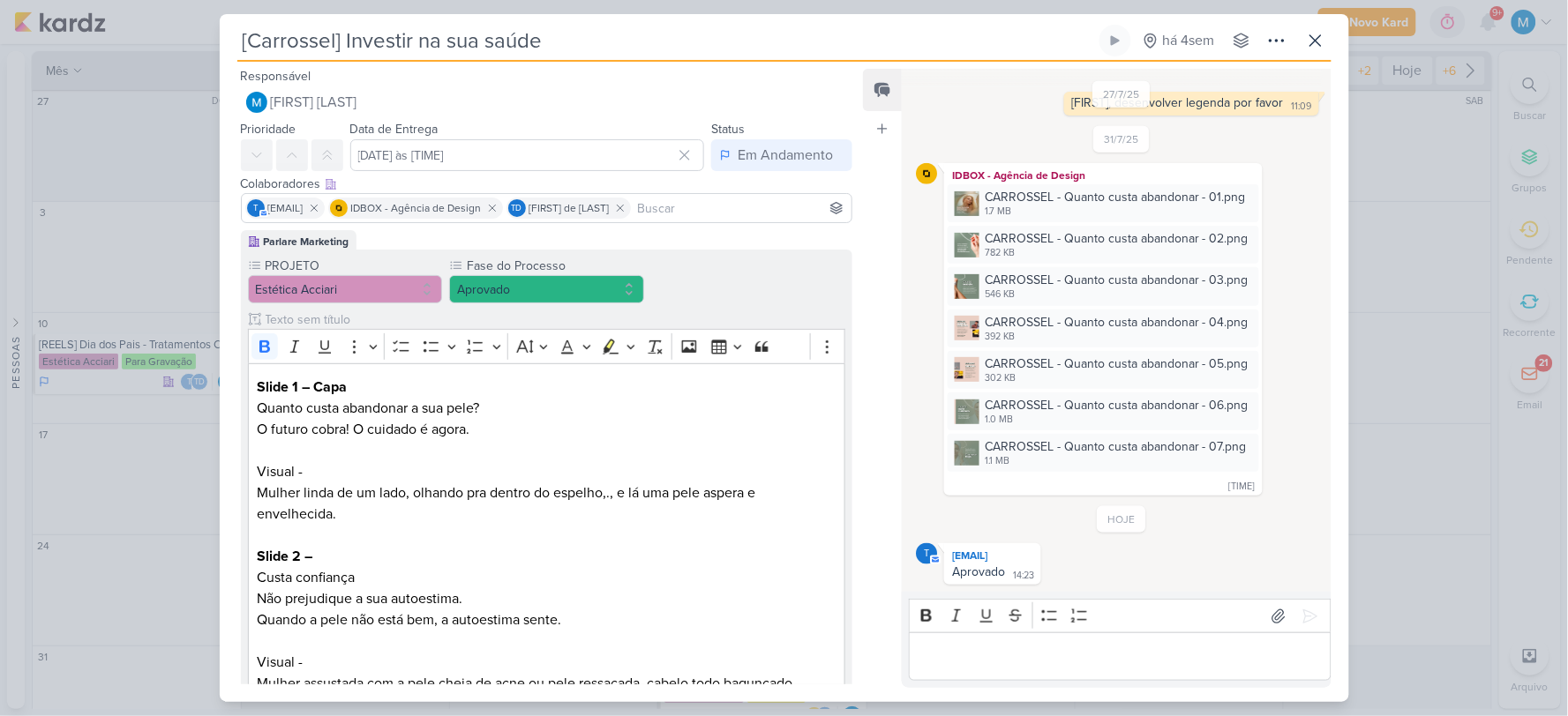 click at bounding box center [1120, 657] 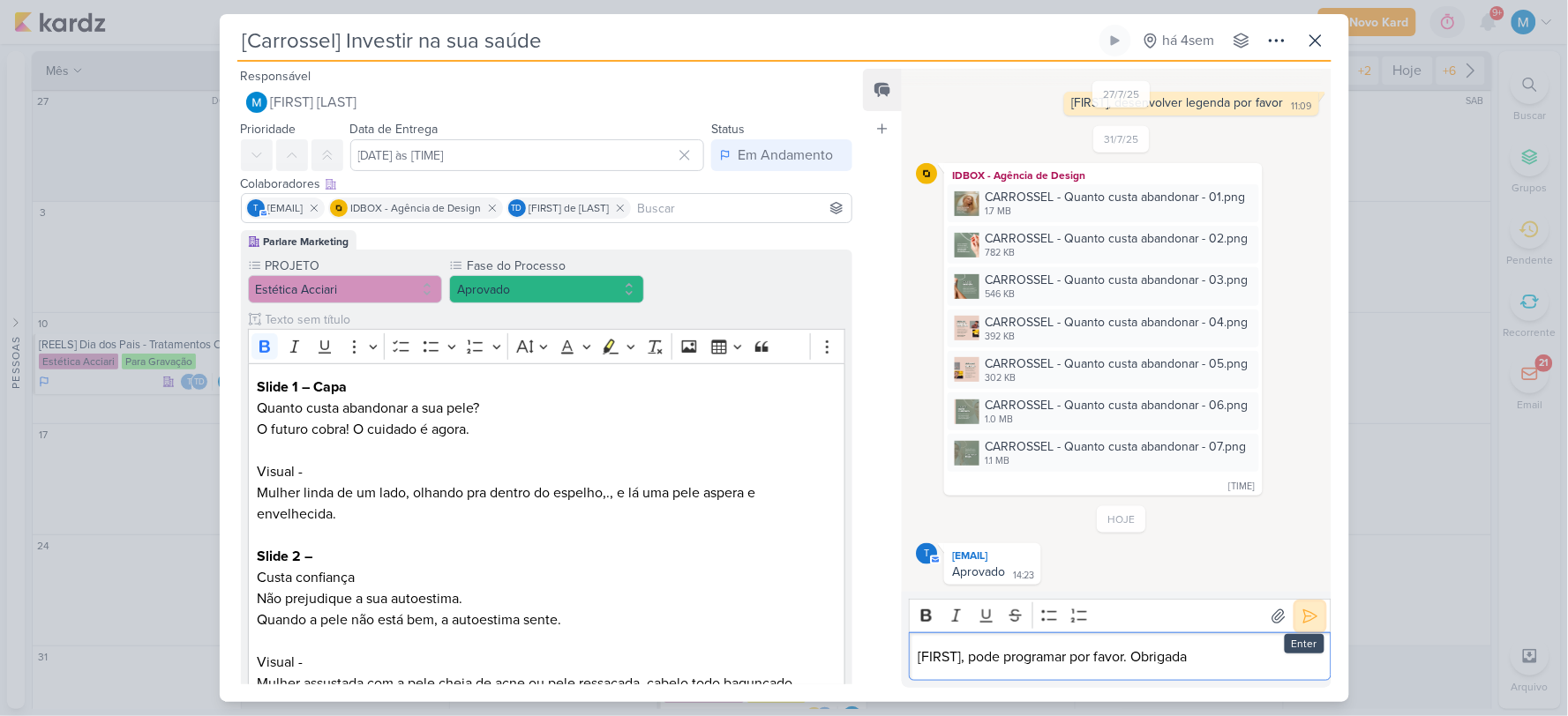click 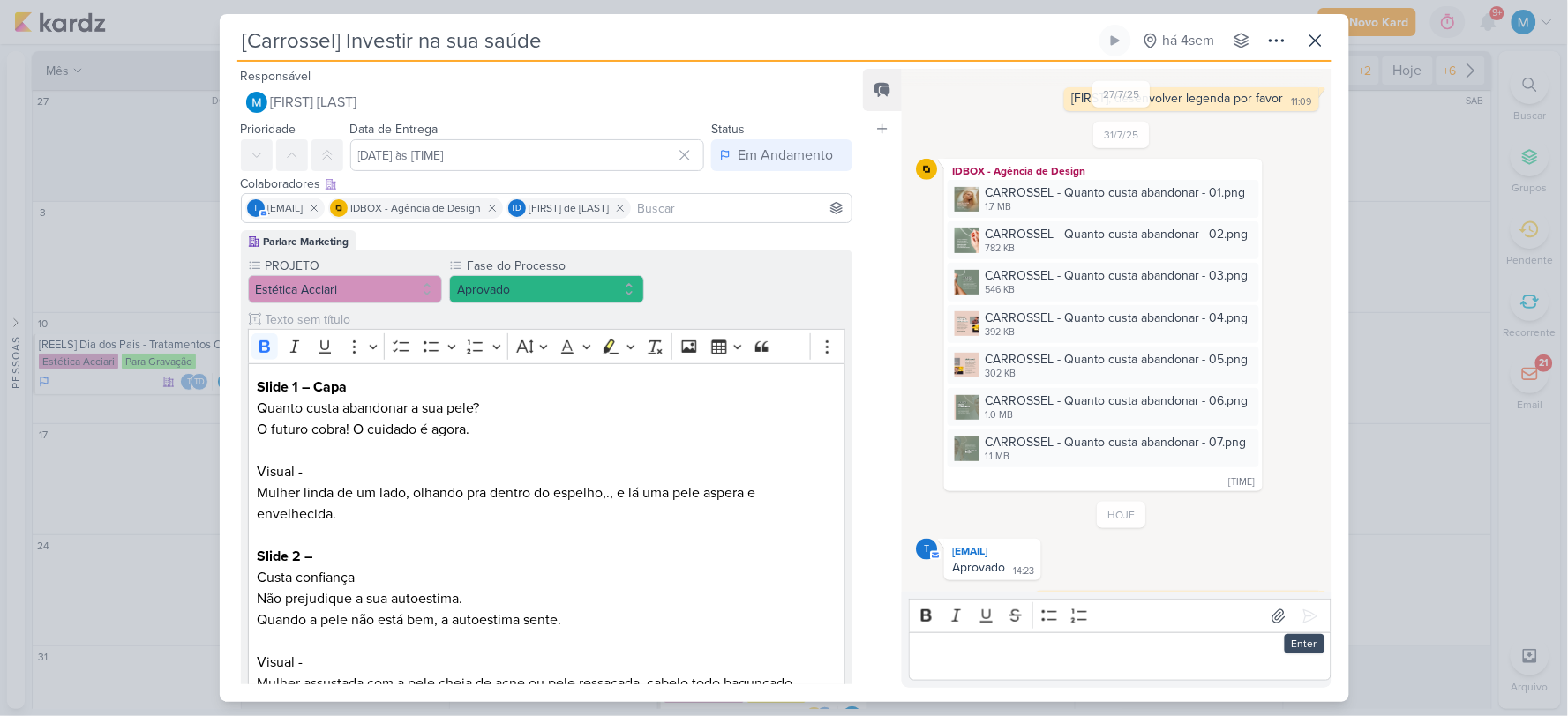 scroll, scrollTop: 364, scrollLeft: 0, axis: vertical 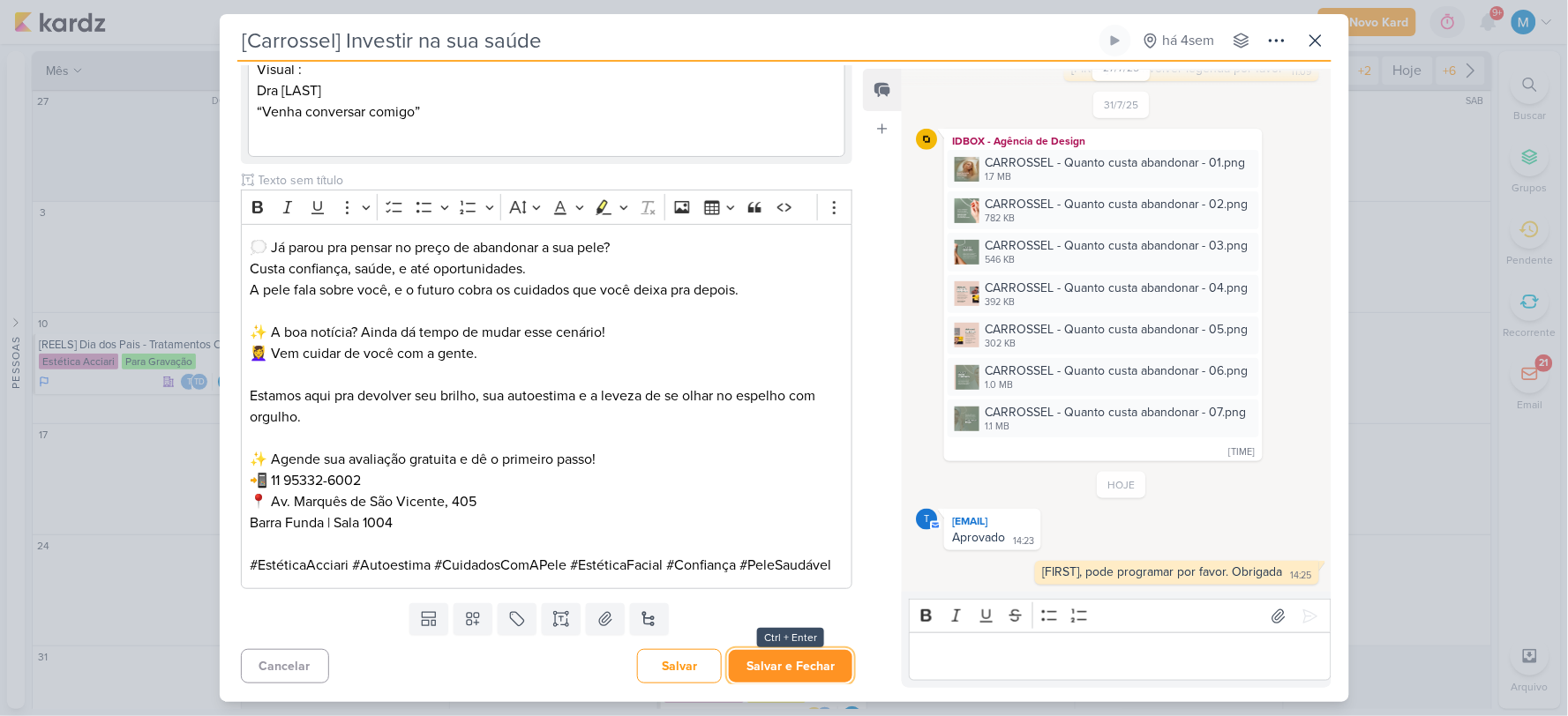 click on "Salvar e Fechar" at bounding box center [791, 666] 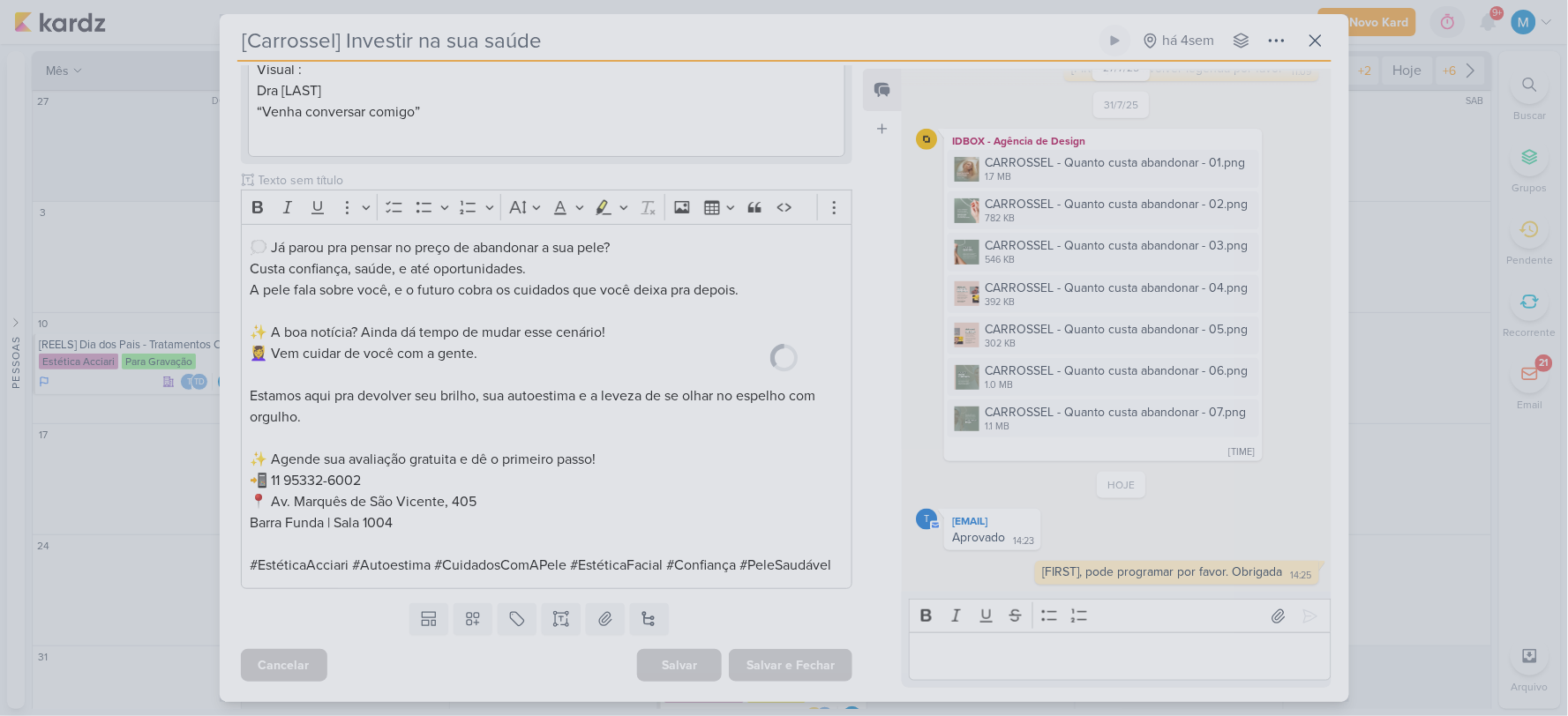 scroll, scrollTop: 2050, scrollLeft: 0, axis: vertical 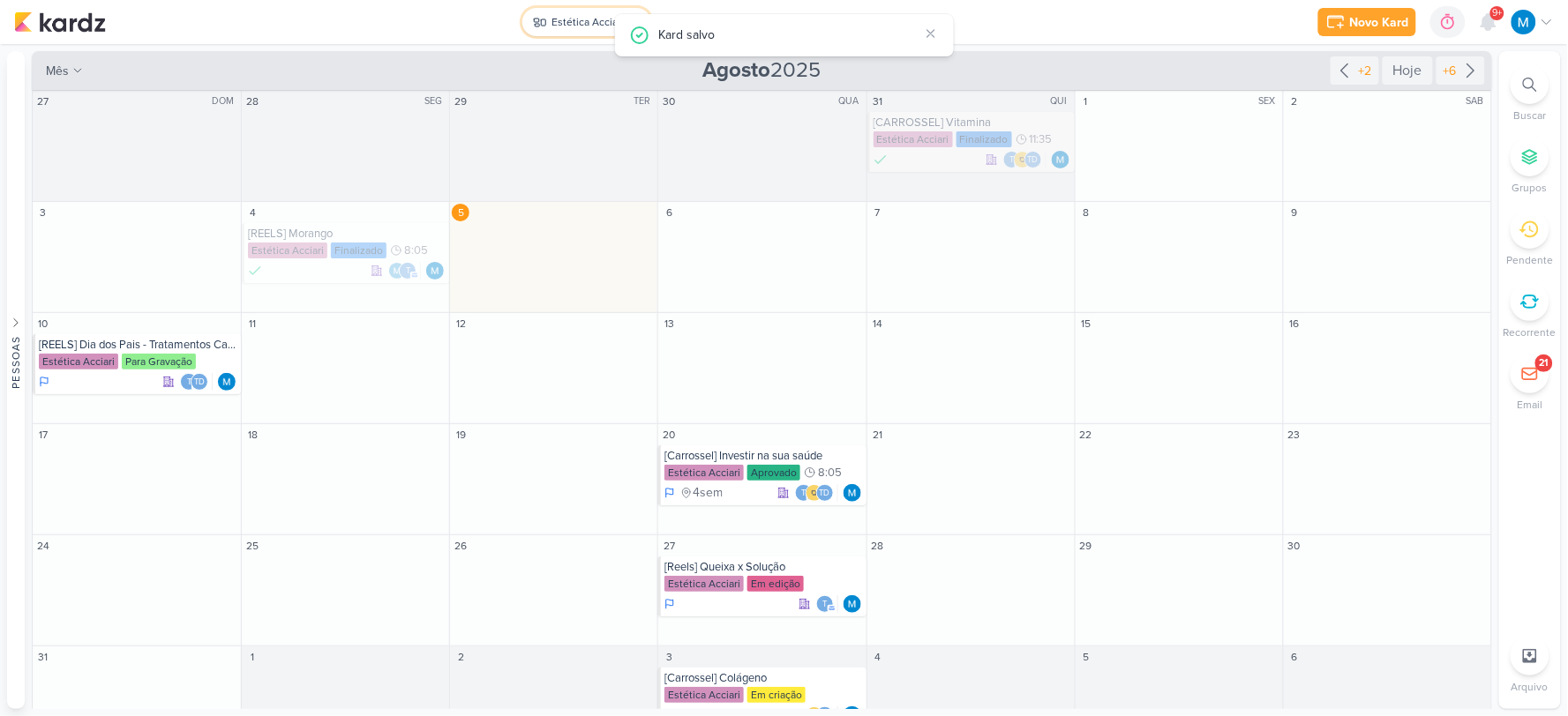 click on "Estética Acciari" at bounding box center (589, 22) 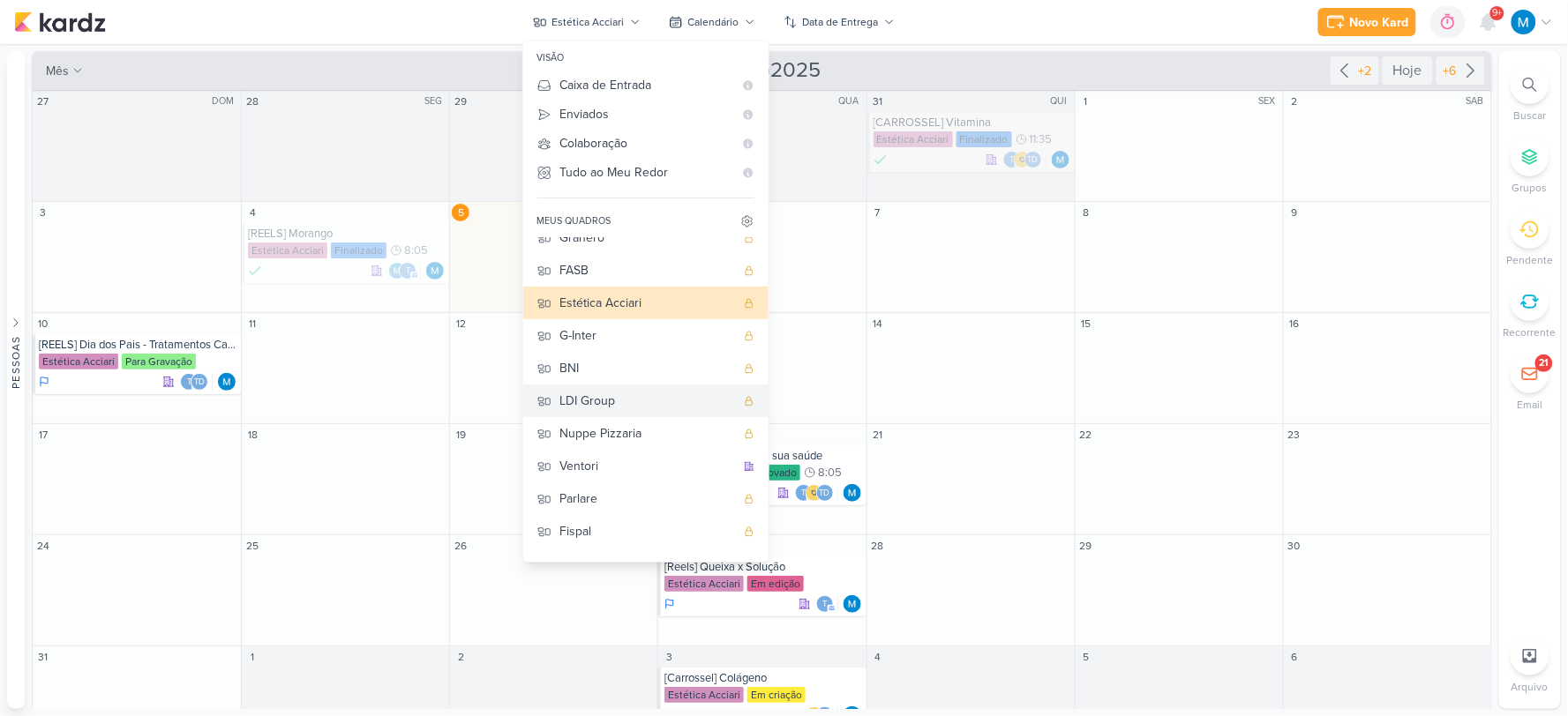 scroll, scrollTop: 71, scrollLeft: 0, axis: vertical 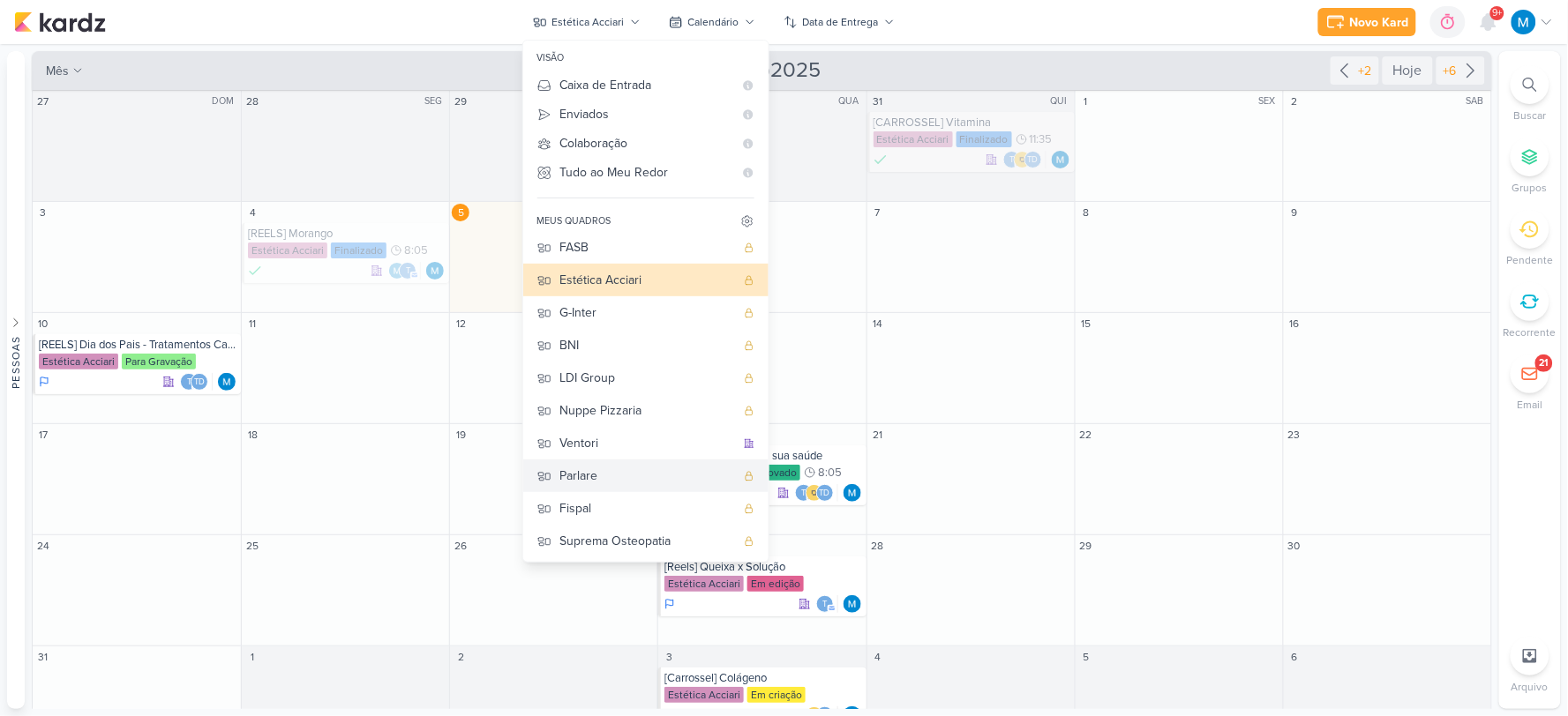 click on "Parlare" at bounding box center [648, 475] 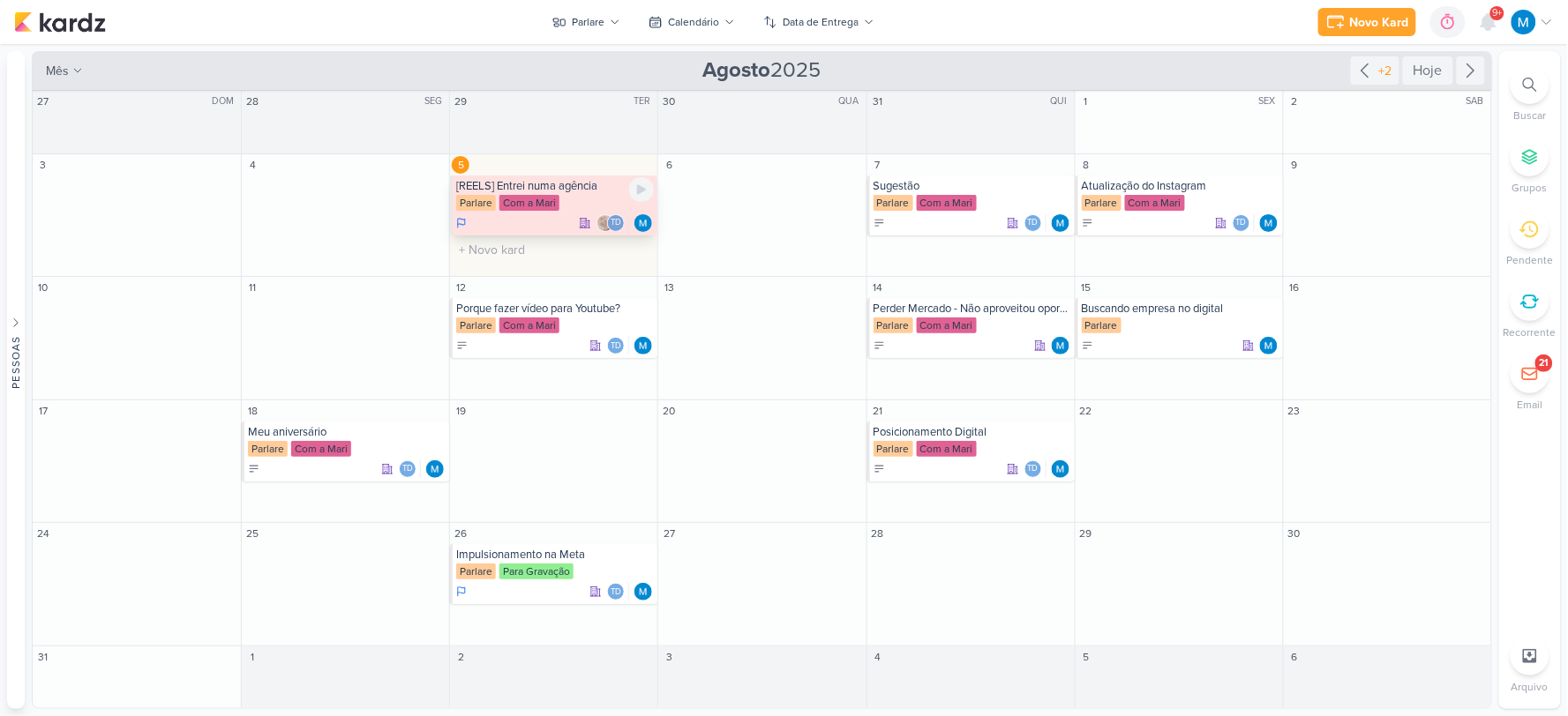 click on "Parlare
Com a Mari" at bounding box center (555, 204) 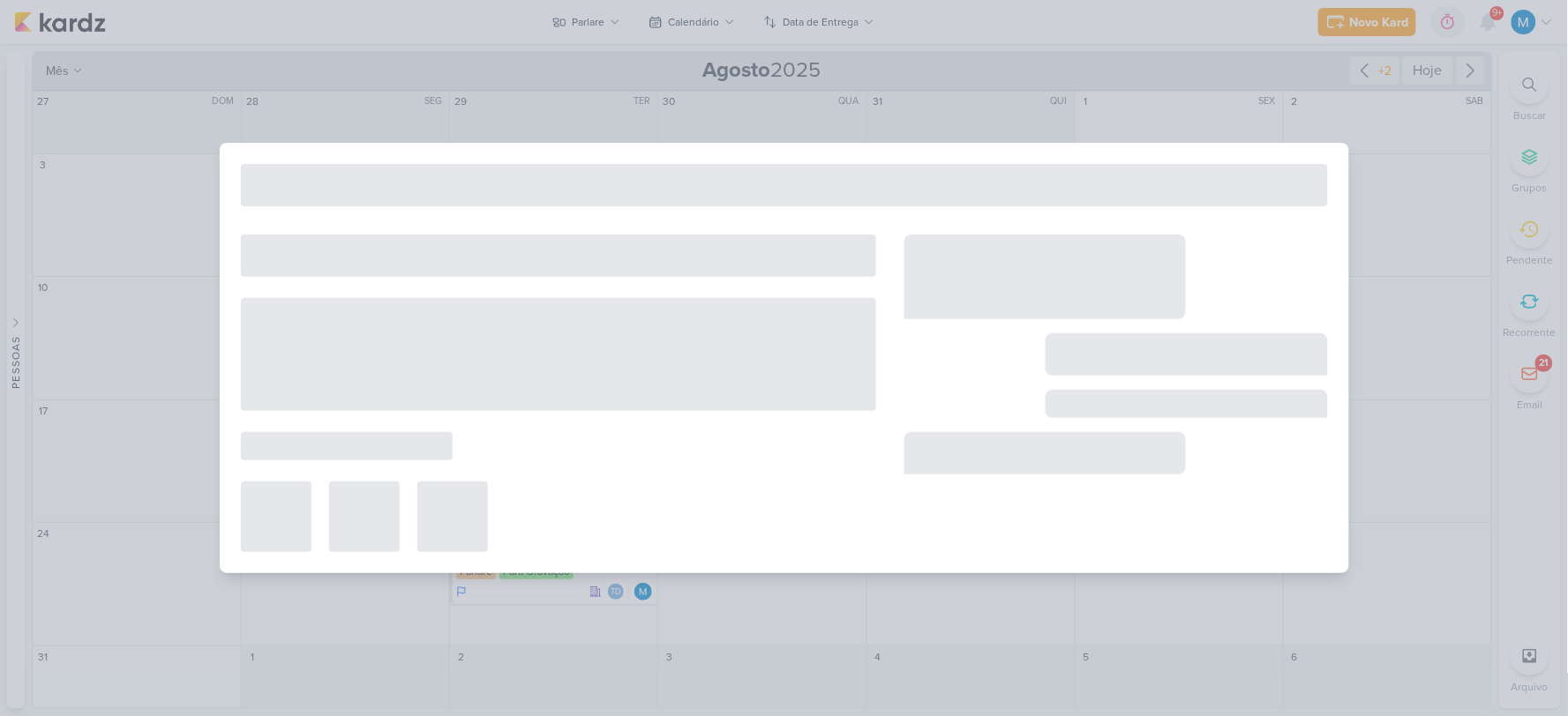 scroll, scrollTop: 0, scrollLeft: 0, axis: both 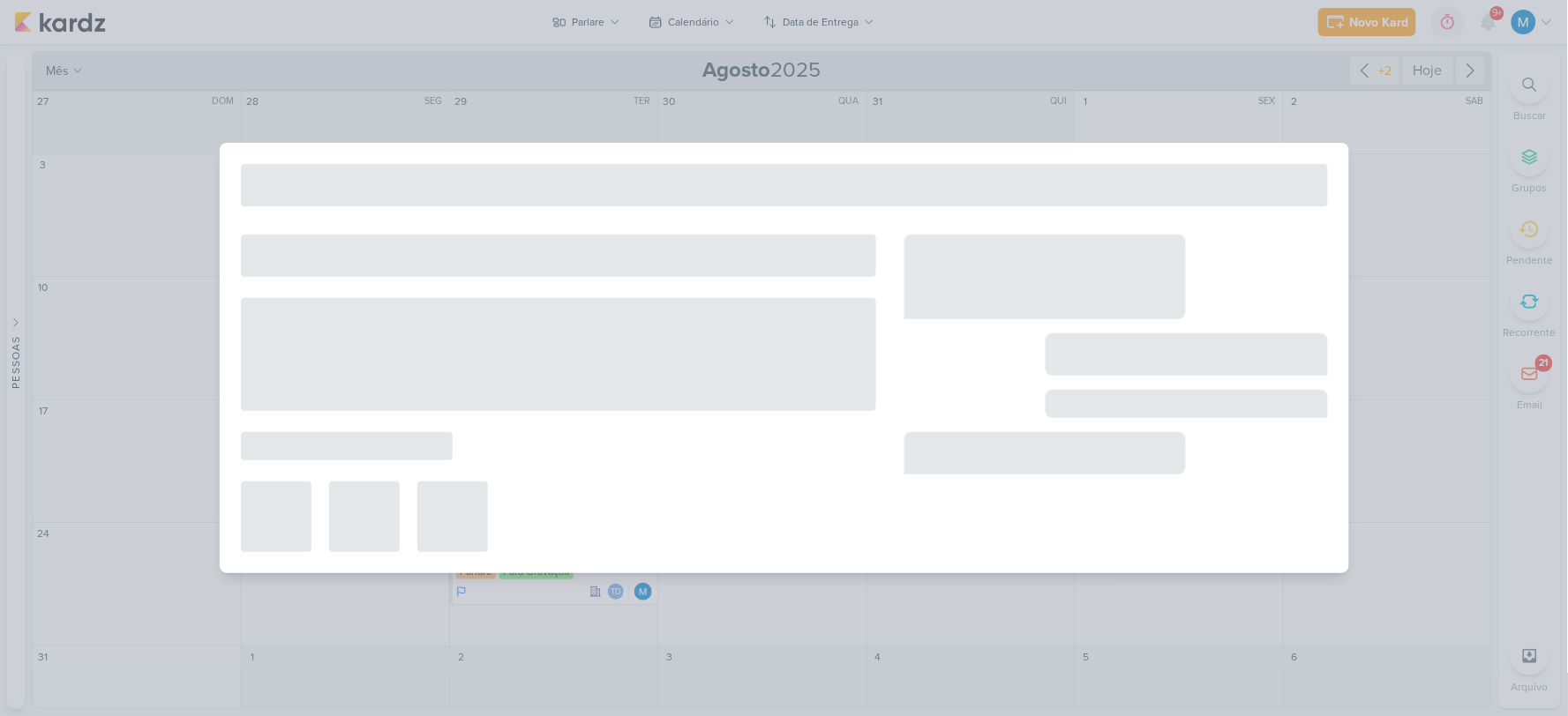 type on "5 de agosto de 2025 às 23:59" 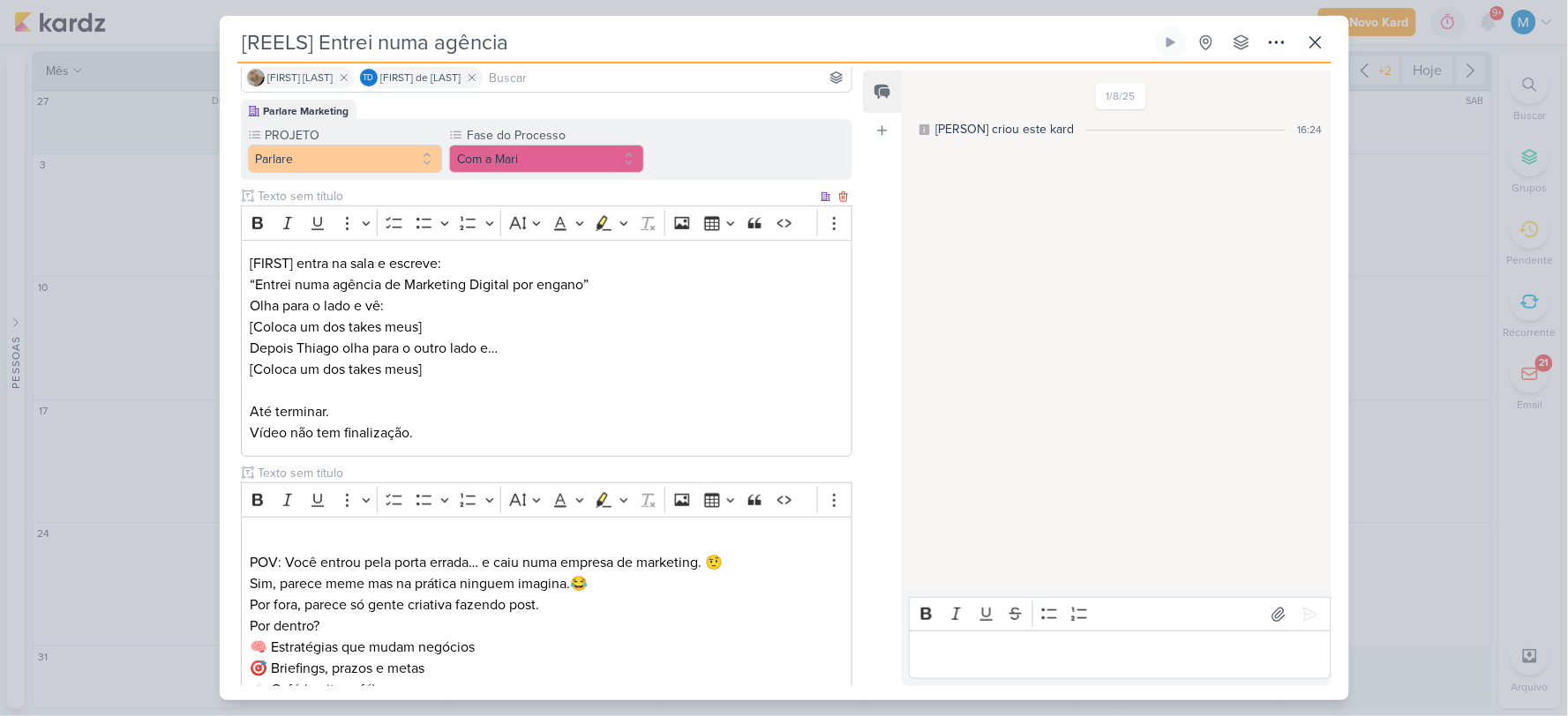 scroll, scrollTop: 427, scrollLeft: 0, axis: vertical 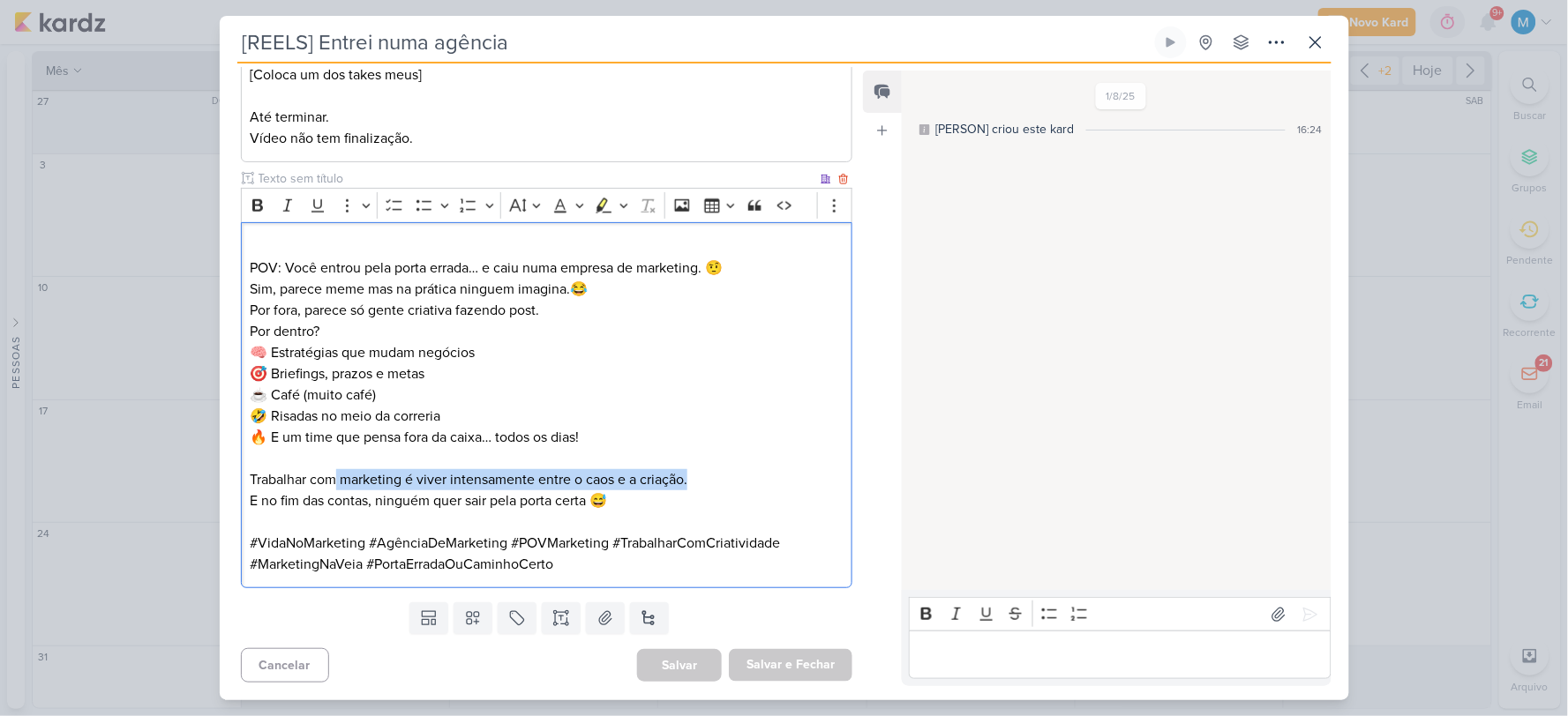 drag, startPoint x: 332, startPoint y: 474, endPoint x: 742, endPoint y: 486, distance: 410.1756 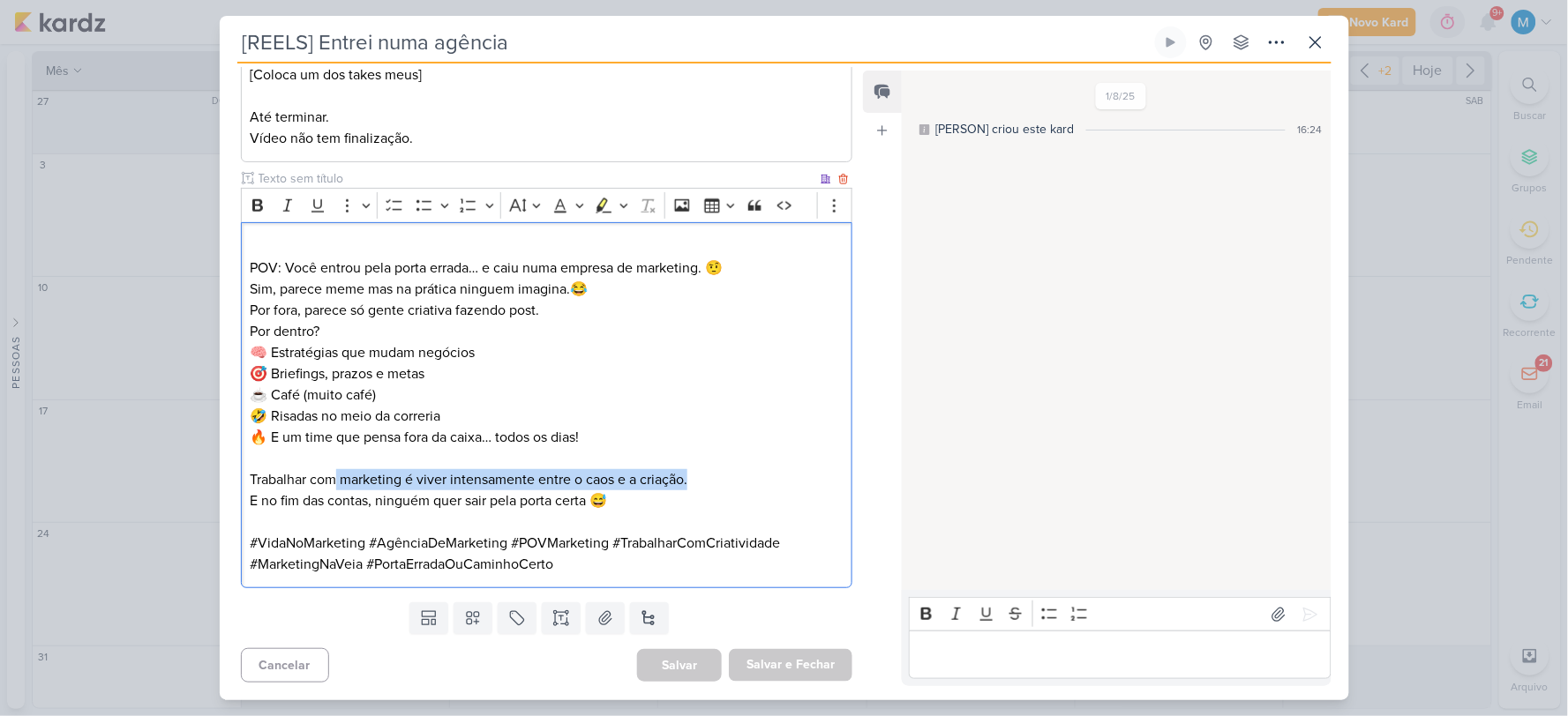 click on "Trabalhar com marketing é viver intensamente entre o caos e a criação. E no fim das contas, ninguém quer sair pela porta certa 😅" at bounding box center (546, 490) 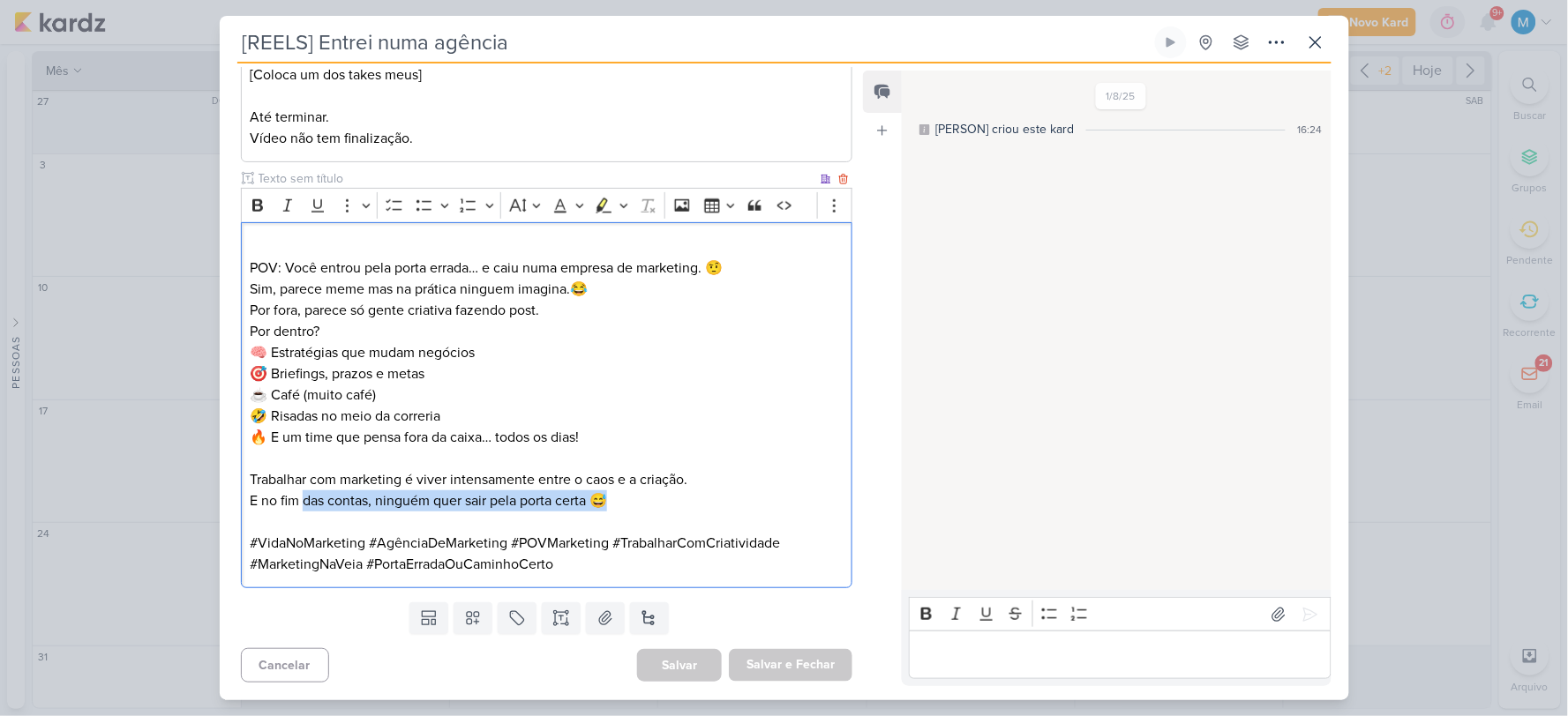 drag, startPoint x: 311, startPoint y: 497, endPoint x: 707, endPoint y: 500, distance: 396.01136 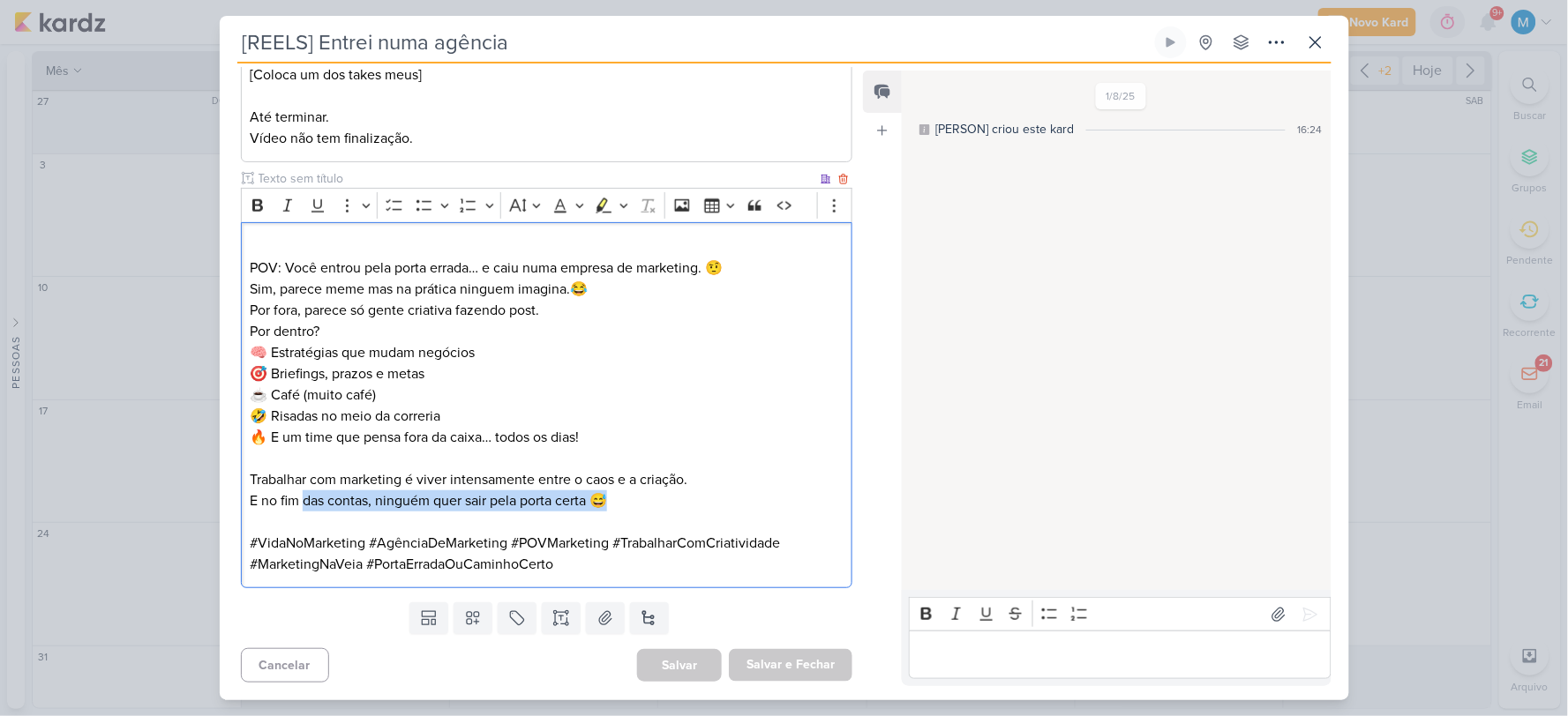 click on "Trabalhar com marketing é viver intensamente entre o caos e a criação. E no fim das contas, ninguém quer sair pela porta certa 😅" at bounding box center (546, 490) 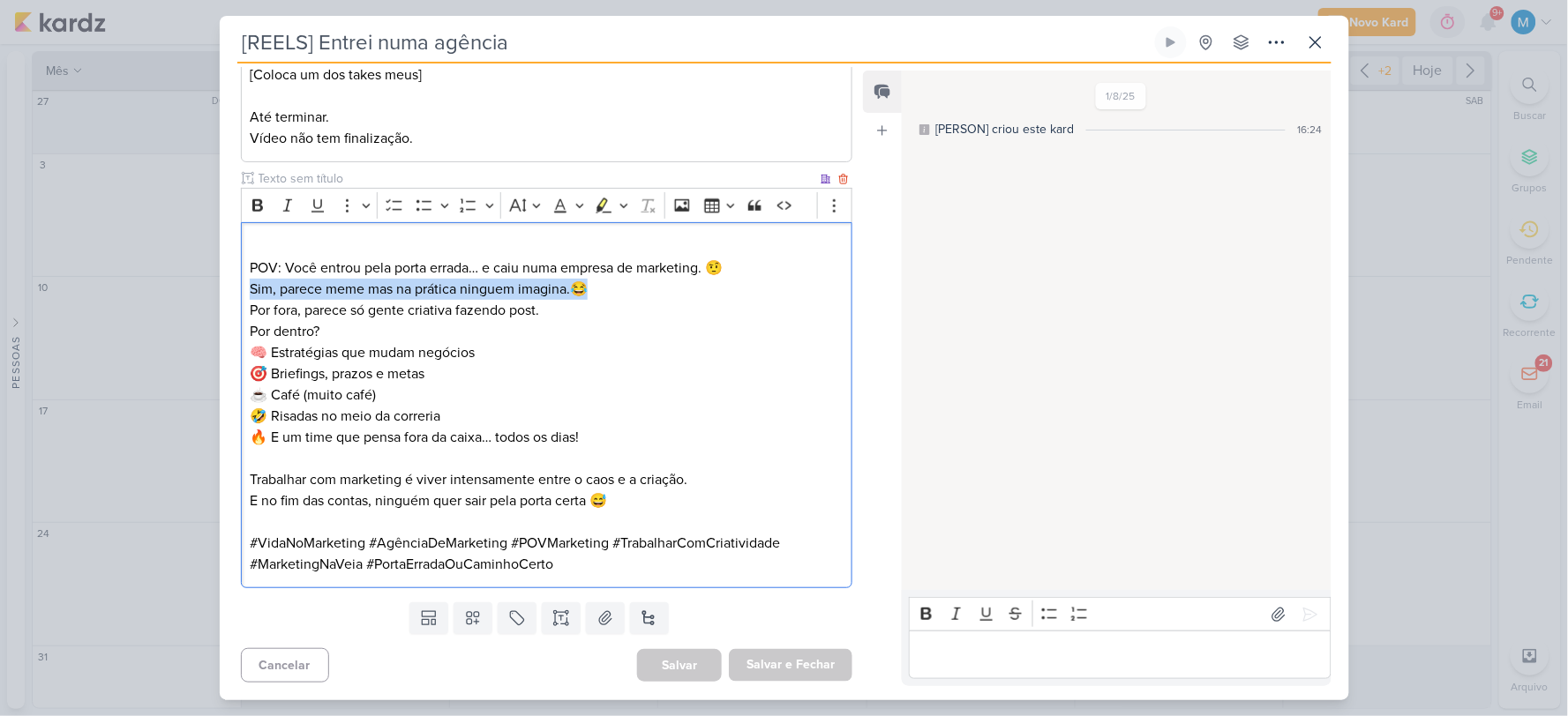 drag, startPoint x: 250, startPoint y: 284, endPoint x: 636, endPoint y: 292, distance: 386.08289 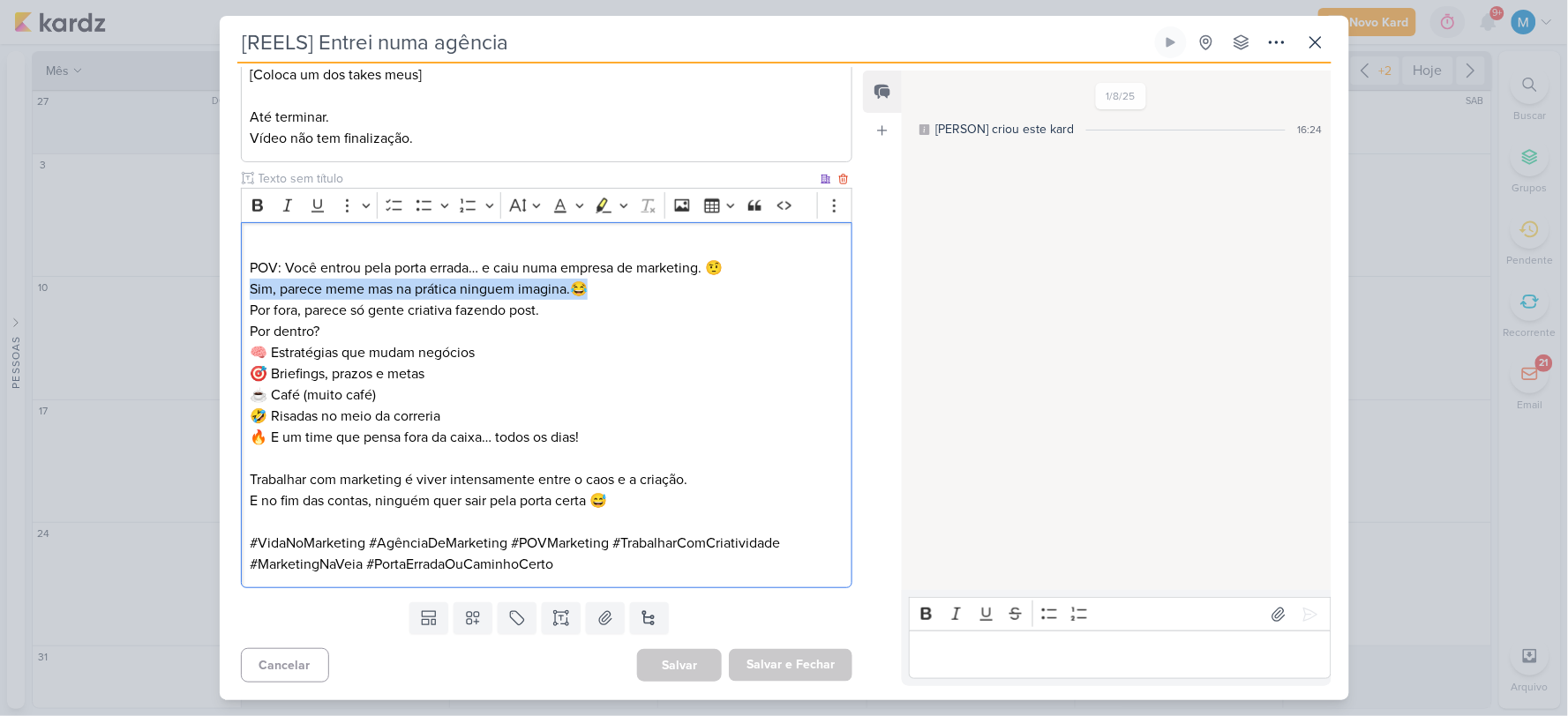 click on "POV: Você entrou pela porta errada… e caiu numa empresa de marketing. 🤨 Sim, parece meme mas na prática ninguem imagina.😂 Por fora, parece só gente criativa fazendo post. Por dentro? 🧠 Estratégias que mudam negócios 🎯 Briefings, prazos e metas ☕ Café (muito café) 🤣 Risadas no meio da correria 🔥 E um time que pensa fora da caixa… todos os dias! Trabalhar com marketing é viver intensamente entre o caos e a criação. E no fim das contas, ninguém quer sair pela porta certa 😅 #VidaNoMarketing #AgênciaDeMarketing #POVMarketing #TrabalharComCriatividade #MarketingNaVeia #PortaErradaOuCaminhoCerto" at bounding box center [547, 405] 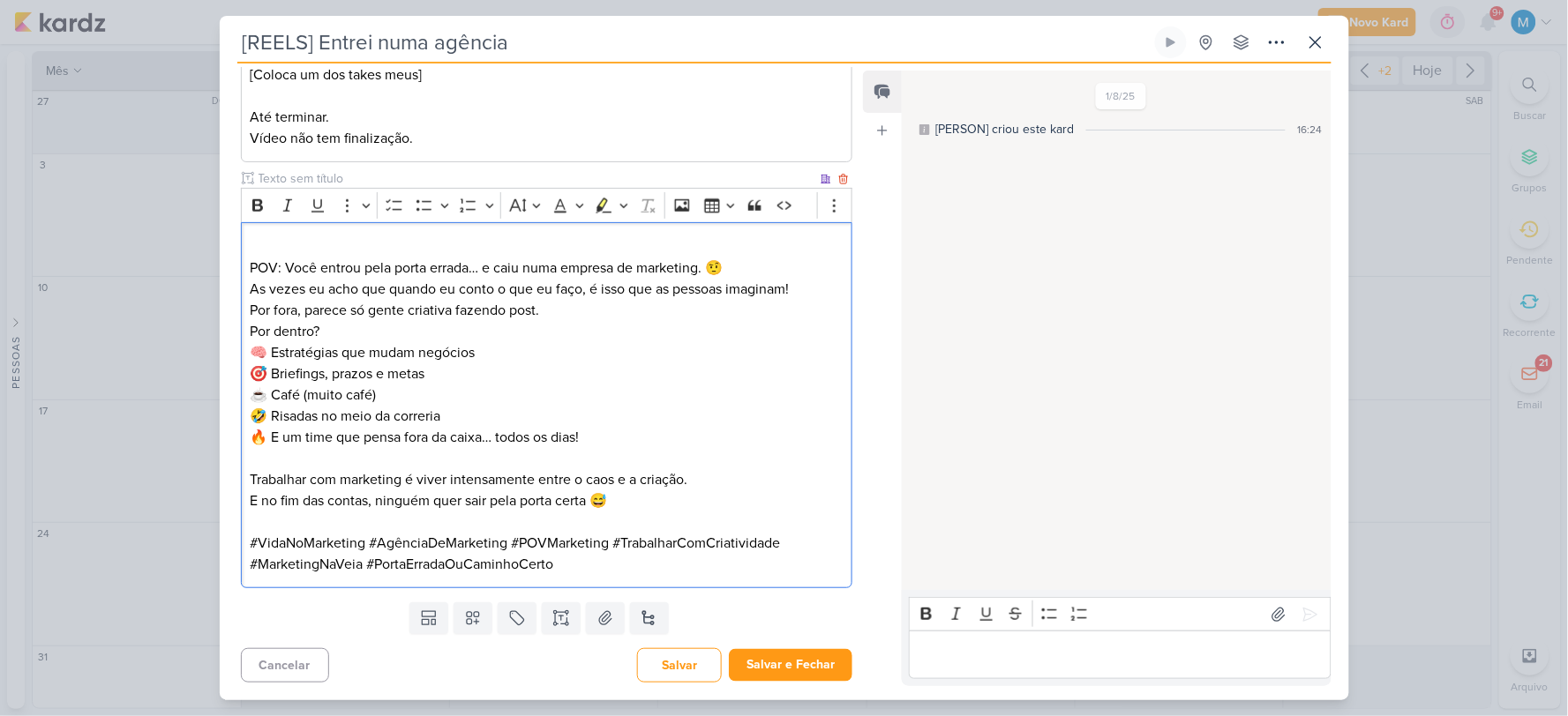 drag, startPoint x: 253, startPoint y: 331, endPoint x: 240, endPoint y: 329, distance: 13.152946 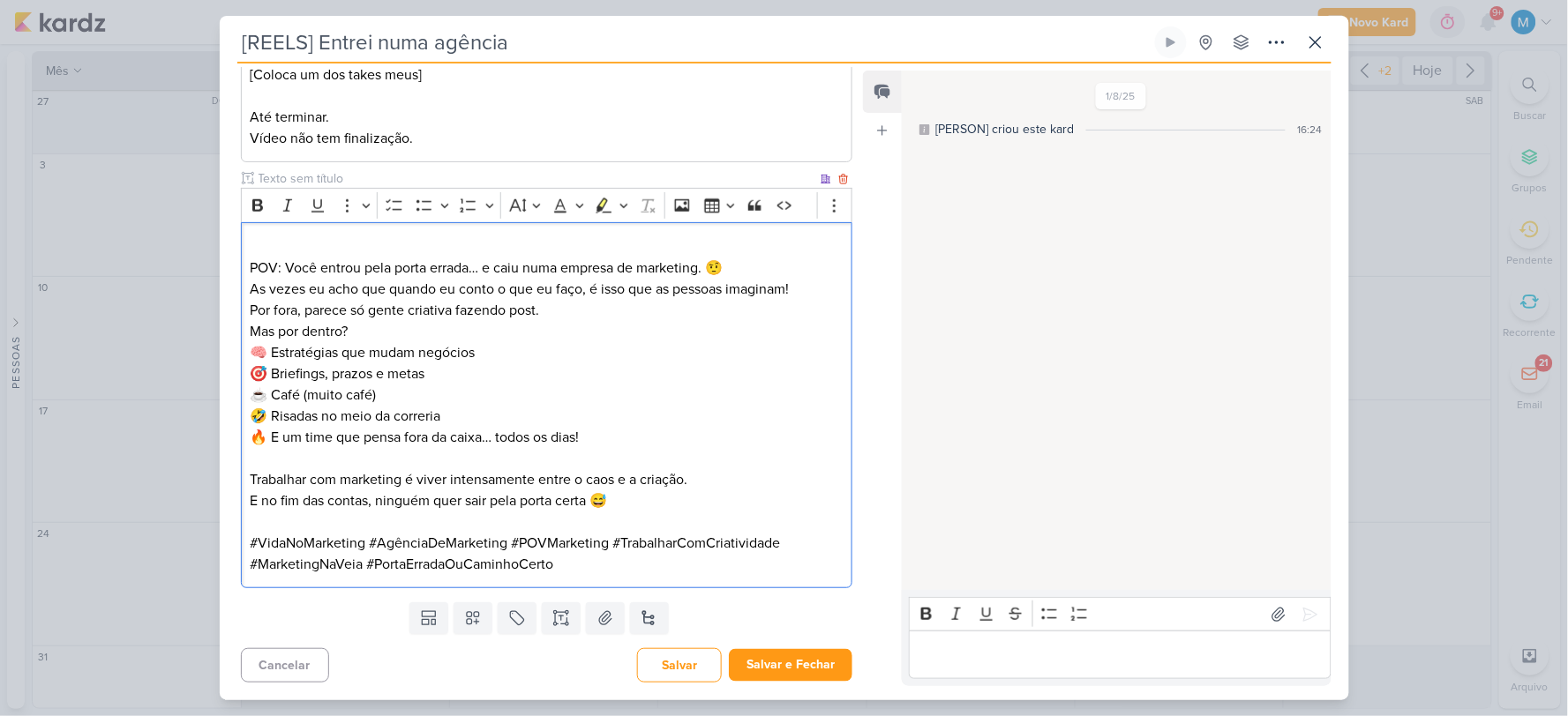 click on "Por fora, parece só gente criativa fazendo post. Mas por dentro? 🧠 Estratégias que mudam negócios 🎯 Briefings, prazos e metas ☕ Café (muito café) 🤣 Risadas no meio da correria 🔥 E um time que pensa fora da caixa… todos os dias!" at bounding box center (546, 374) 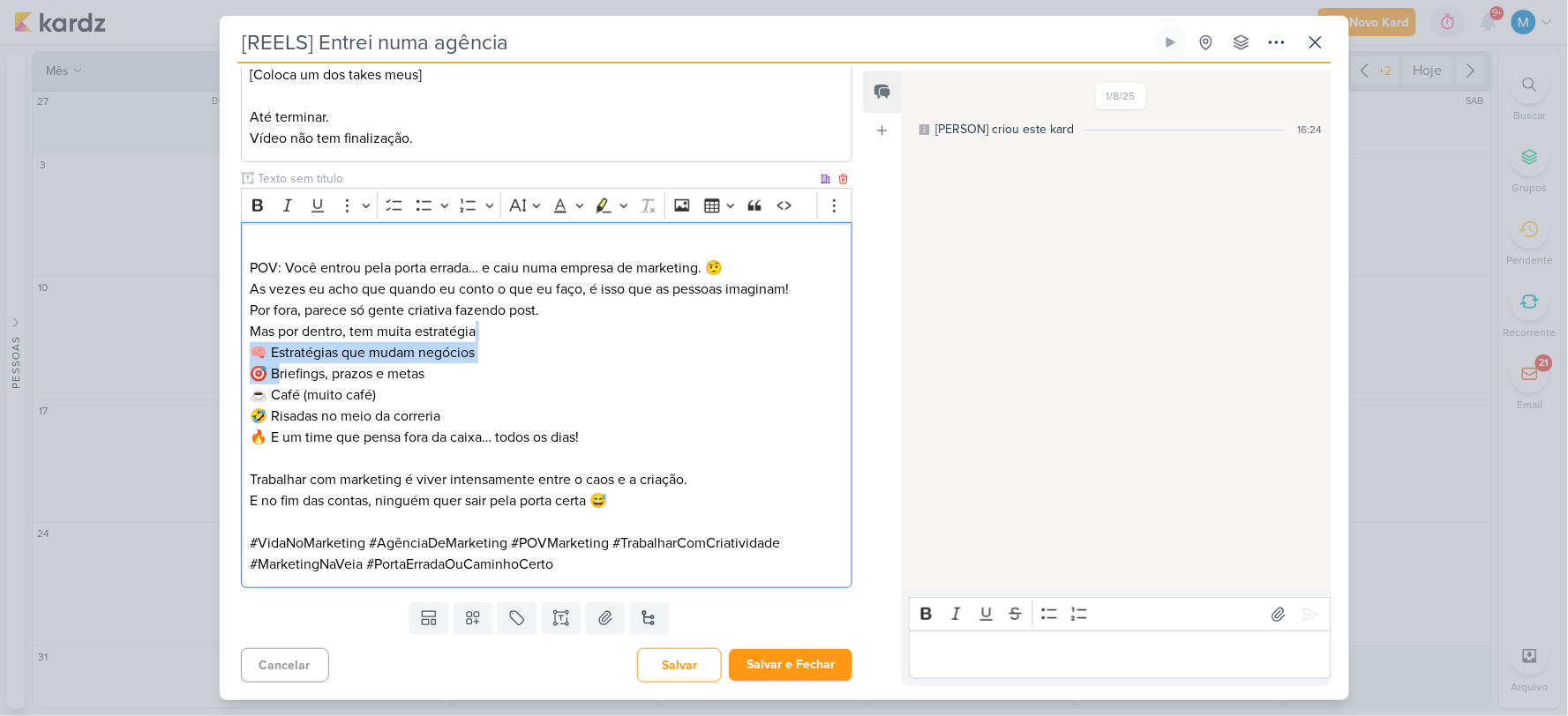 click on "Por fora, parece só gente criativa fazendo post. Mas por dentro, tem muita estratégia 🧠 Estratégias que mudam negócios 🎯 Briefings, prazos e metas ☕ Café (muito café) 🤣 Risadas no meio da correria 🔥 E um time que pensa fora da caixa… todos os dias!" at bounding box center [546, 374] 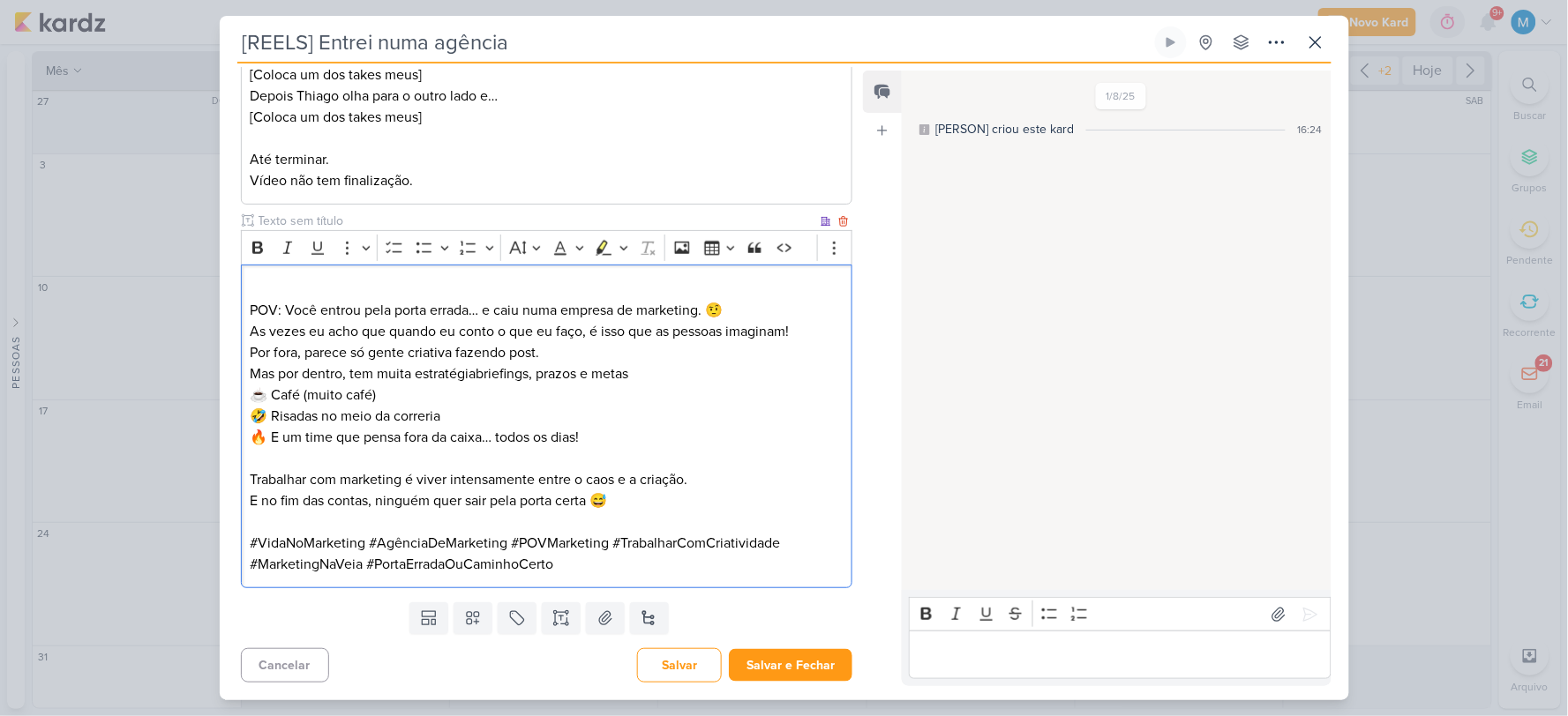scroll, scrollTop: 384, scrollLeft: 0, axis: vertical 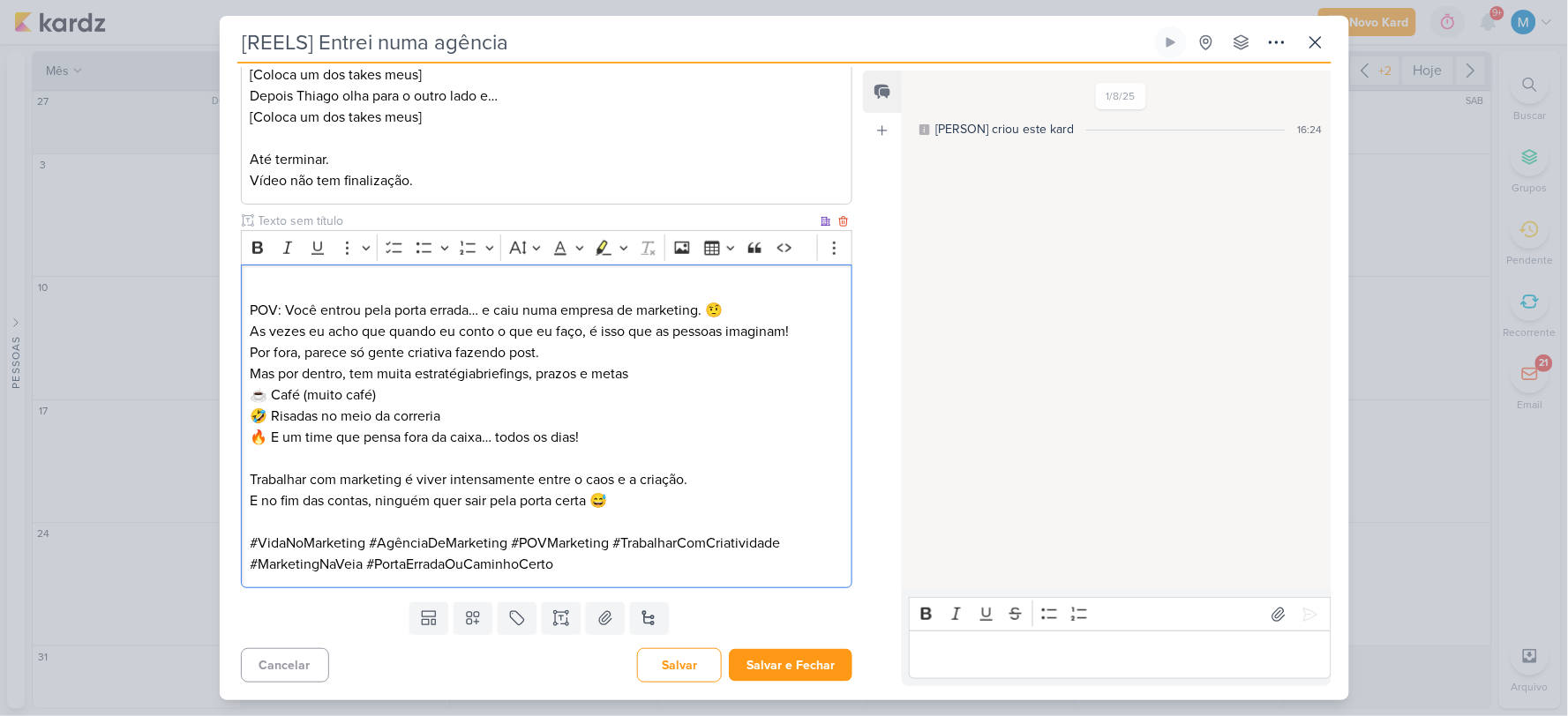 click on "Por fora, parece só gente criativa fazendo post. Mas por dentro, tem muita estratégiabriefings, prazos e metas ☕ Café (muito café) 🤣 Risadas no meio da correria 🔥 E um time que pensa fora da caixa… todos os dias!" at bounding box center (546, 395) 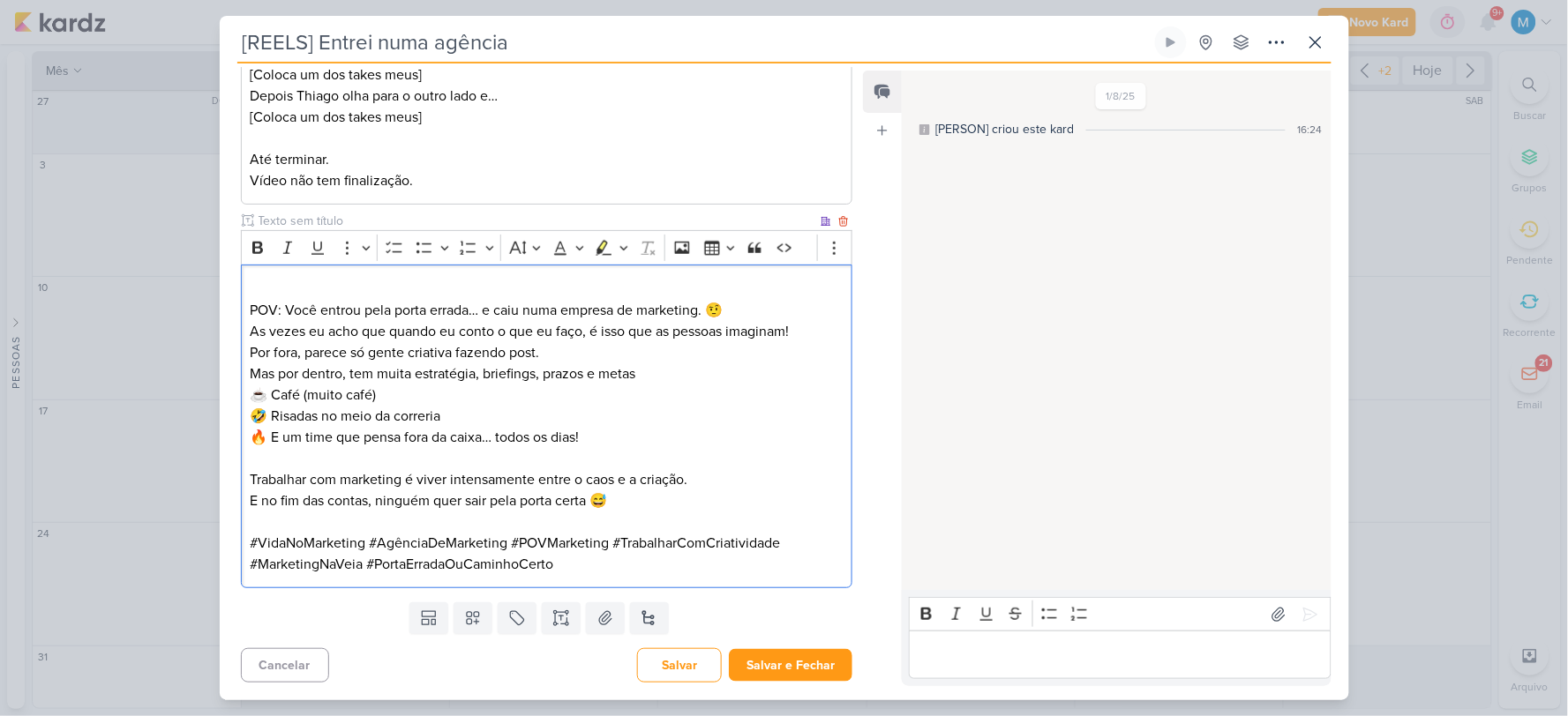 click on "Por fora, parece só gente criativa fazendo post. Mas por dentro, tem muita estratégia, briefings, prazos e metas ☕ Café (muito café) 🤣 Risadas no meio da correria 🔥 E um time que pensa fora da caixa… todos os dias!" at bounding box center (546, 395) 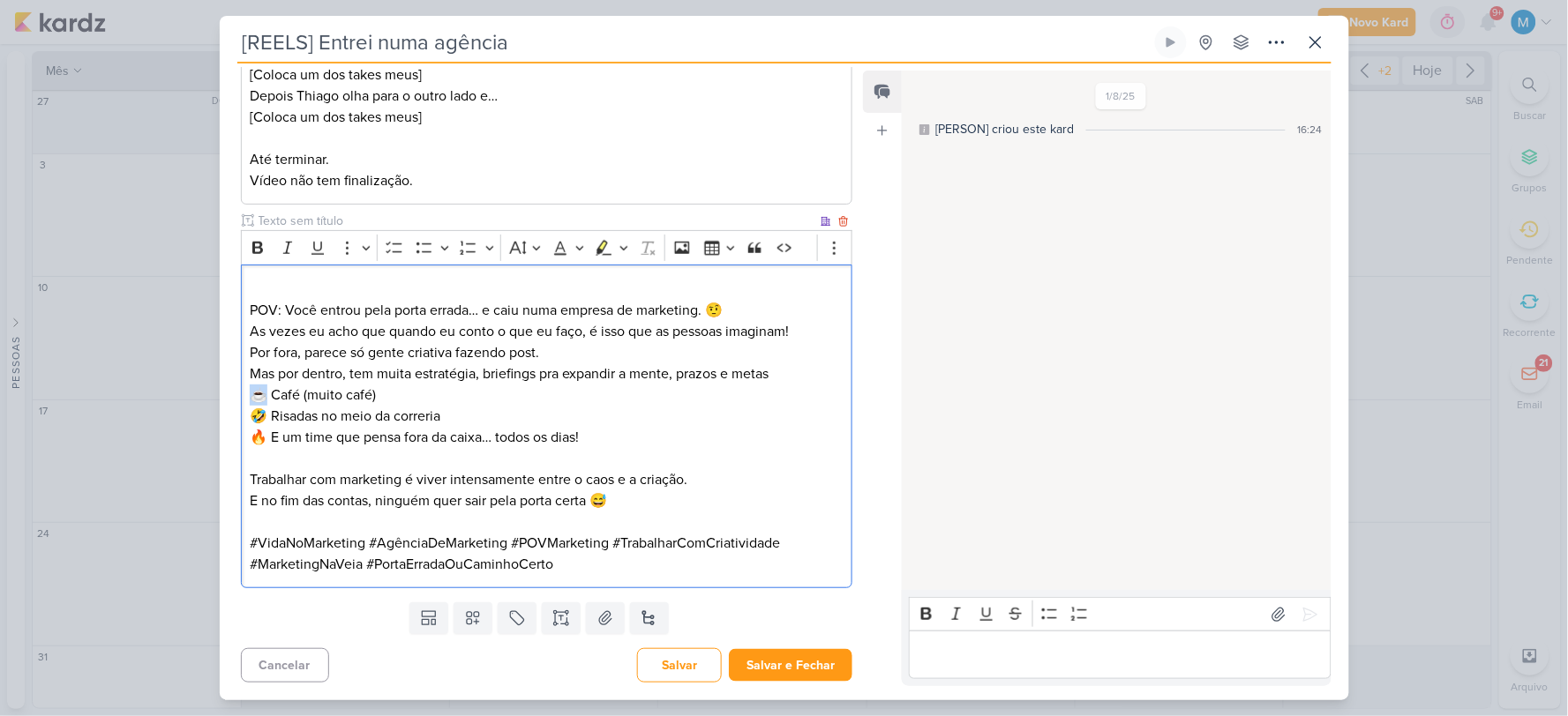 drag, startPoint x: 268, startPoint y: 392, endPoint x: 249, endPoint y: 389, distance: 19.235384 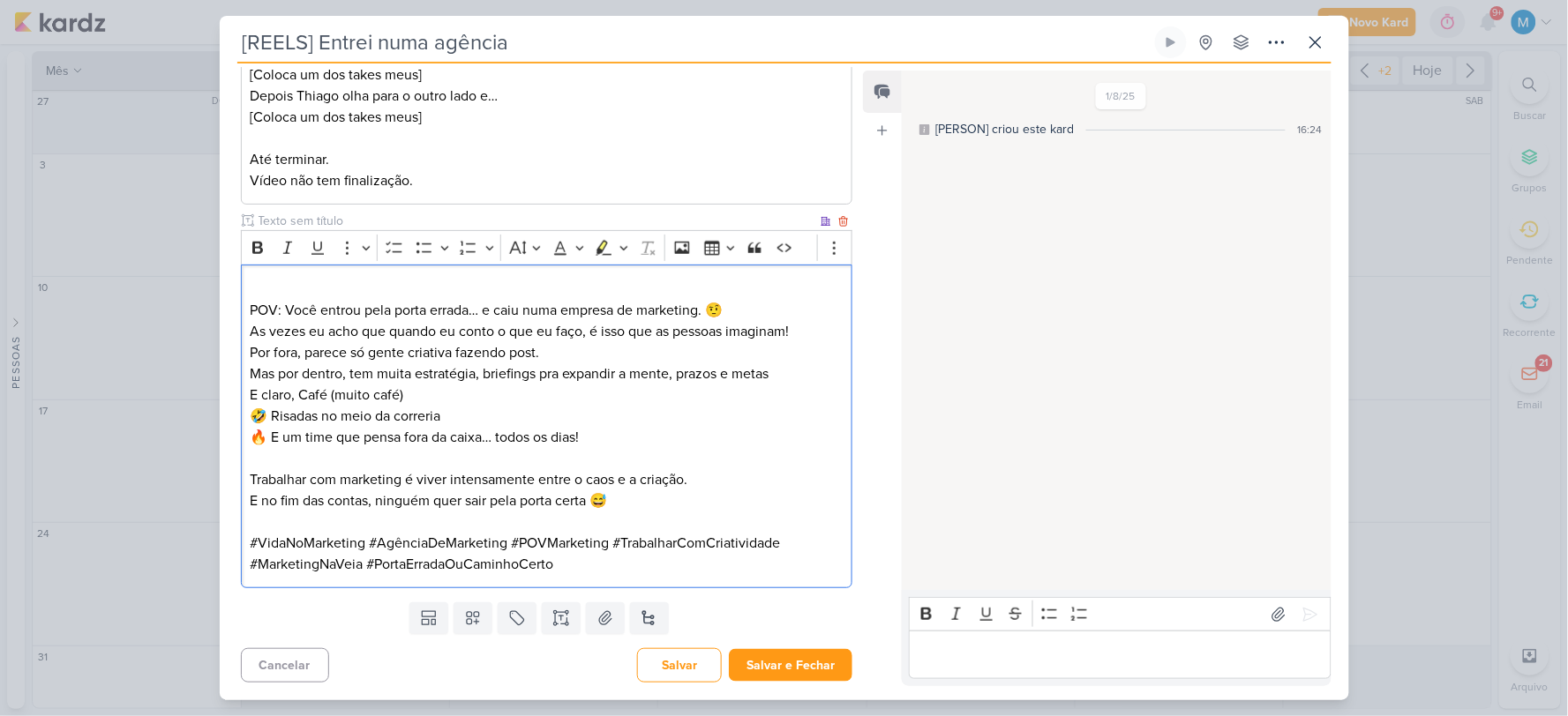 click on "Por fora, parece só gente criativa fazendo post. Mas por dentro, tem muita estratégia, briefings pra expandir a mente, prazos e metas E claro, Café (muito café) 🤣 Risadas no meio da correria 🔥 E um time que pensa fora da caixa… todos os dias!" at bounding box center [546, 395] 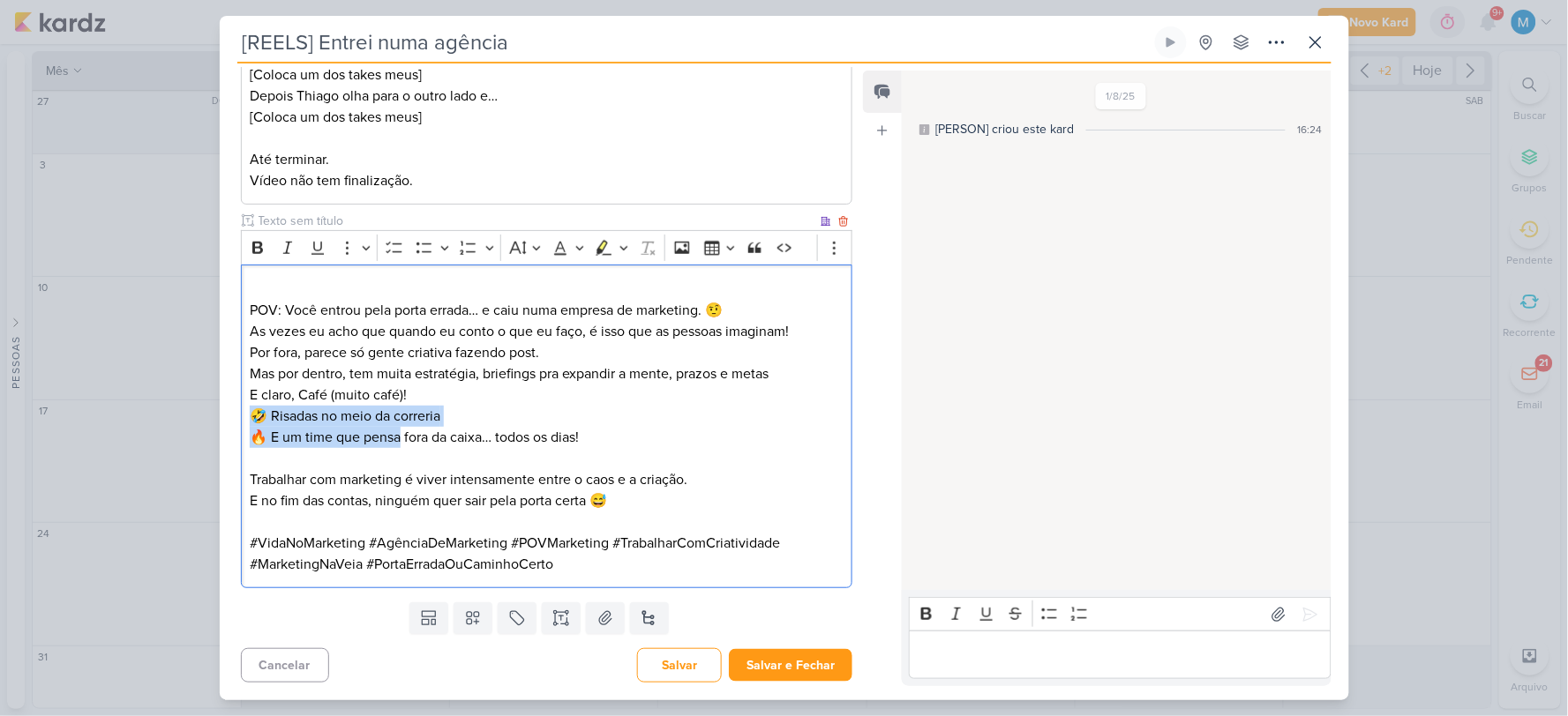 drag, startPoint x: 251, startPoint y: 418, endPoint x: 402, endPoint y: 433, distance: 151.7432 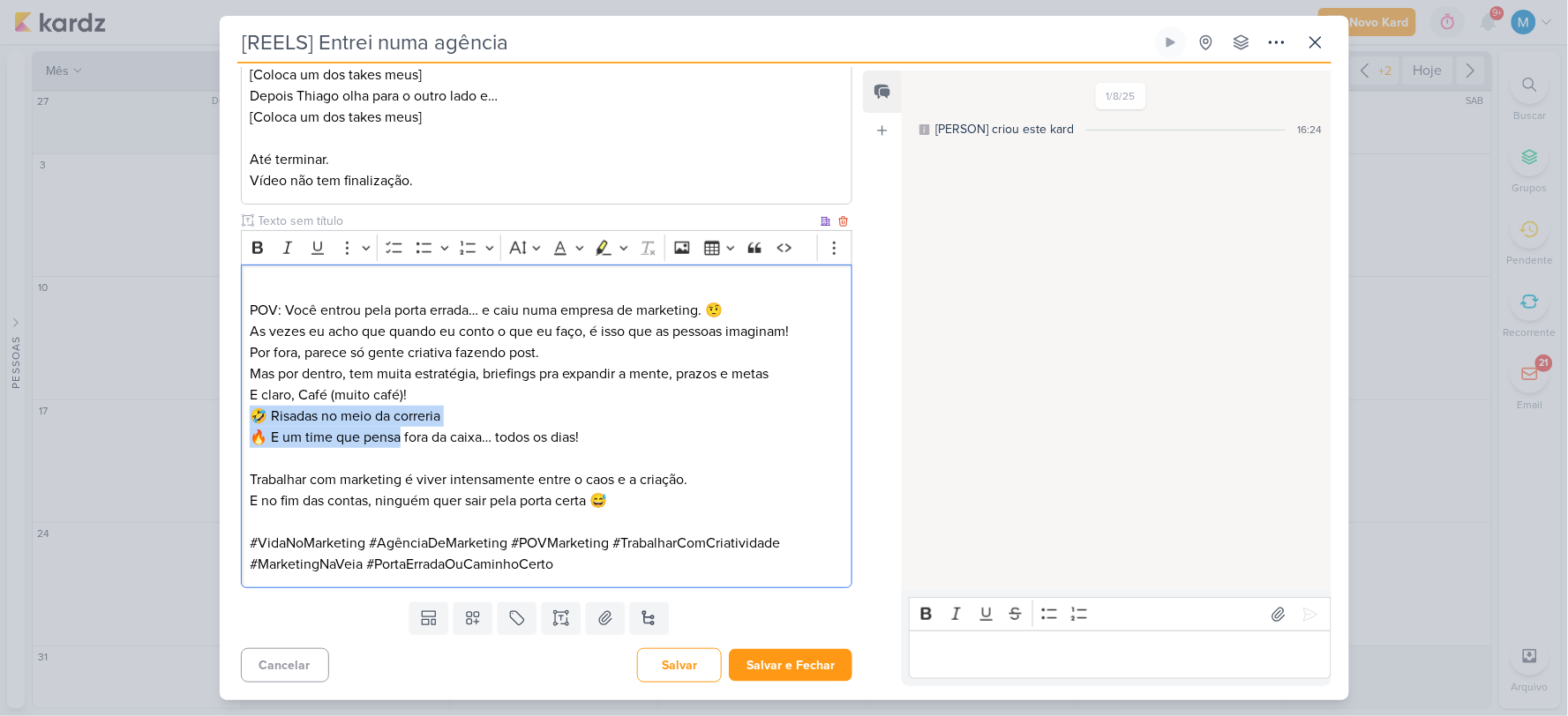 click on "Por fora, parece só gente criativa fazendo post. Mas por dentro, tem muita estratégia, briefings pra expandir a mente, prazos e metas E claro, Café (muito café)! 🤣 Risadas no meio da correria 🔥 E um time que pensa fora da caixa… todos os dias!" at bounding box center [546, 395] 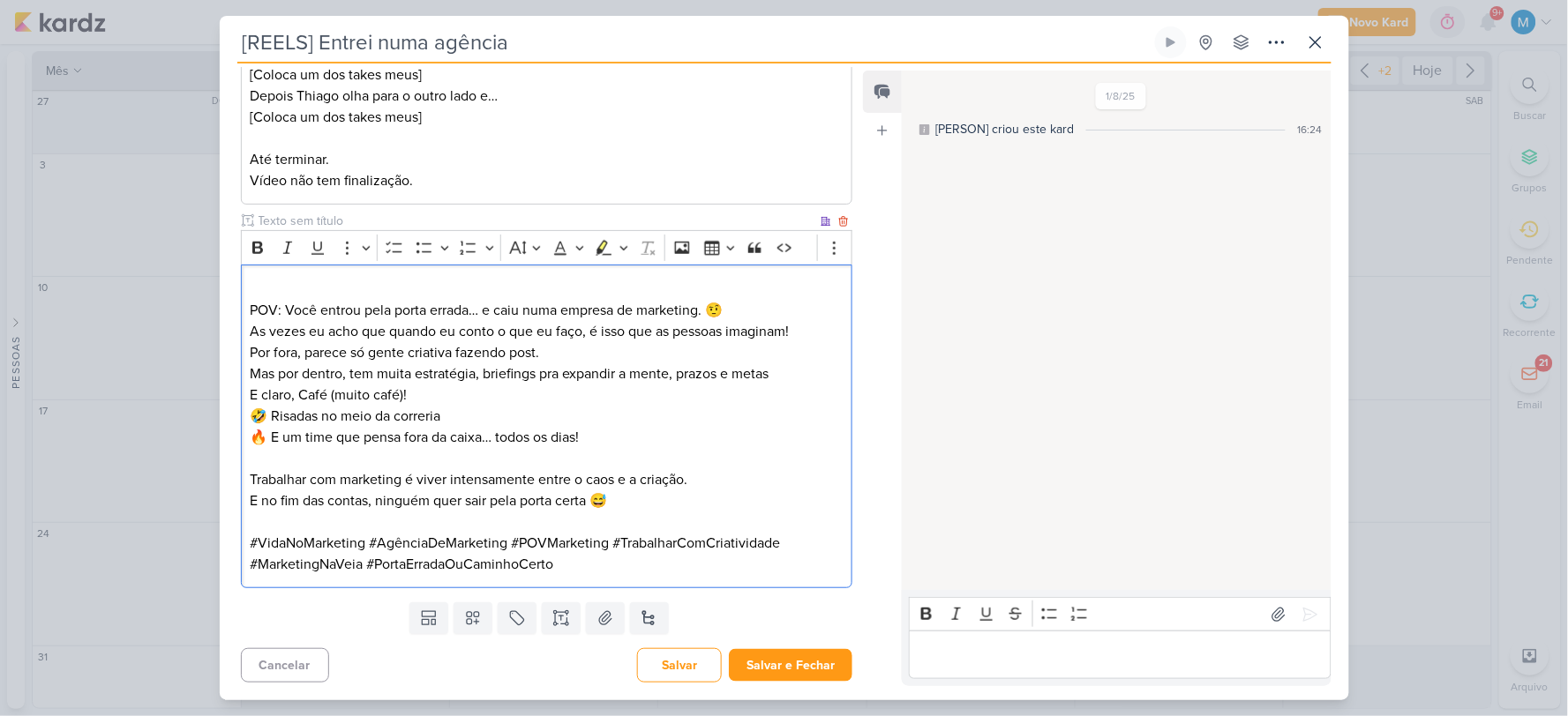 scroll, scrollTop: 363, scrollLeft: 0, axis: vertical 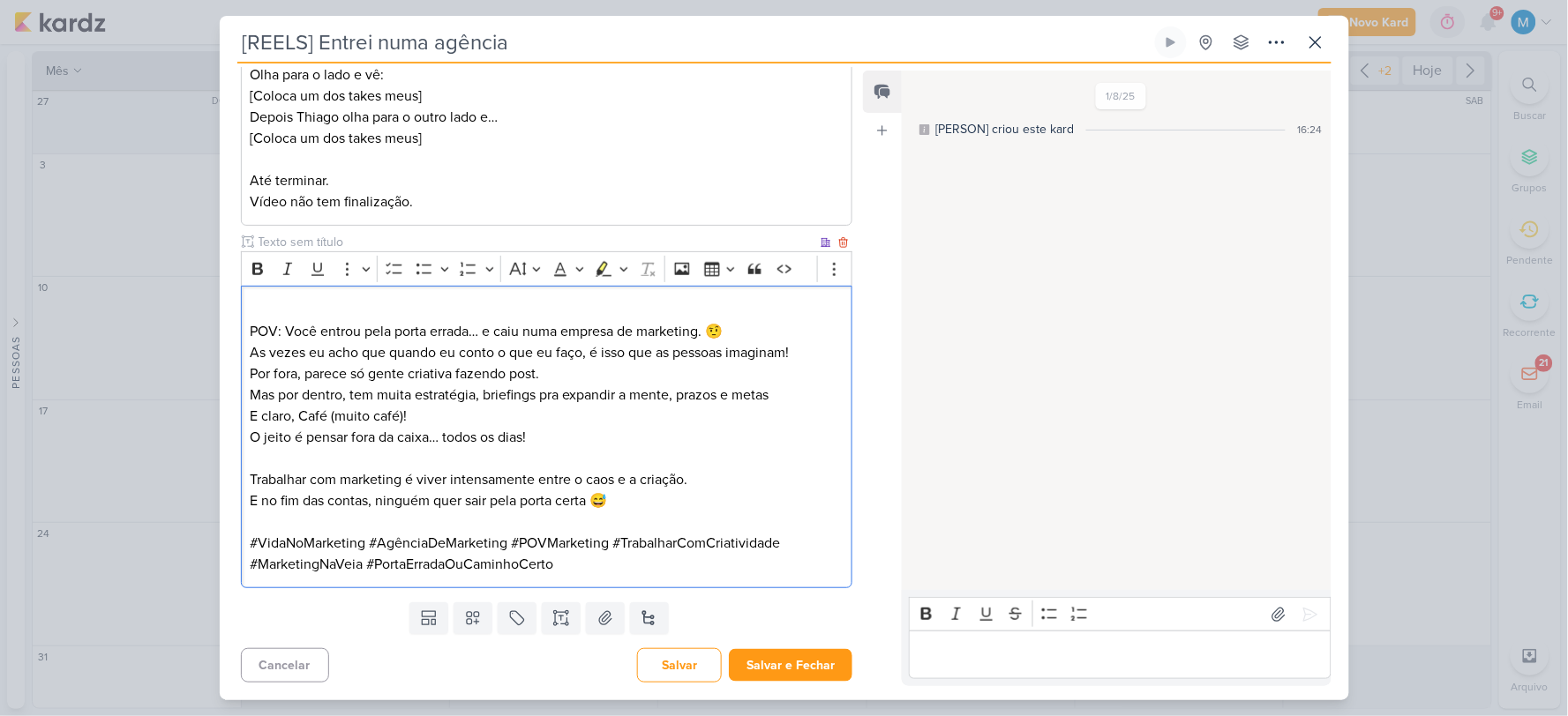 click at bounding box center [546, 459] 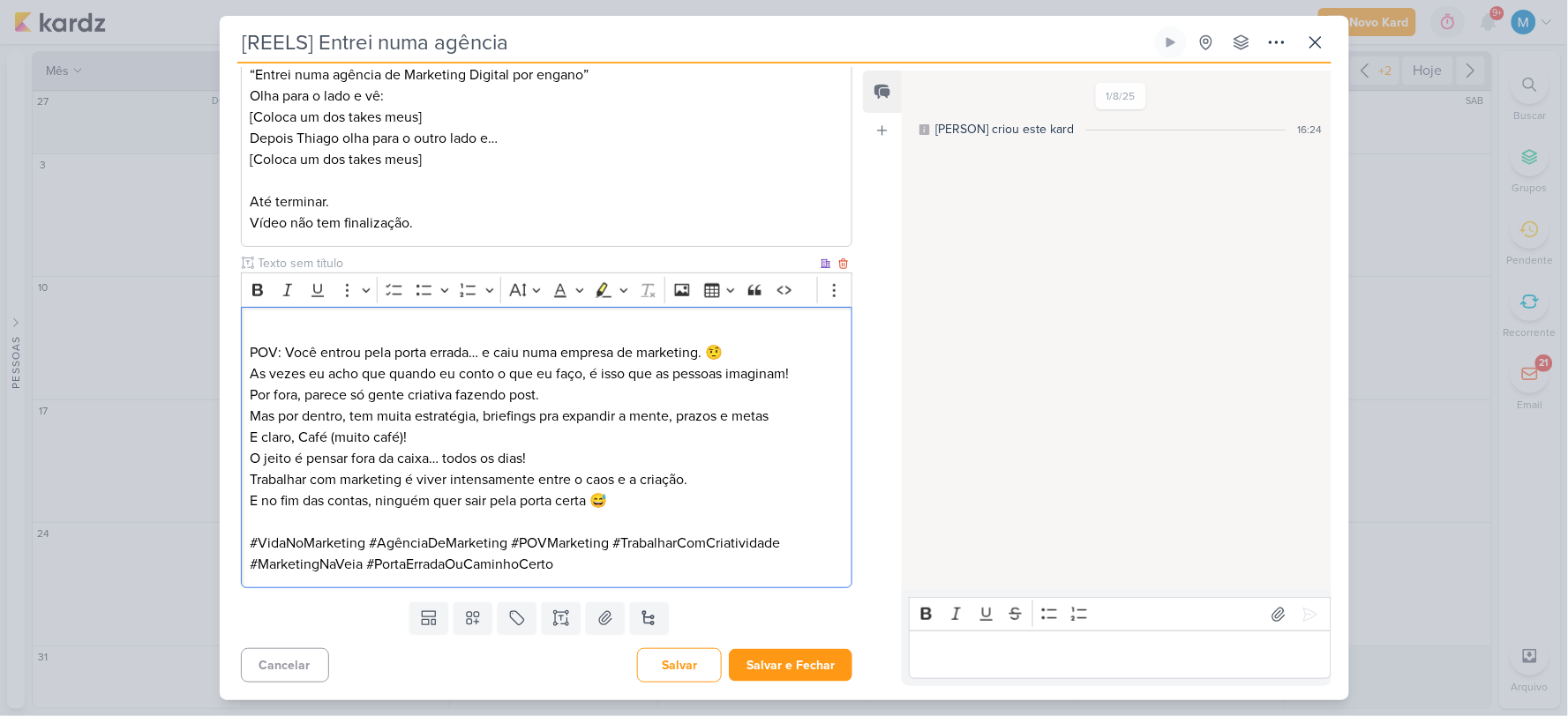 click on "Trabalhar com marketing é viver intensamente entre o caos e a criação. E no fim das contas, ninguém quer sair pela porta certa 😅" at bounding box center (546, 490) 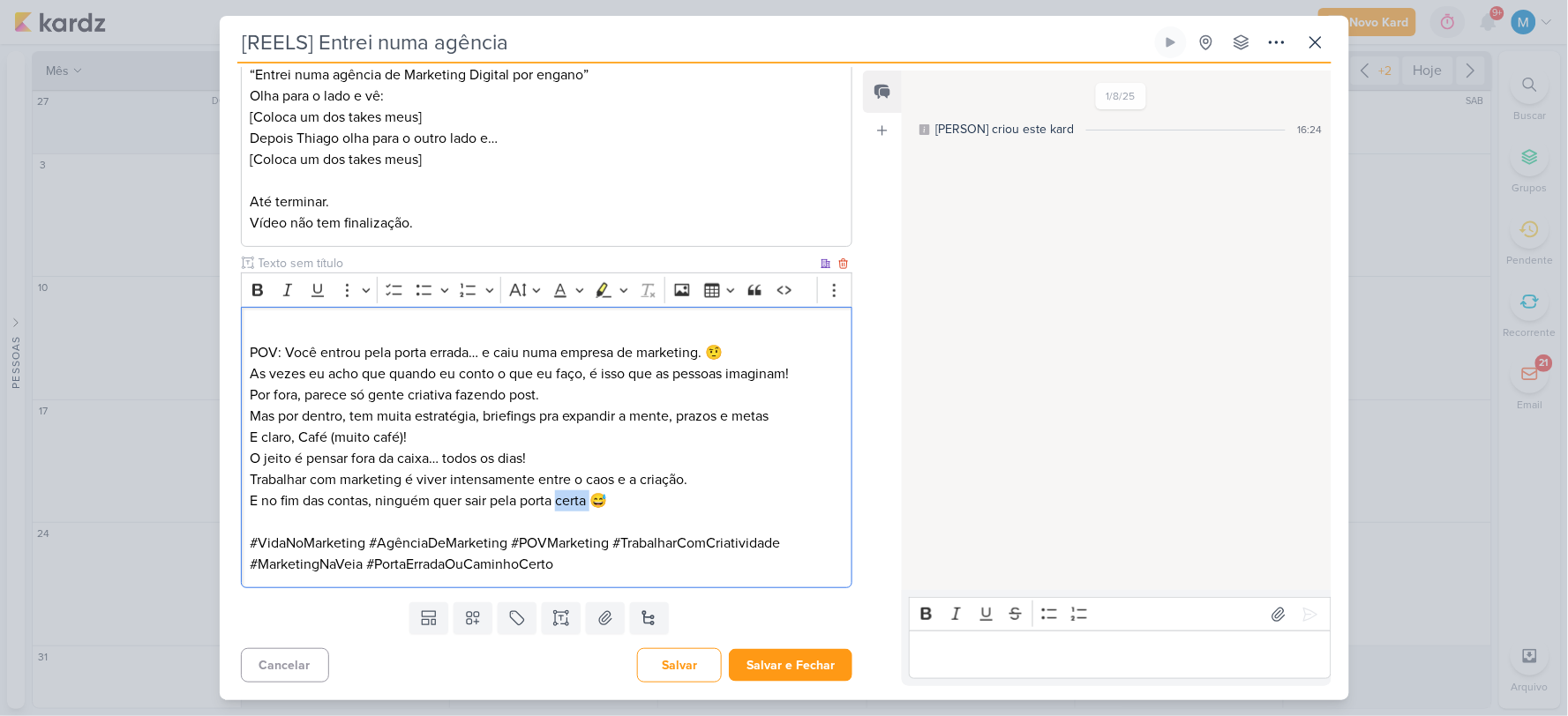 click on "Trabalhar com marketing é viver intensamente entre o caos e a criação. E no fim das contas, ninguém quer sair pela porta certa 😅" at bounding box center (546, 490) 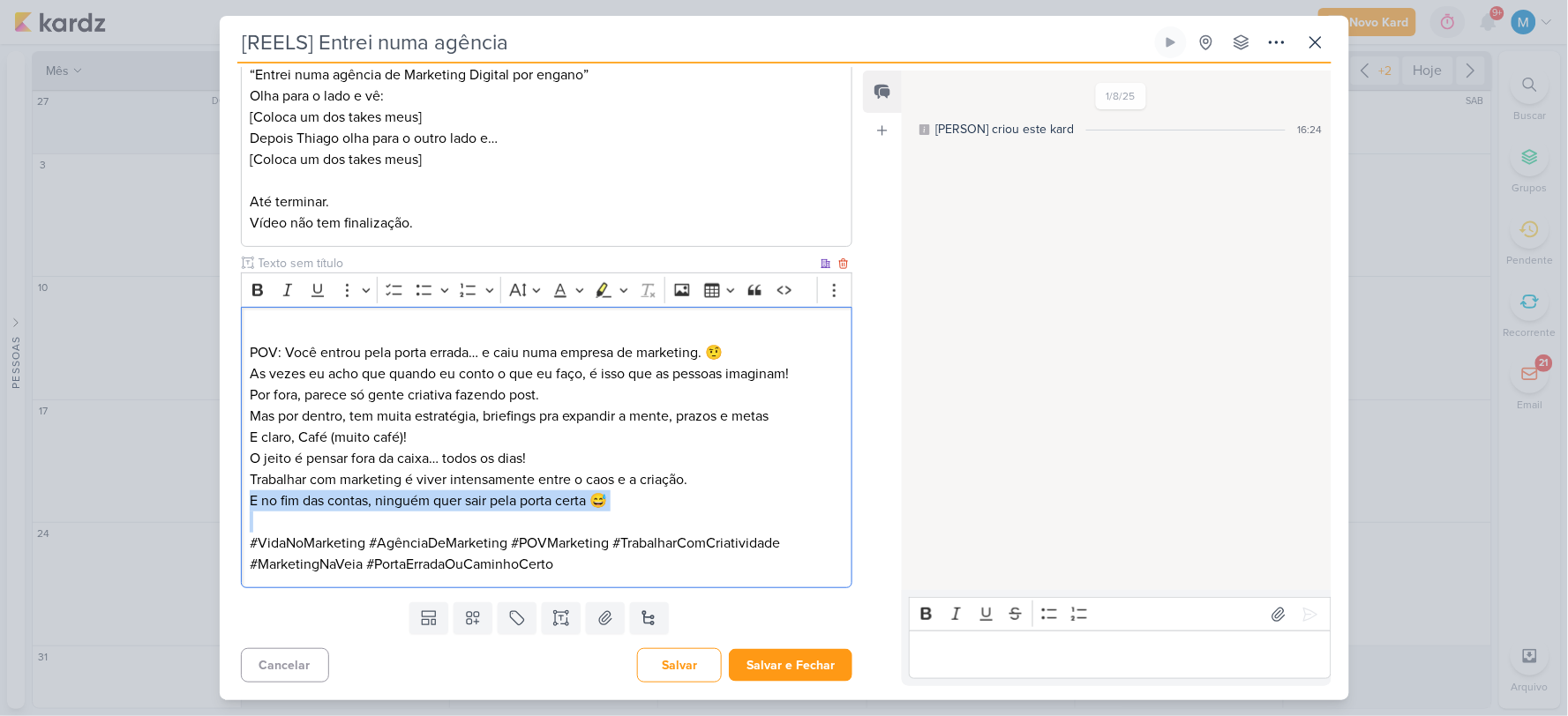 click on "Trabalhar com marketing é viver intensamente entre o caos e a criação. E no fim das contas, ninguém quer sair pela porta certa 😅" at bounding box center [546, 490] 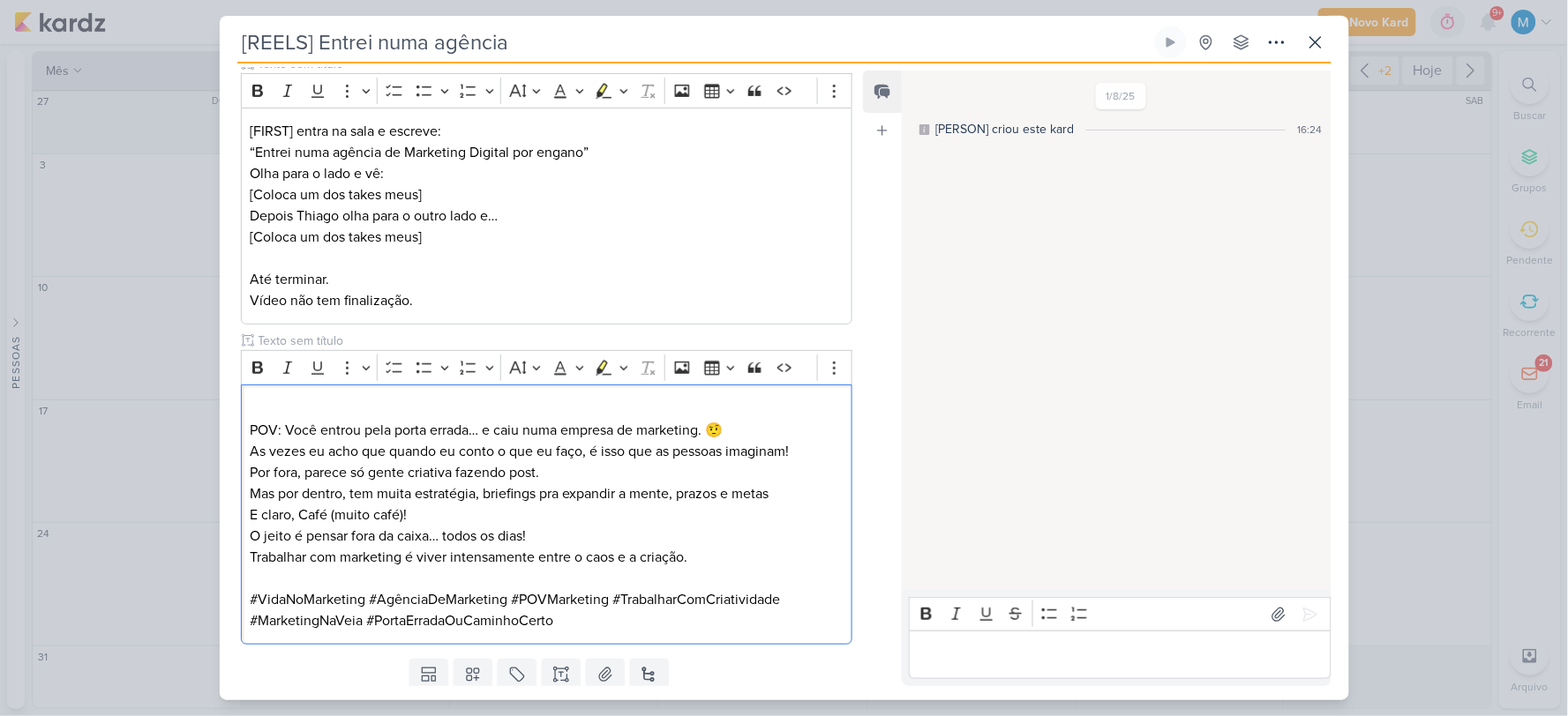 scroll, scrollTop: 321, scrollLeft: 0, axis: vertical 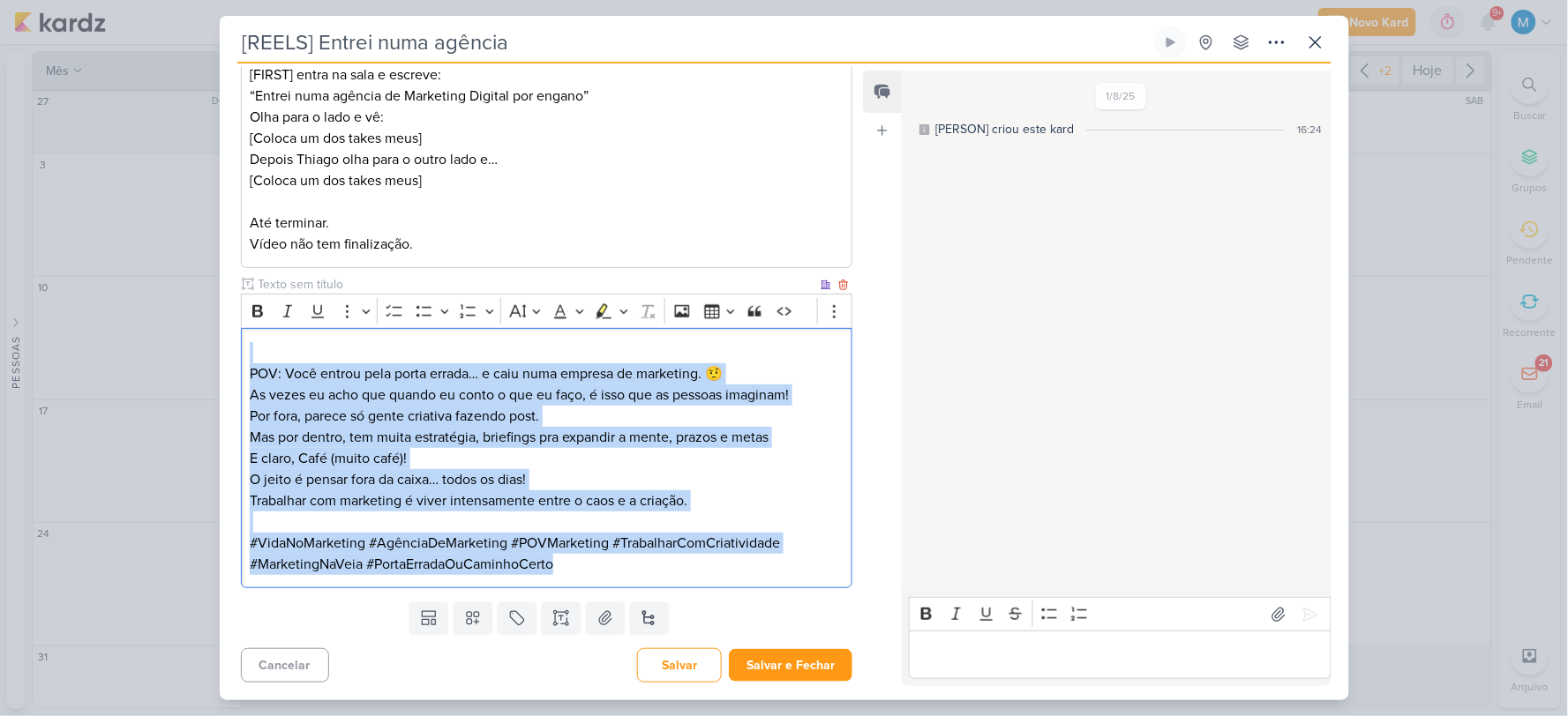 drag, startPoint x: 591, startPoint y: 562, endPoint x: 250, endPoint y: 349, distance: 402.0572 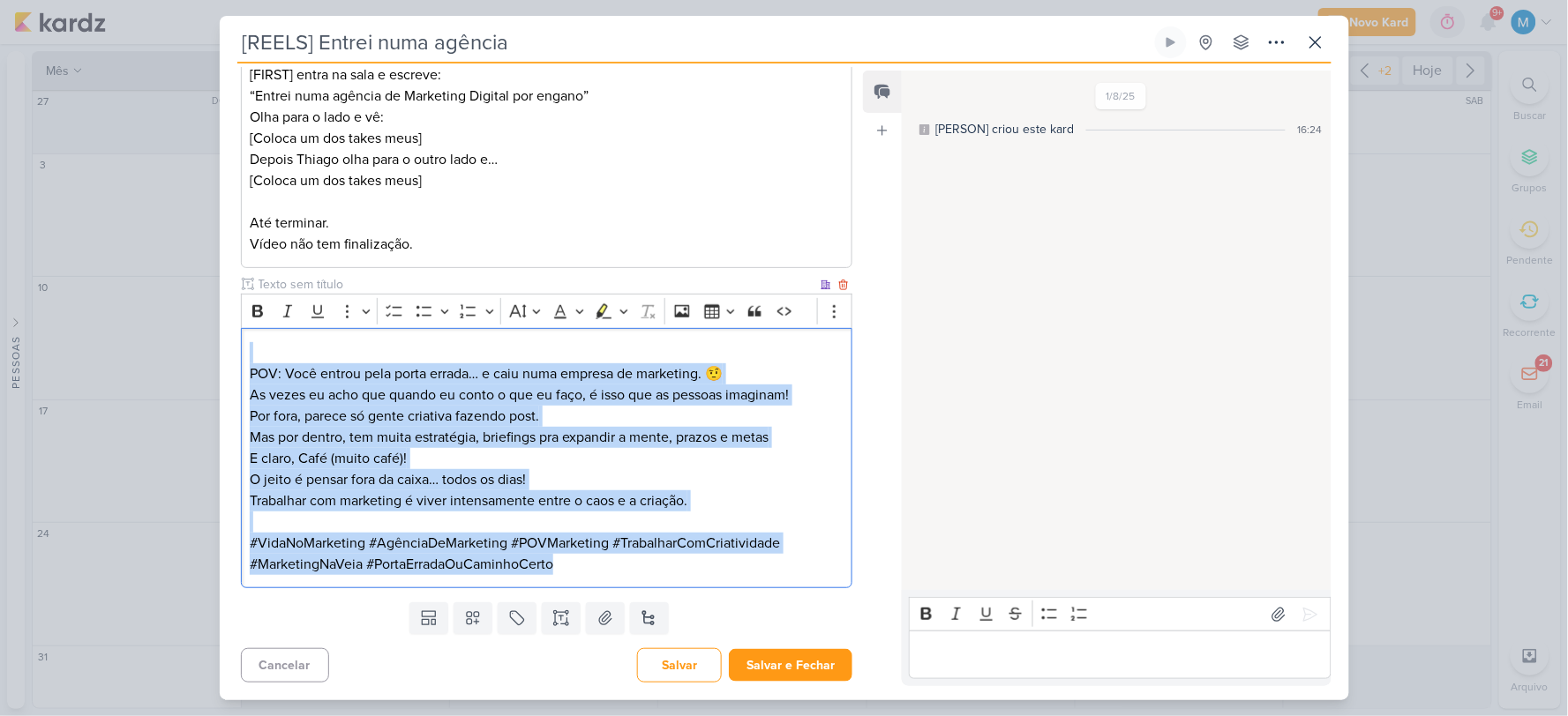 click on "POV: Você entrou pela porta errada… e caiu numa empresa de marketing. 🤨 As vezes eu acho que quando eu conto o que eu faço, é isso que as pessoas imaginam! Por fora, parece só gente criativa fazendo post. Mas por dentro, tem muita estratégia, briefings pra expandir a mente, prazos e metas E claro, Café (muito café)! O jeito é pensar fora da caixa… todos os dias! Trabalhar com marketing é viver intensamente entre o caos e a criação. #VidaNoMarketing #AgênciaDeMarketing #POVMarketing #TrabalharComCriatividade #MarketingNaVeia #PortaErradaOuCaminhoCerto" at bounding box center [547, 458] 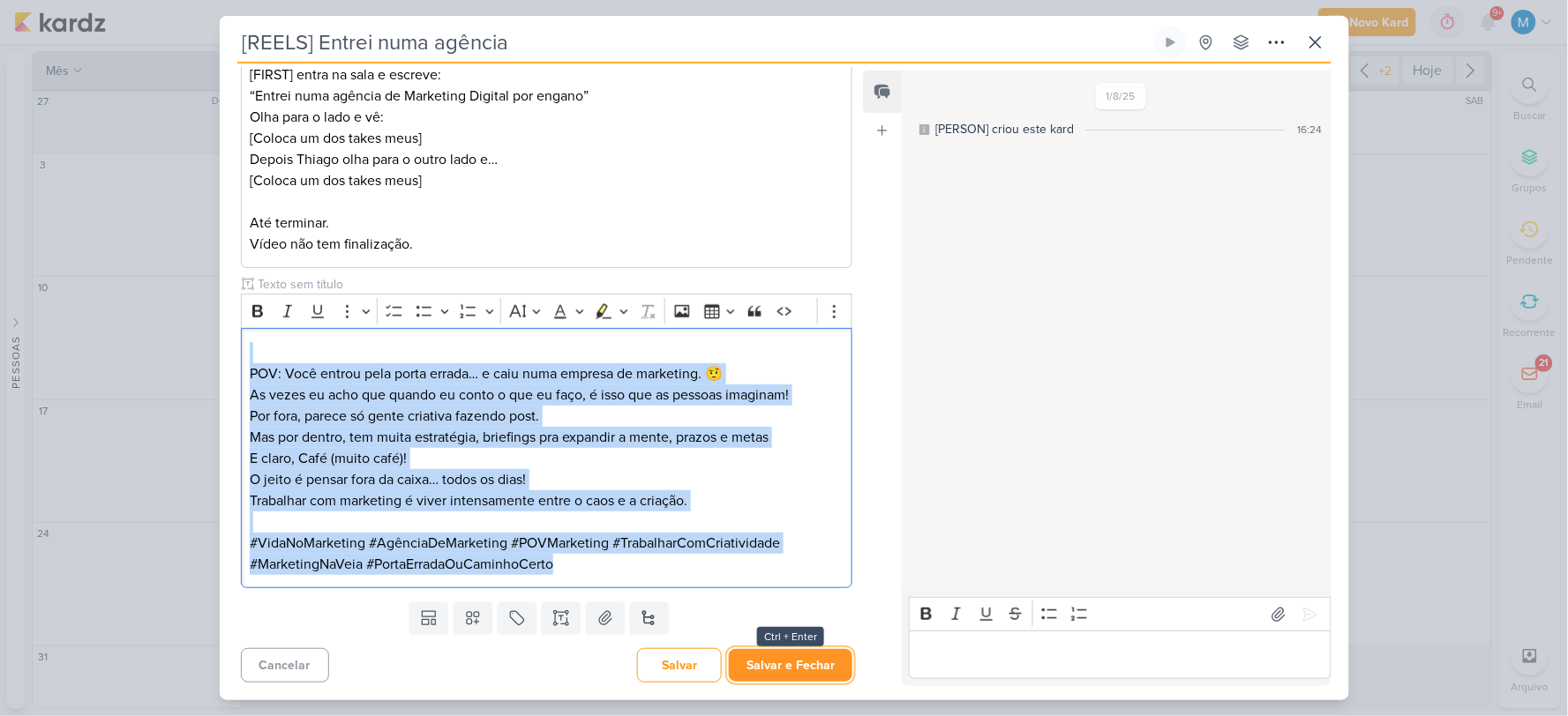 click on "Salvar e Fechar" at bounding box center (791, 665) 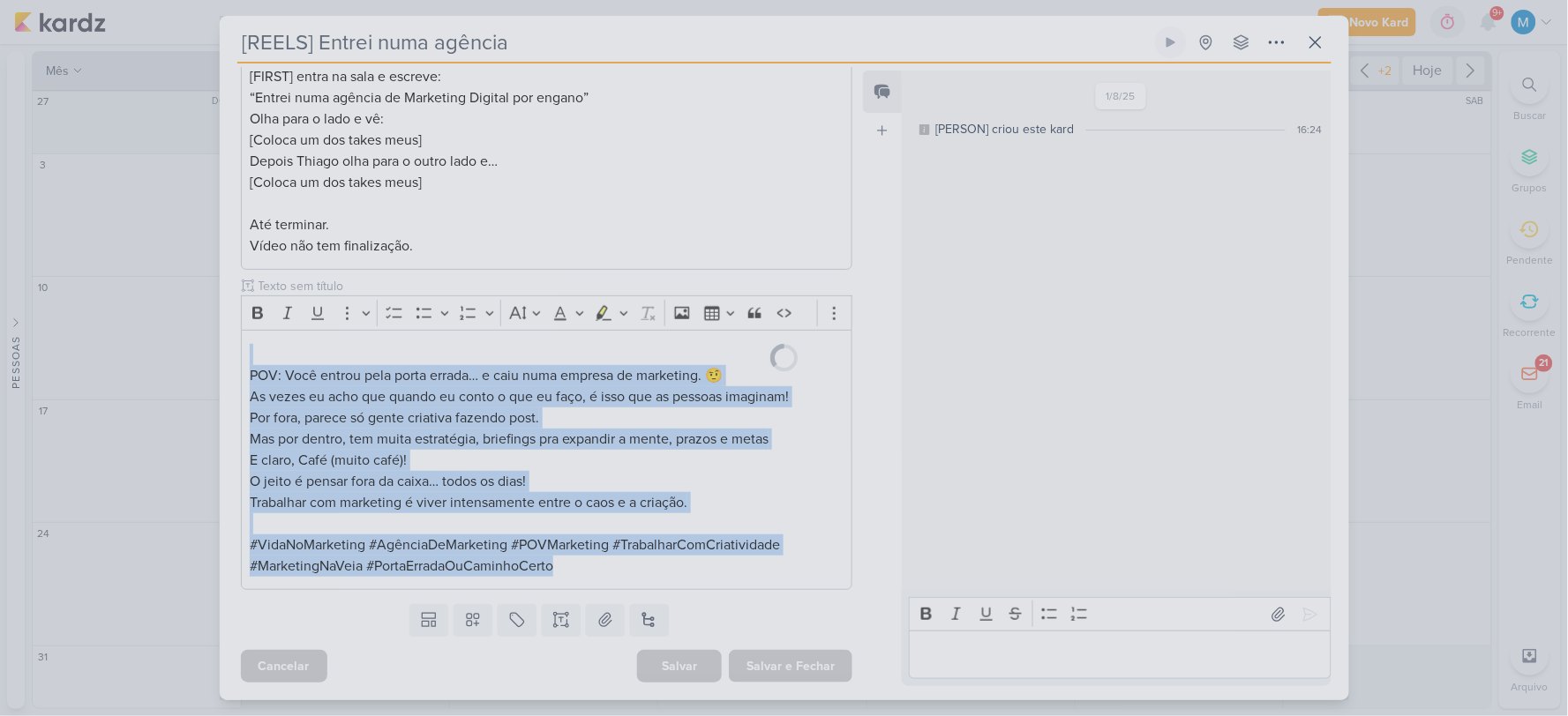 scroll, scrollTop: 319, scrollLeft: 0, axis: vertical 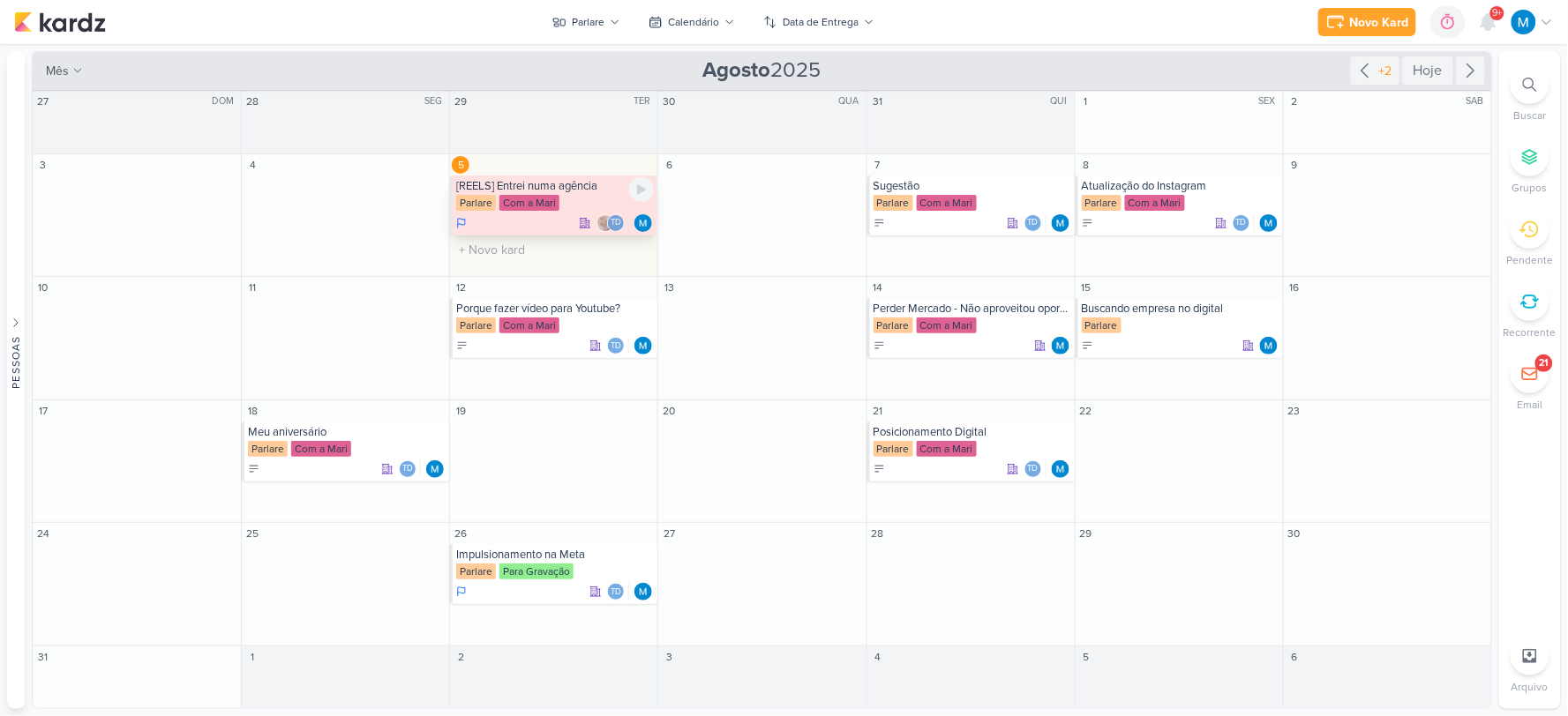 click on "[REELS] Entrei numa agência" at bounding box center (555, 186) 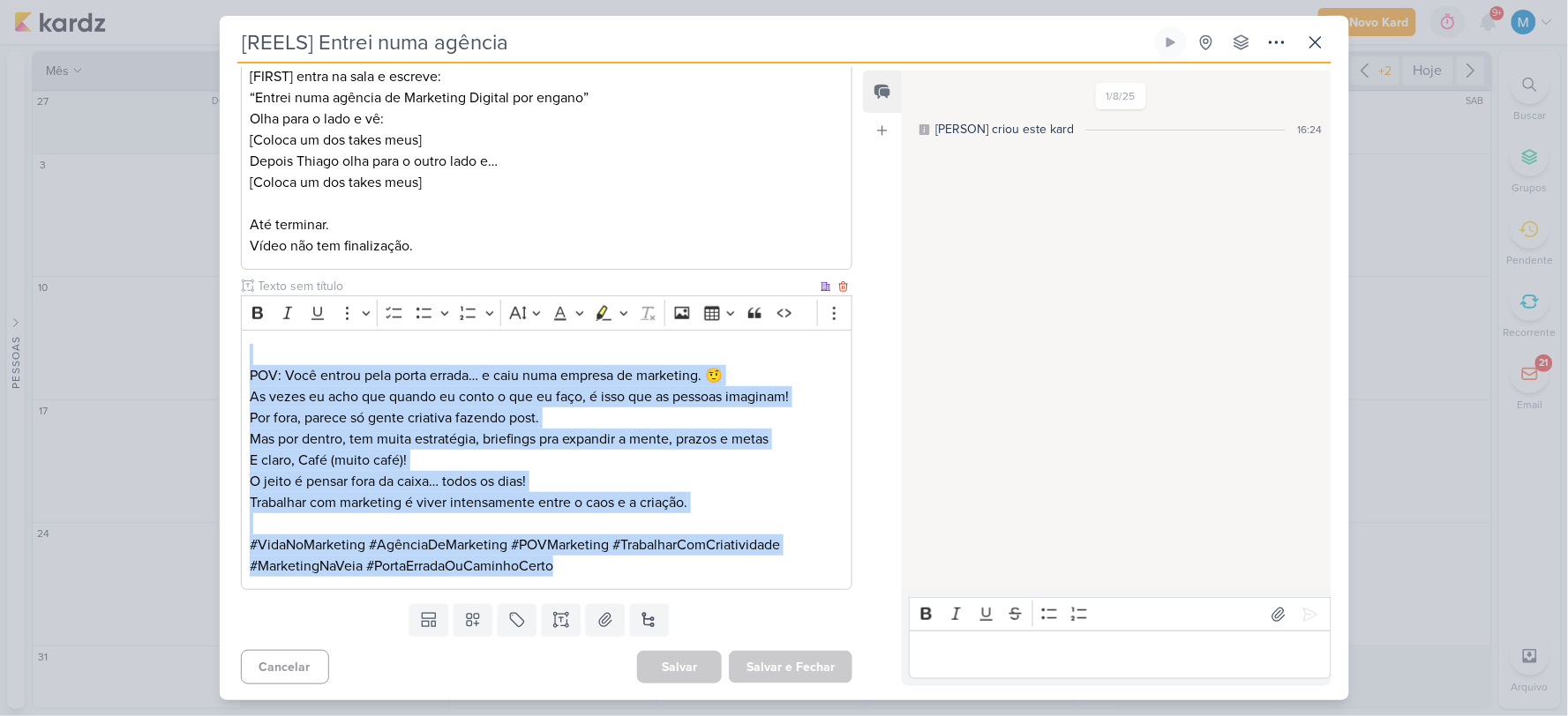 scroll, scrollTop: 0, scrollLeft: 0, axis: both 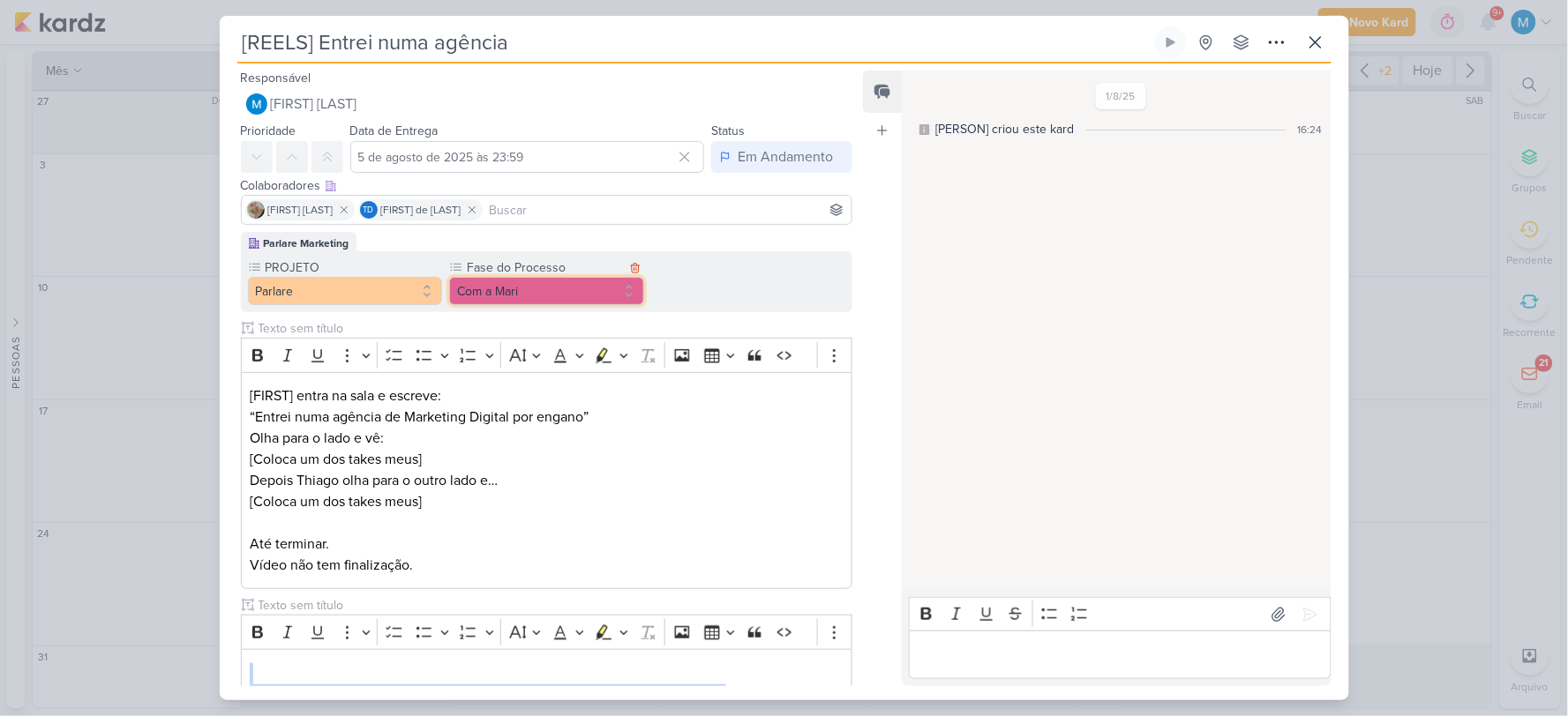 click on "Com a Mari" at bounding box center [546, 291] 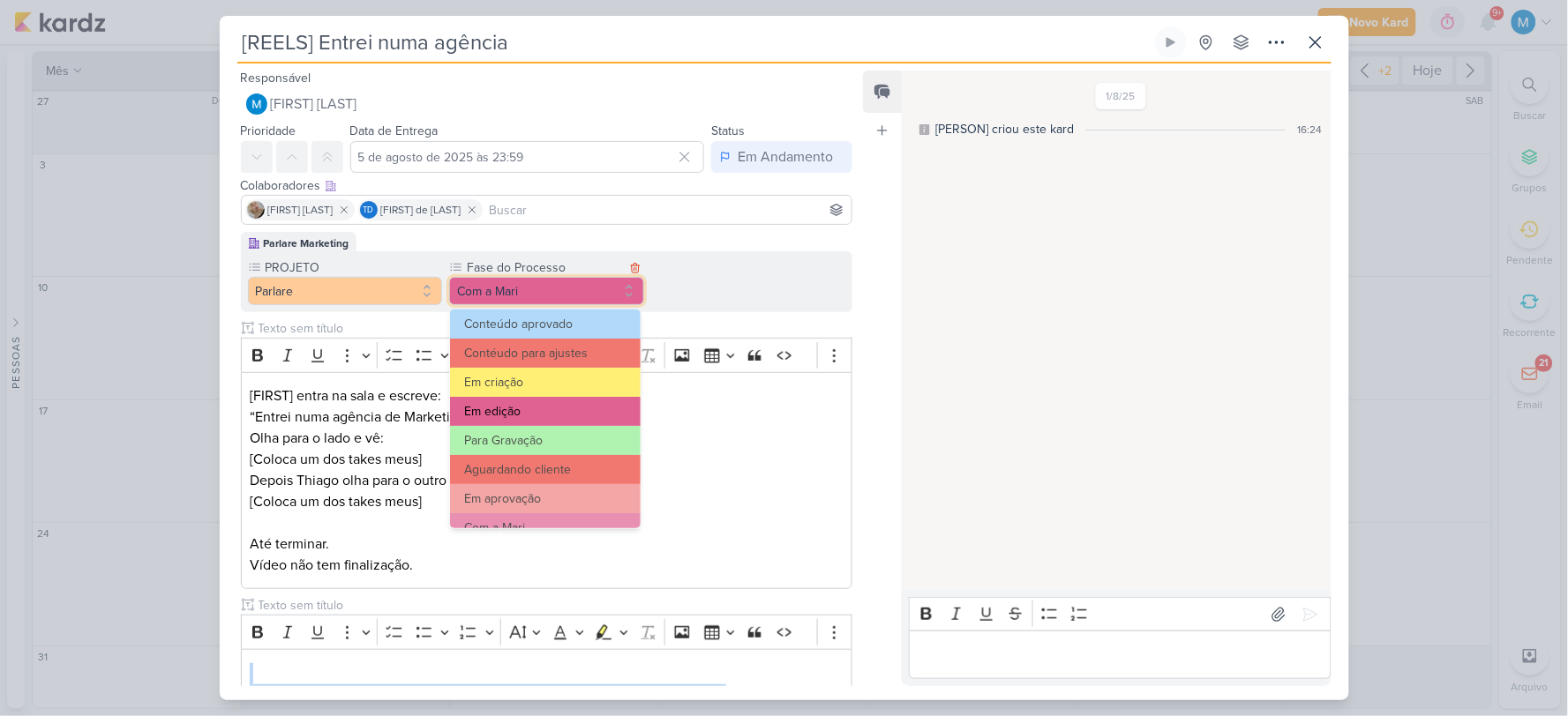 scroll, scrollTop: 169, scrollLeft: 0, axis: vertical 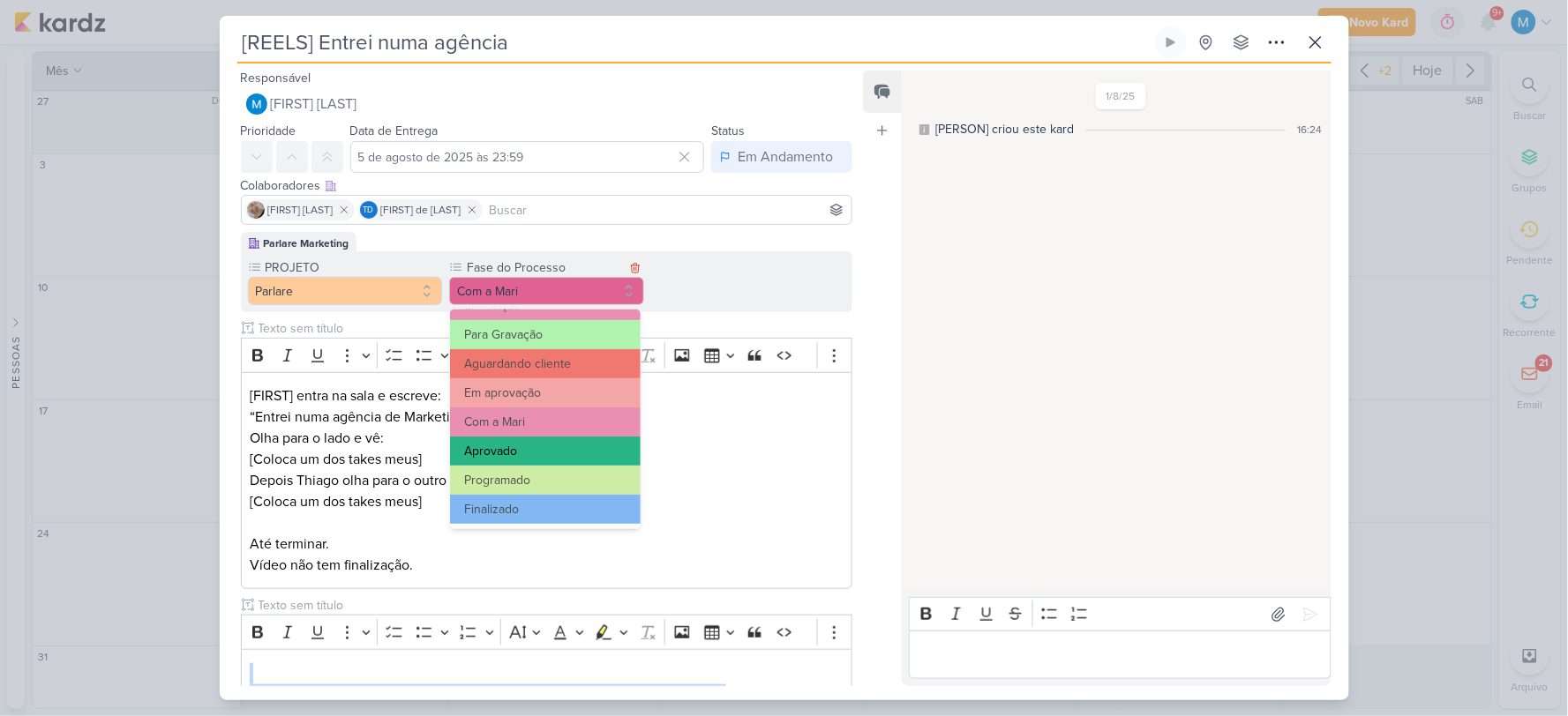 click on "Aprovado" at bounding box center [545, 451] 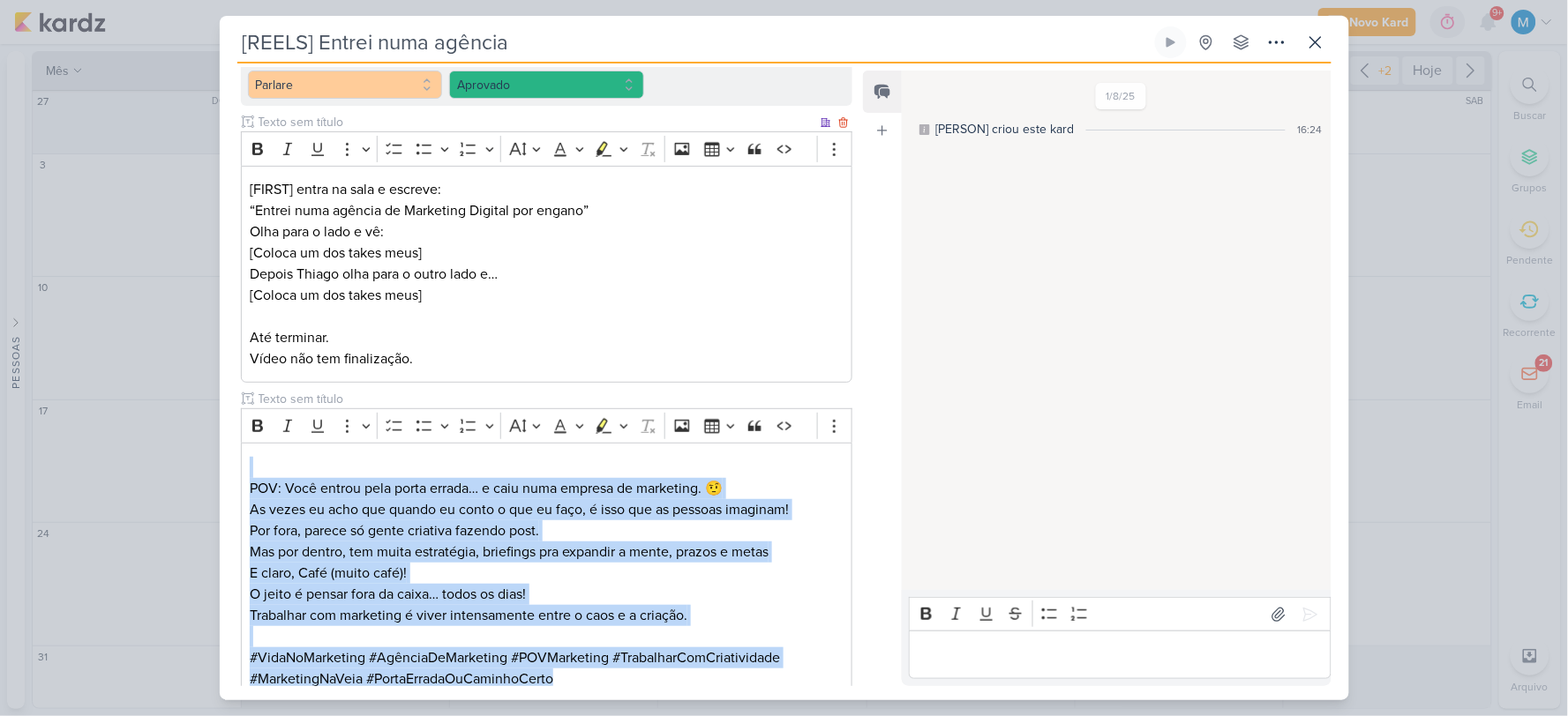 scroll, scrollTop: 321, scrollLeft: 0, axis: vertical 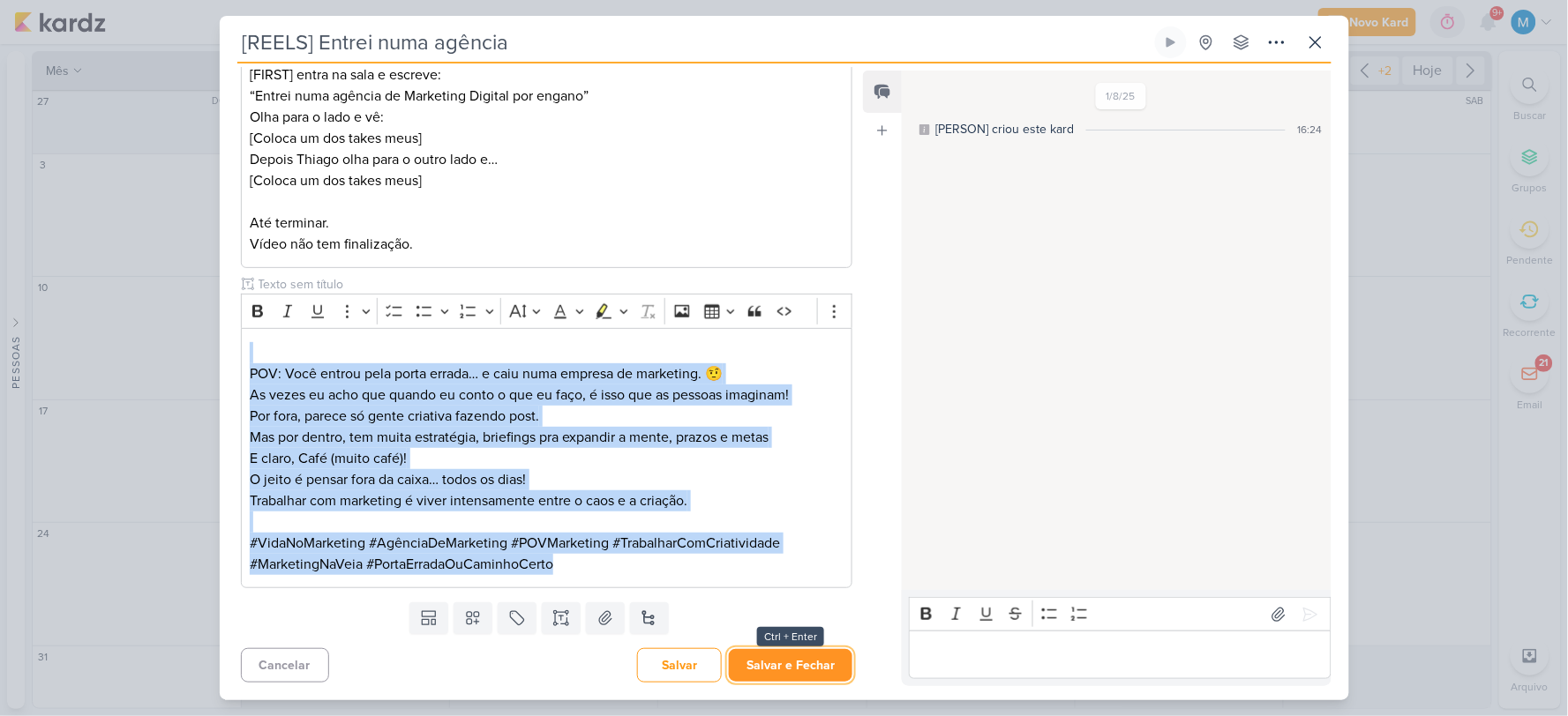 click on "Salvar e Fechar" at bounding box center (791, 665) 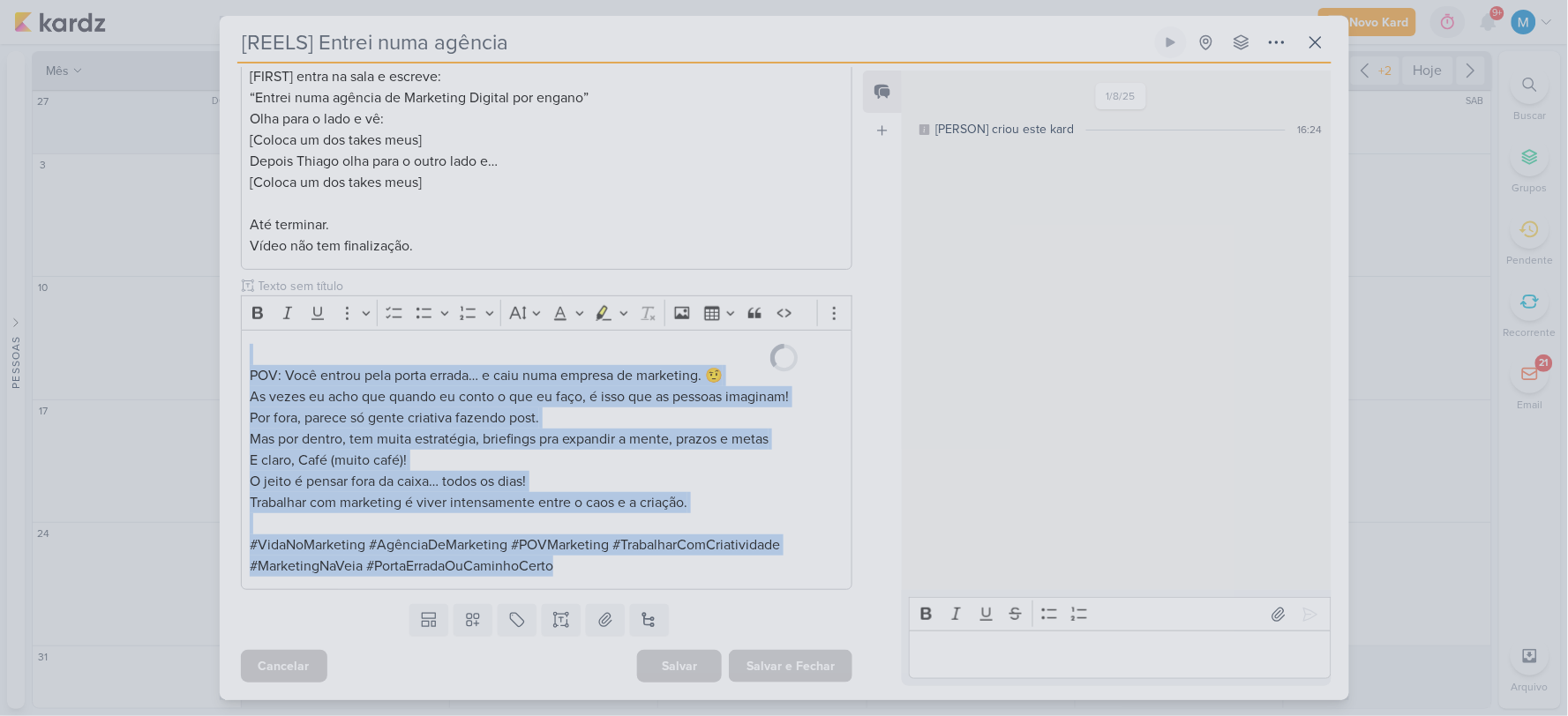 scroll, scrollTop: 319, scrollLeft: 0, axis: vertical 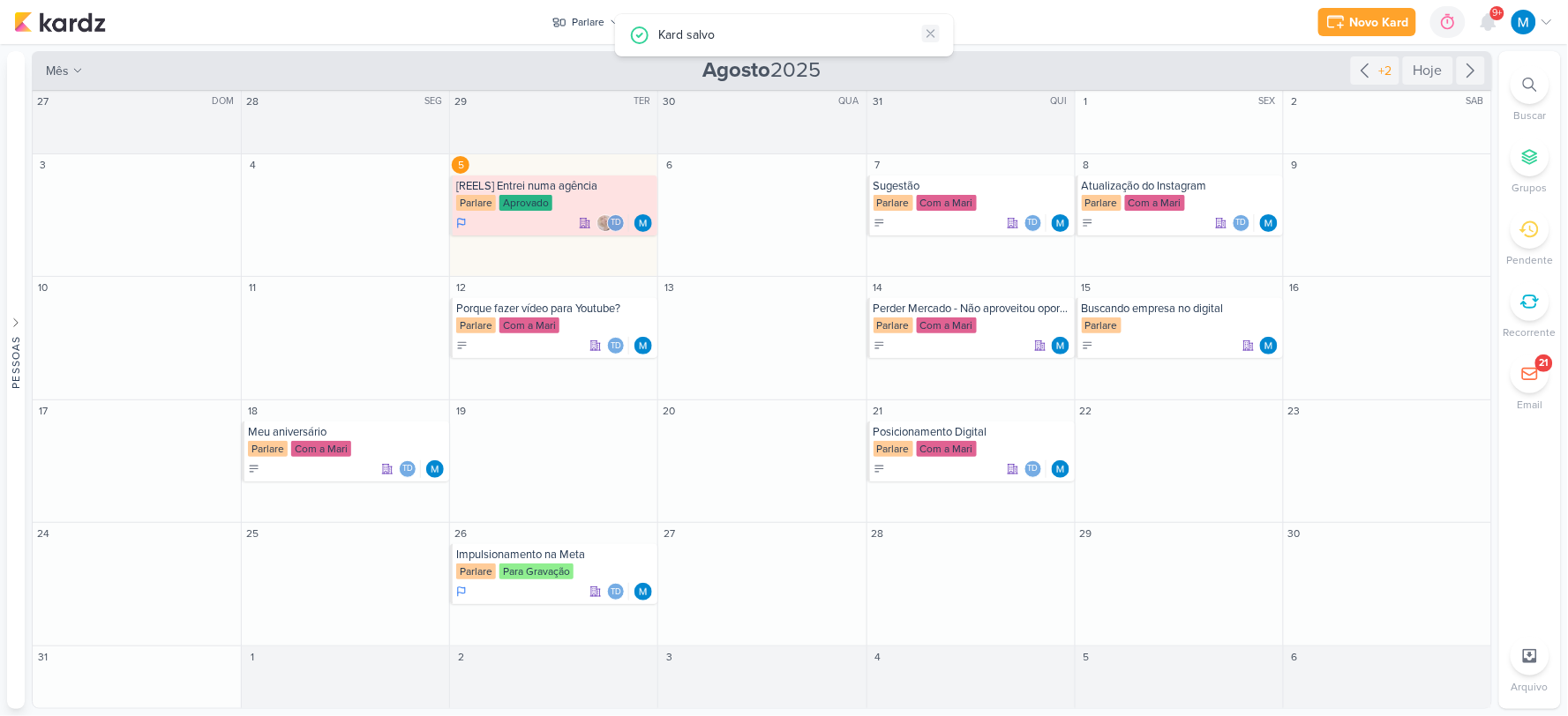 click 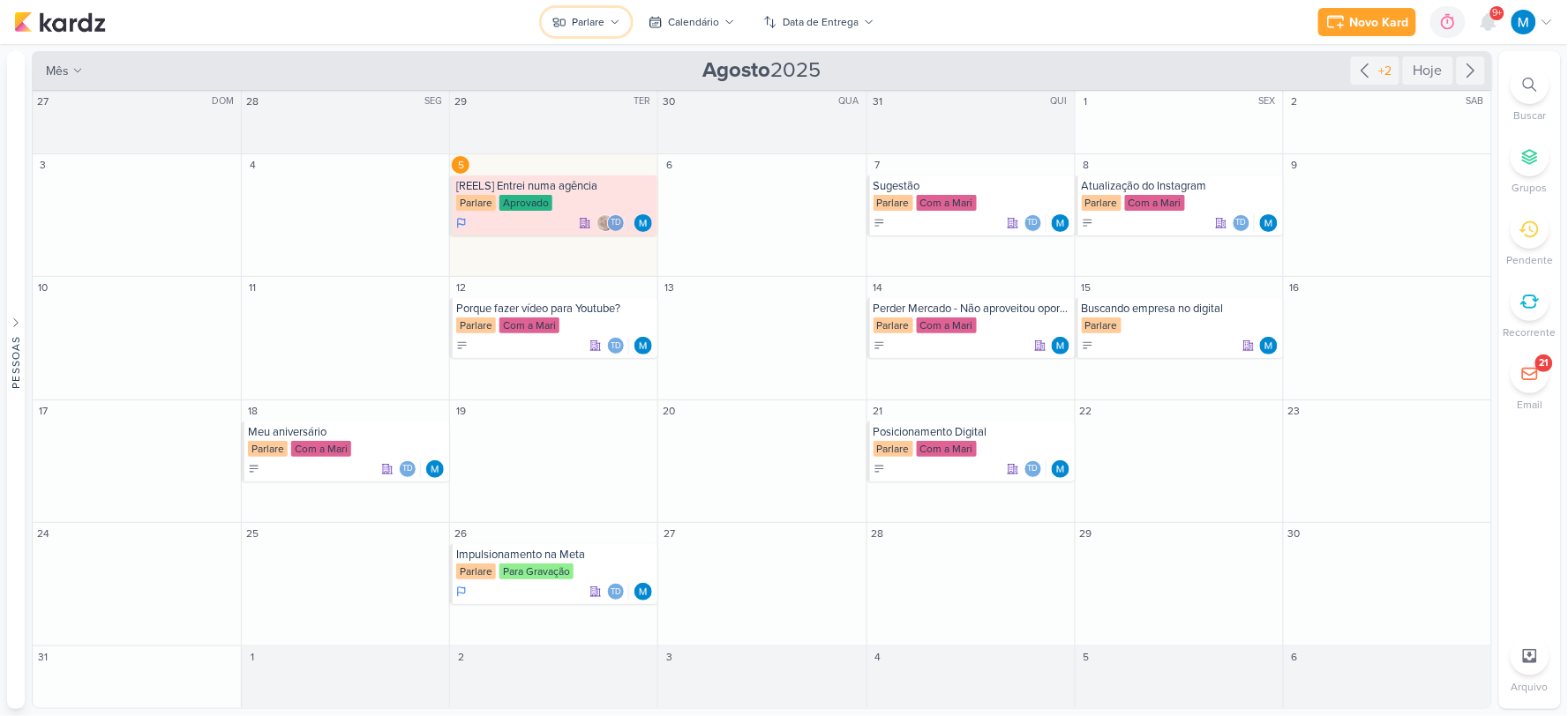drag, startPoint x: 614, startPoint y: 22, endPoint x: 764, endPoint y: 585, distance: 582.63968 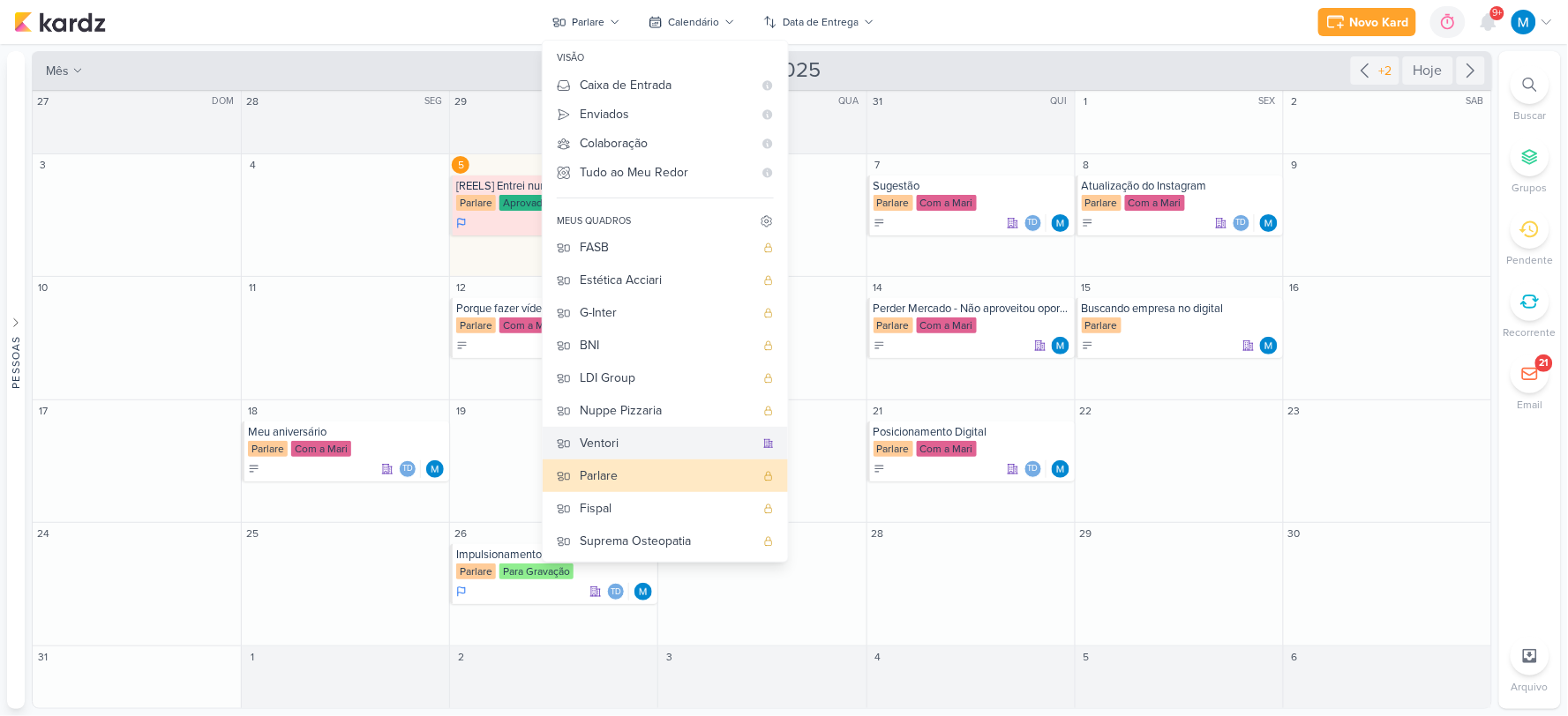 click on "Ventori" at bounding box center (667, 443) 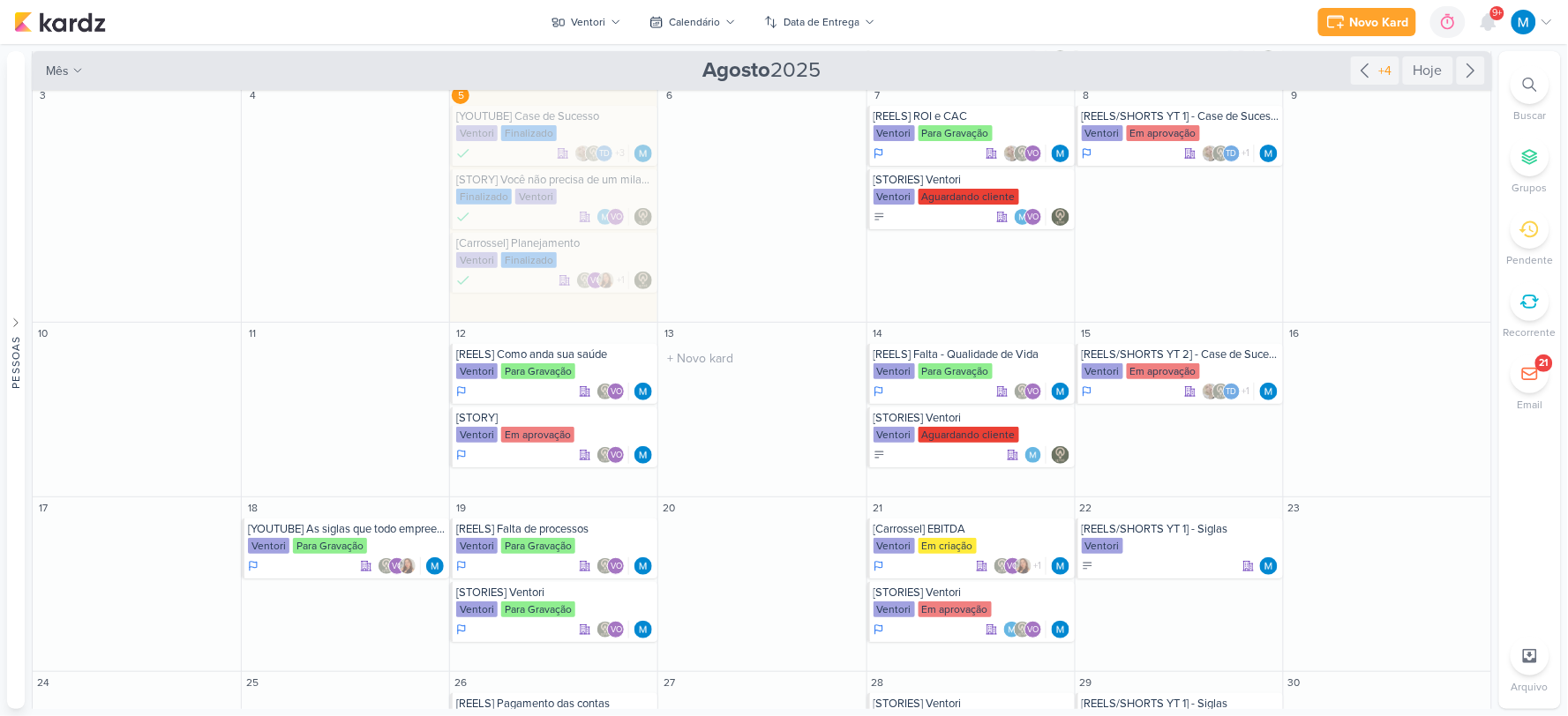 scroll, scrollTop: 196, scrollLeft: 0, axis: vertical 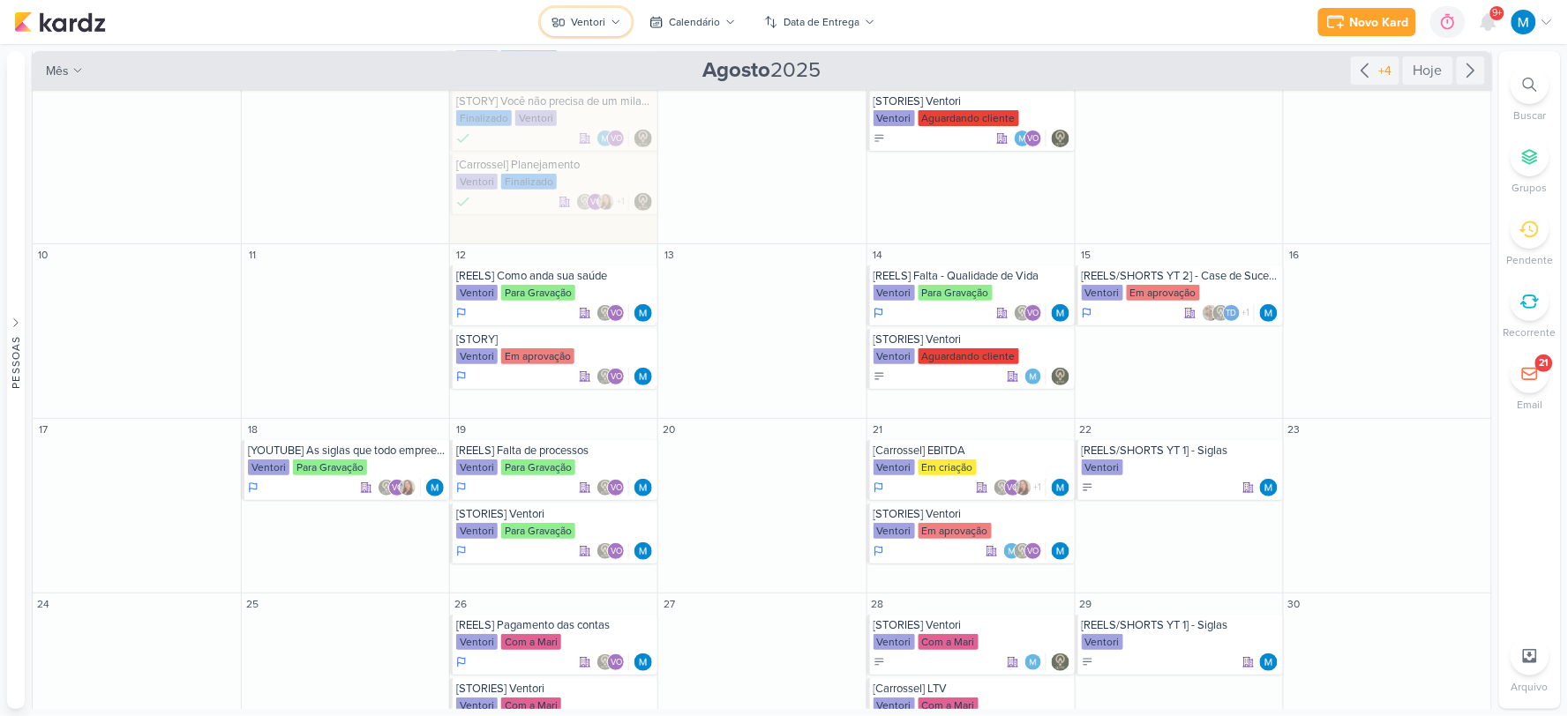 click 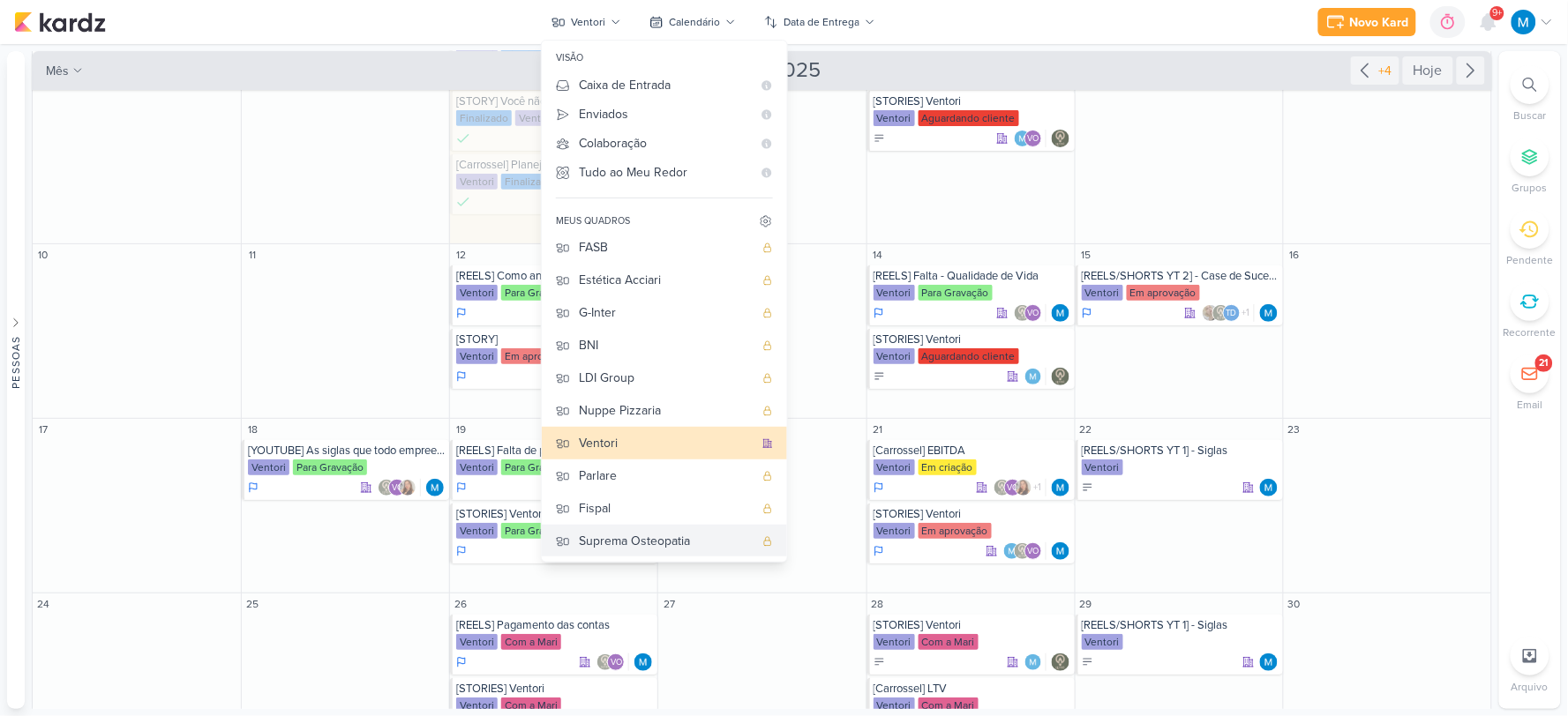 click on "Suprema Osteopatia" at bounding box center (666, 541) 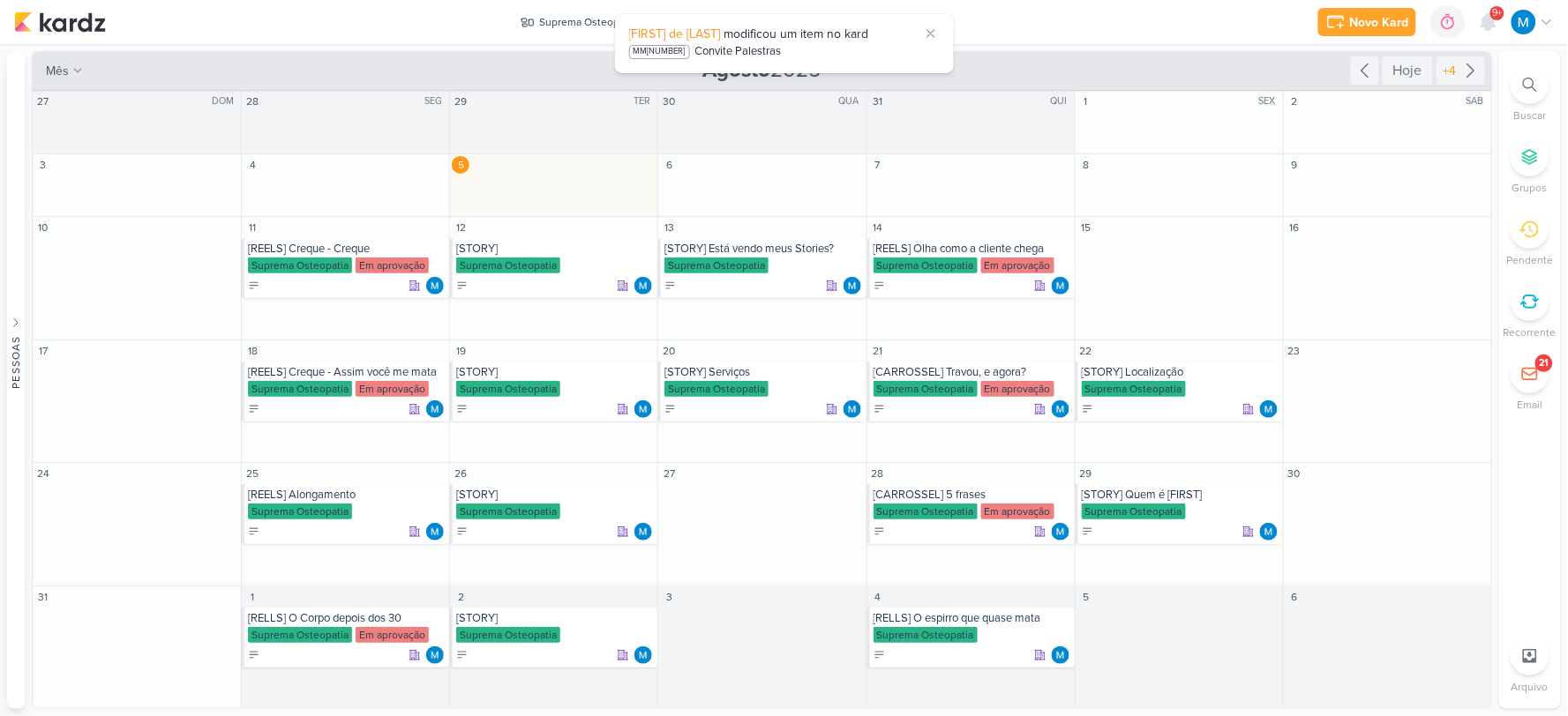 scroll, scrollTop: 0, scrollLeft: 0, axis: both 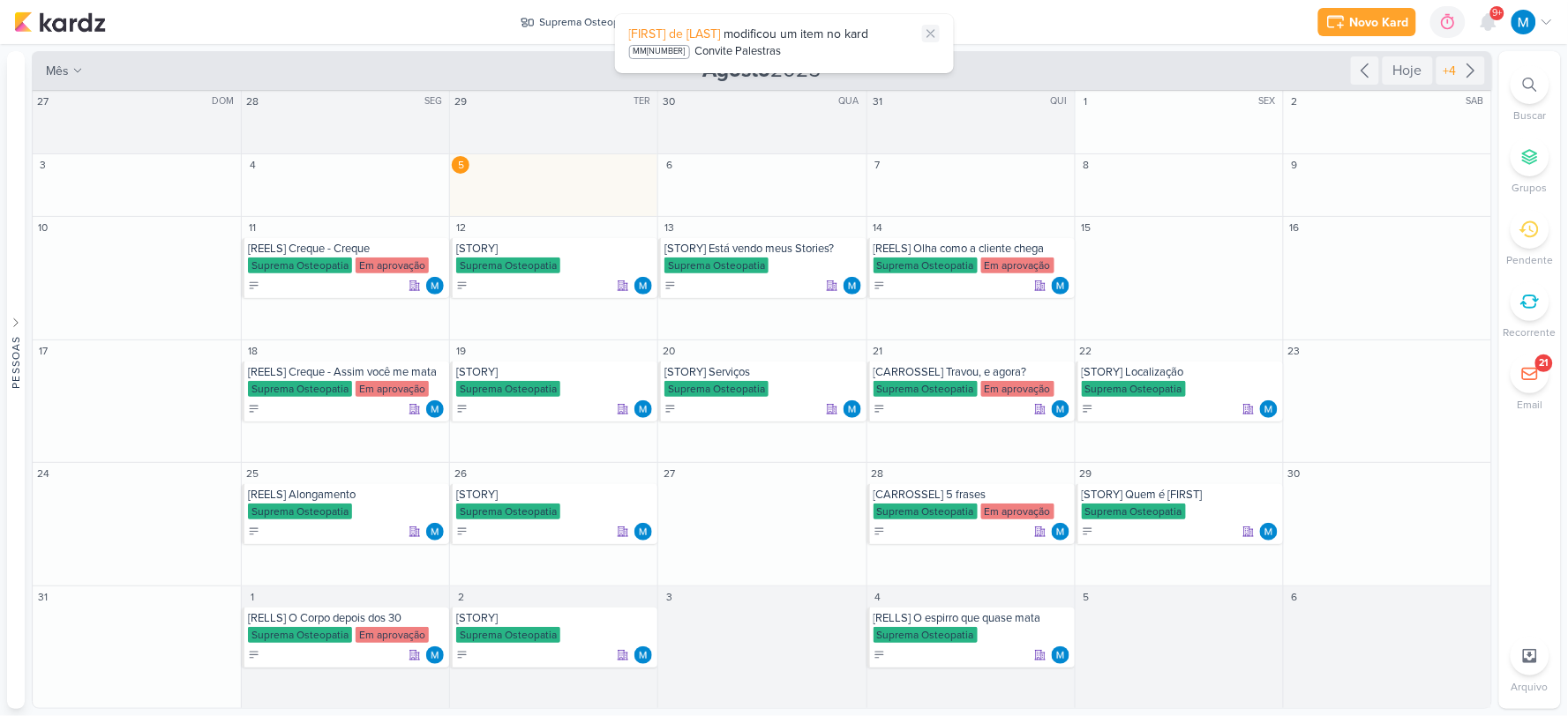 click 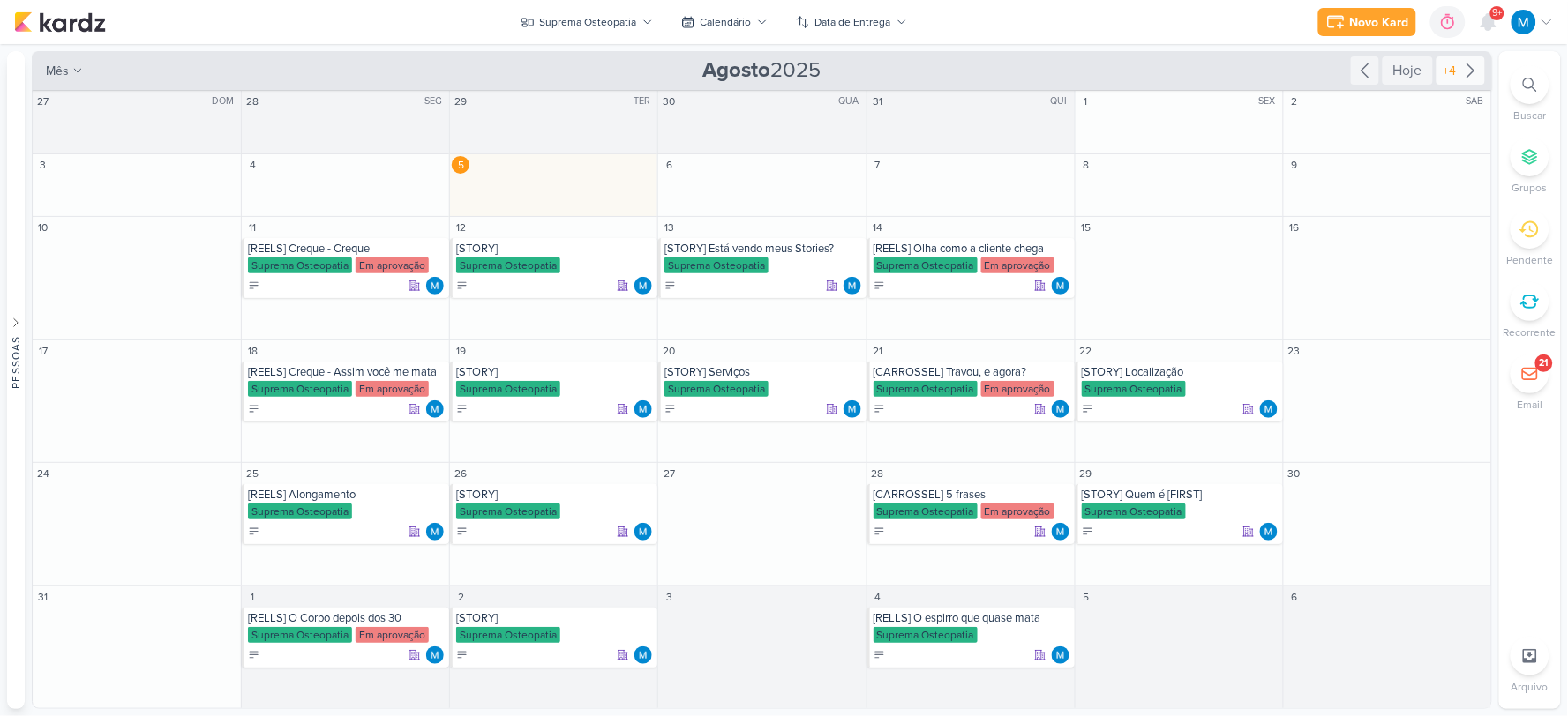 click on "+4" at bounding box center [1450, 71] 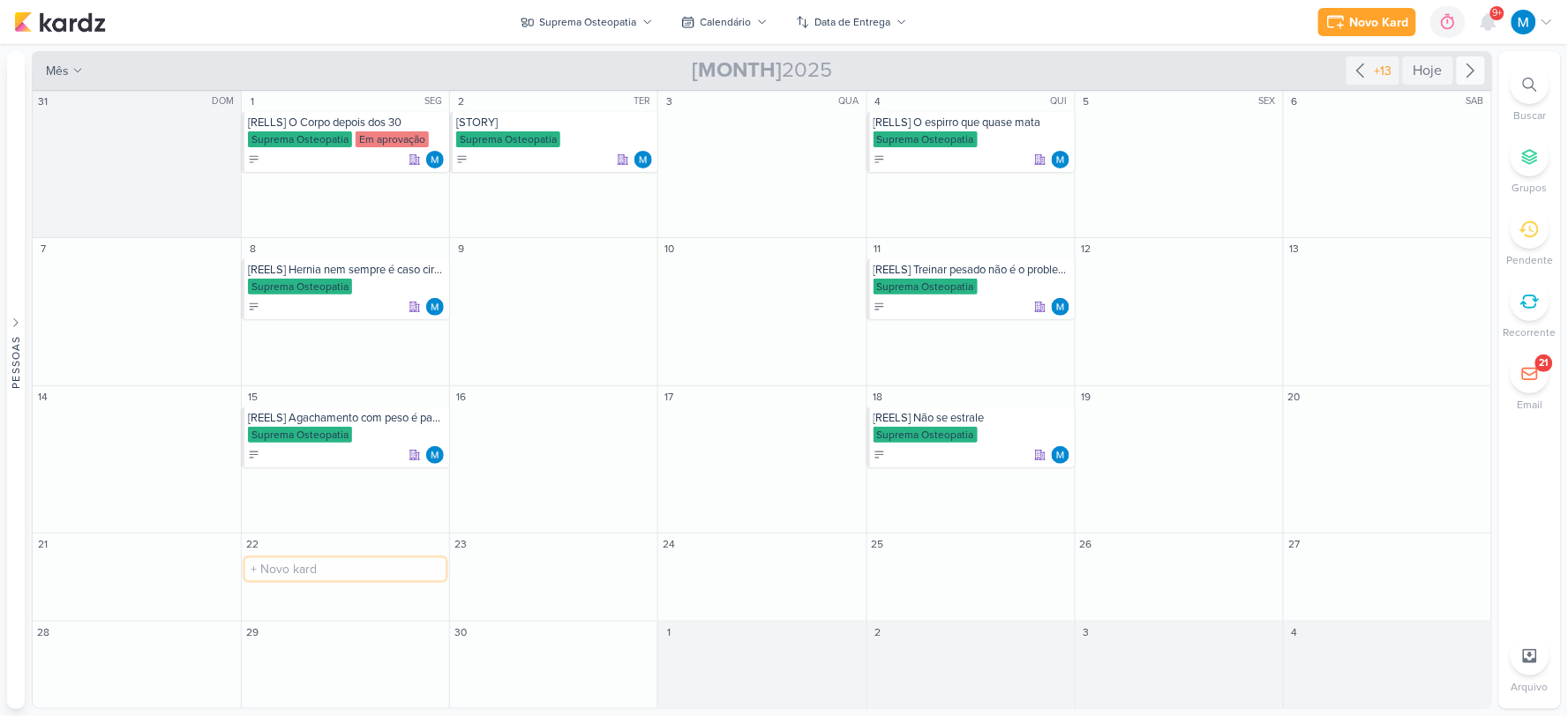 click at bounding box center [345, 569] 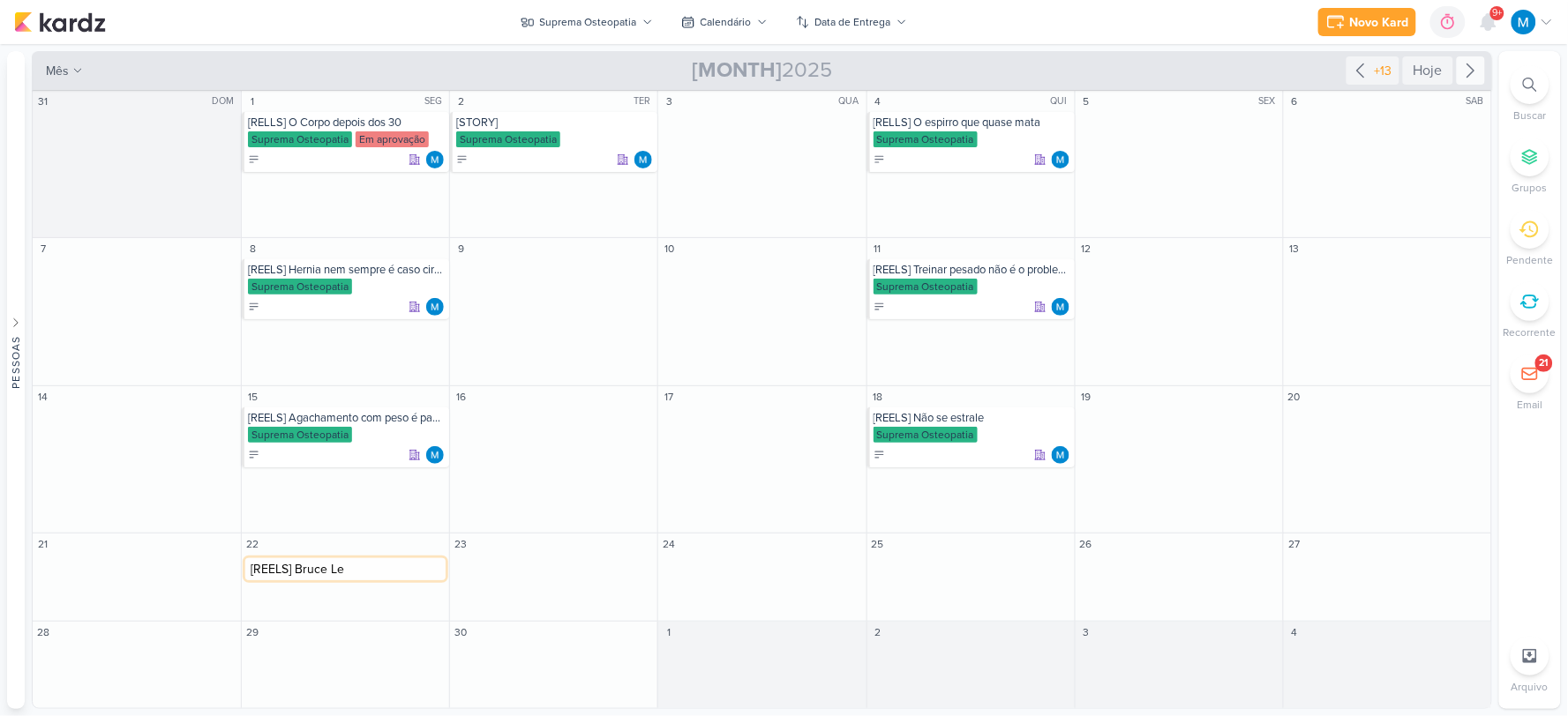 type on "[REELS] Bruce Lee" 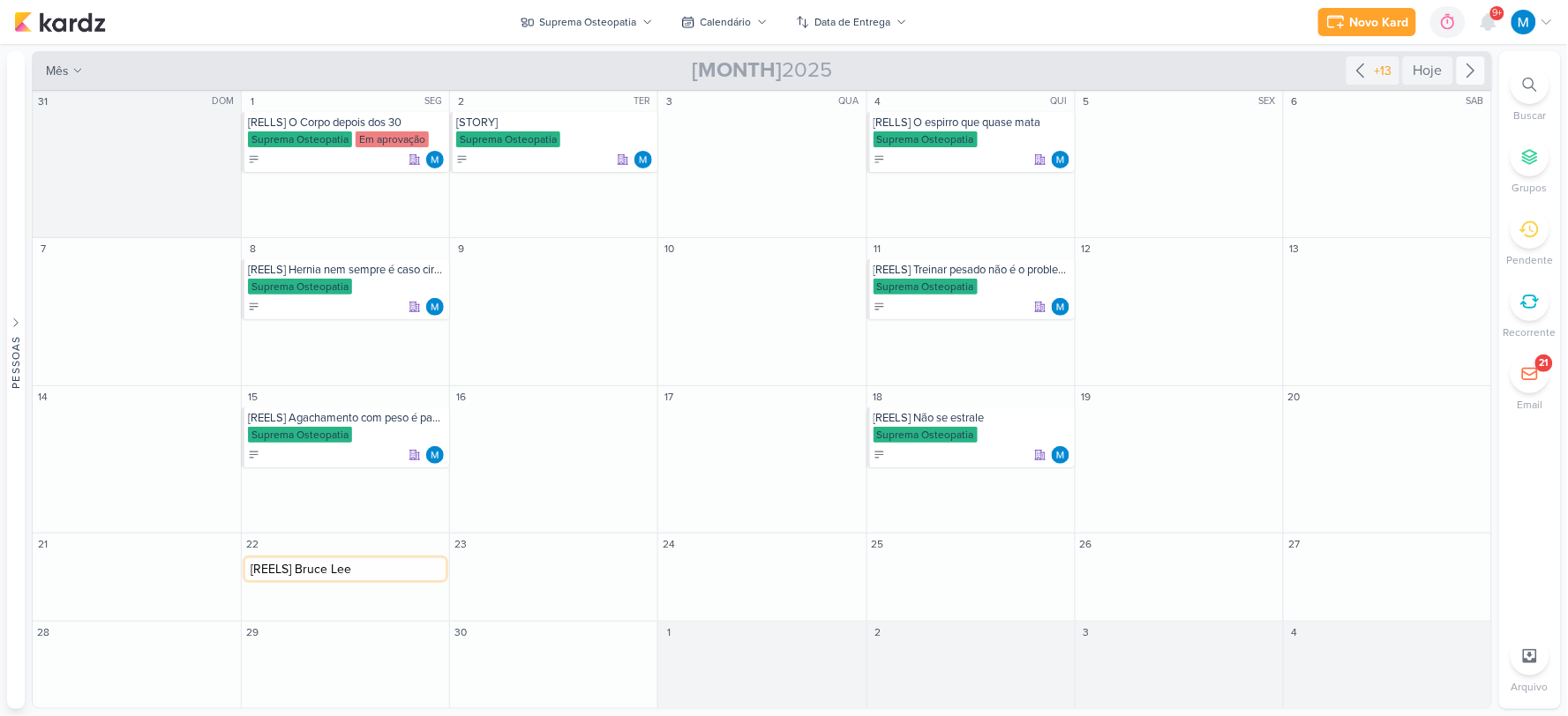 type 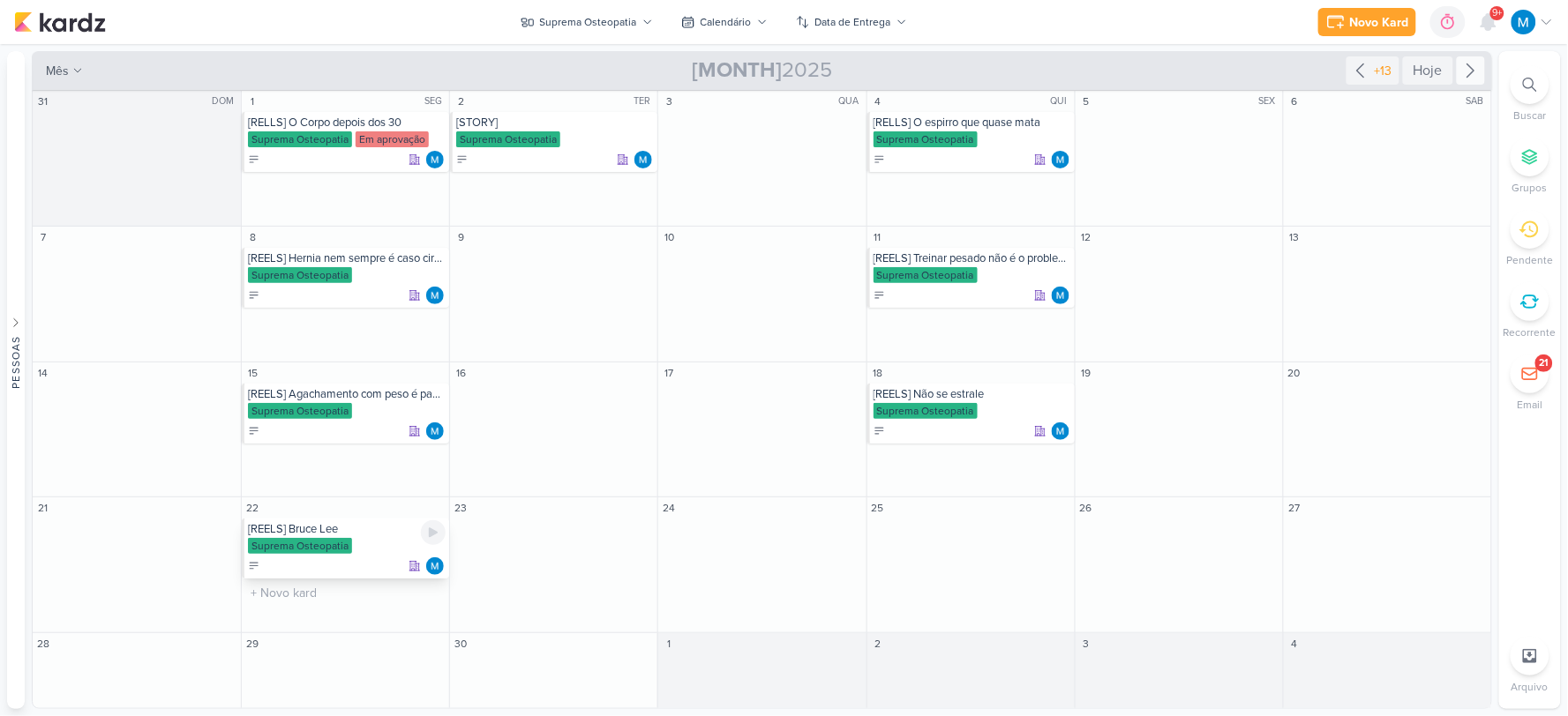 click on "[REELS] Bruce Lee" at bounding box center [347, 529] 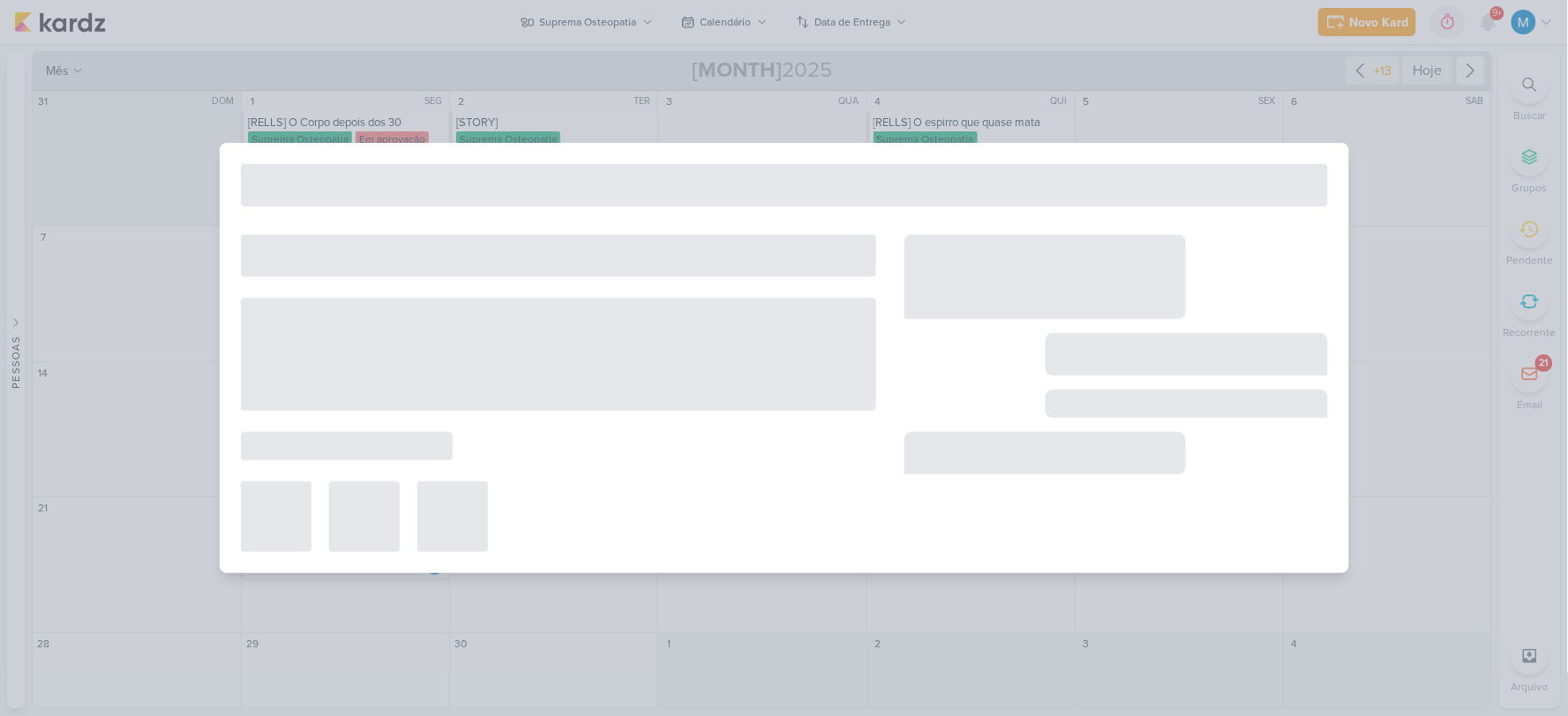type on "[REELS] Bruce Lee" 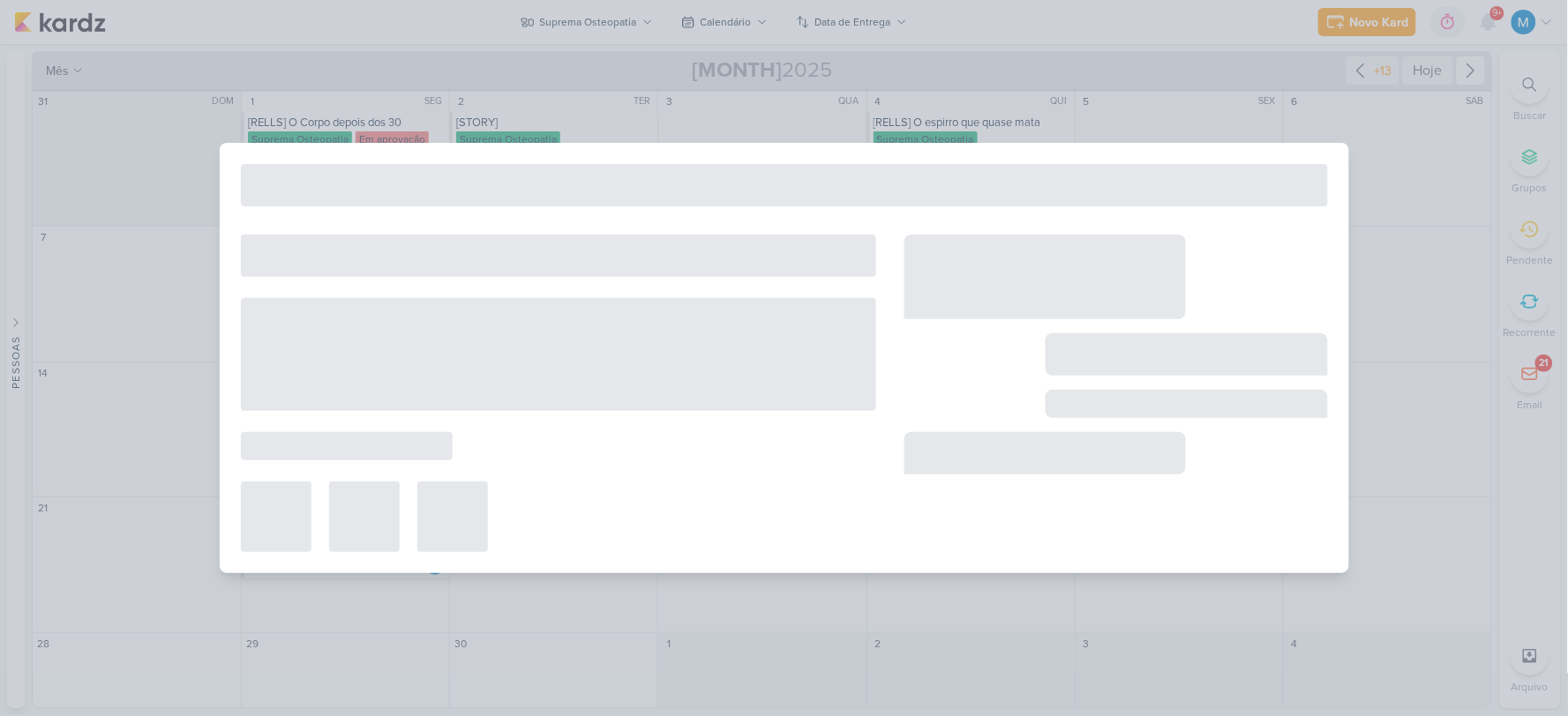 type on "22 de setembro de 2025 às 23:59" 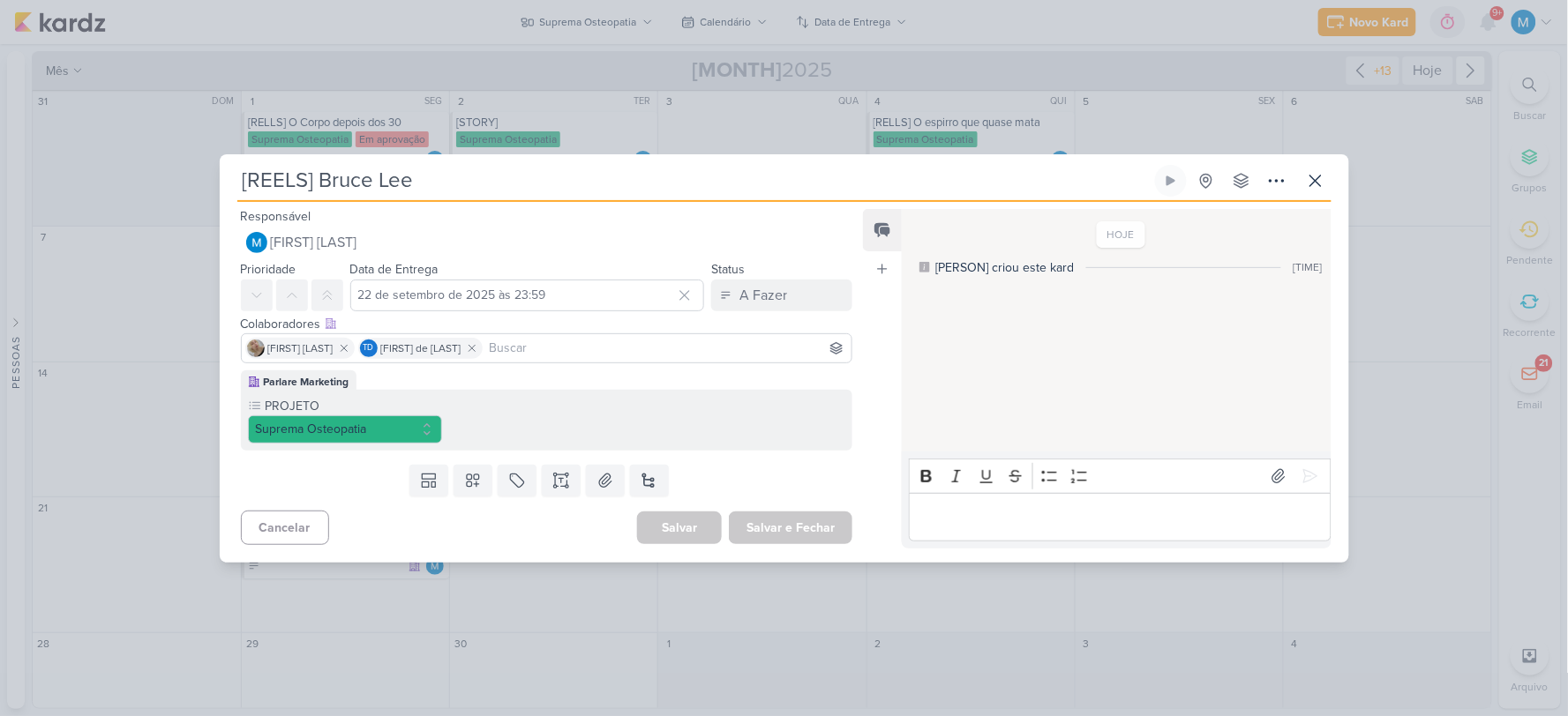 scroll, scrollTop: 0, scrollLeft: 0, axis: both 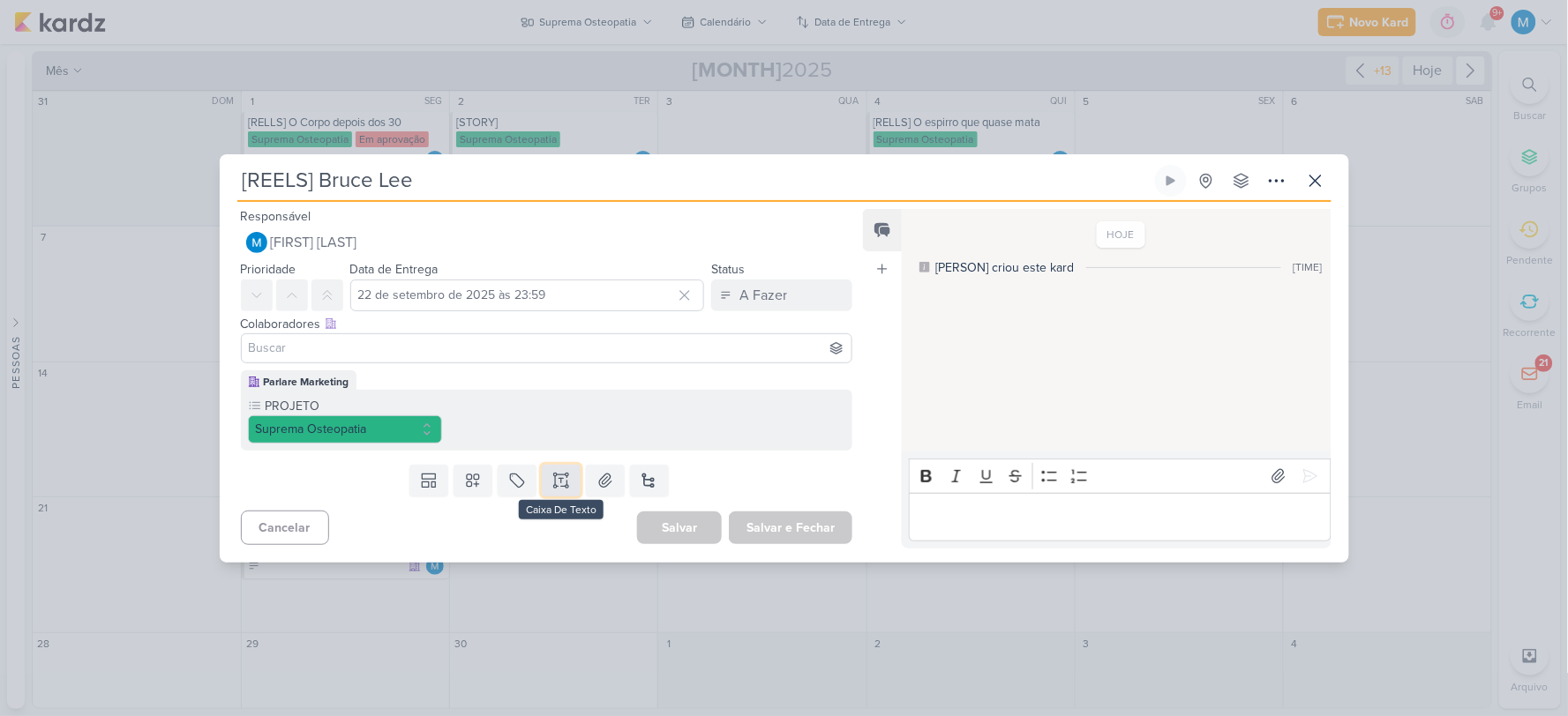 click 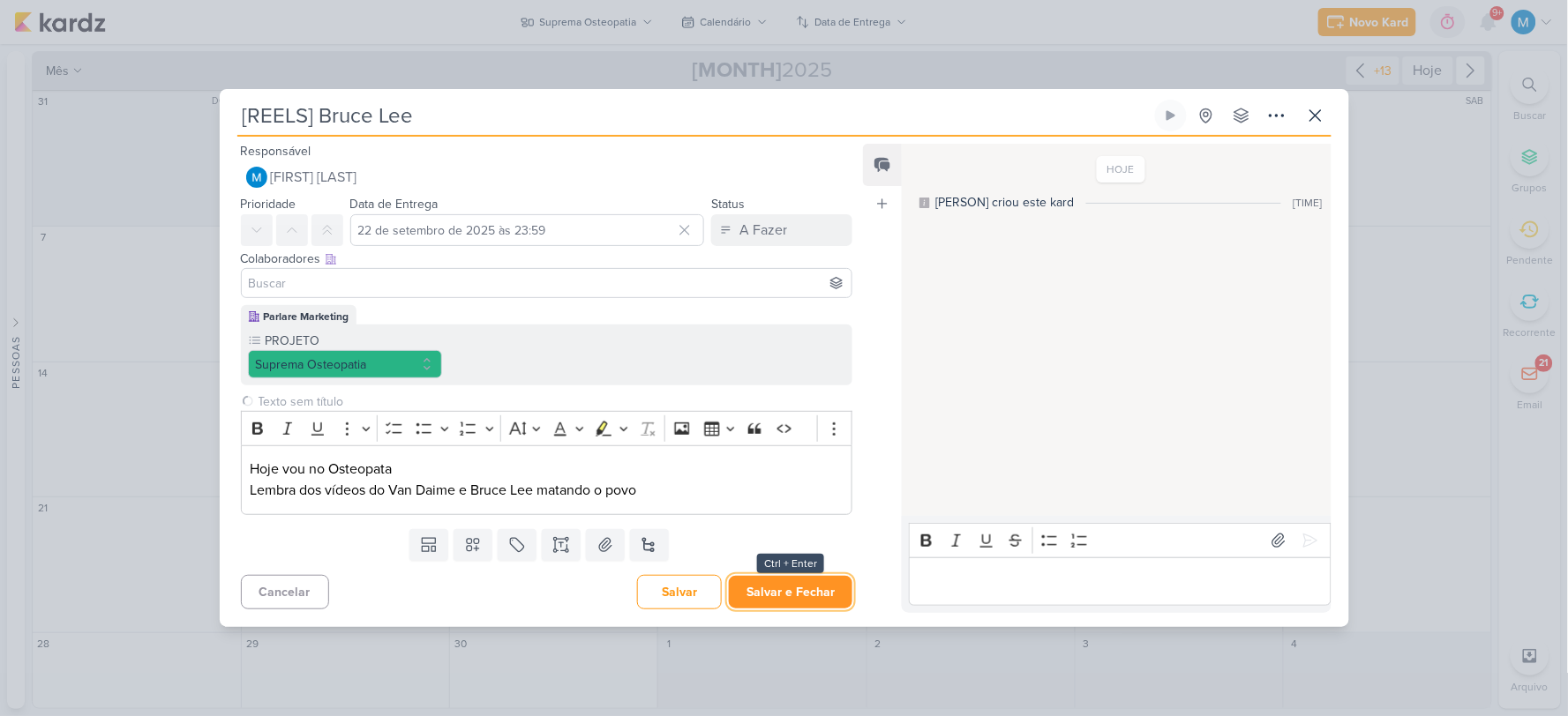 click on "Salvar e Fechar" at bounding box center [791, 592] 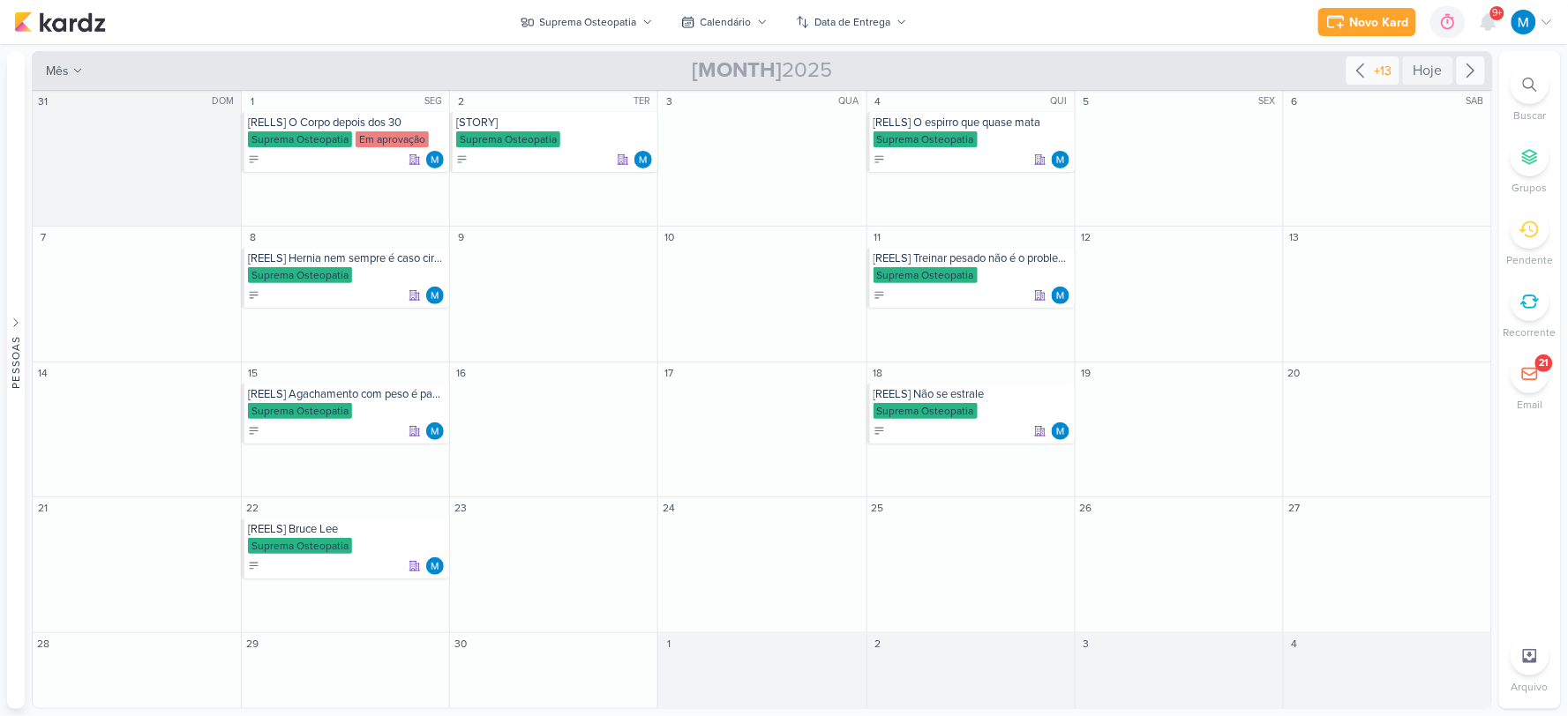 click 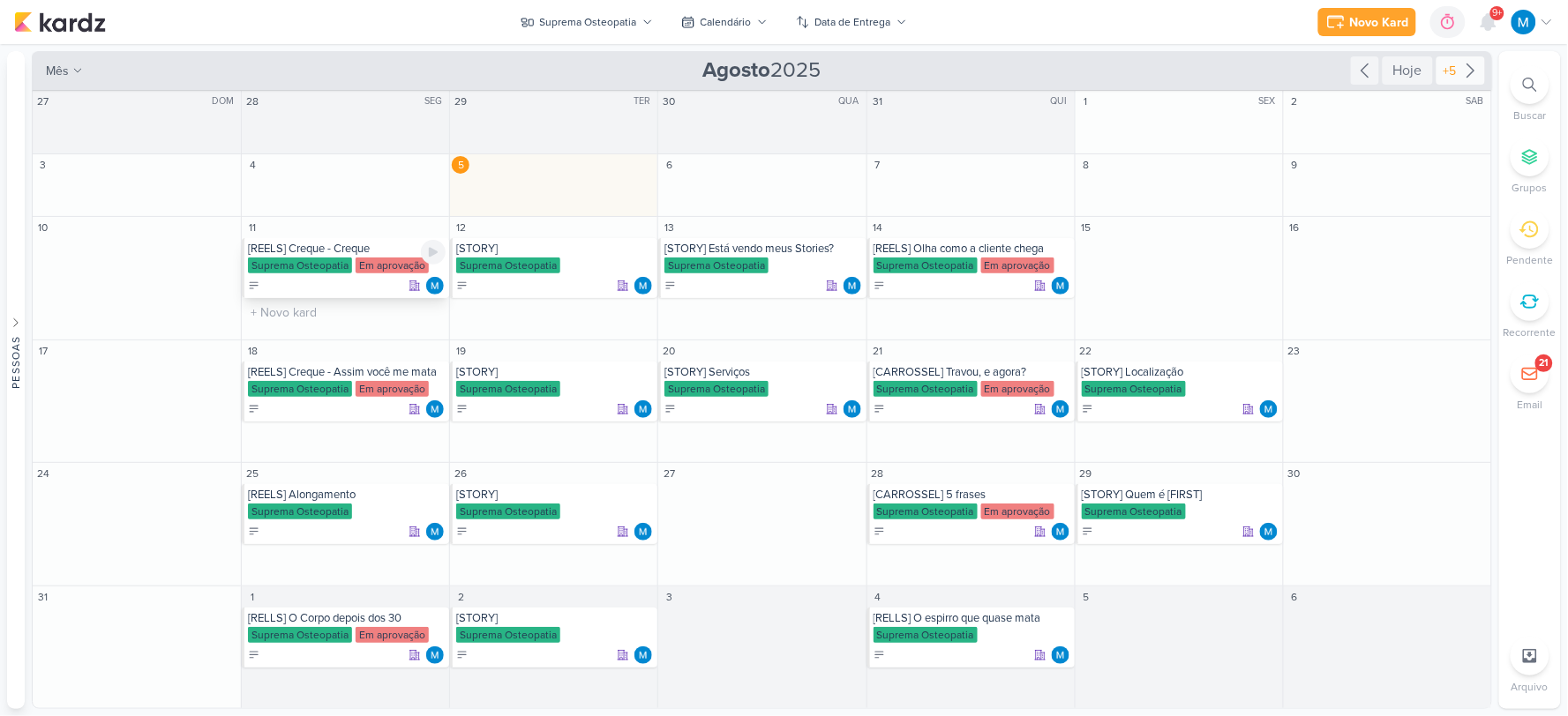 click on "[REELS] Creque - Creque" at bounding box center (347, 249) 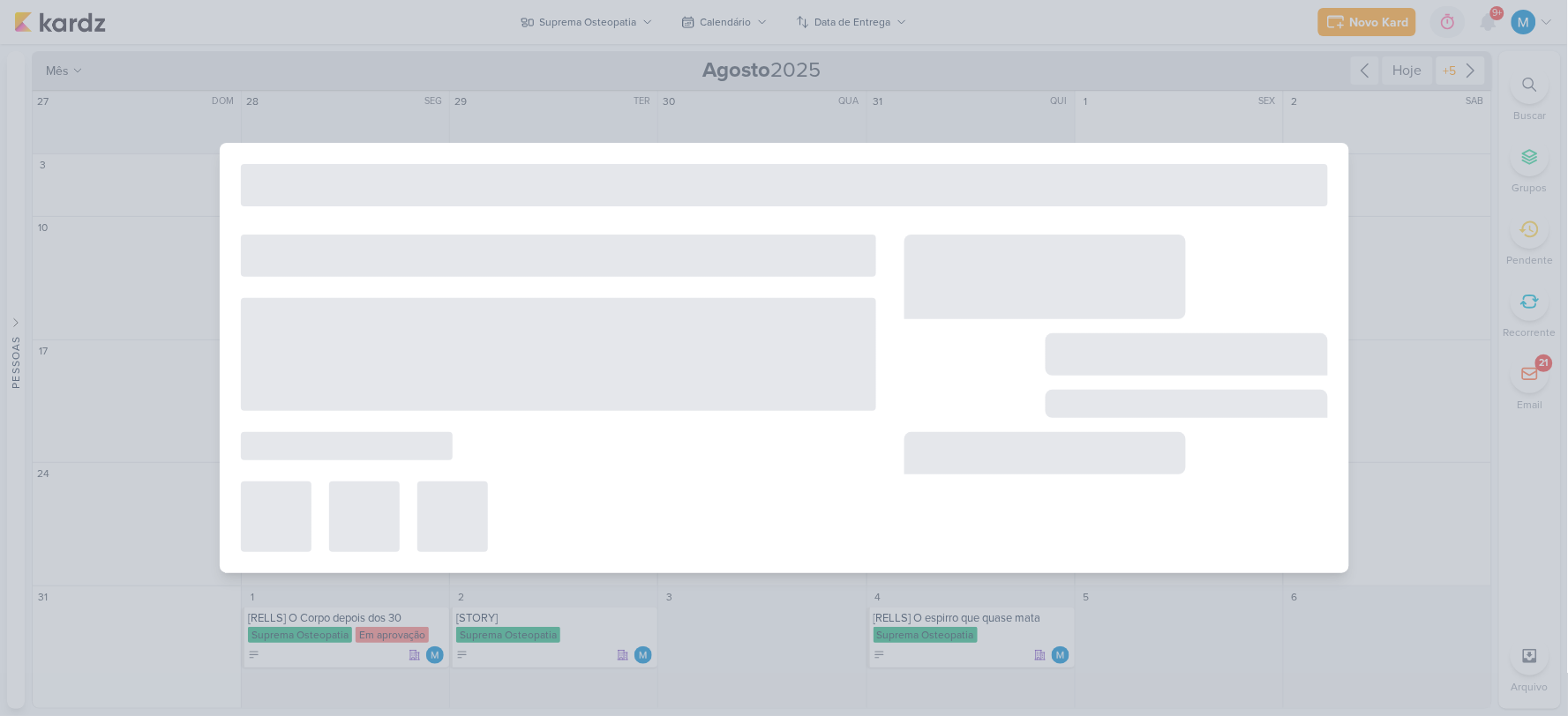 type on "[REELS] Creque - Creque" 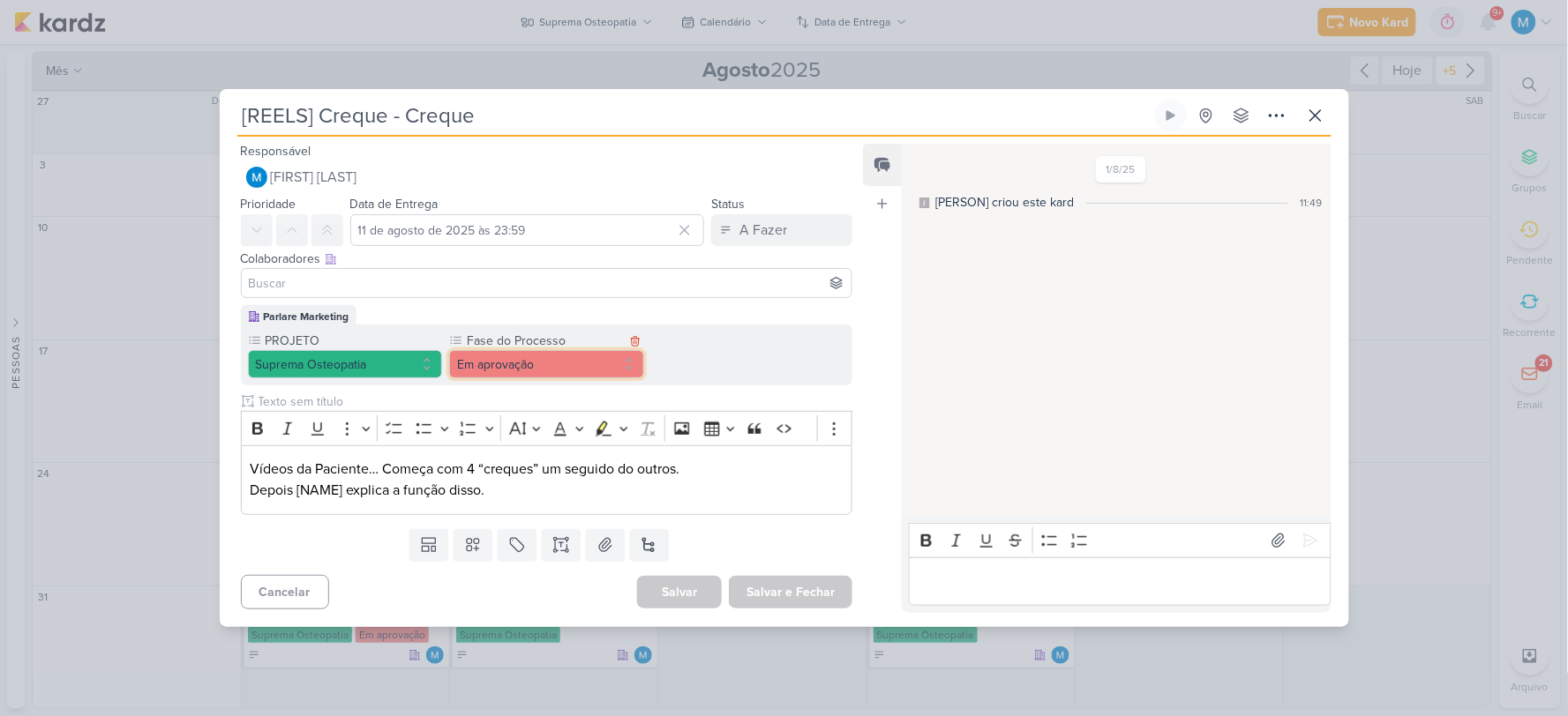 click on "Em aprovação" at bounding box center [546, 364] 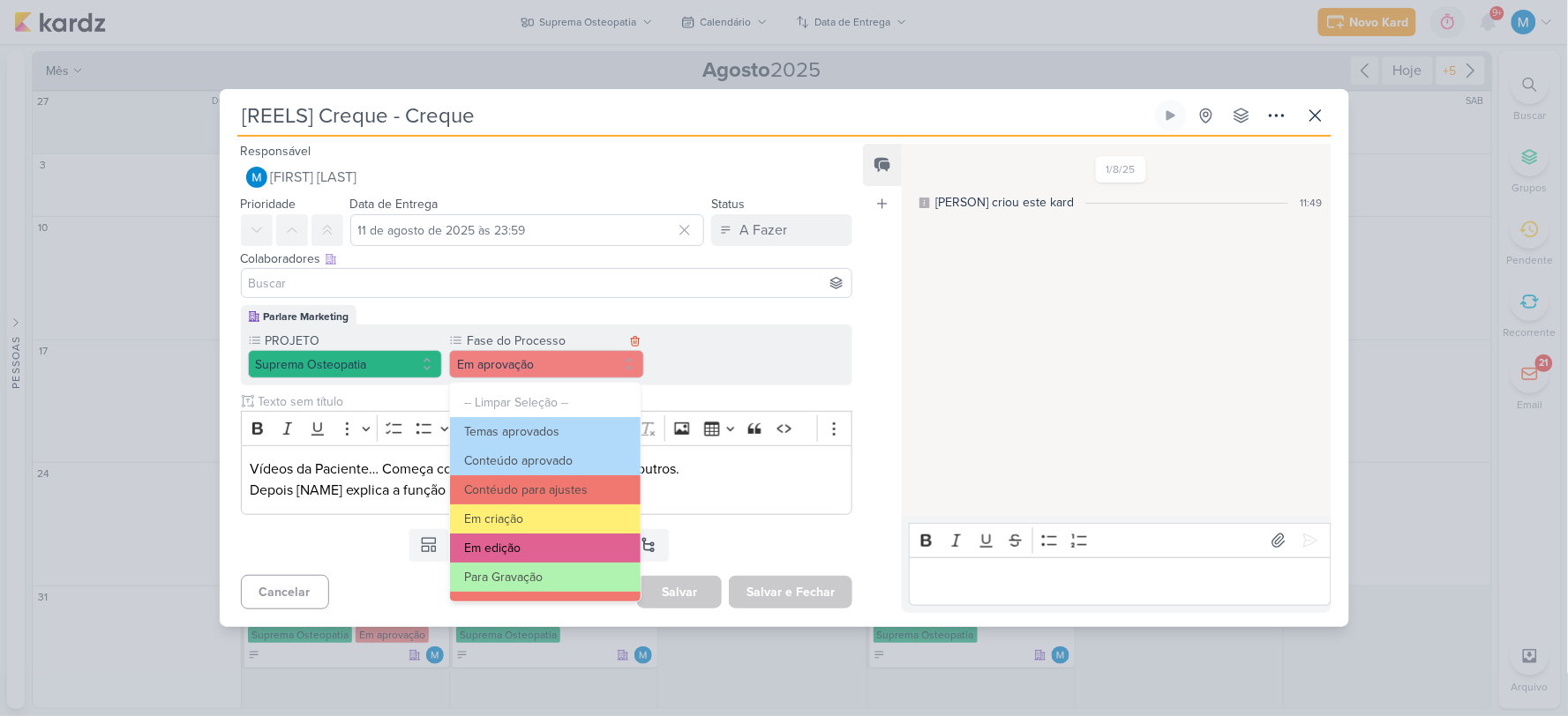 click on "Em edição" at bounding box center (545, 548) 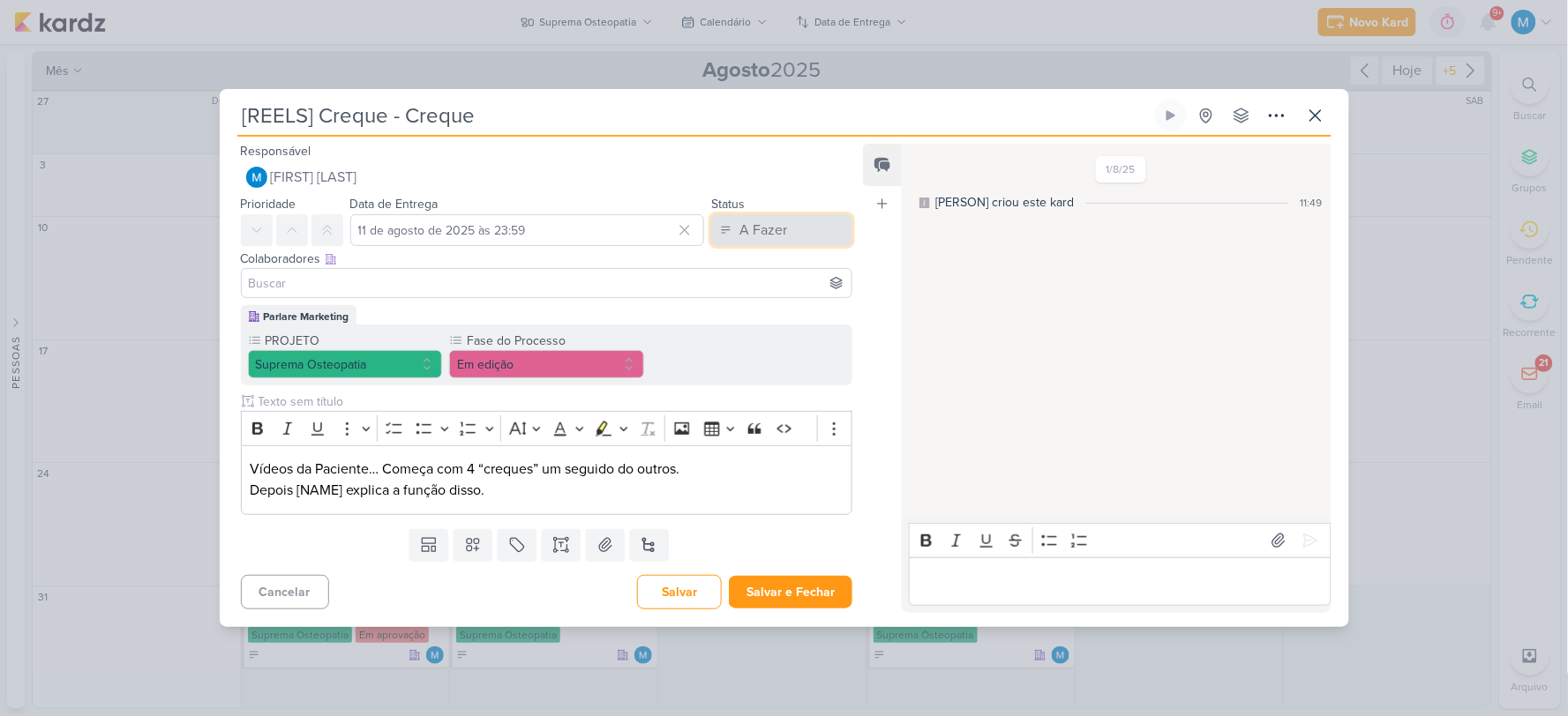 click on "A Fazer" at bounding box center [782, 230] 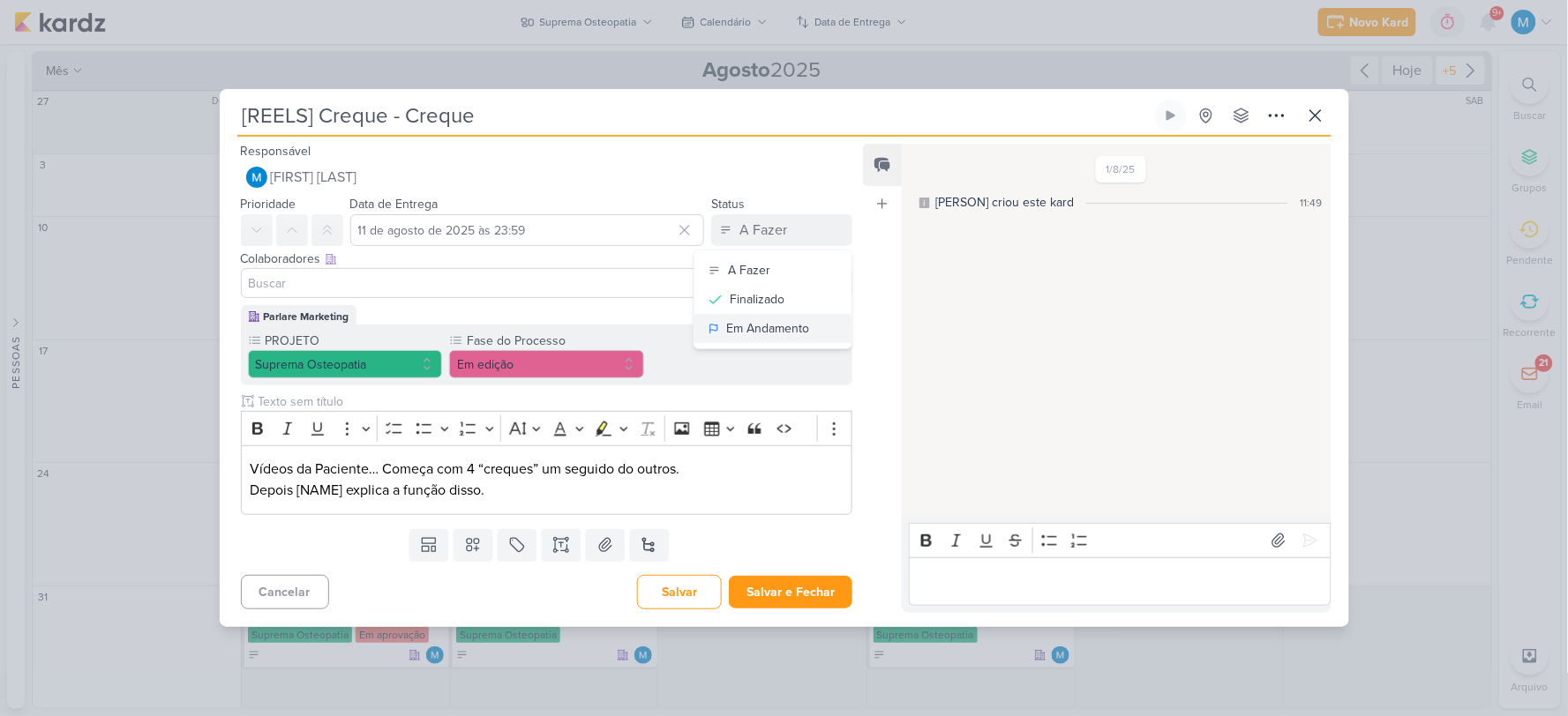 click on "Em Andamento" at bounding box center [768, 328] 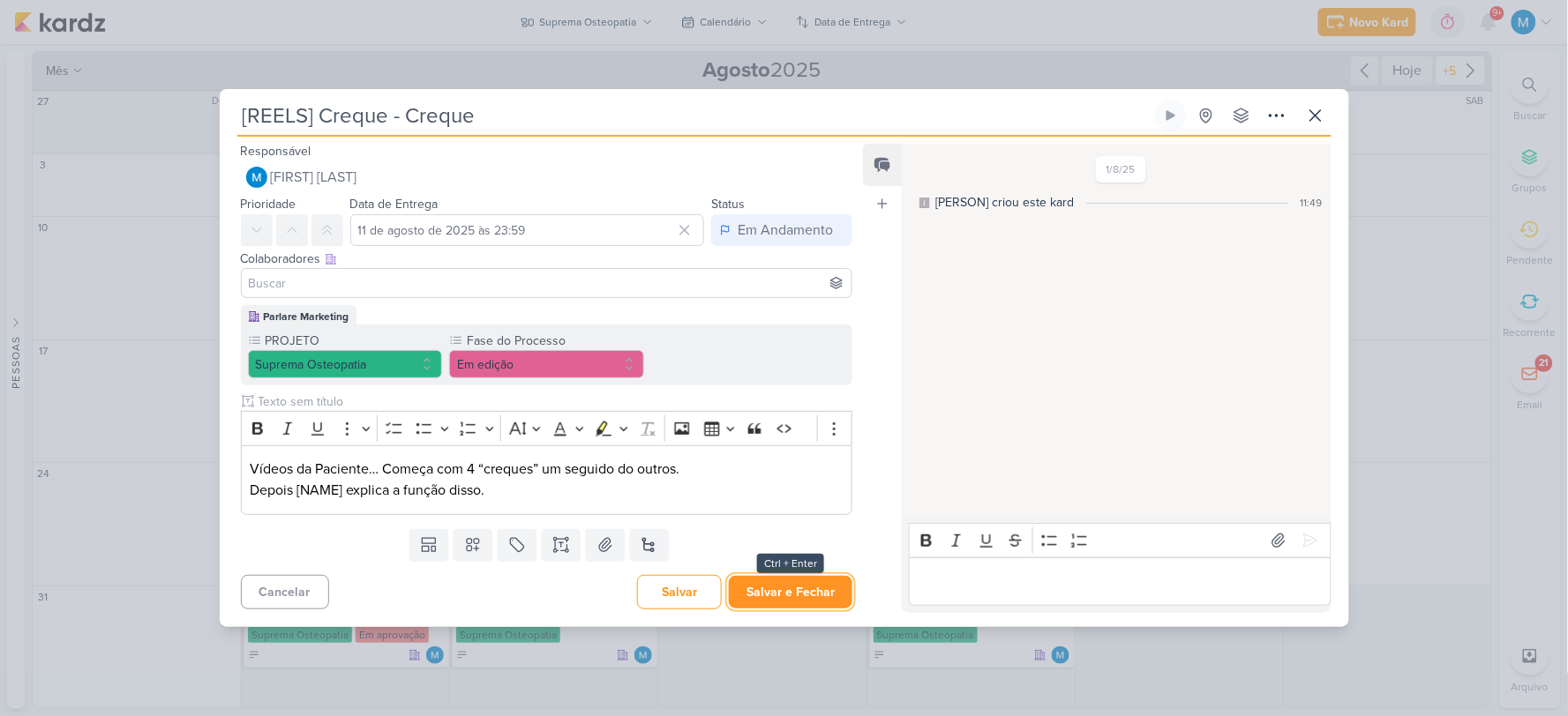 click on "Salvar e Fechar" at bounding box center [791, 592] 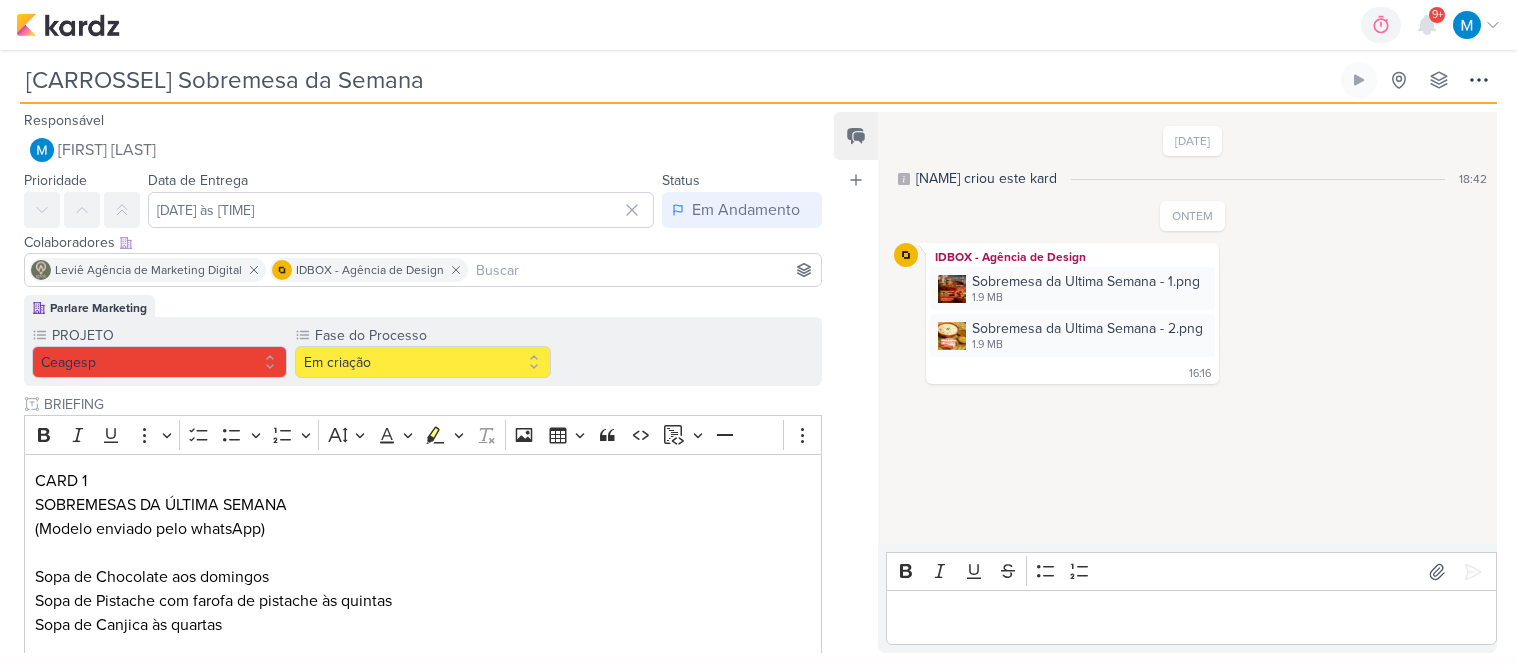 scroll, scrollTop: 0, scrollLeft: 0, axis: both 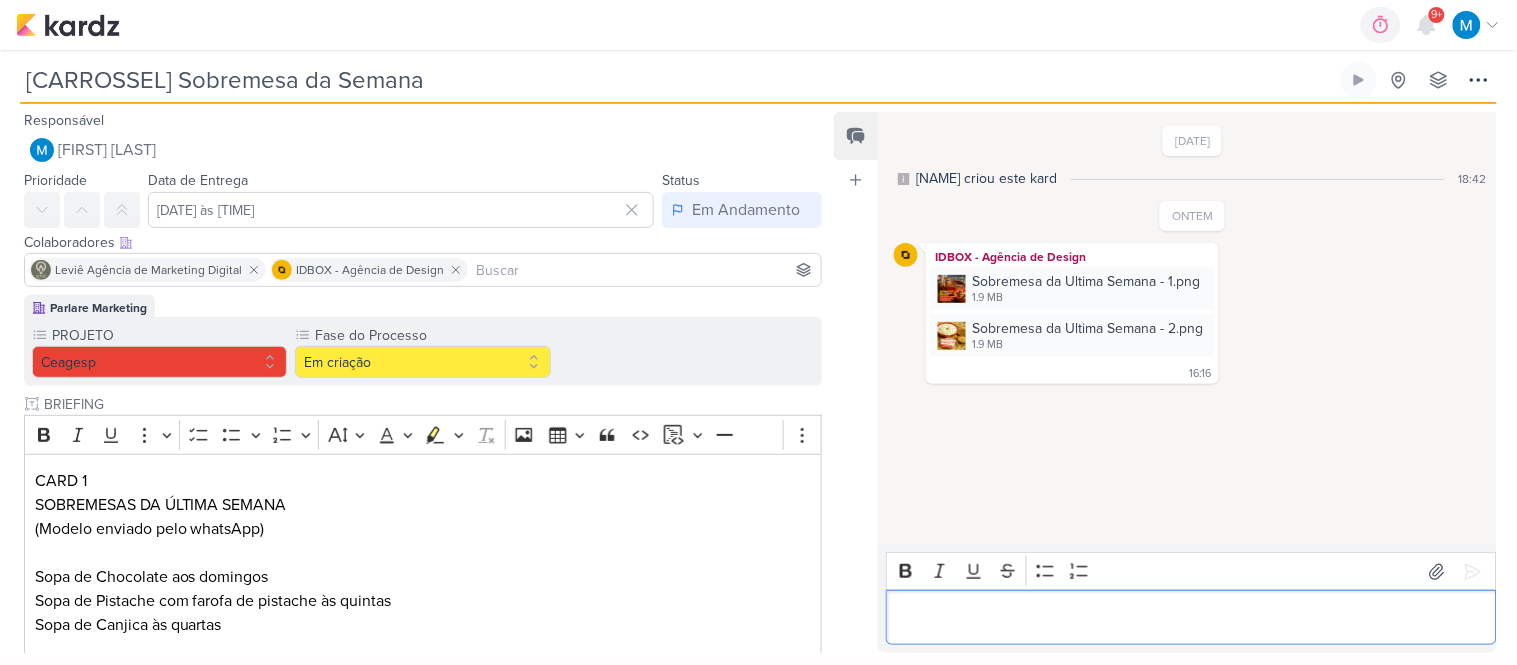 click at bounding box center [1191, 618] 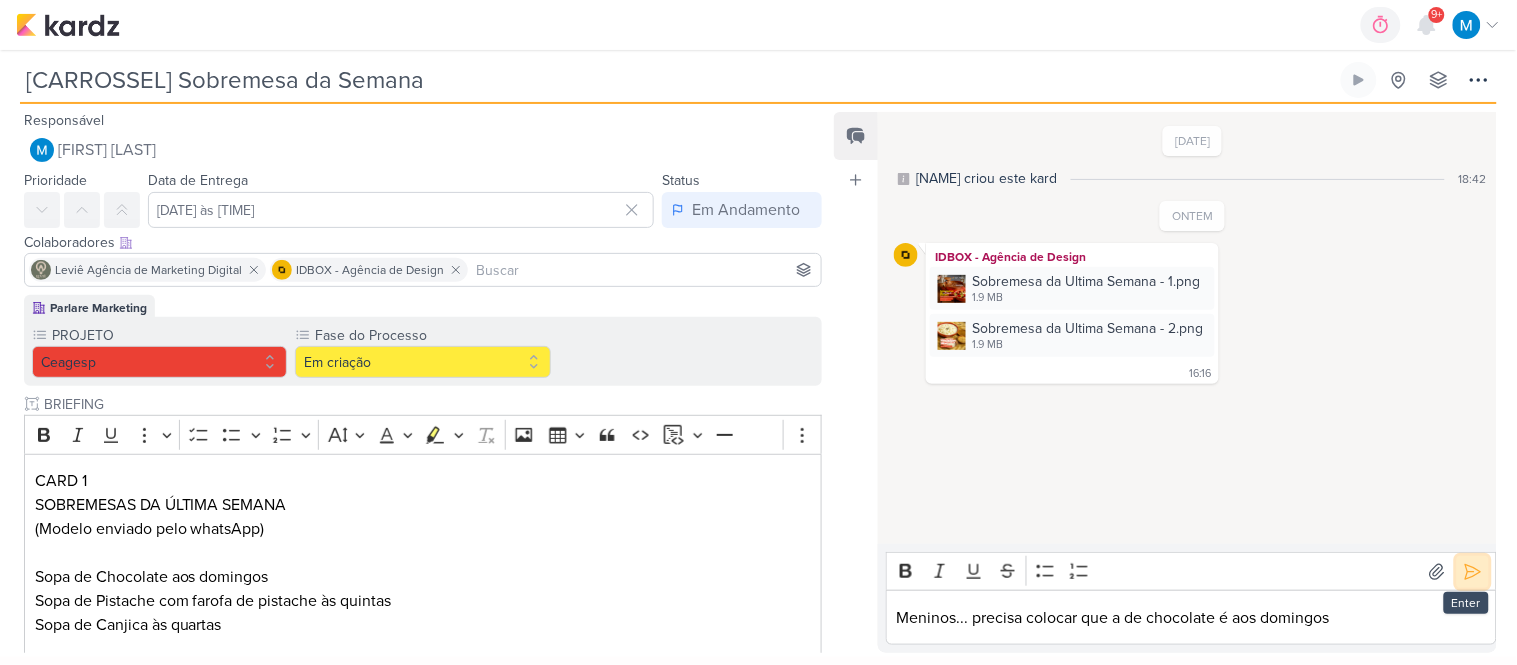 click 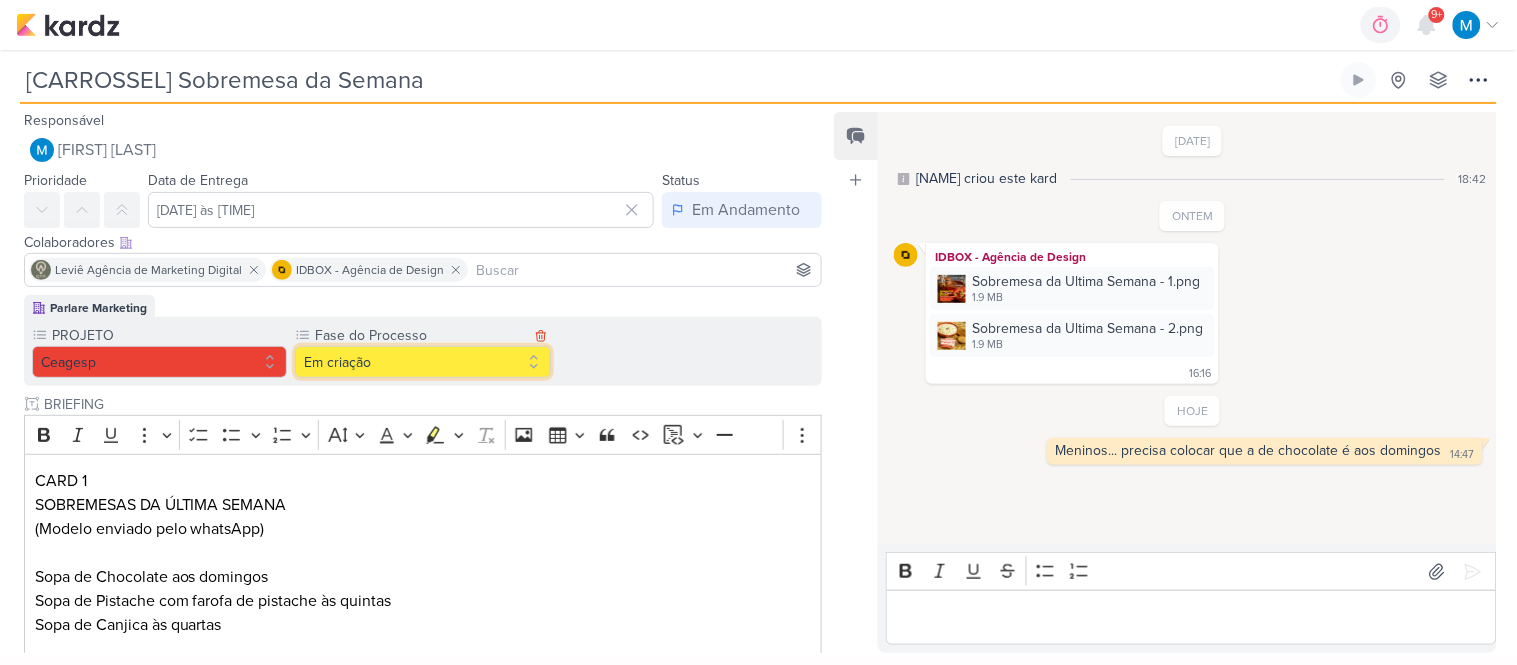 click on "Em criação" at bounding box center [422, 362] 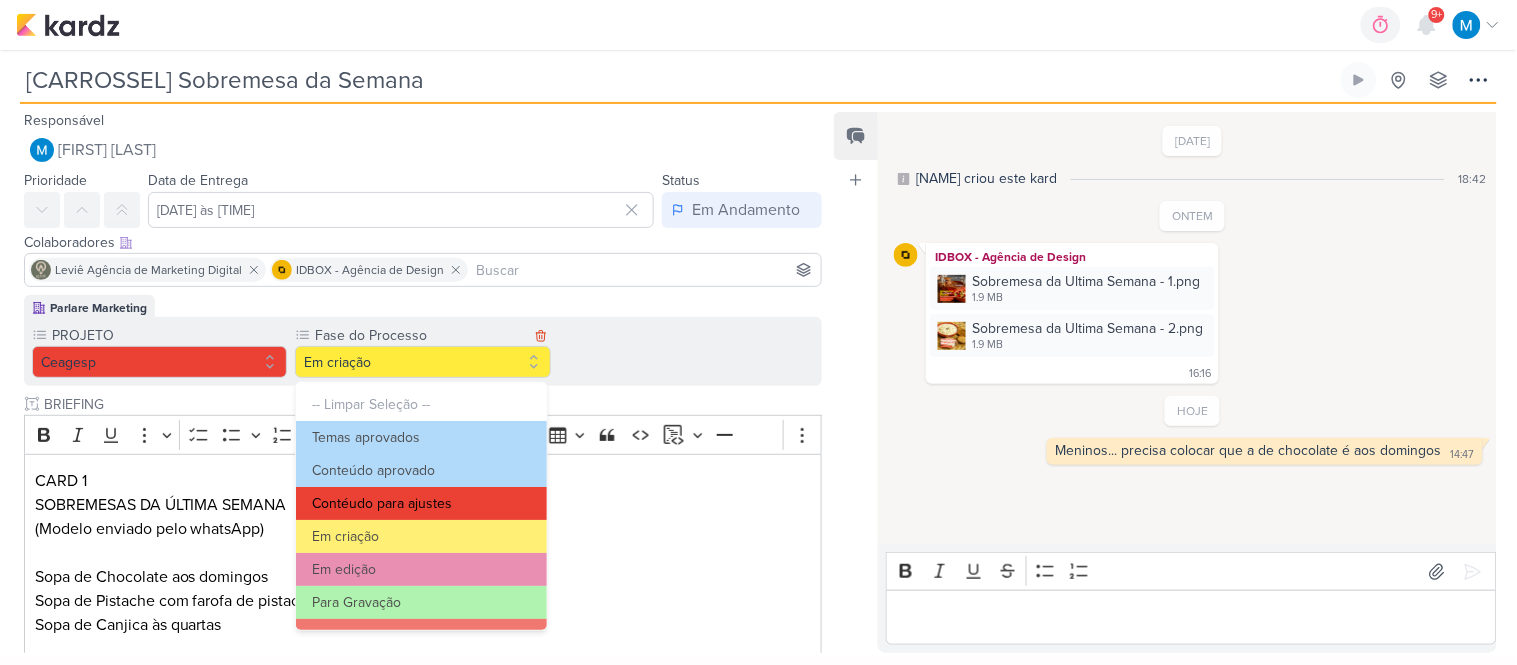 click on "Contéudo para ajustes" at bounding box center [421, 503] 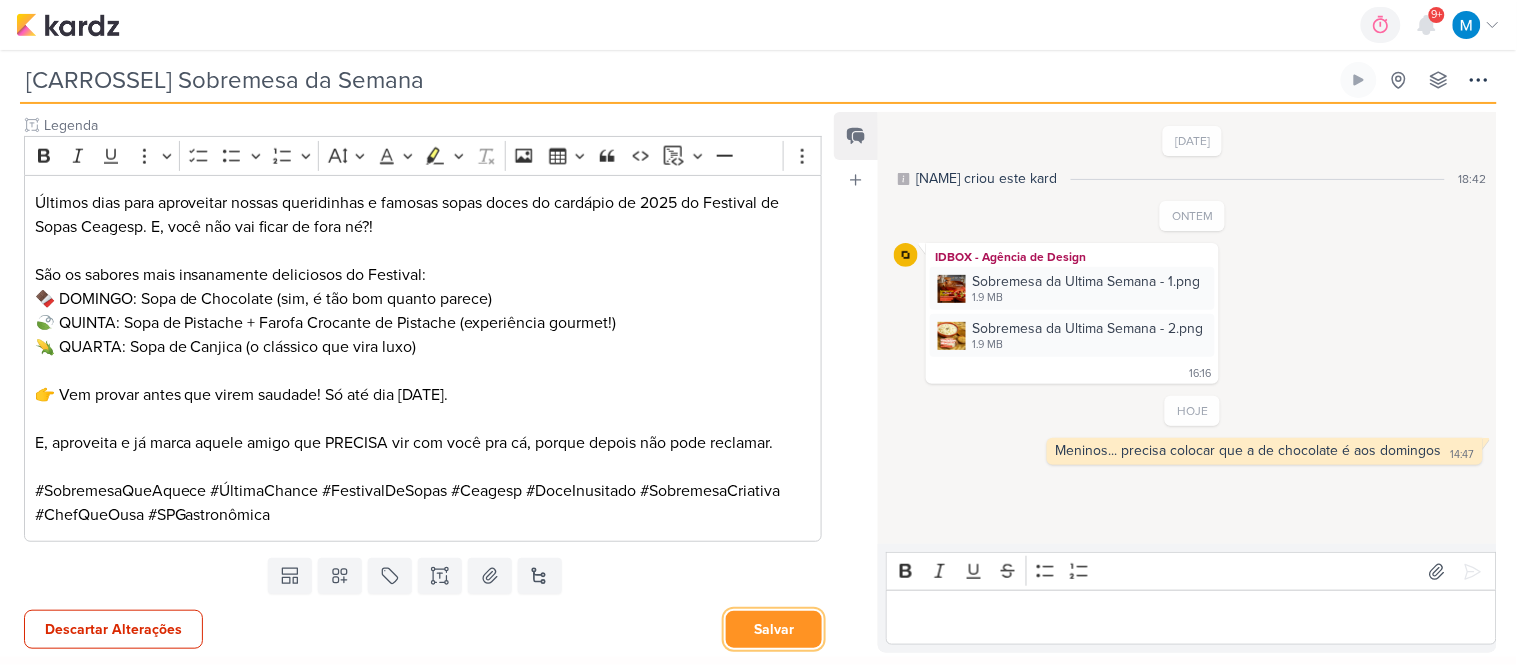 click on "Salvar" at bounding box center [774, 629] 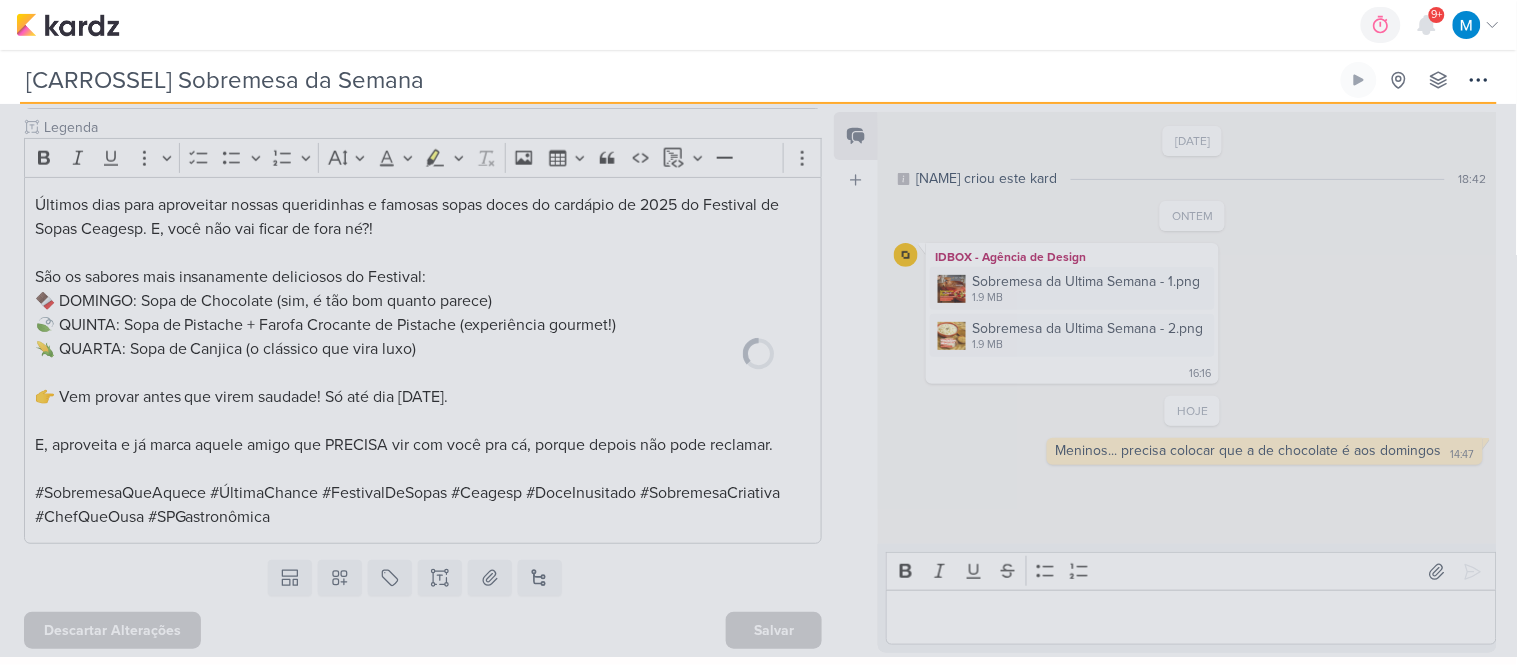scroll, scrollTop: 638, scrollLeft: 0, axis: vertical 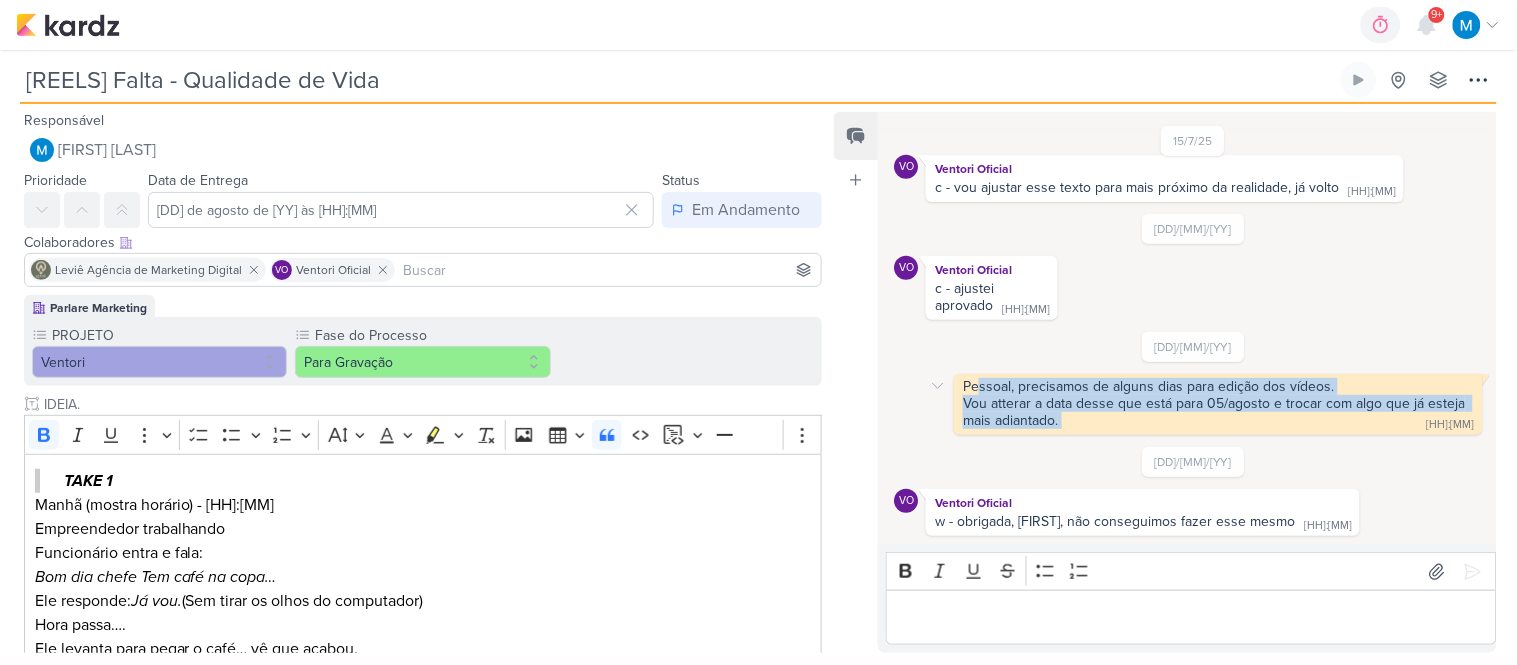 drag, startPoint x: 985, startPoint y: 385, endPoint x: 1301, endPoint y: 422, distance: 318.15875 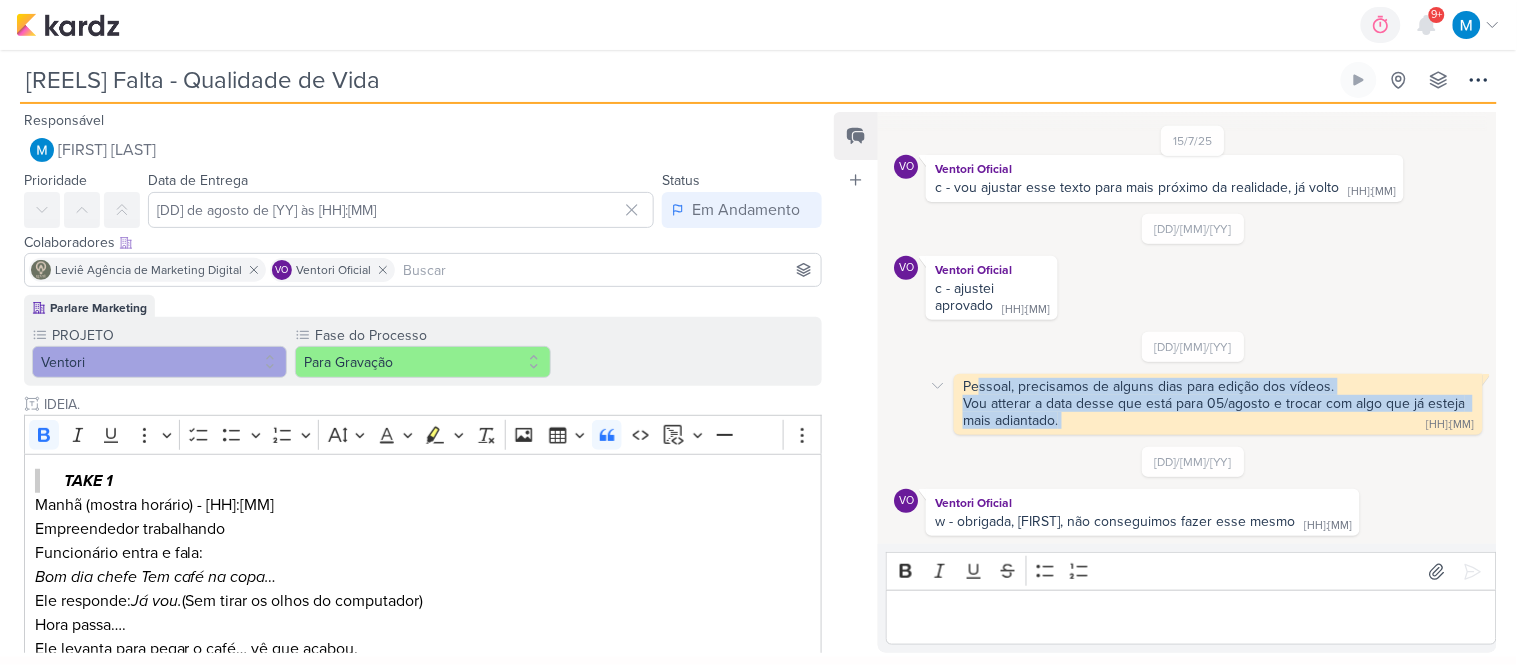 click on "Pessoal, precisamos de alguns dias para edição dos vídeos. Vou atterar a data desse que está para 05/agosto e trocar com algo que já esteja mais adiantado.
[HH]:[MM]" at bounding box center [1218, 404] 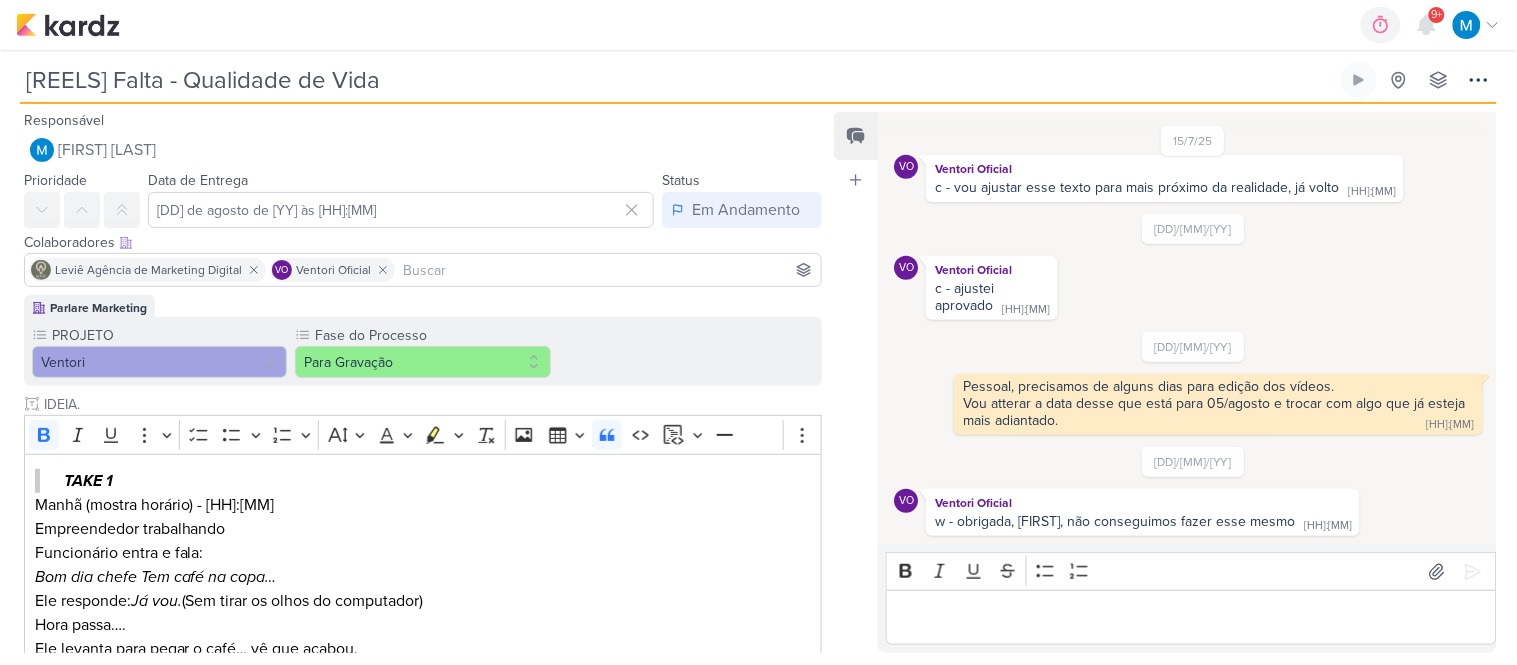 click at bounding box center [1191, 617] 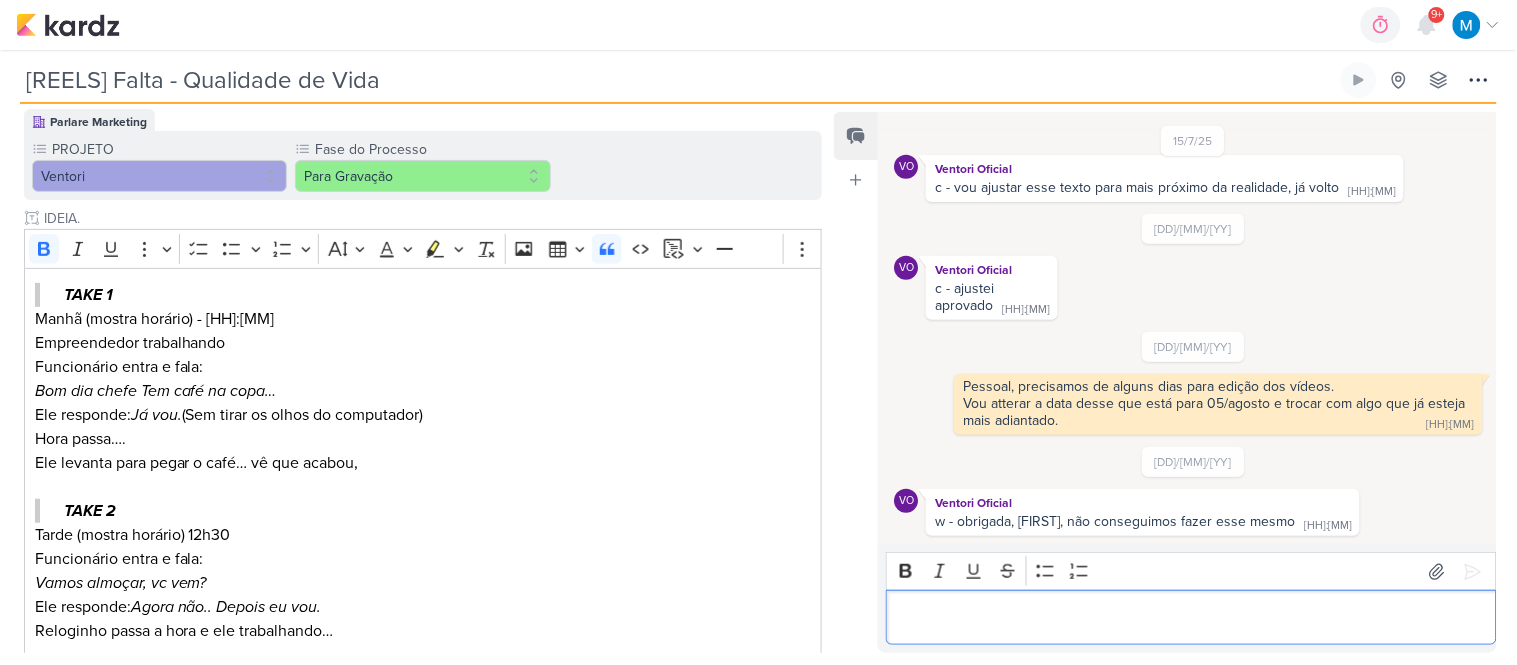 scroll, scrollTop: 0, scrollLeft: 0, axis: both 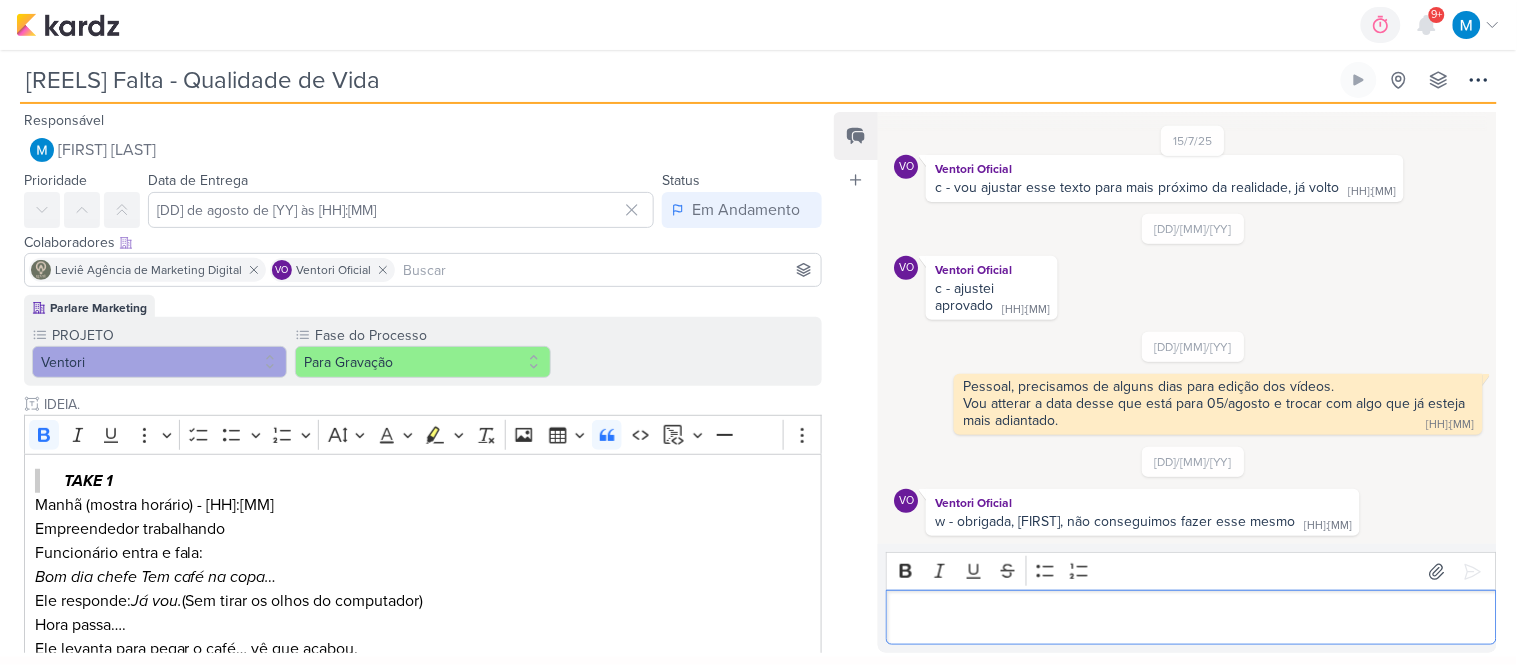 click at bounding box center [1191, 618] 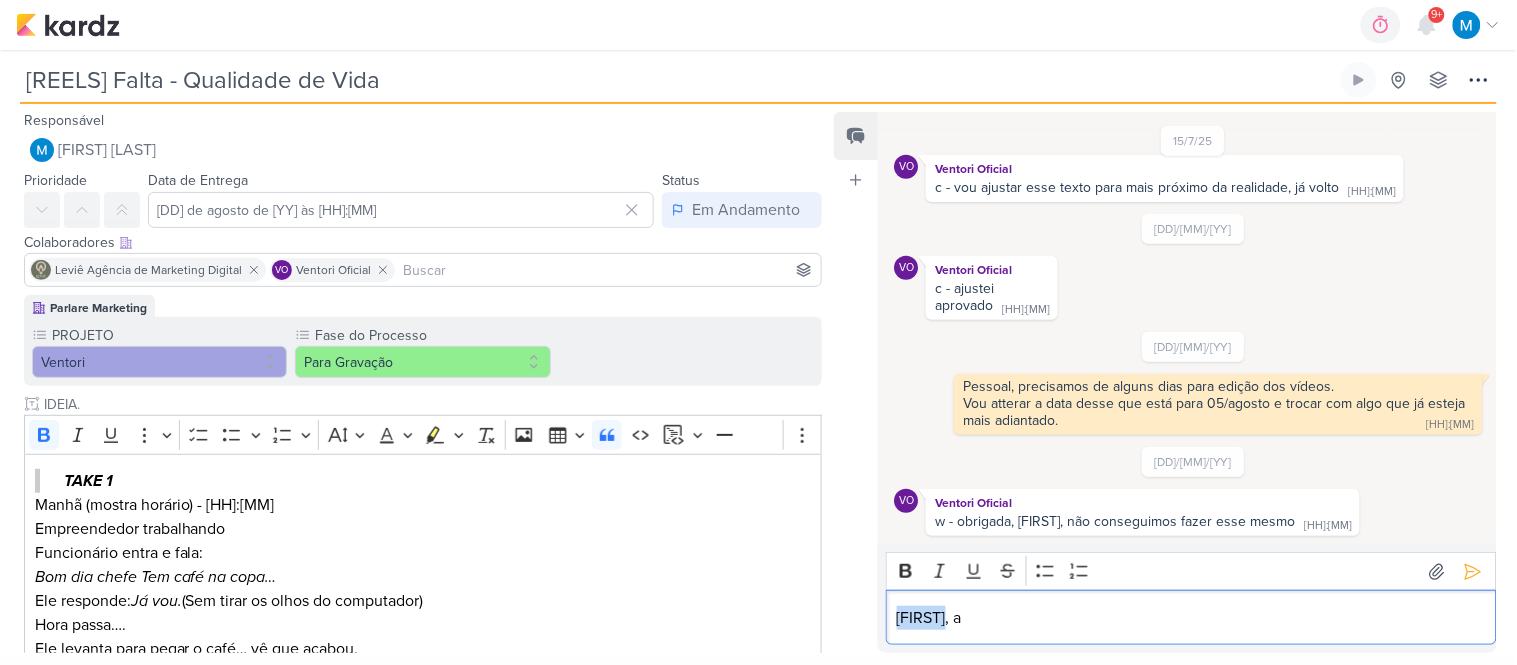 drag, startPoint x: 955, startPoint y: 616, endPoint x: 817, endPoint y: 612, distance: 138.05795 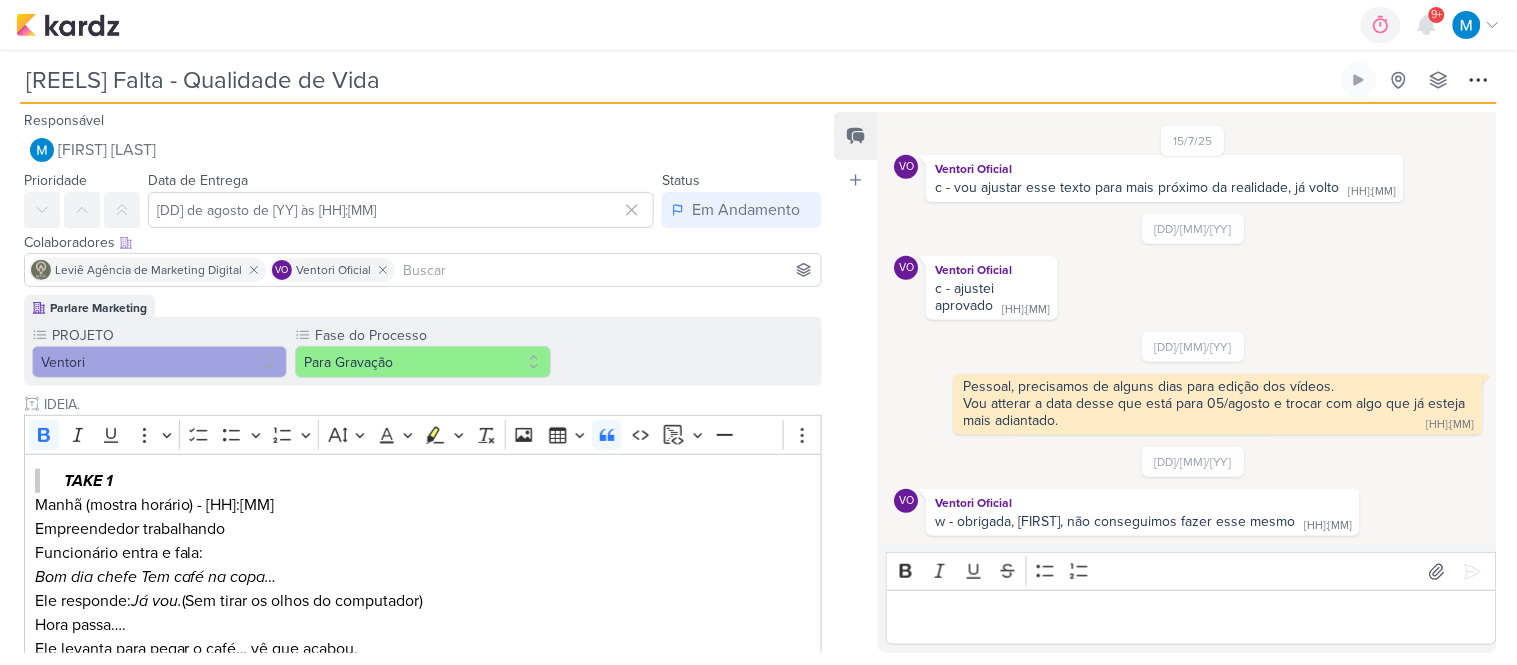 drag, startPoint x: 416, startPoint y: 70, endPoint x: 0, endPoint y: 41, distance: 417.00958 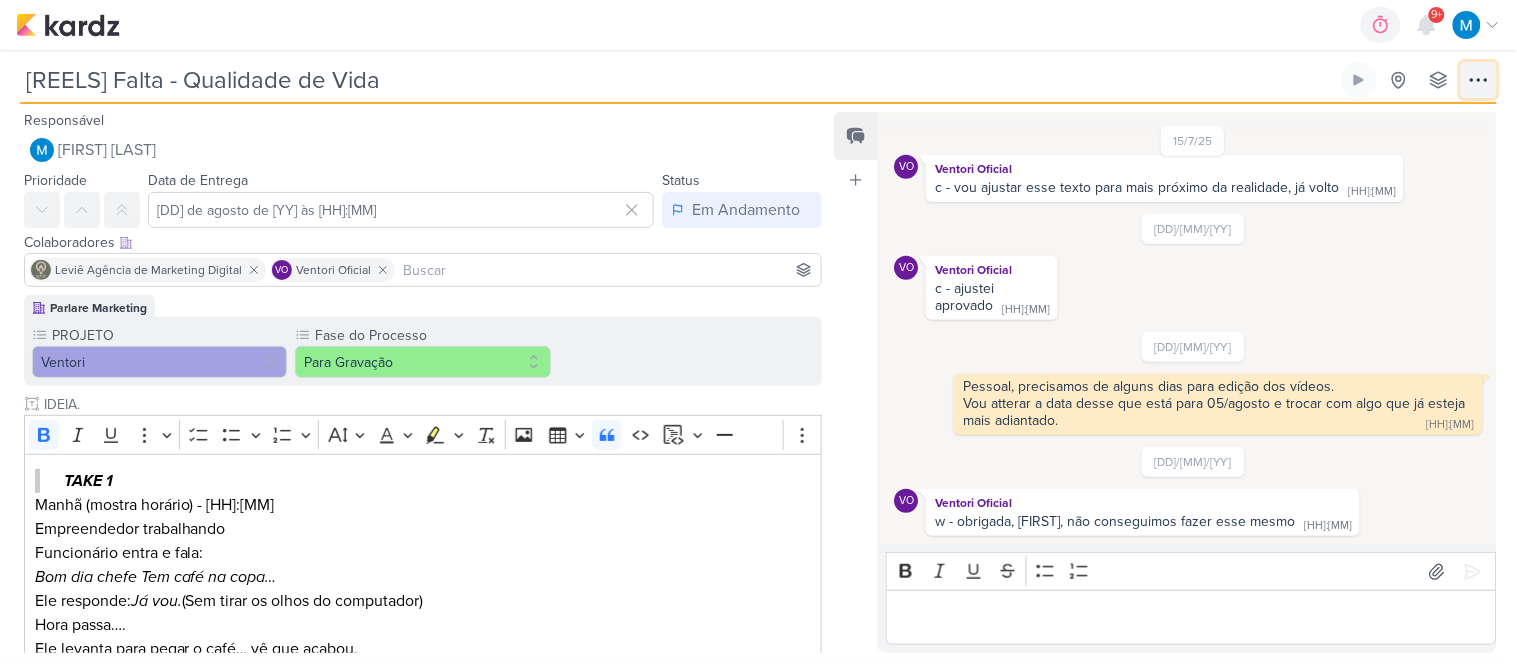 click 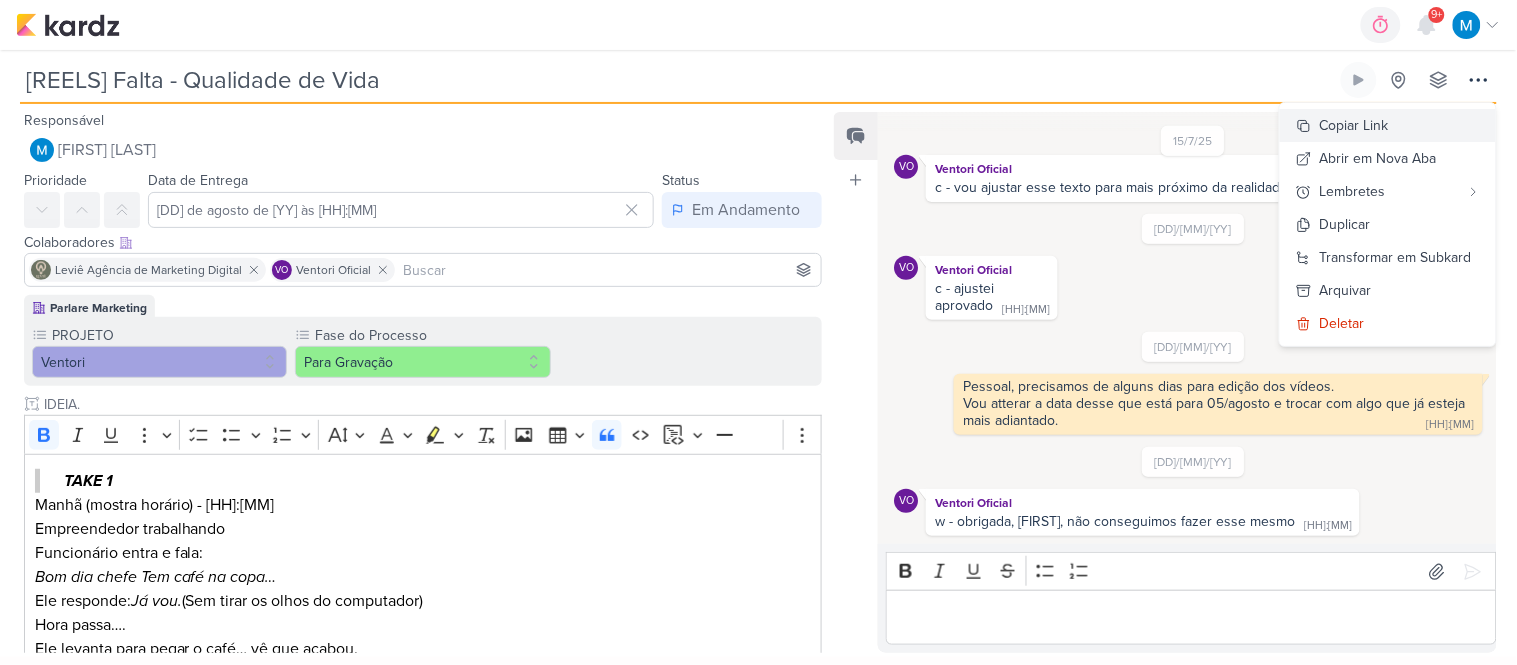 click on "Copiar Link" at bounding box center (1354, 125) 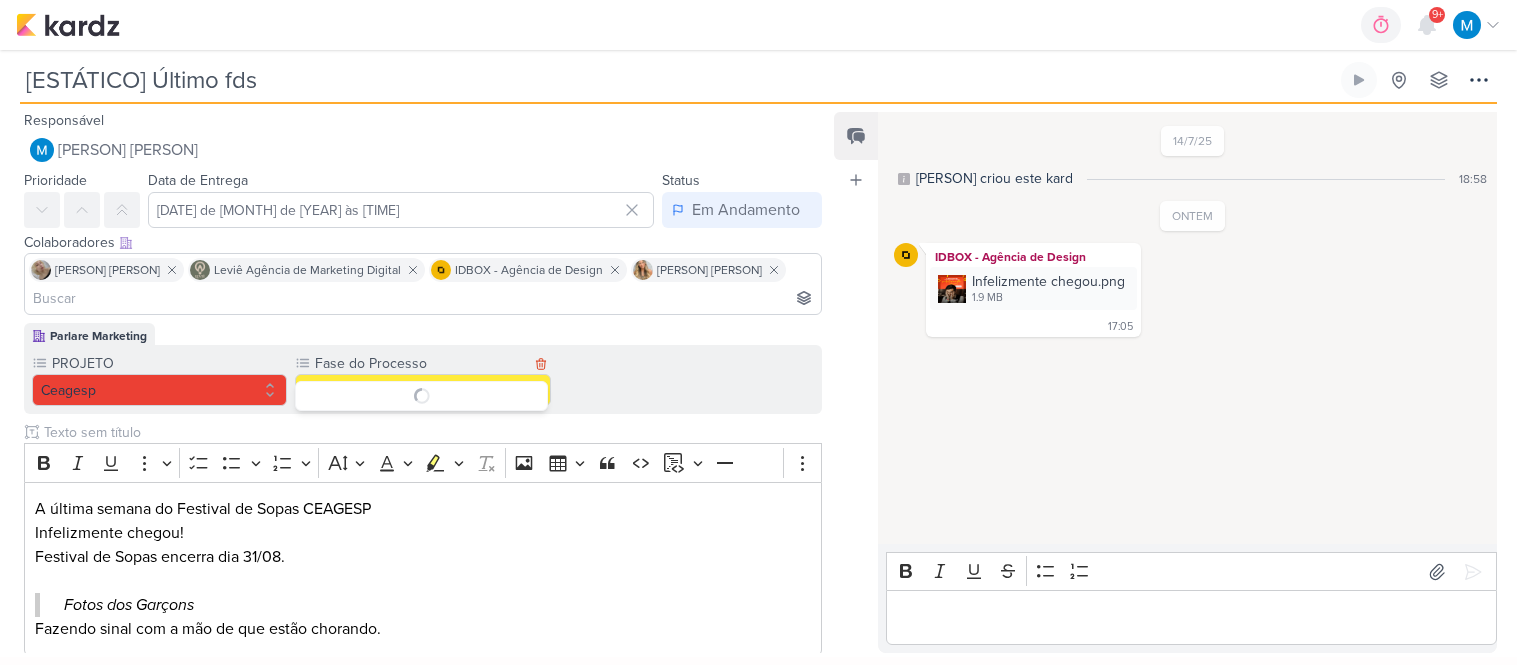 scroll, scrollTop: 0, scrollLeft: 0, axis: both 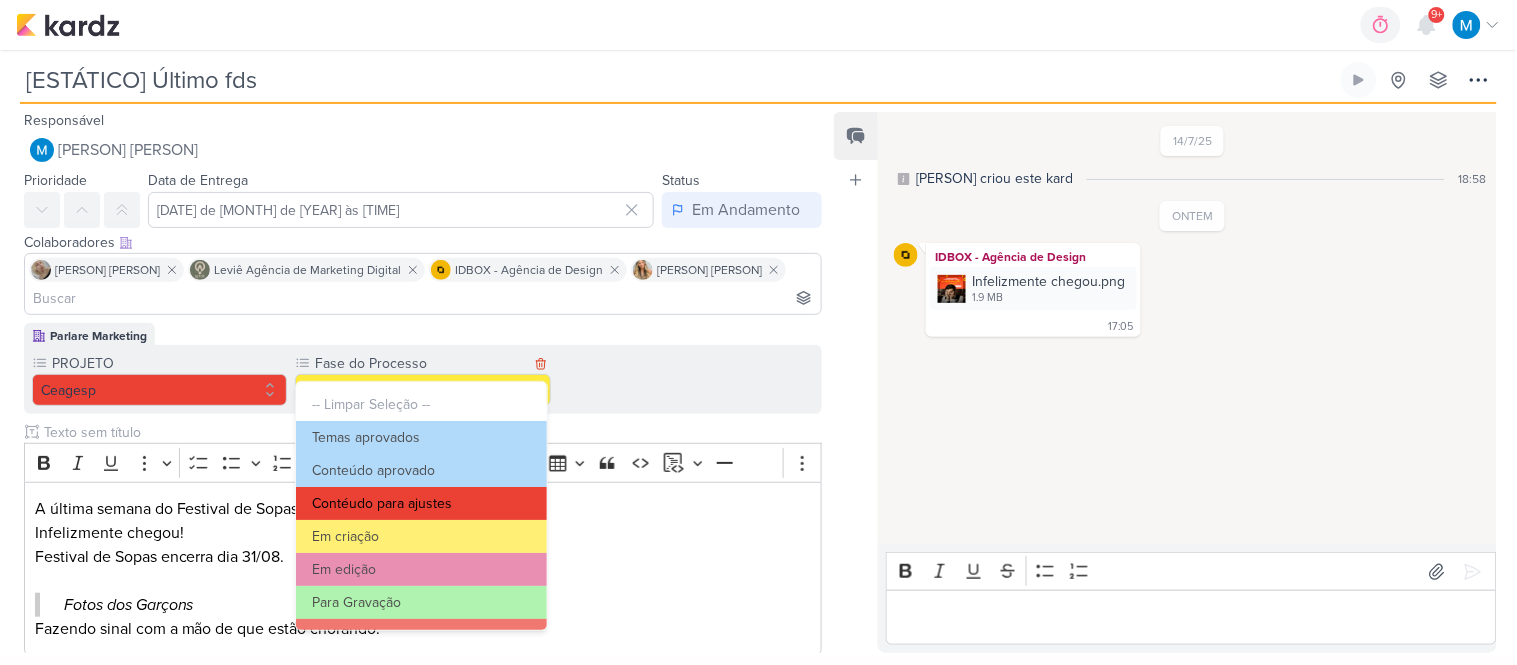 click on "Contéudo para ajustes" at bounding box center [421, 503] 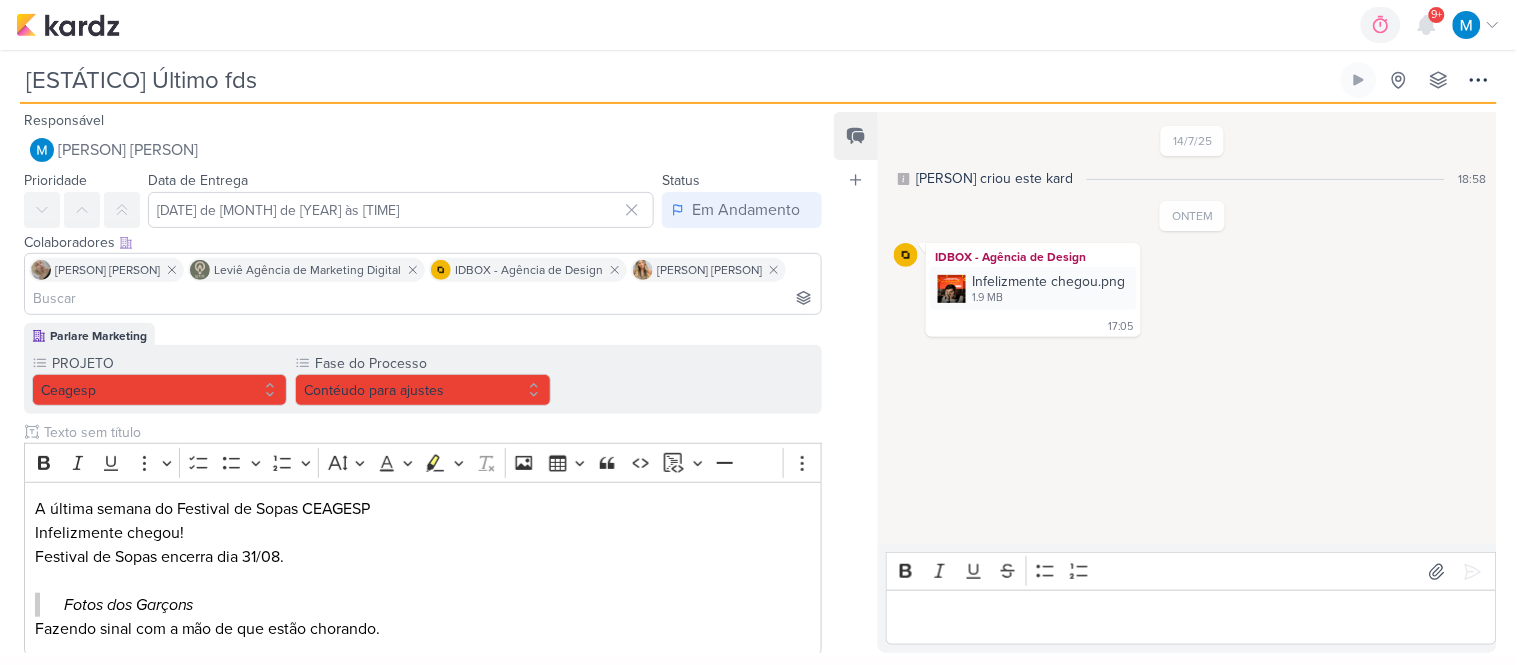 click at bounding box center [1191, 618] 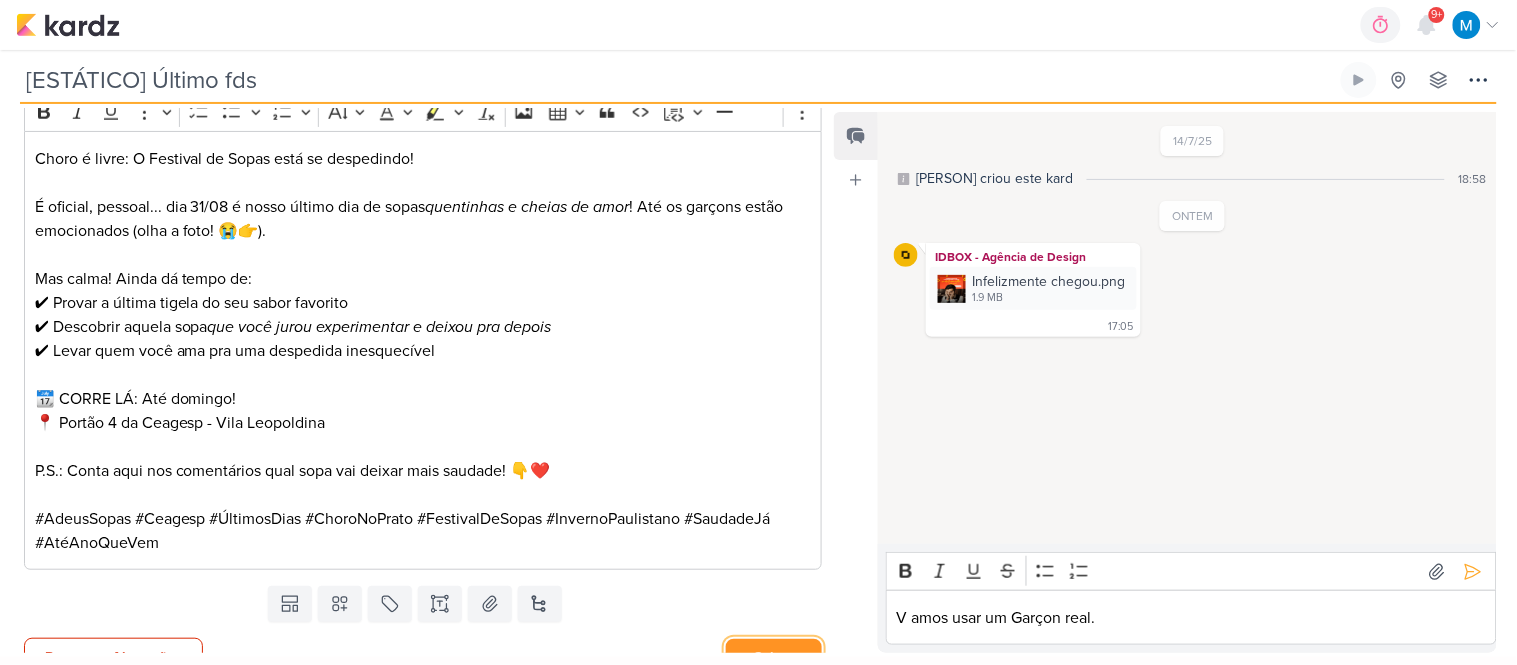 click on "Salvar" at bounding box center (774, 657) 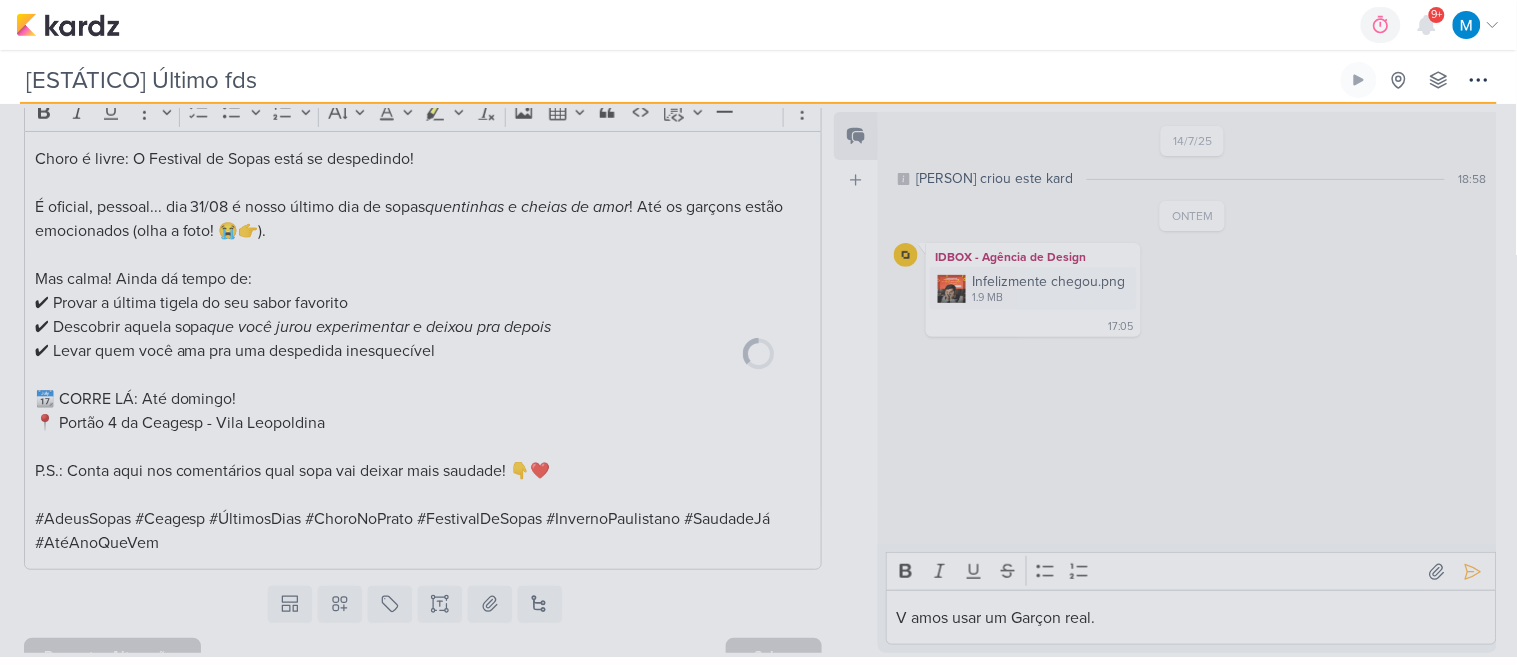 scroll, scrollTop: 591, scrollLeft: 0, axis: vertical 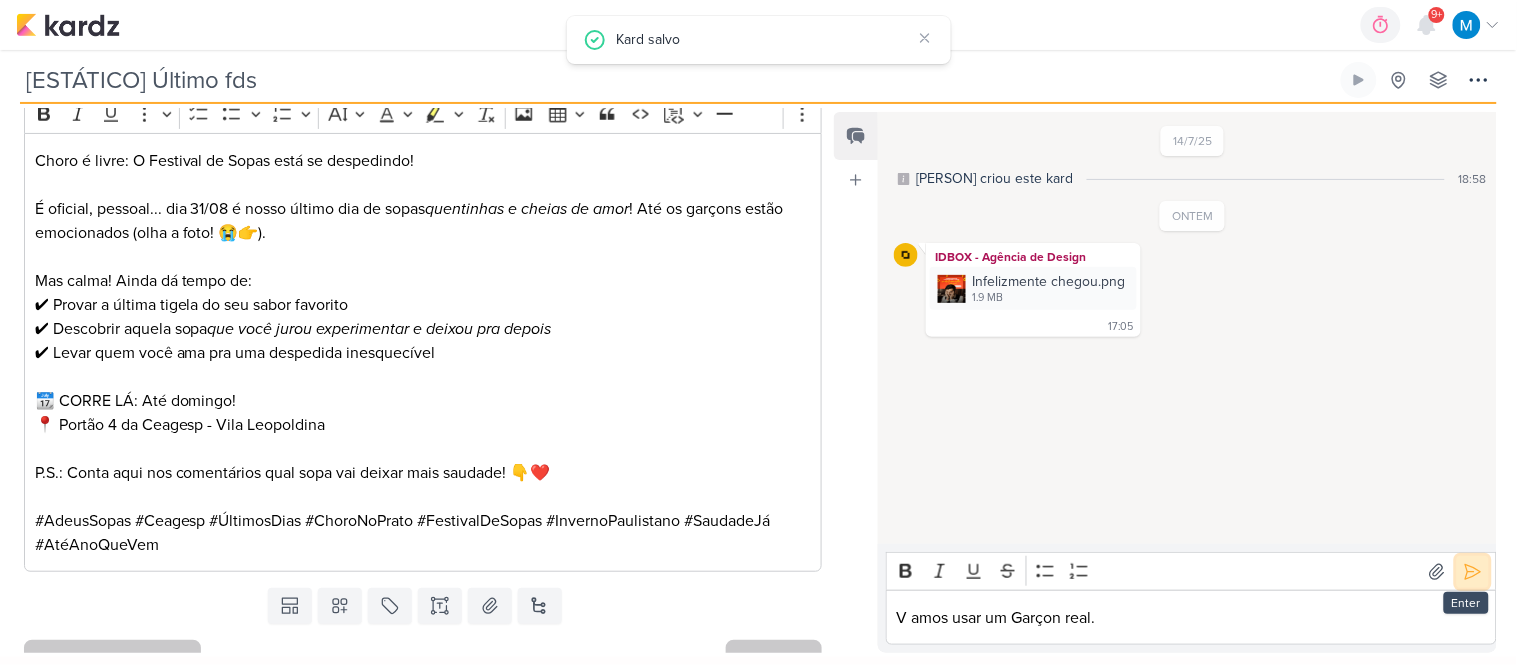 click 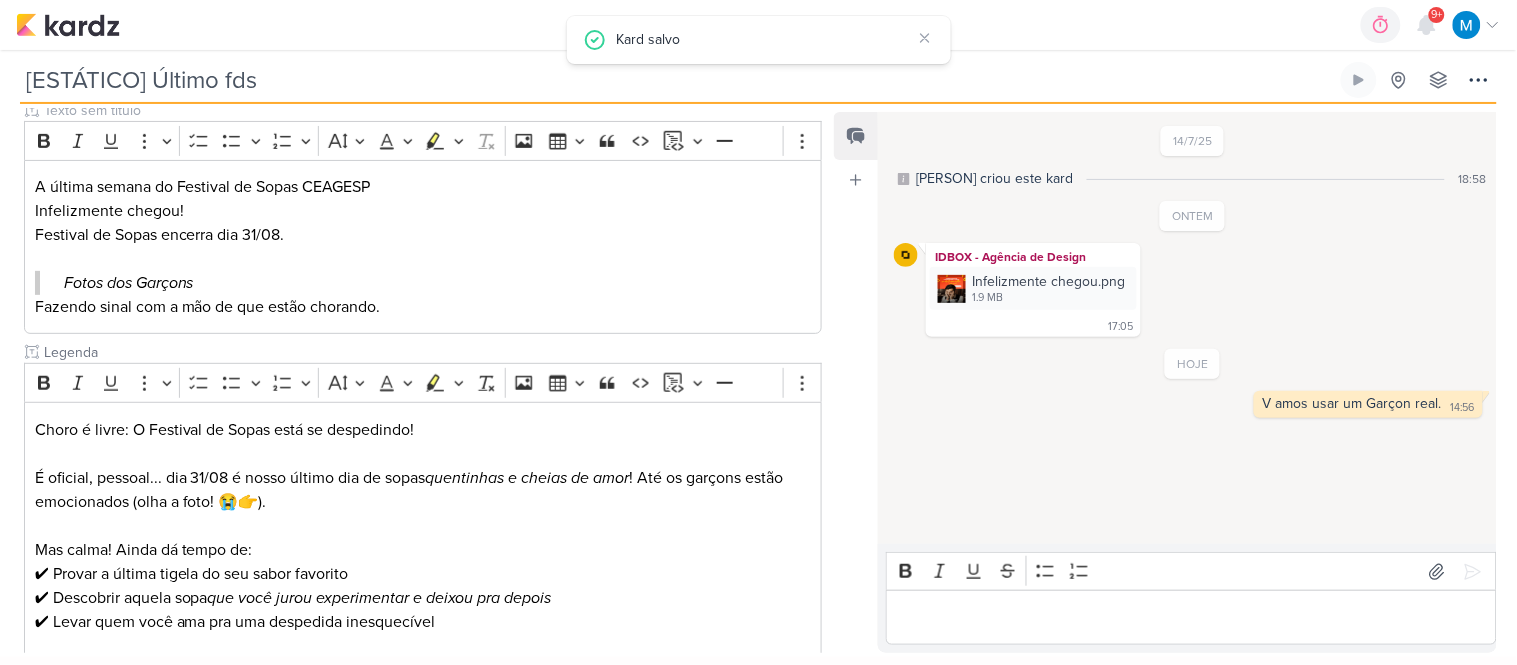 scroll, scrollTop: 257, scrollLeft: 0, axis: vertical 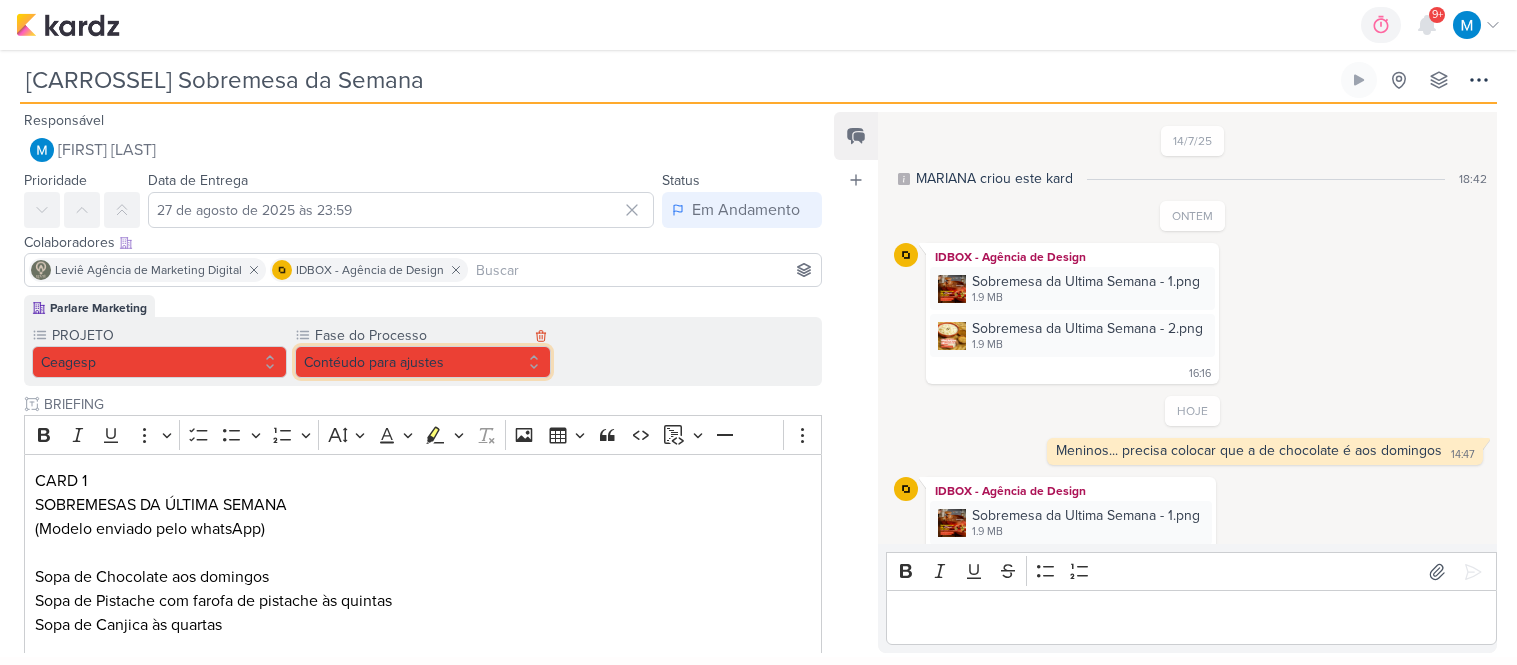 click on "Contéudo para ajustes" at bounding box center (422, 362) 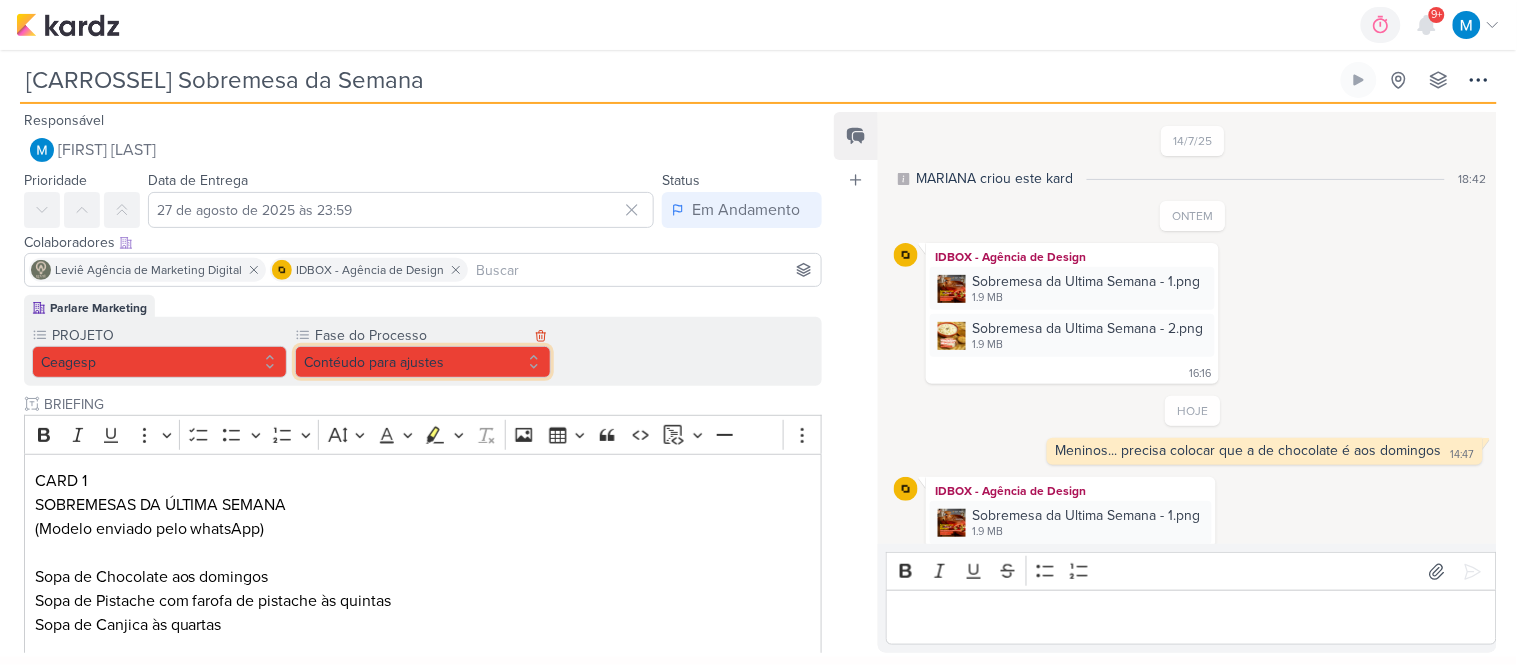 scroll, scrollTop: 37, scrollLeft: 0, axis: vertical 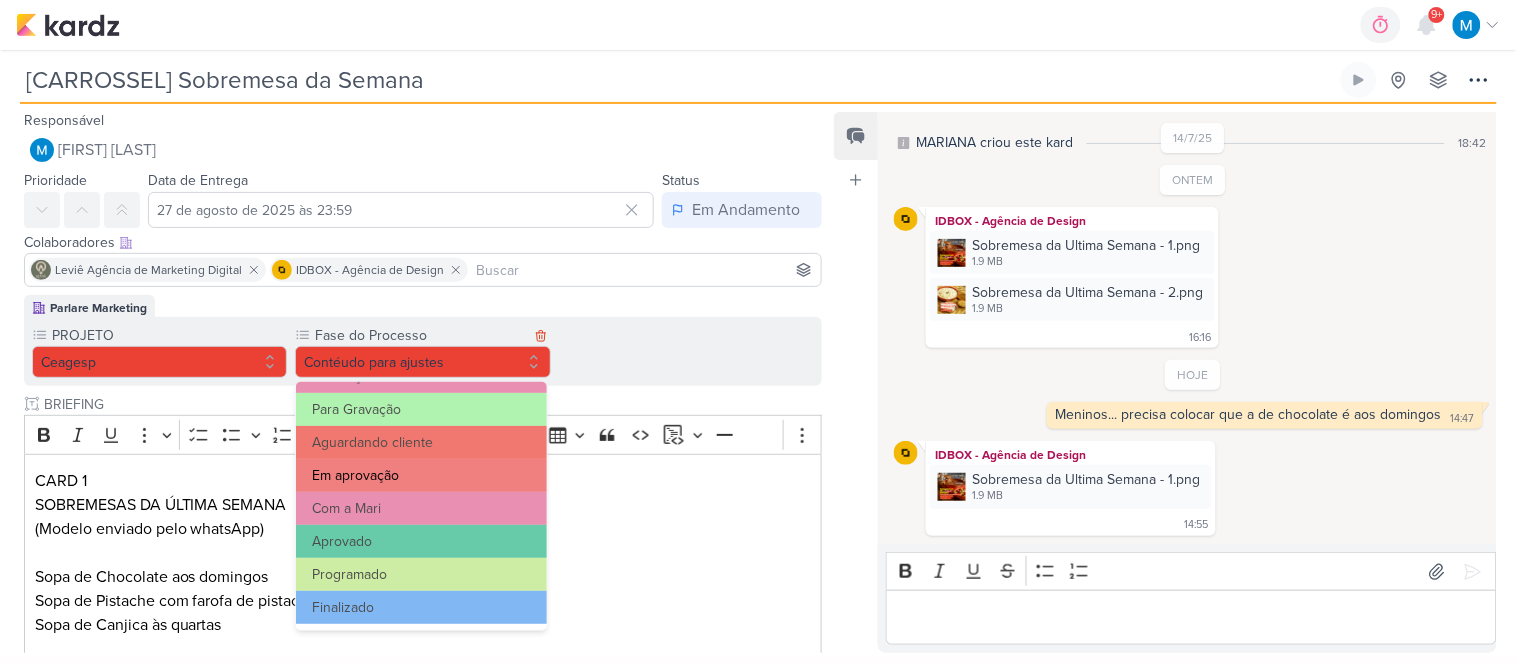 click on "Em aprovação" at bounding box center [421, 475] 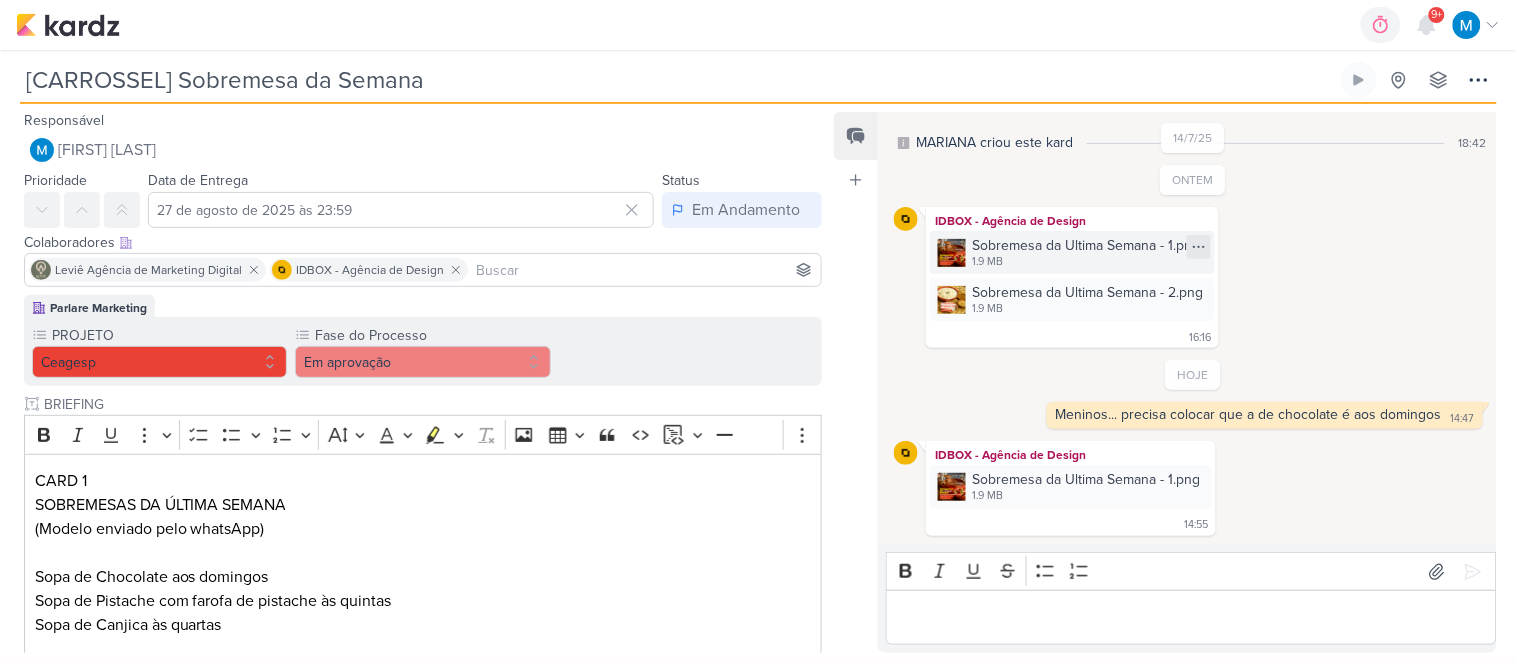 click 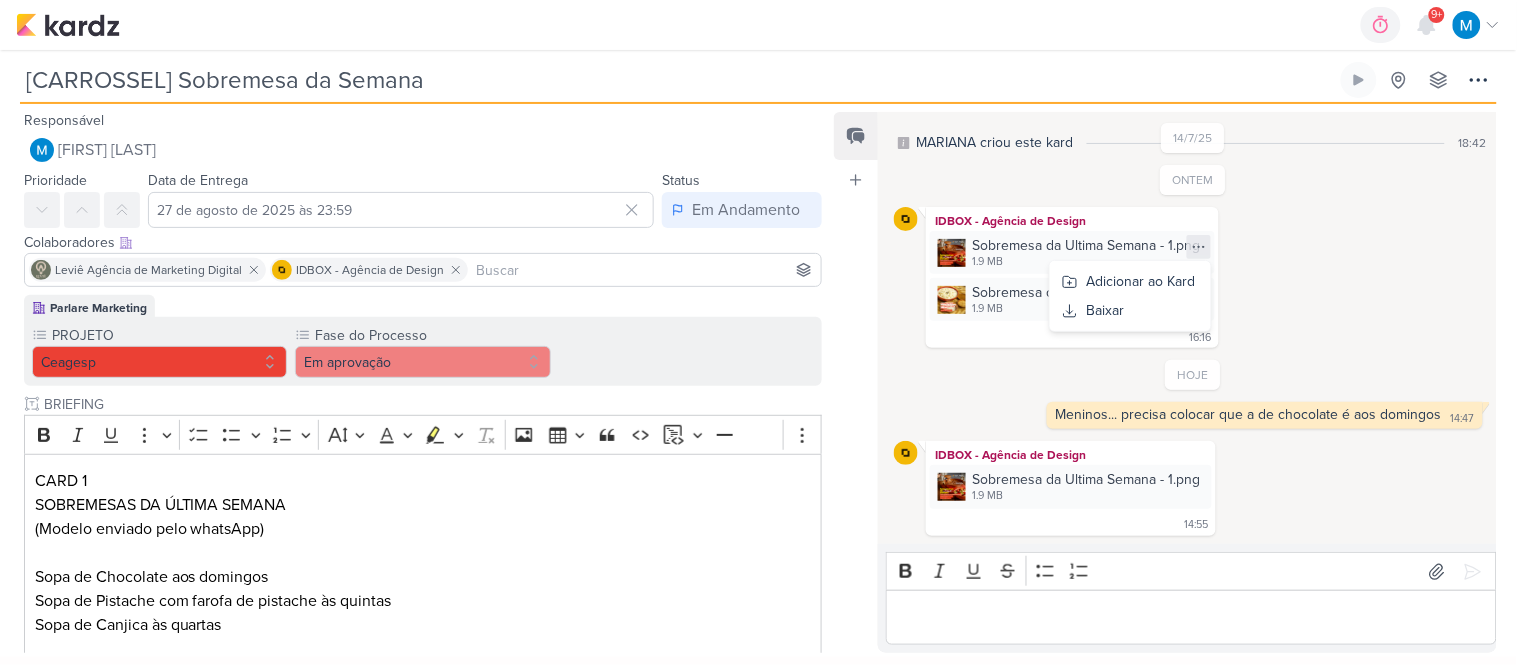 click on "IDBOX - Agência de Design
Sobremesa da Ultima Semana - 1.png
1.9 MB
Adicionar ao Kard
Baixar
Sobremesa da Ultima Semana - 2.png
1.9 MB
Adicionar ao Kard
Baixar" at bounding box center (1192, 277) 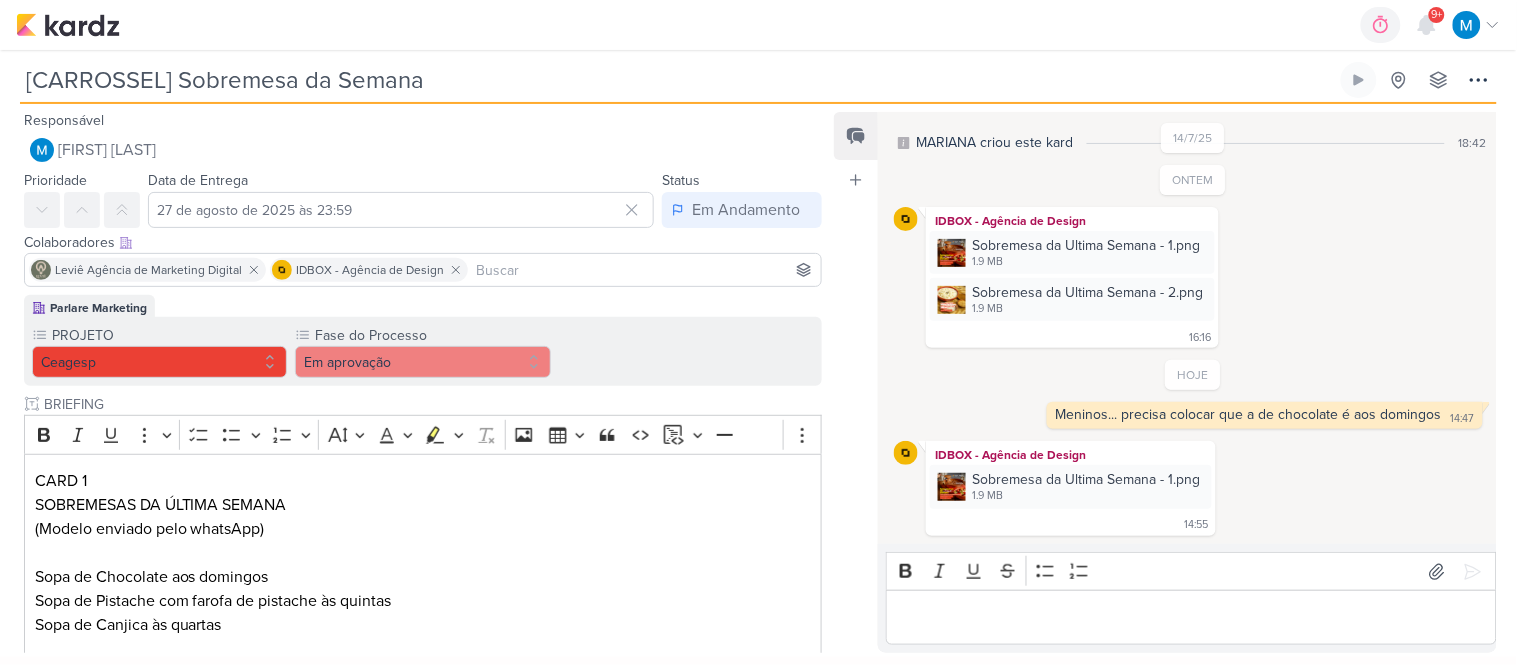 click at bounding box center (644, 270) 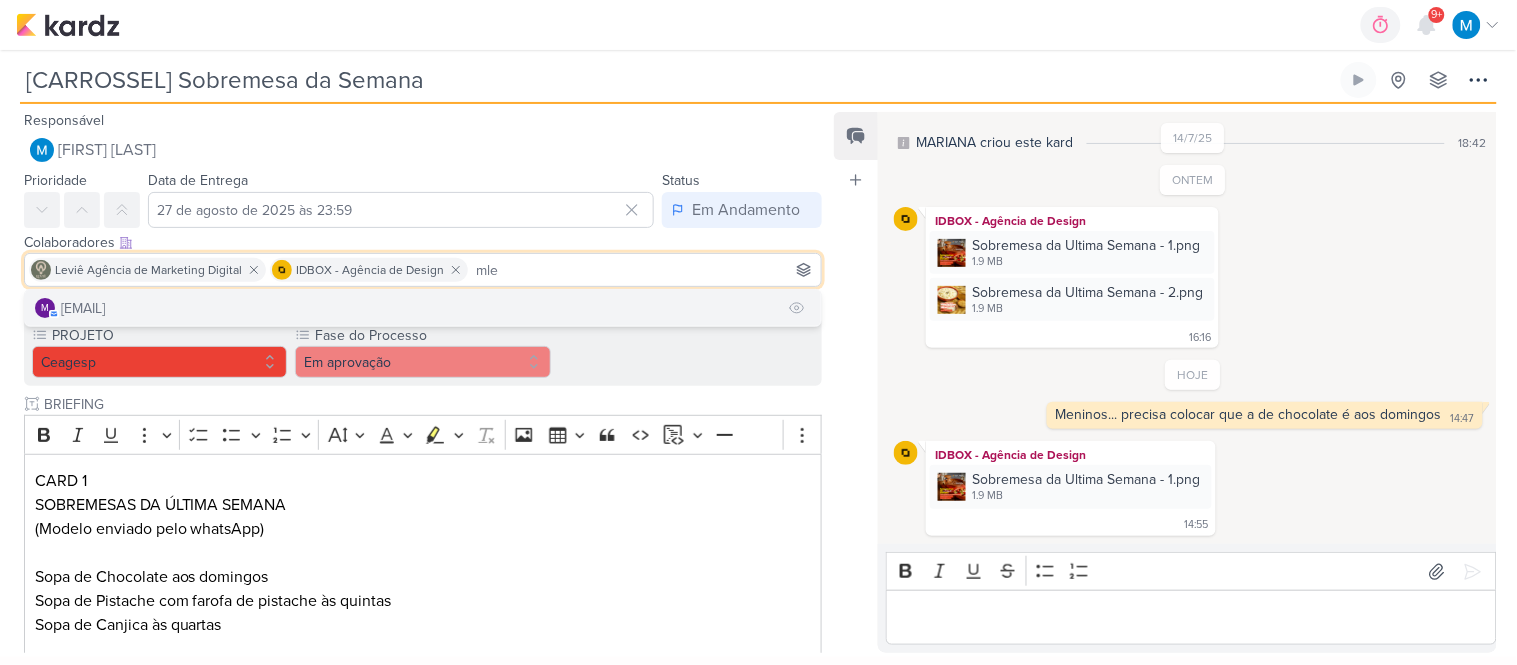 type on "mle" 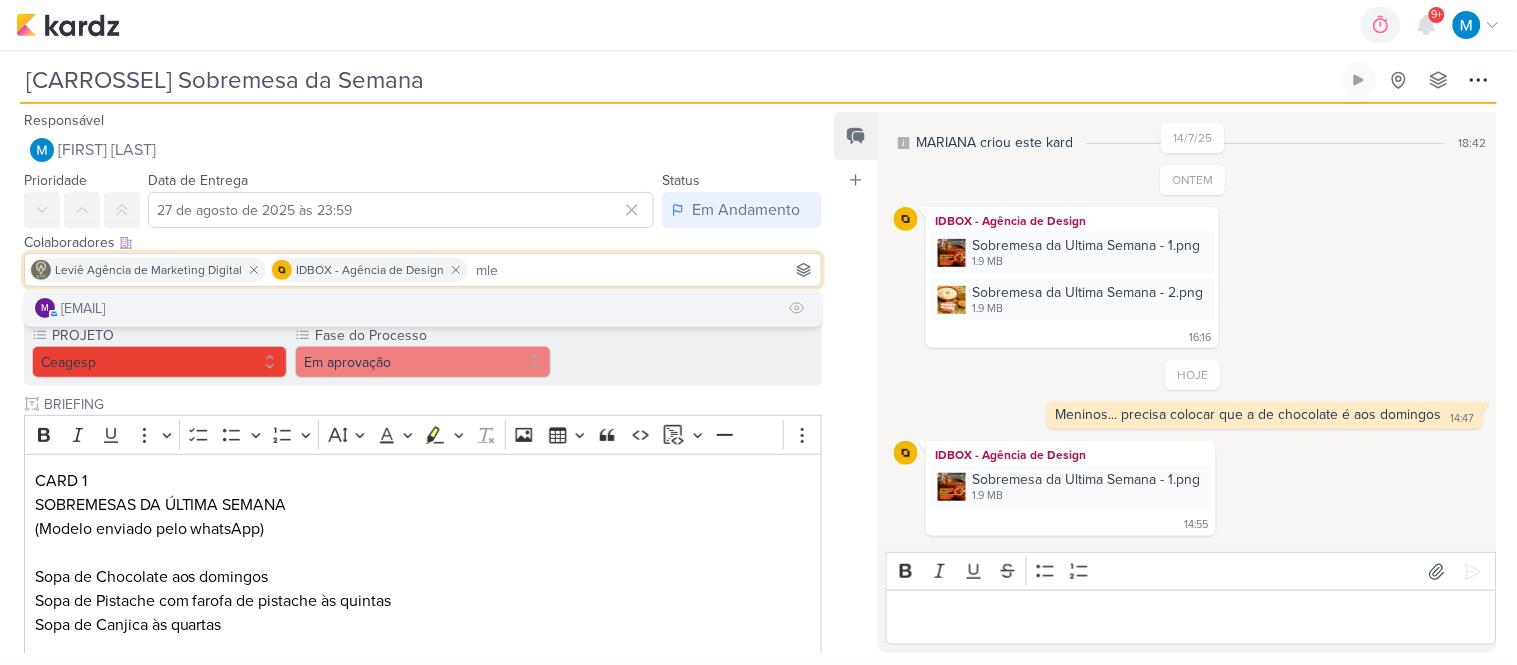 type 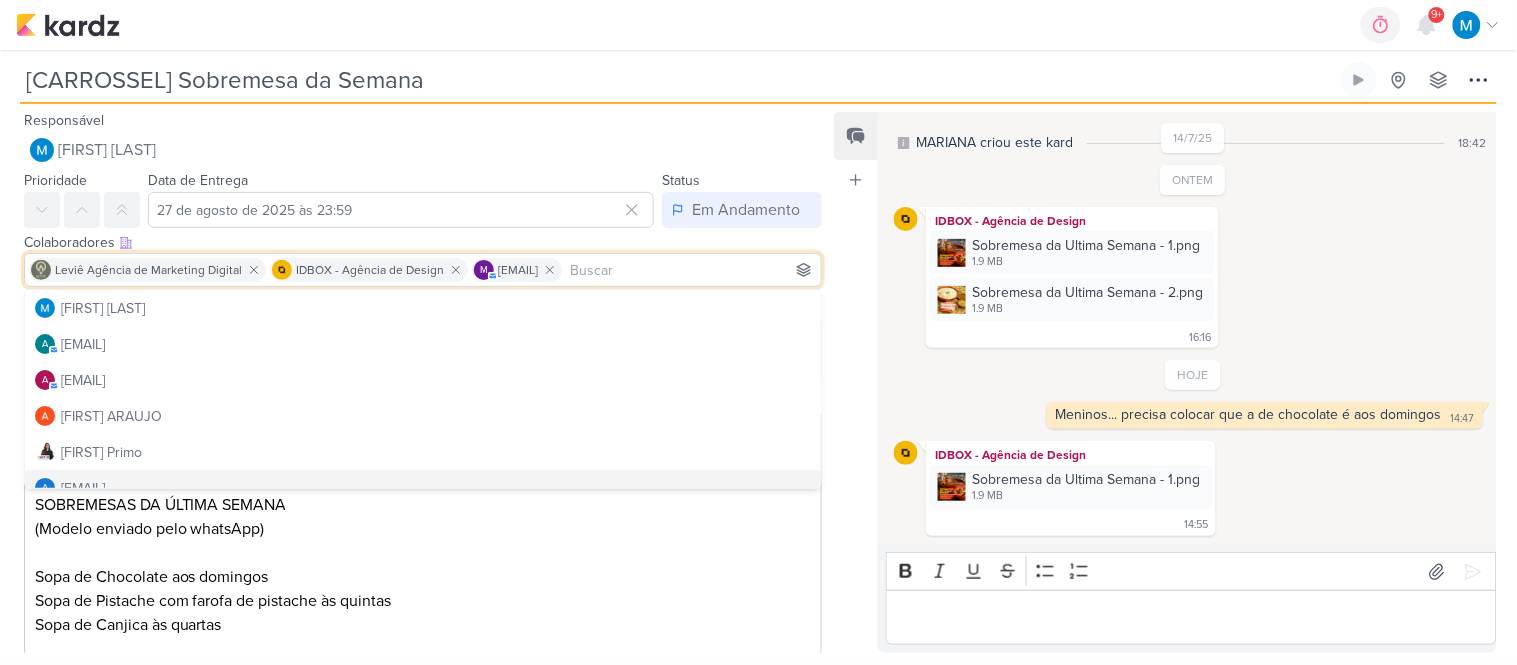 click at bounding box center (423, 553) 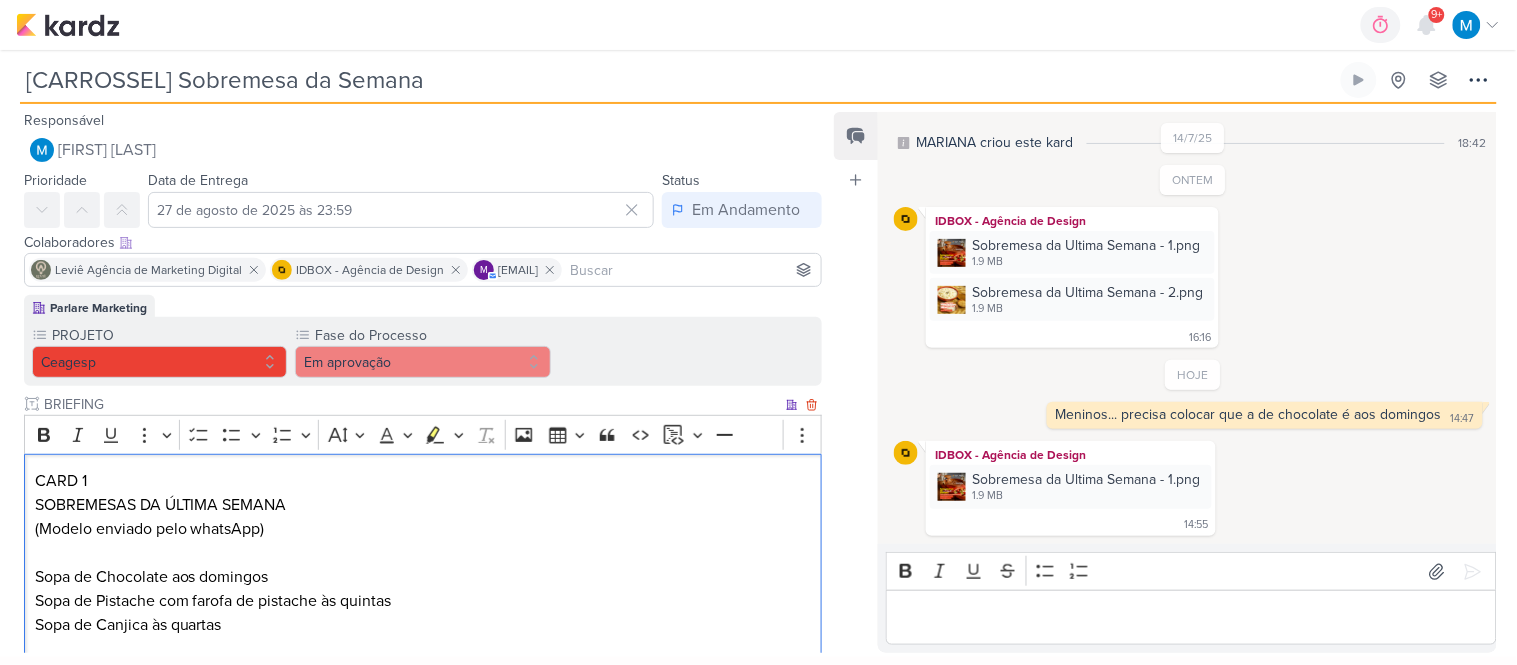 scroll, scrollTop: 641, scrollLeft: 0, axis: vertical 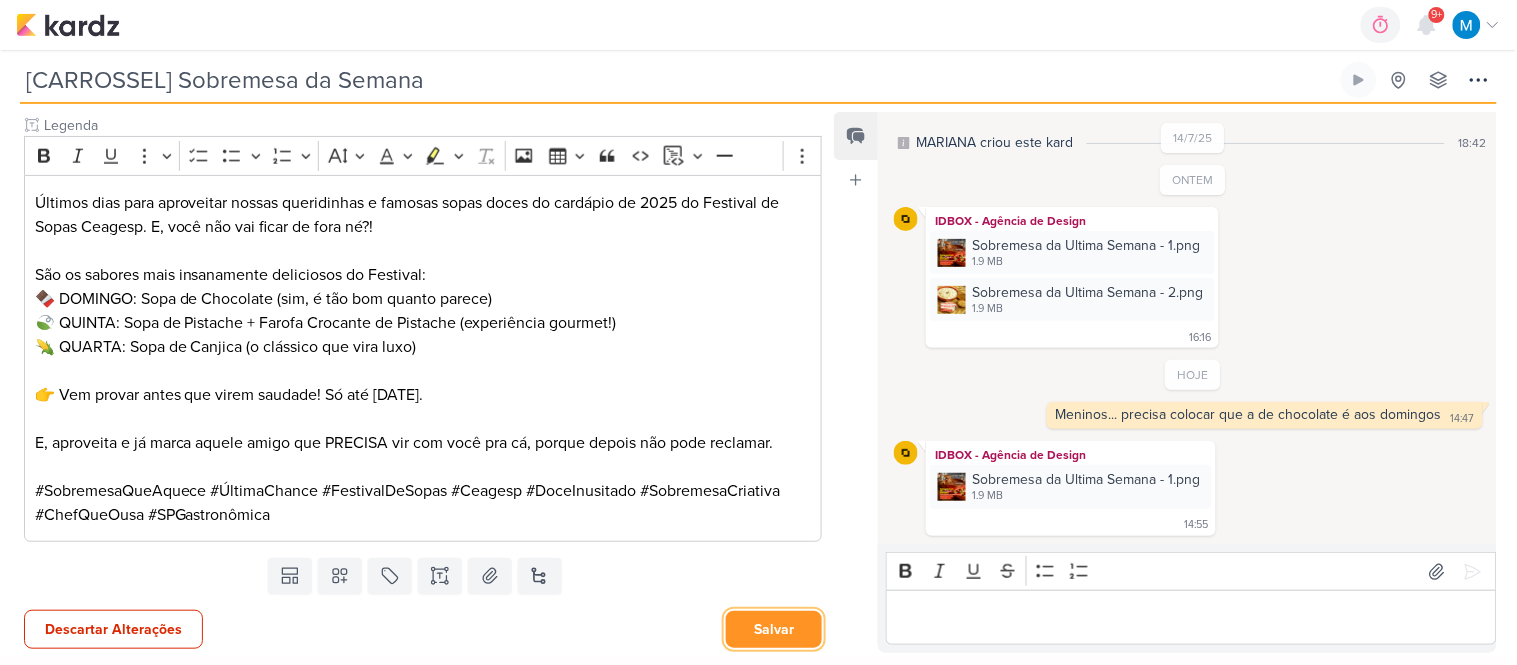 click on "Salvar" at bounding box center (774, 629) 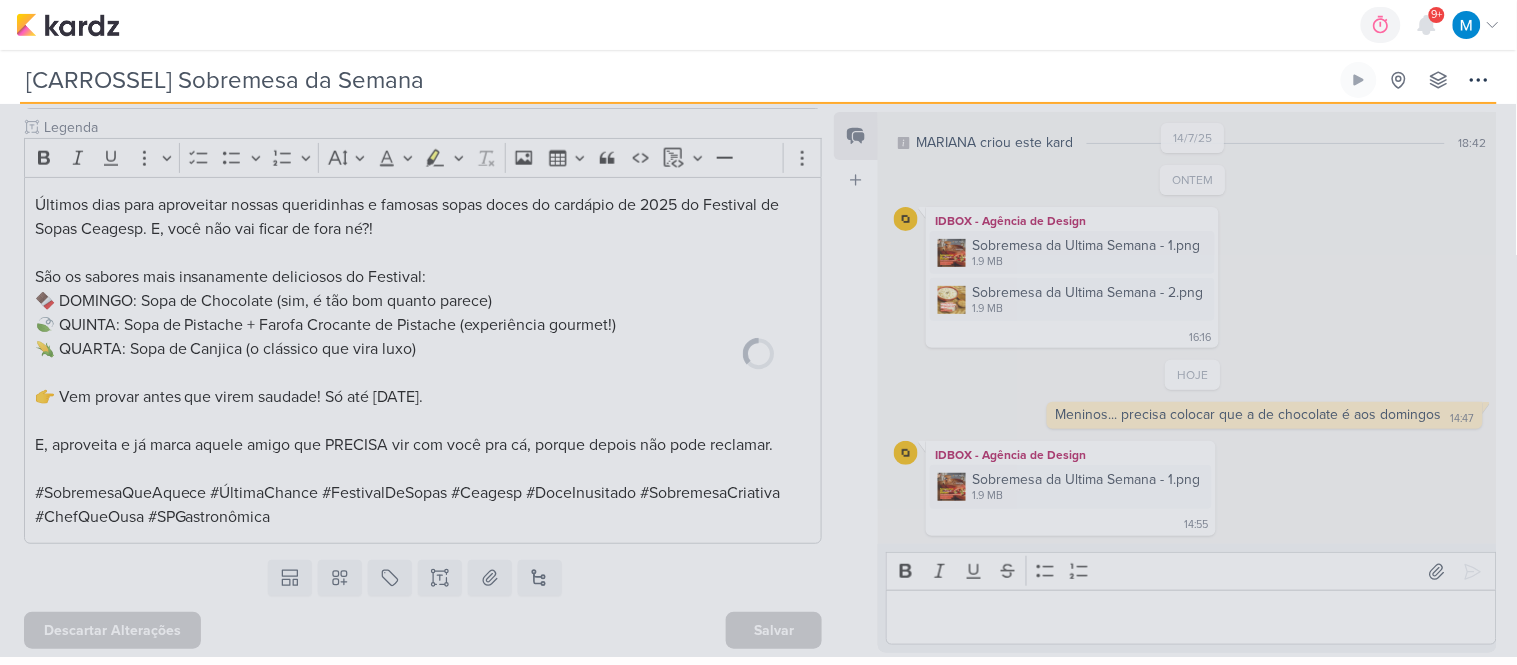 scroll, scrollTop: 638, scrollLeft: 0, axis: vertical 